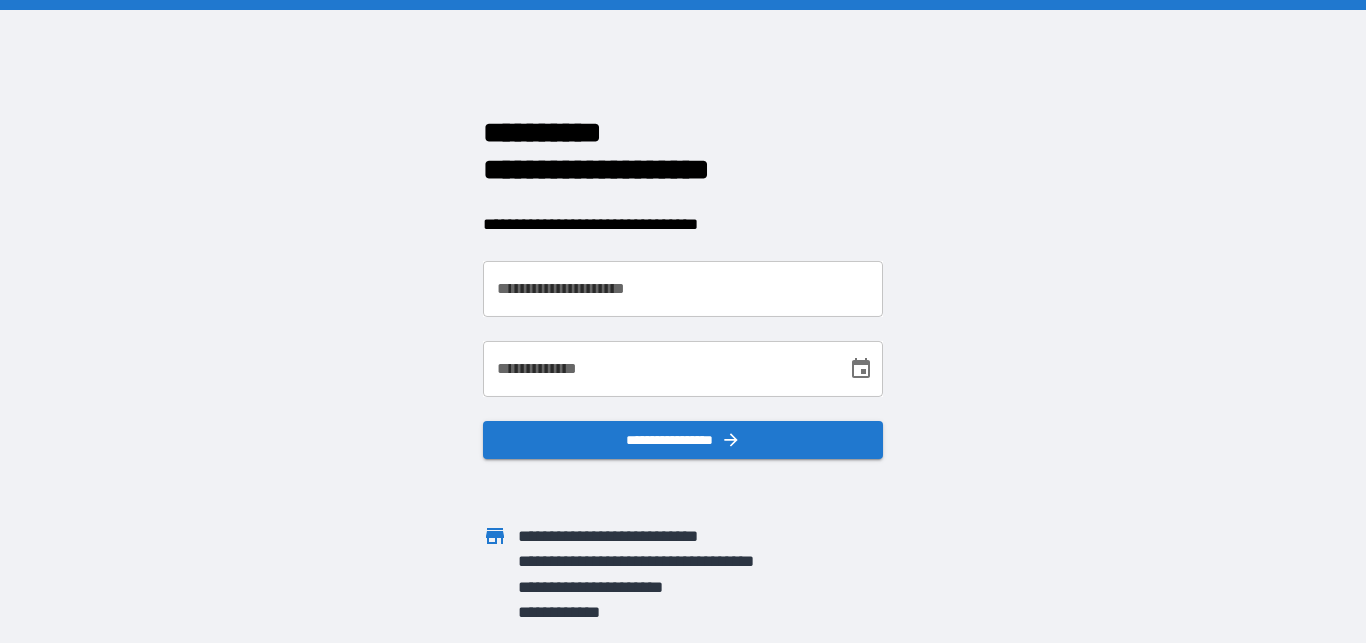 scroll, scrollTop: 0, scrollLeft: 0, axis: both 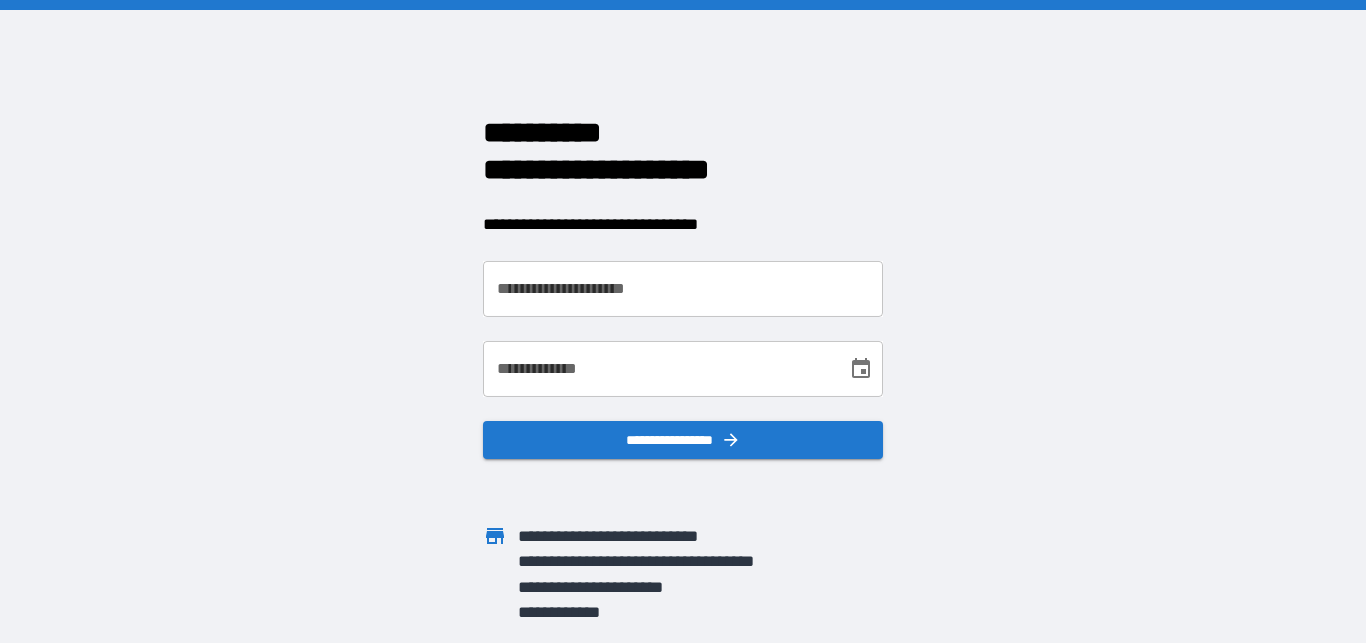 click on "**********" at bounding box center (671, 277) 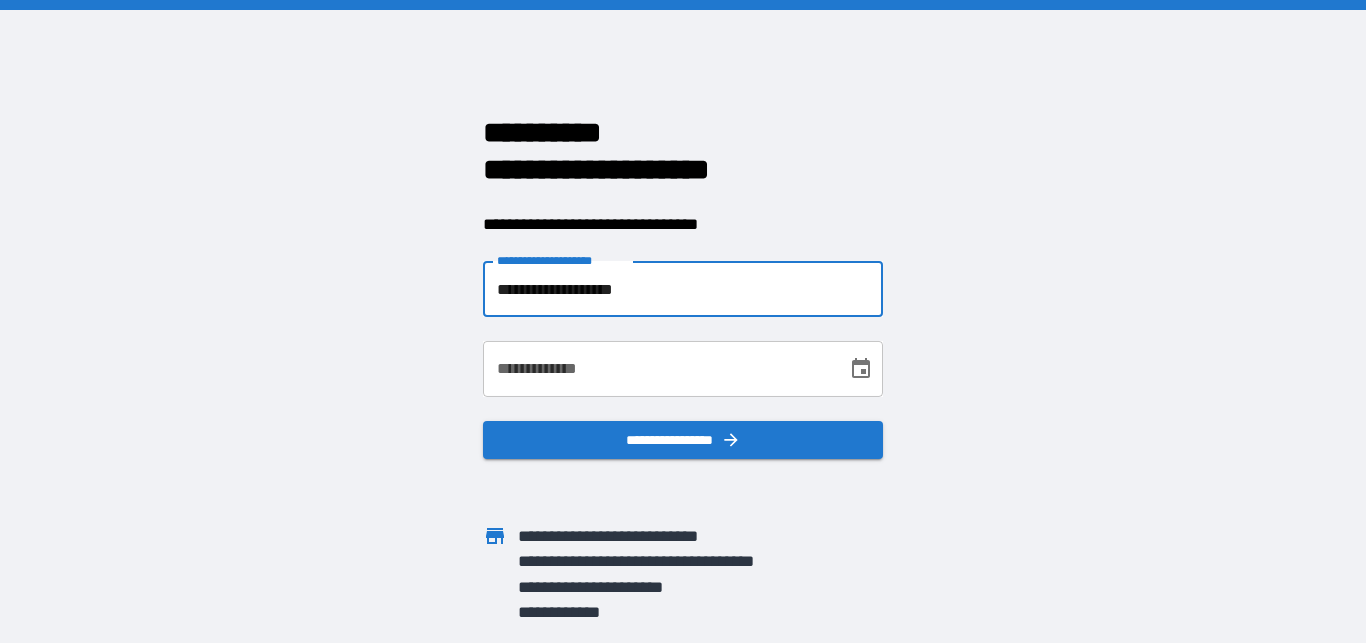 type on "**********" 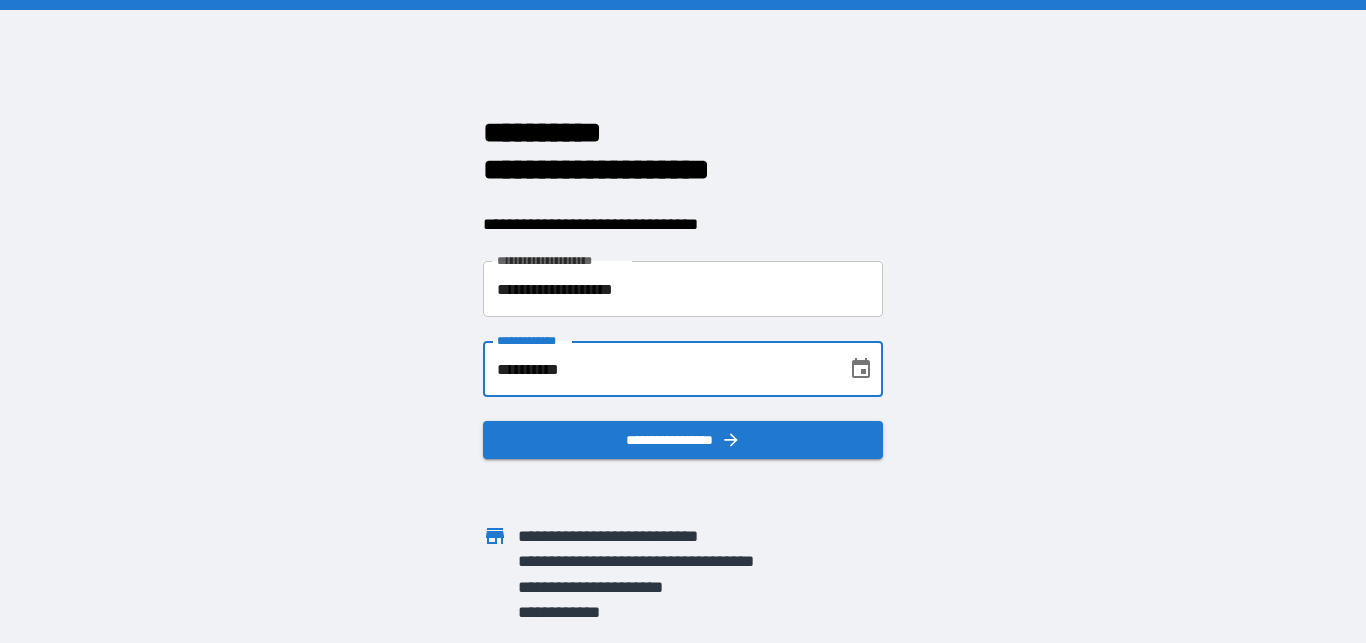 type on "**********" 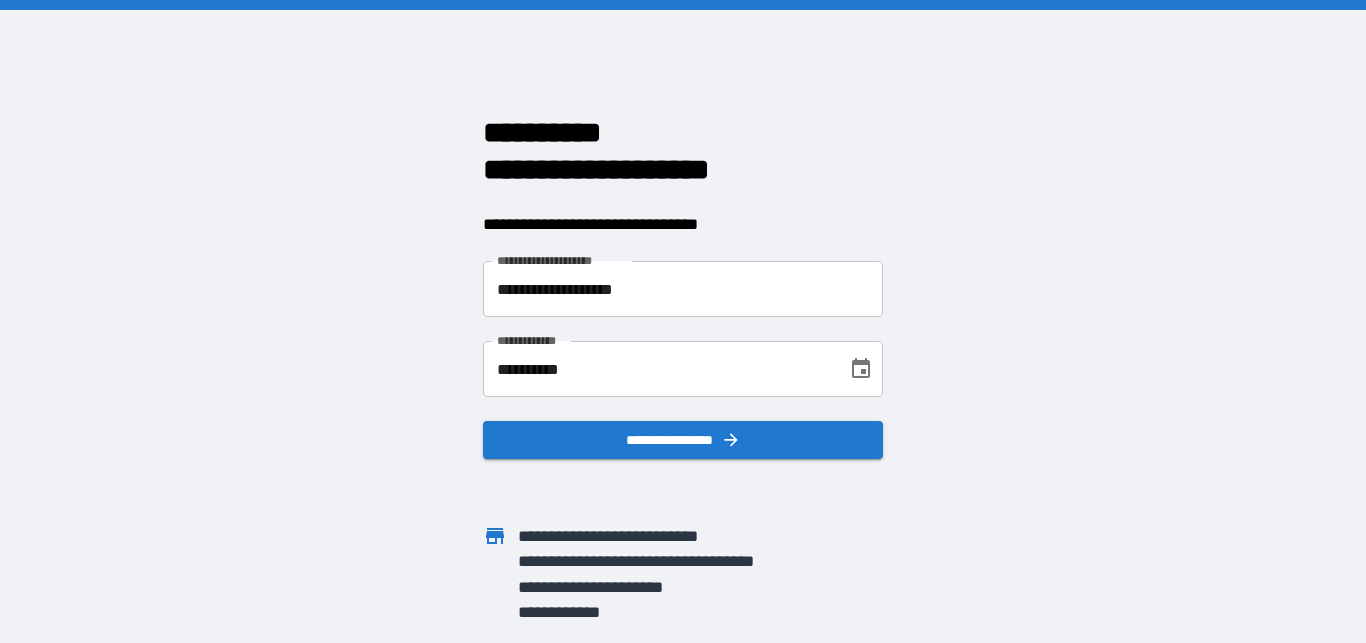 click at bounding box center (671, 479) 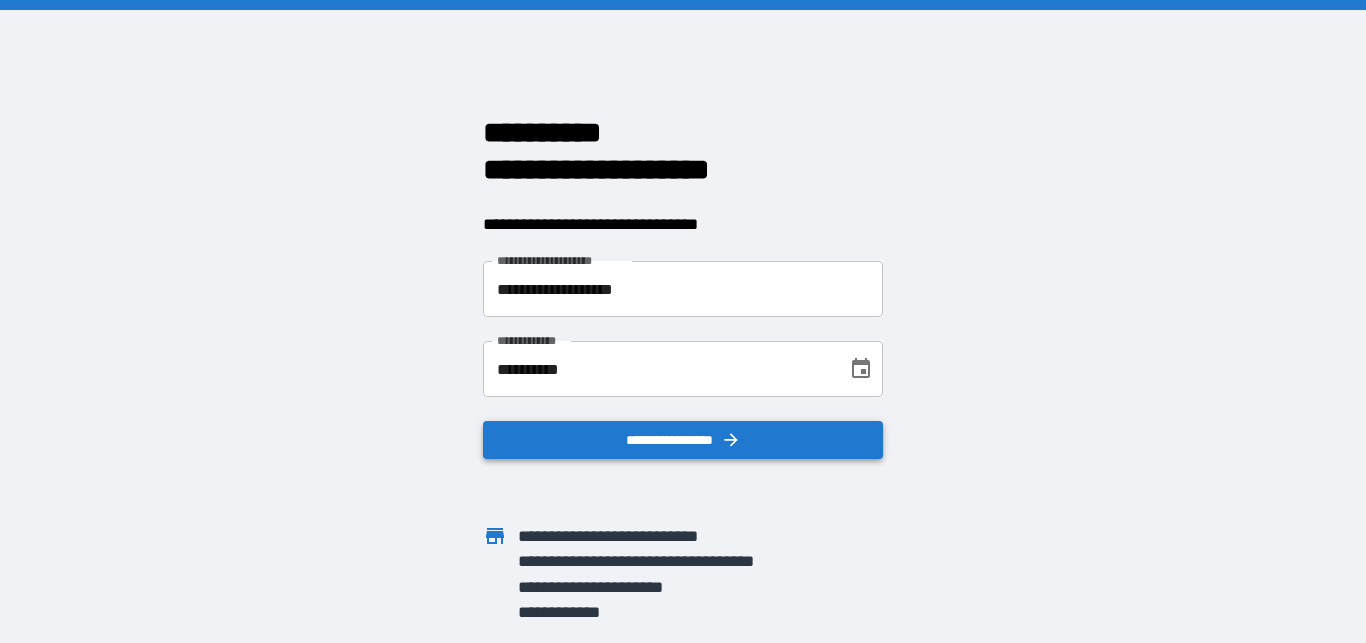 click on "**********" at bounding box center [683, 440] 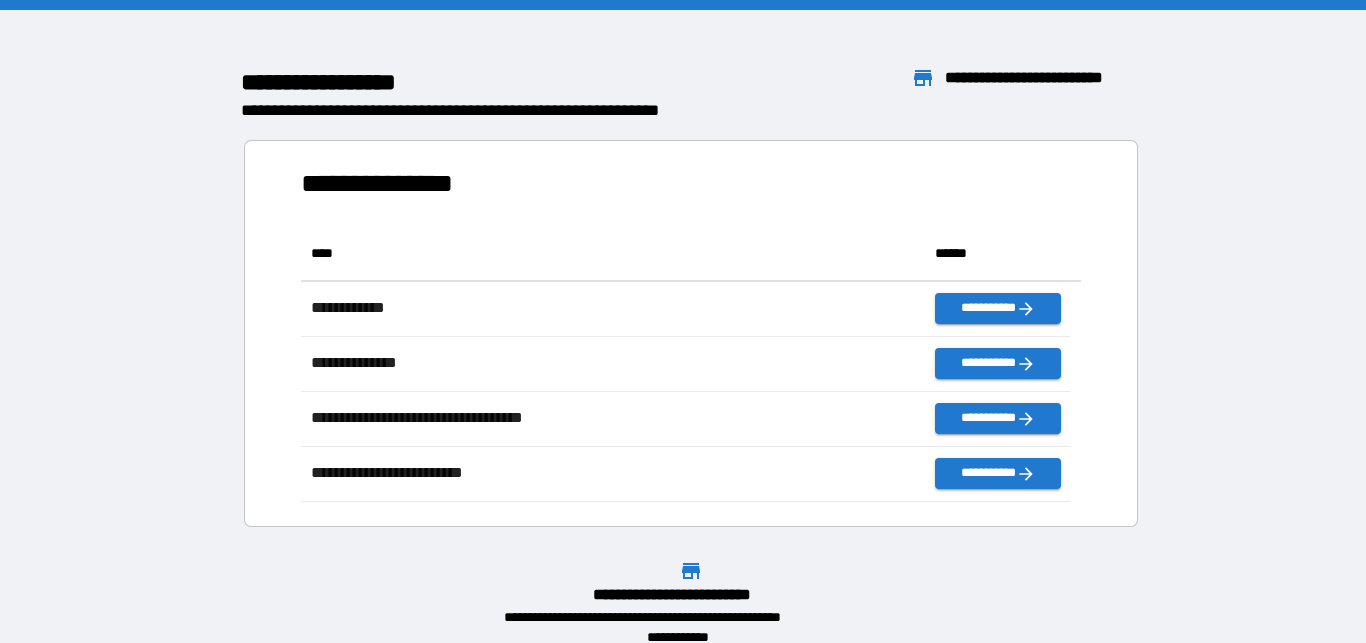 scroll, scrollTop: 259, scrollLeft: 753, axis: both 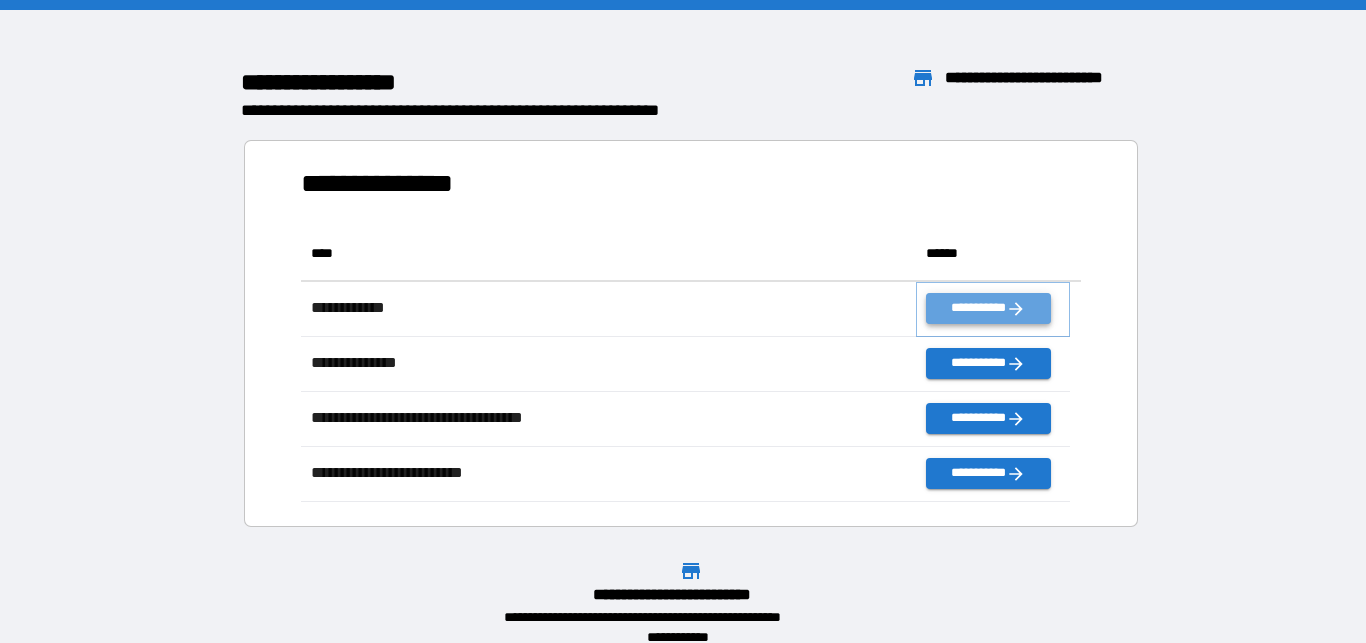 click on "**********" at bounding box center [989, 308] 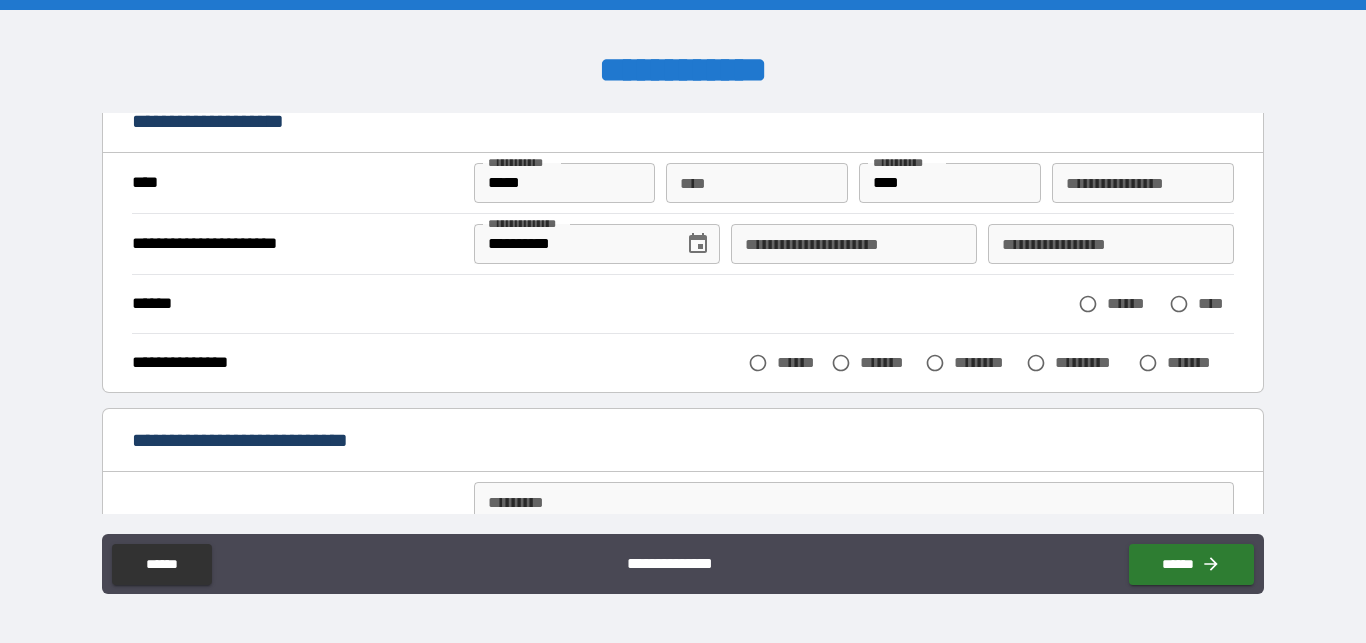 scroll, scrollTop: 103, scrollLeft: 0, axis: vertical 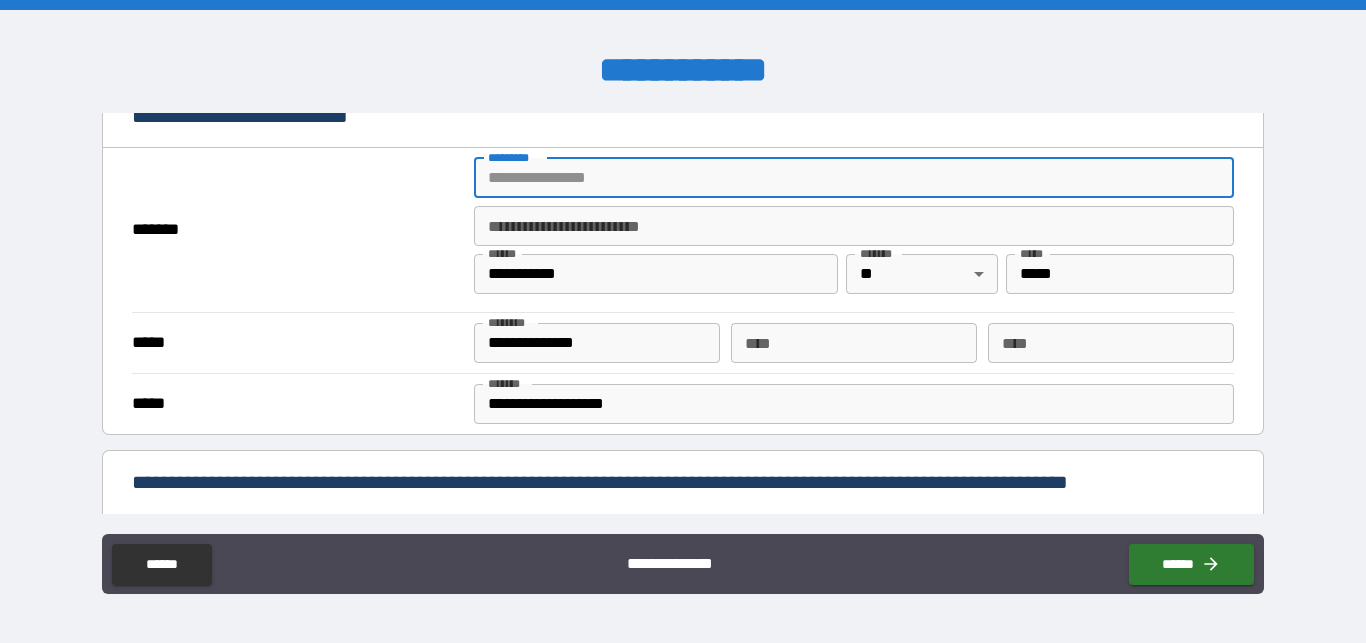 click on "*******   *" at bounding box center (854, 178) 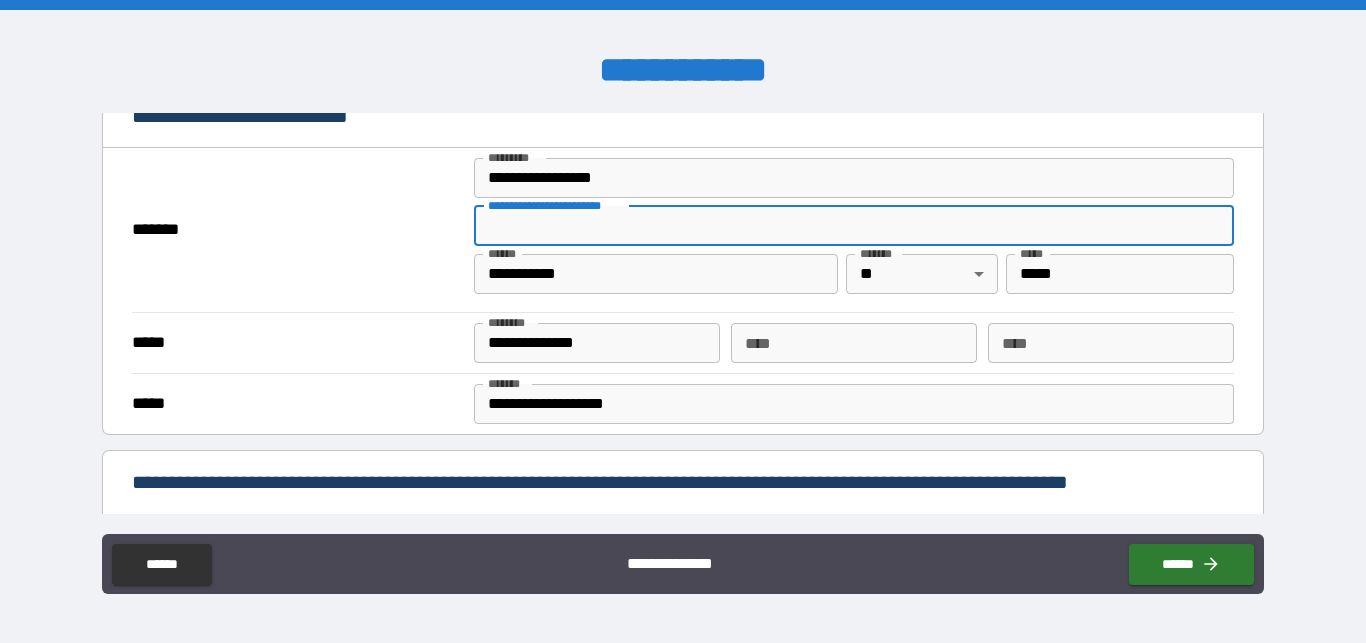 click on "**********" at bounding box center (854, 178) 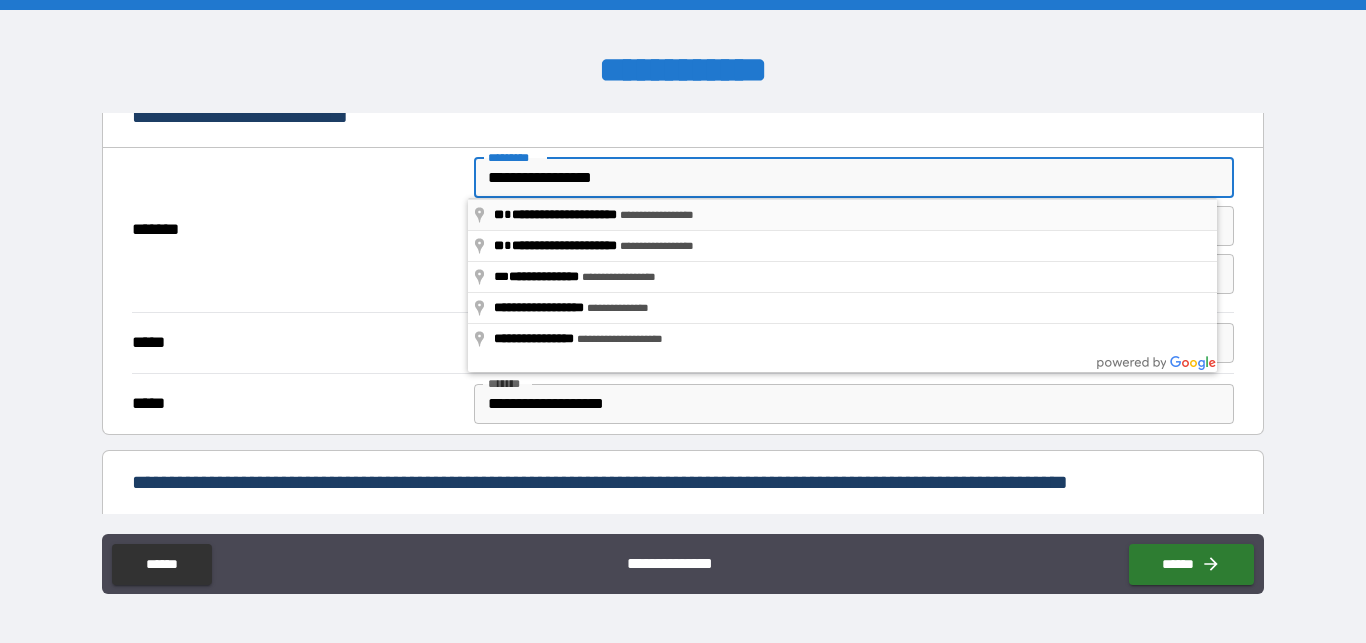type on "**********" 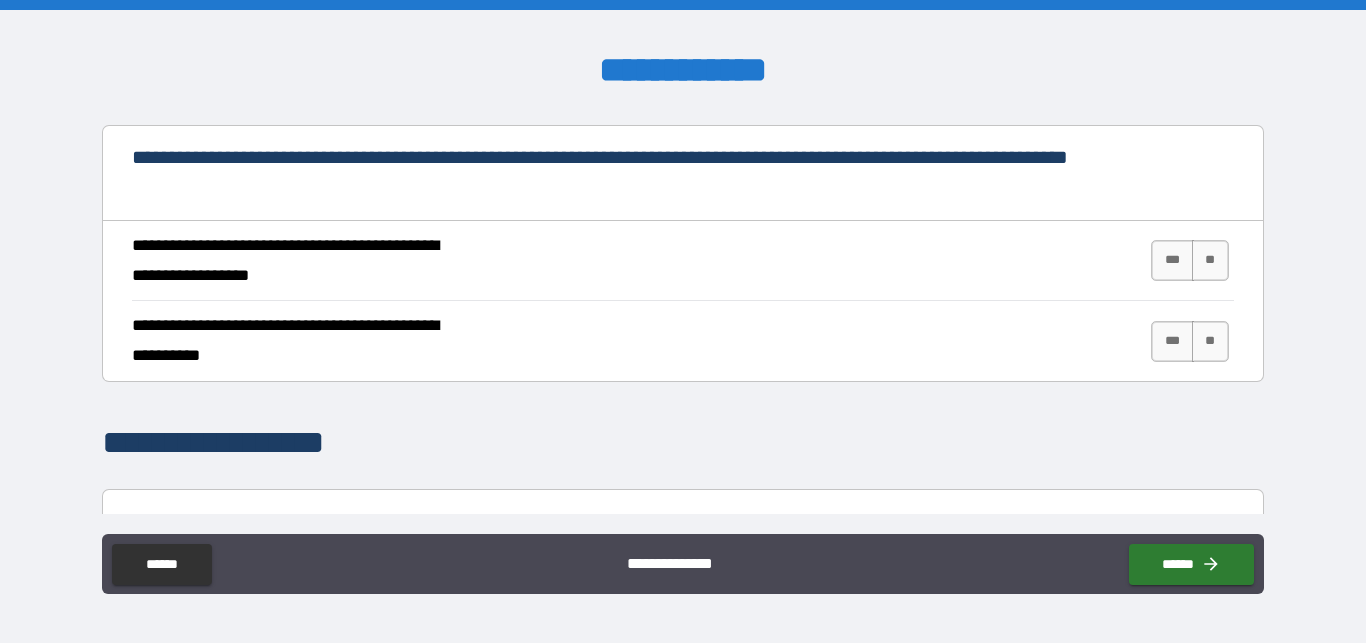 scroll, scrollTop: 758, scrollLeft: 0, axis: vertical 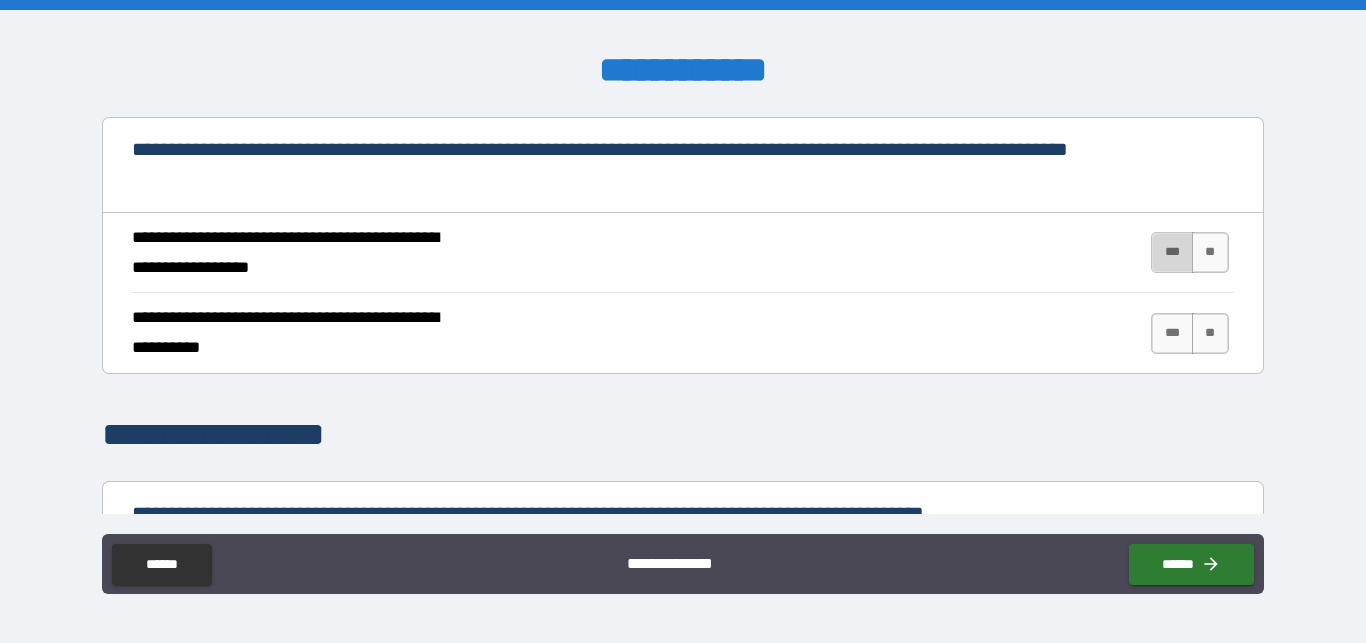 click on "***" at bounding box center [1172, 252] 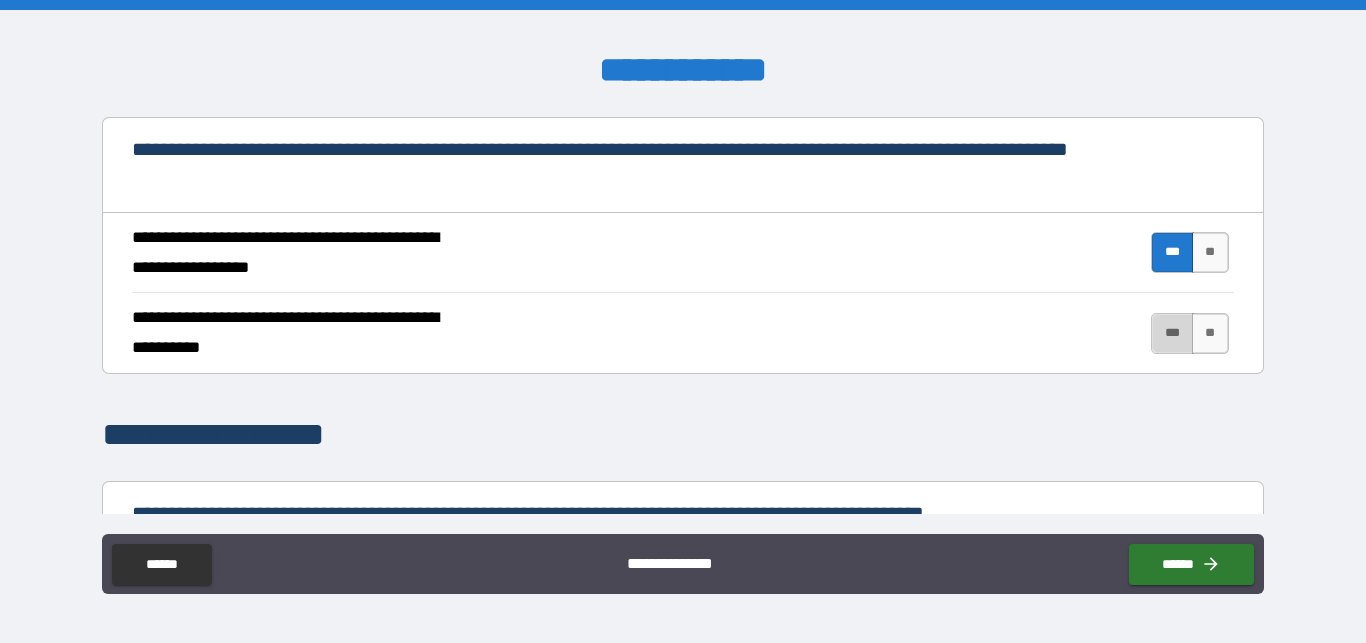 click on "***" at bounding box center [1172, 333] 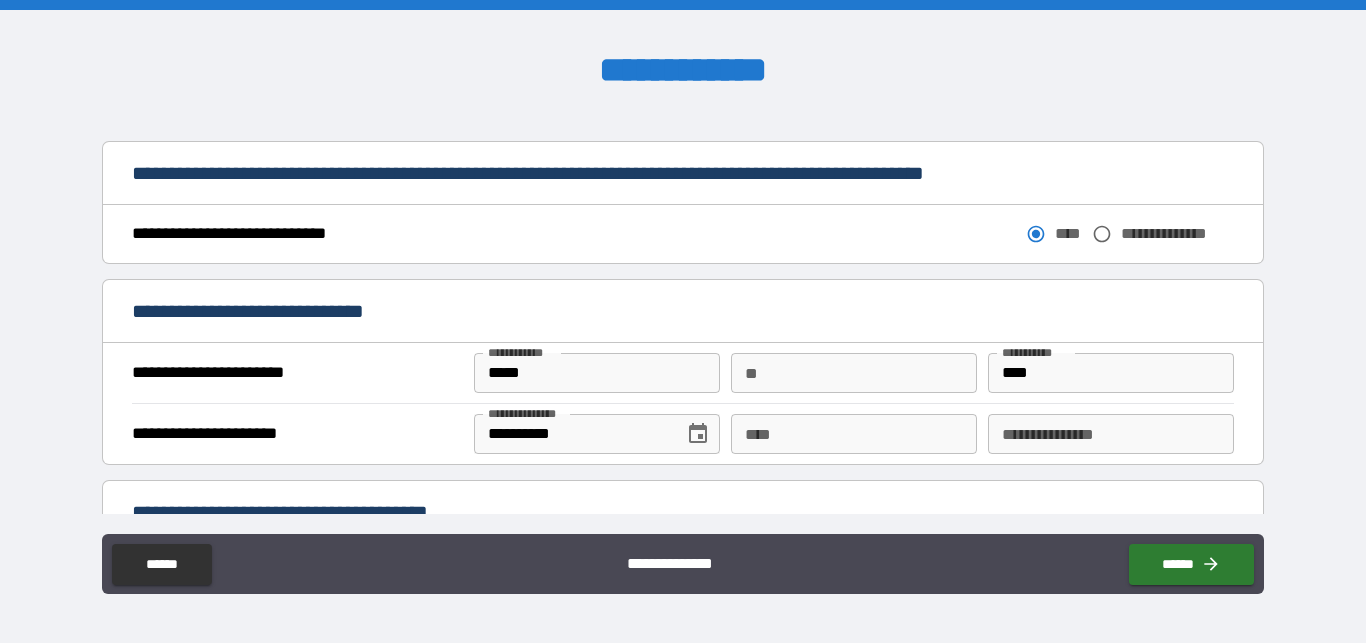 scroll, scrollTop: 1090, scrollLeft: 0, axis: vertical 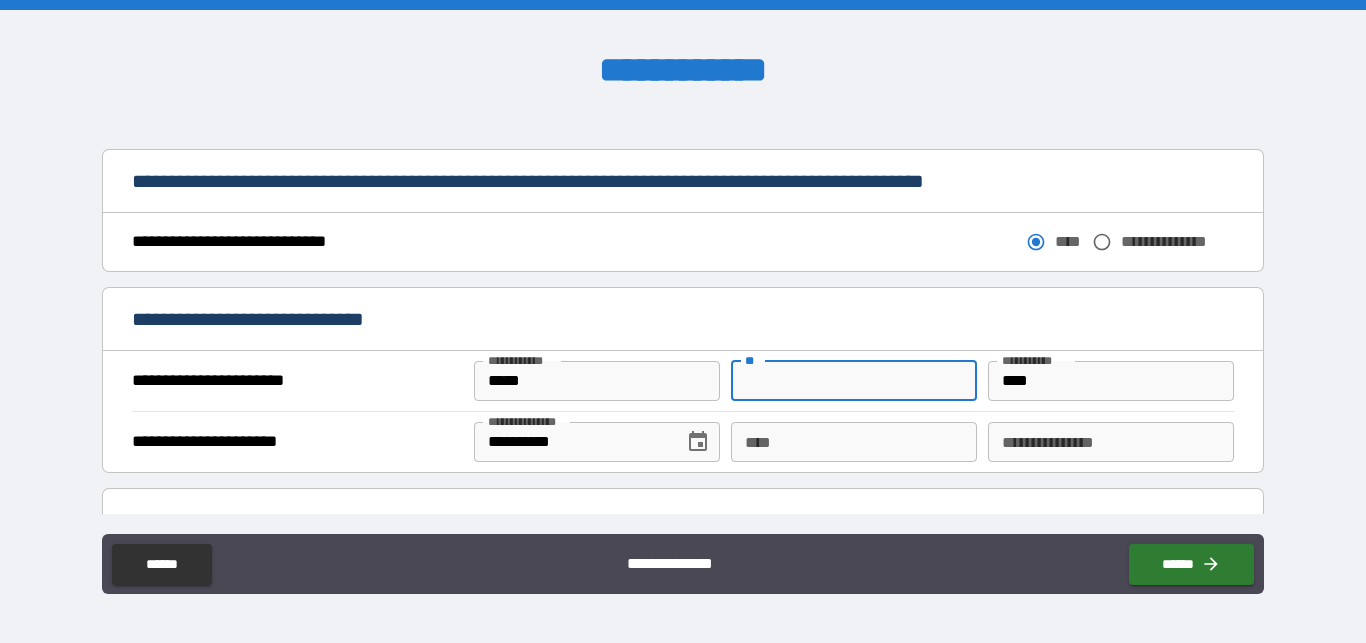 click on "**" at bounding box center (854, 381) 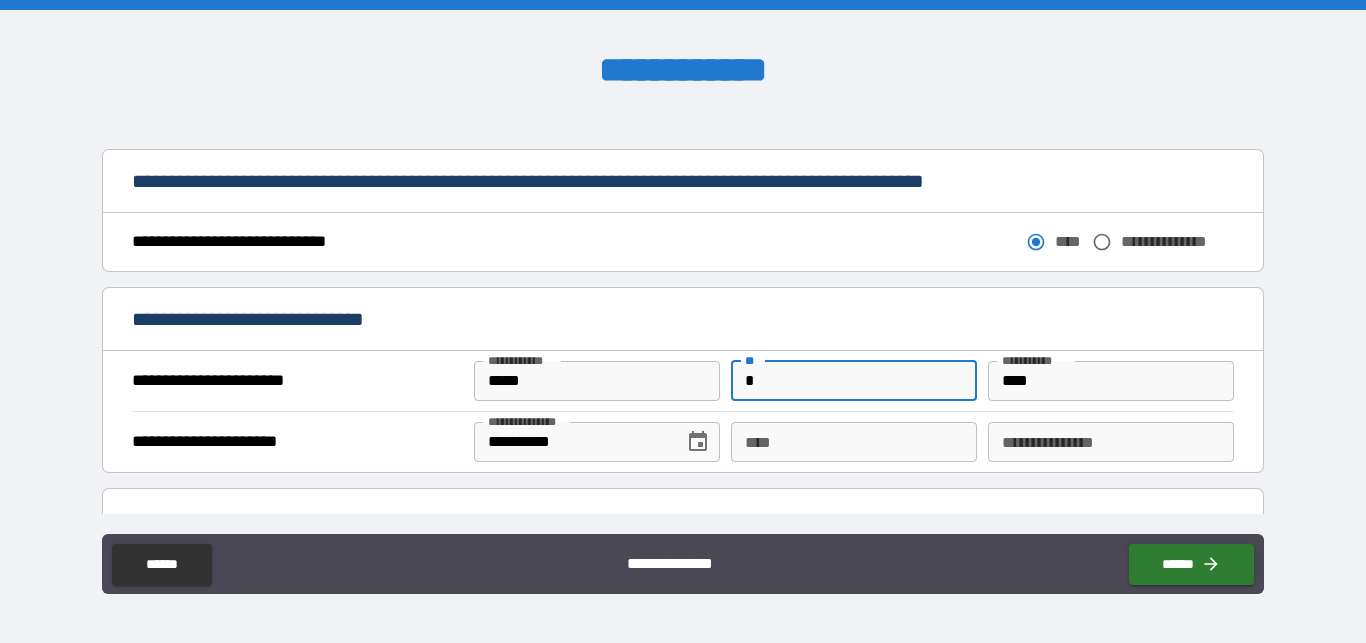 type on "*" 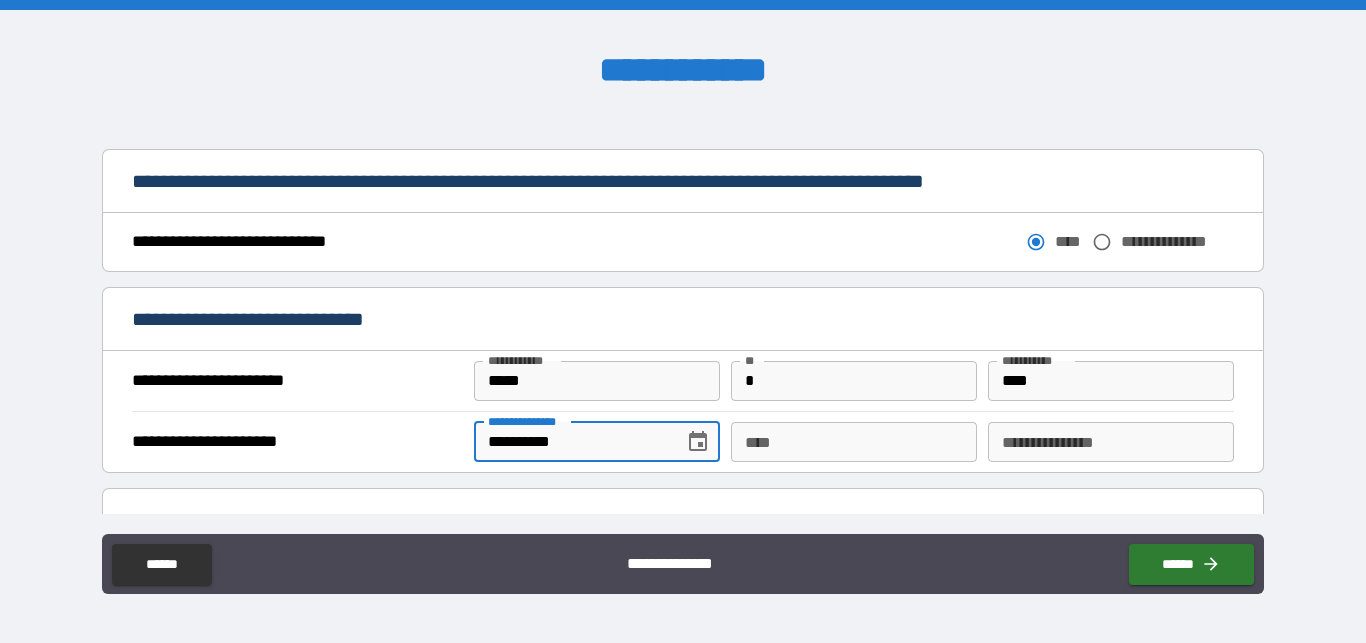 type 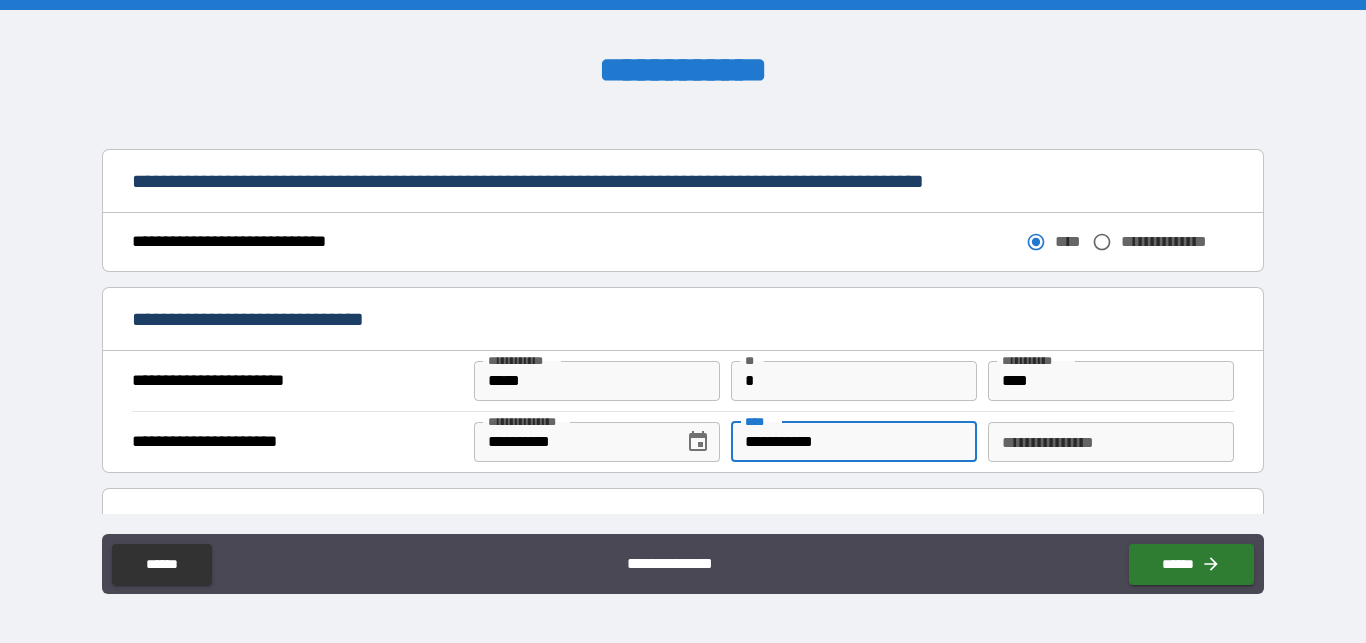 type on "**********" 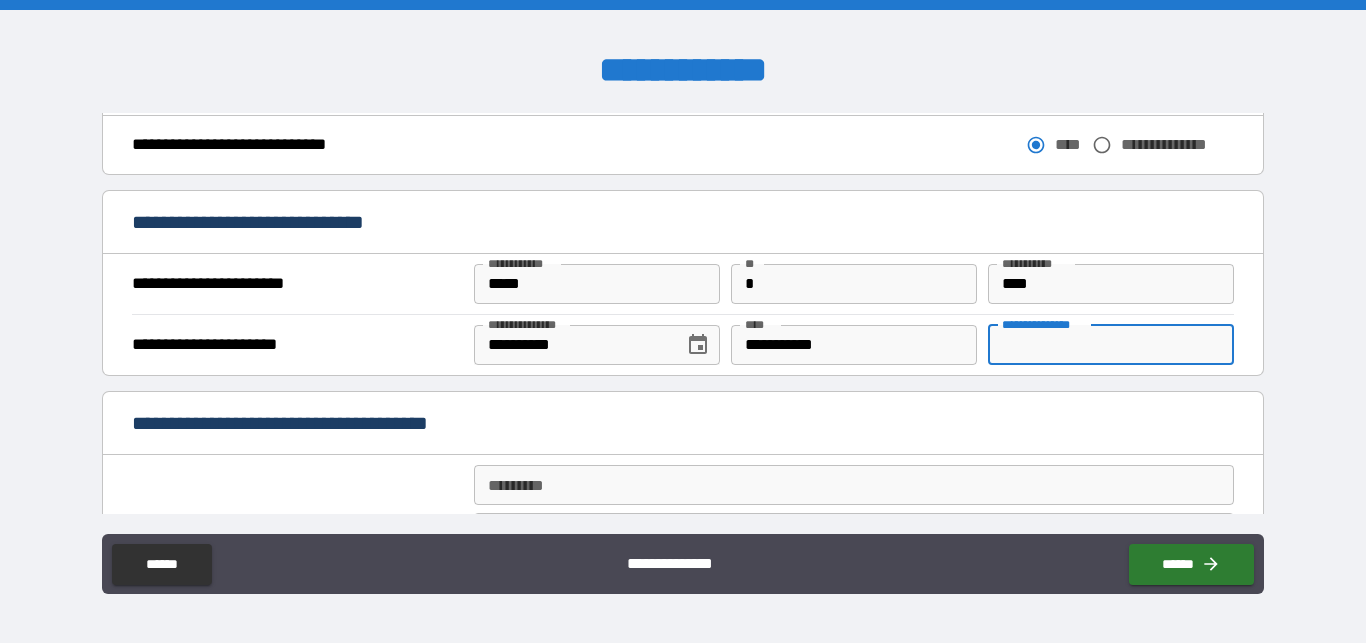 scroll, scrollTop: 1188, scrollLeft: 0, axis: vertical 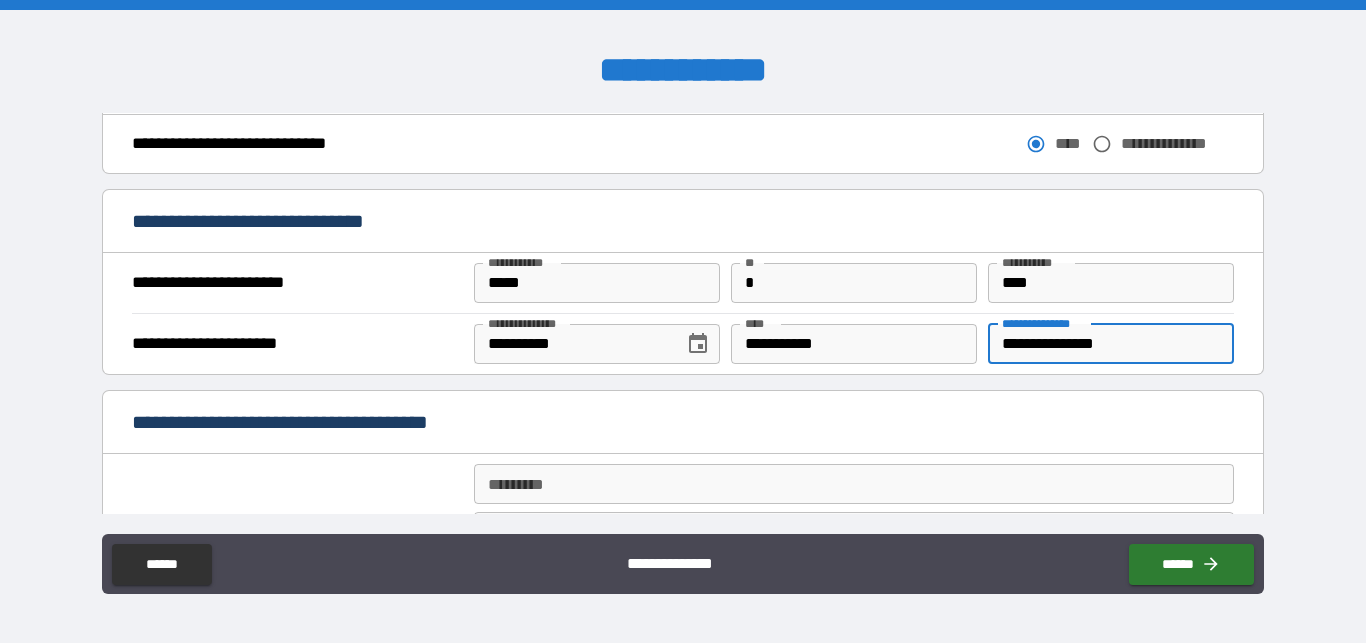 type on "**********" 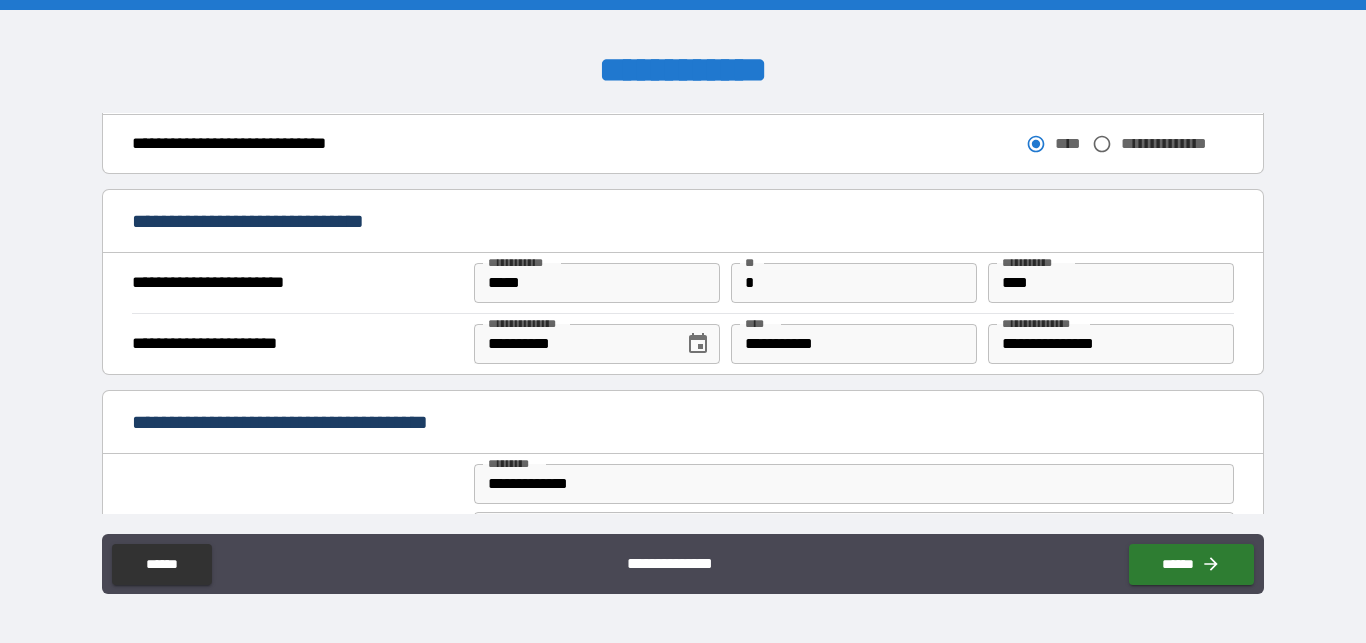 type on "**********" 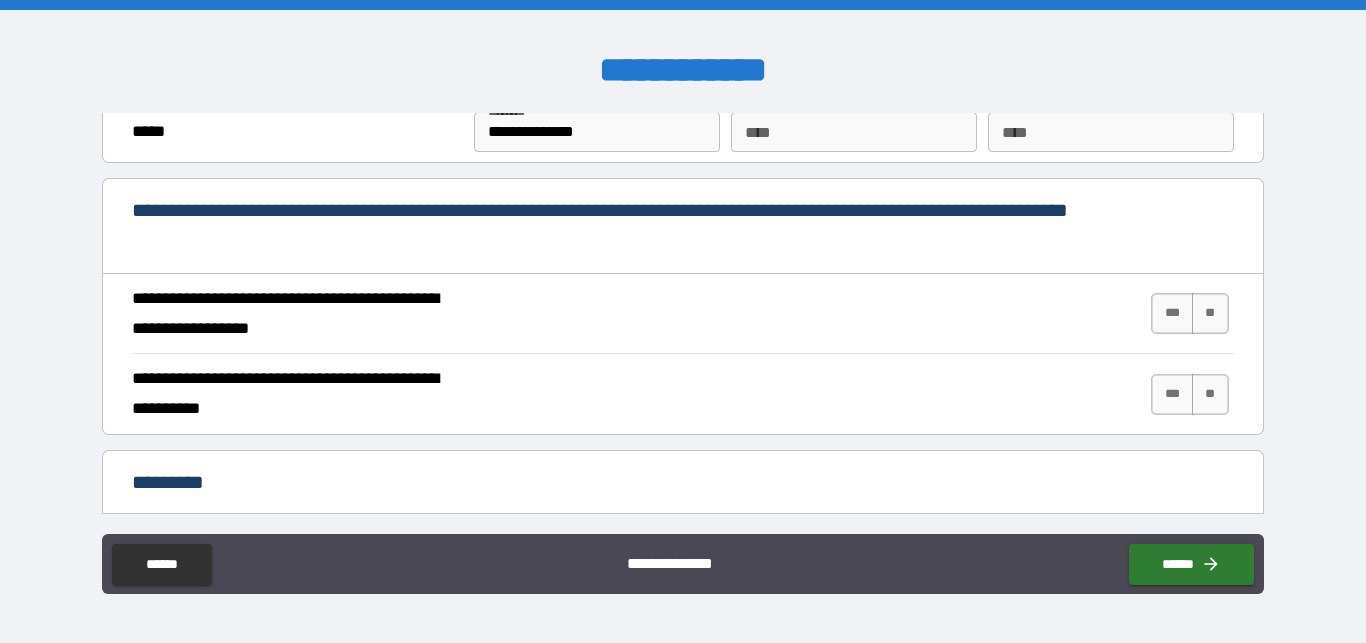 scroll, scrollTop: 1778, scrollLeft: 0, axis: vertical 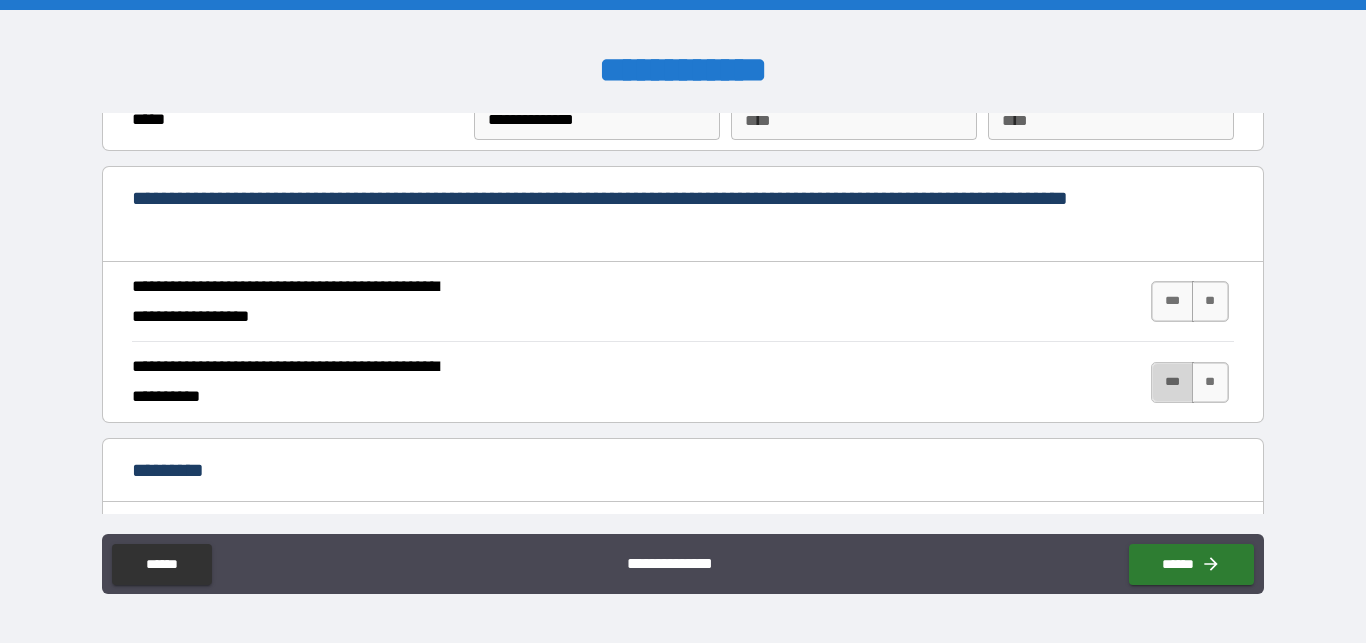 click on "***" at bounding box center (1172, 382) 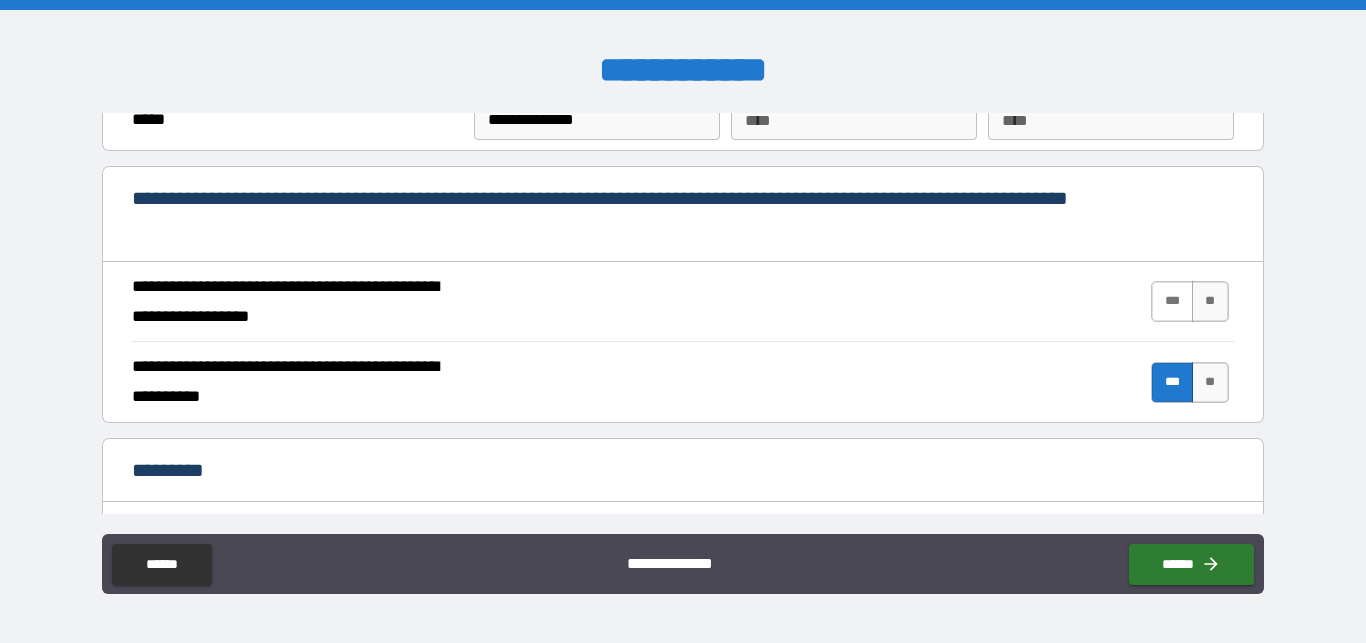 click on "***" at bounding box center [1172, 301] 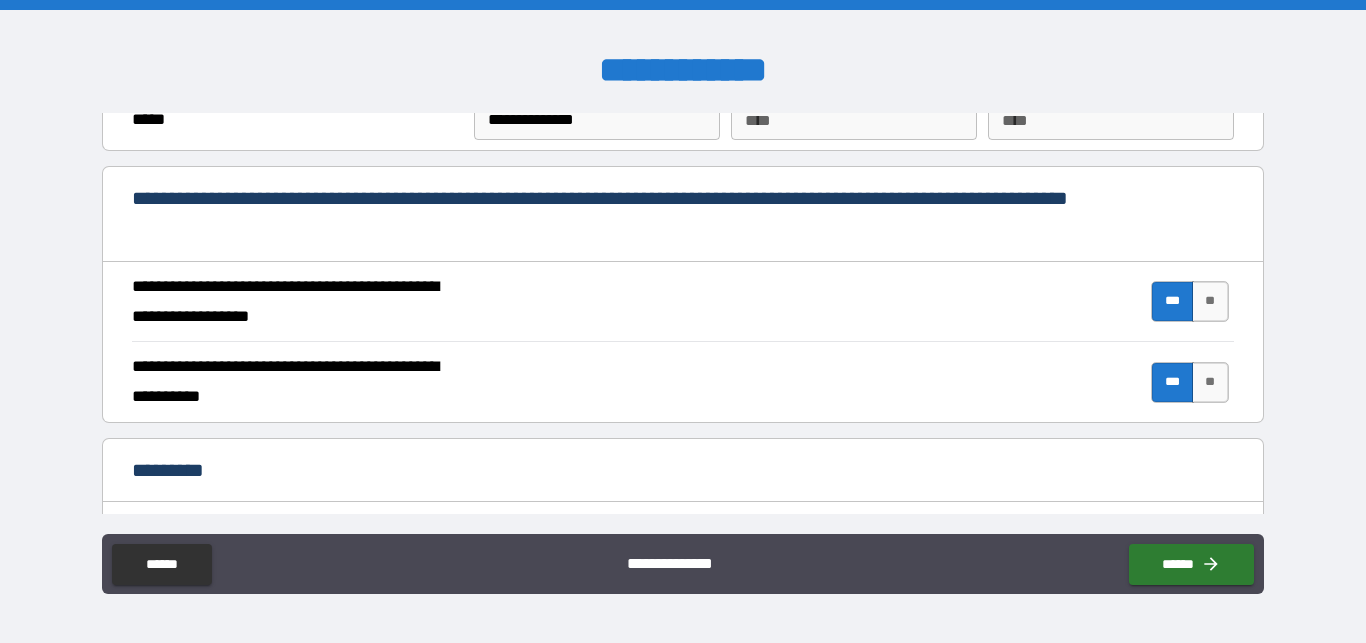 scroll, scrollTop: 2045, scrollLeft: 0, axis: vertical 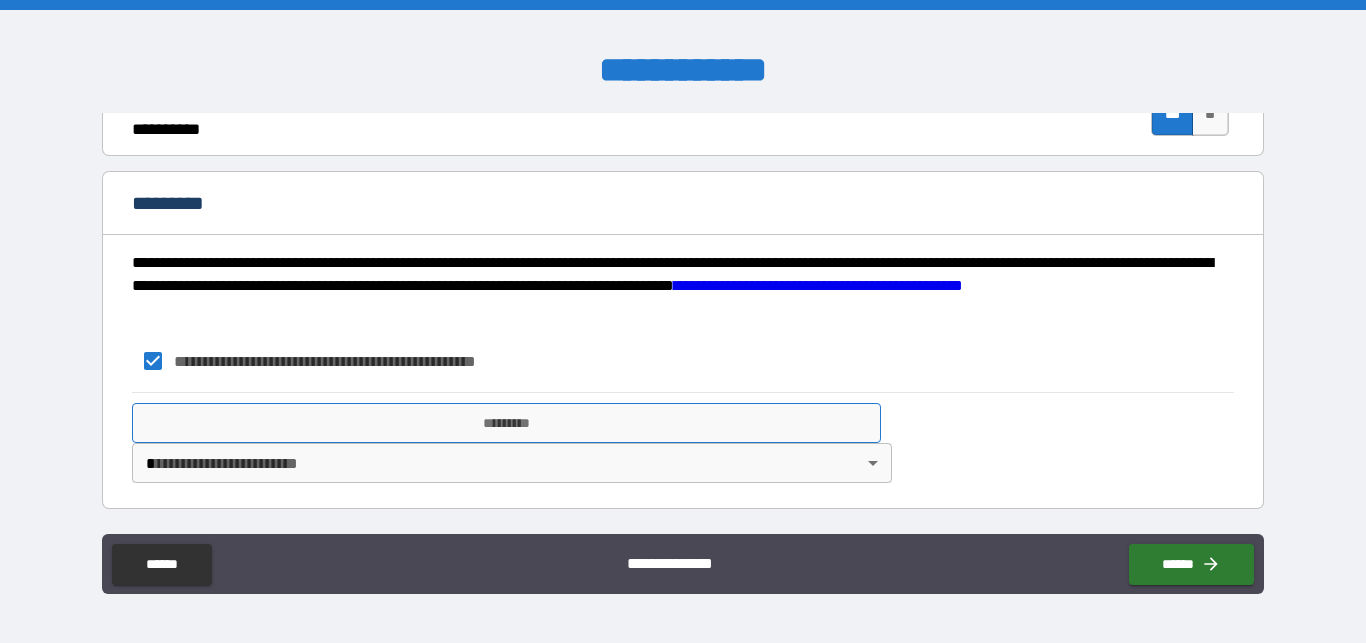 click on "*********" at bounding box center (506, 423) 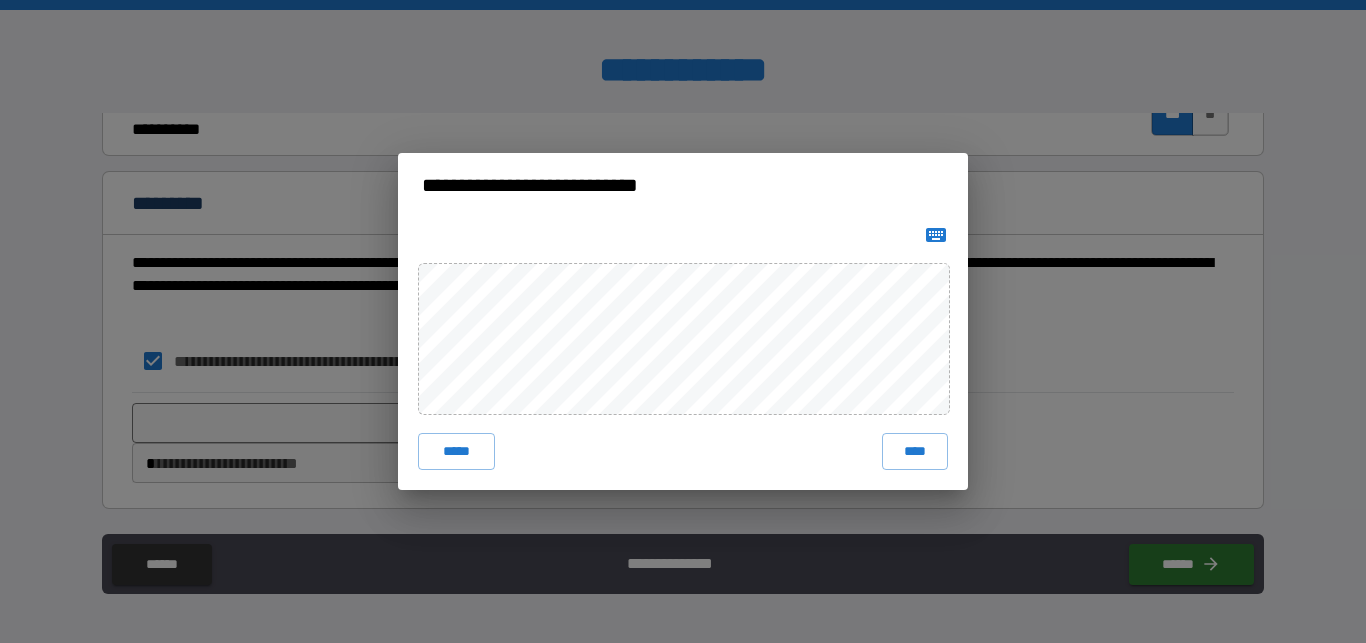 click at bounding box center (936, 235) 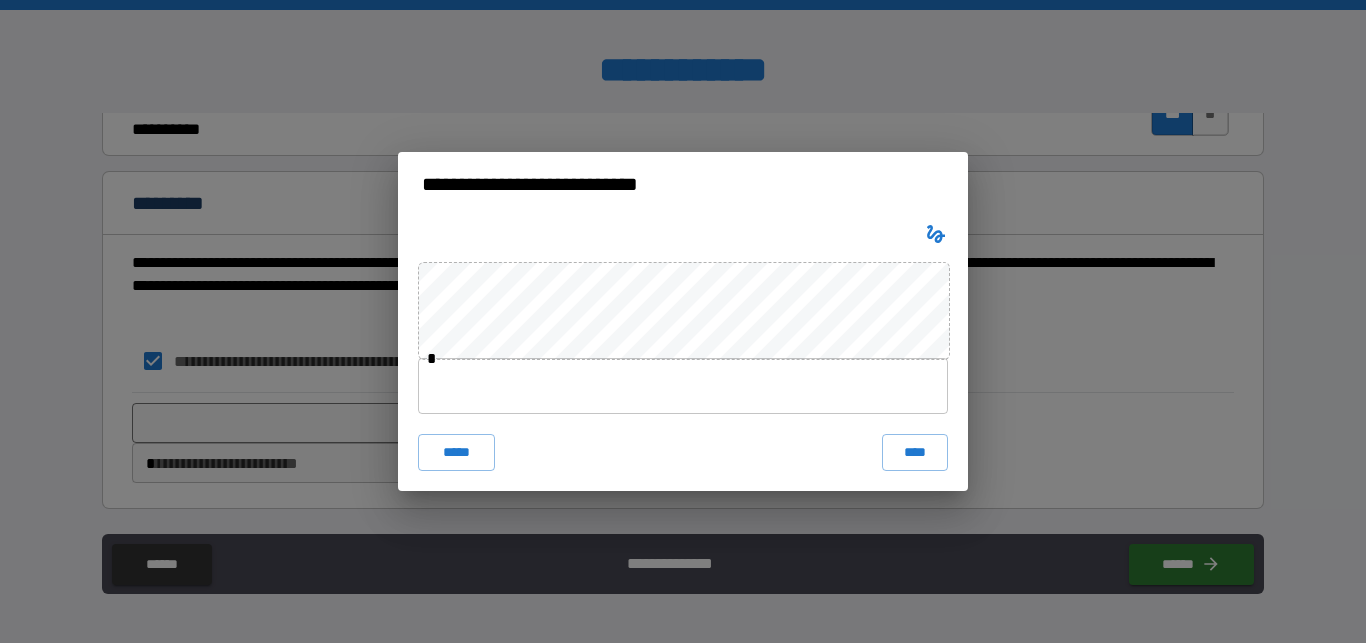 click at bounding box center (683, 386) 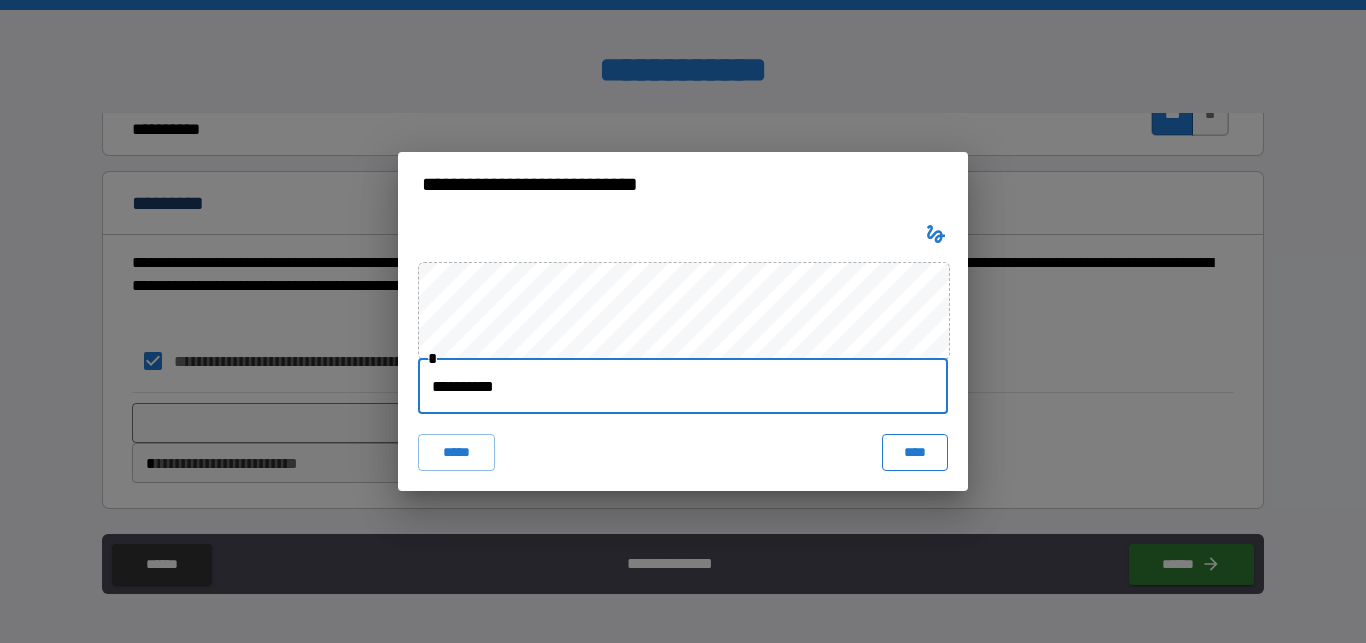 type on "**********" 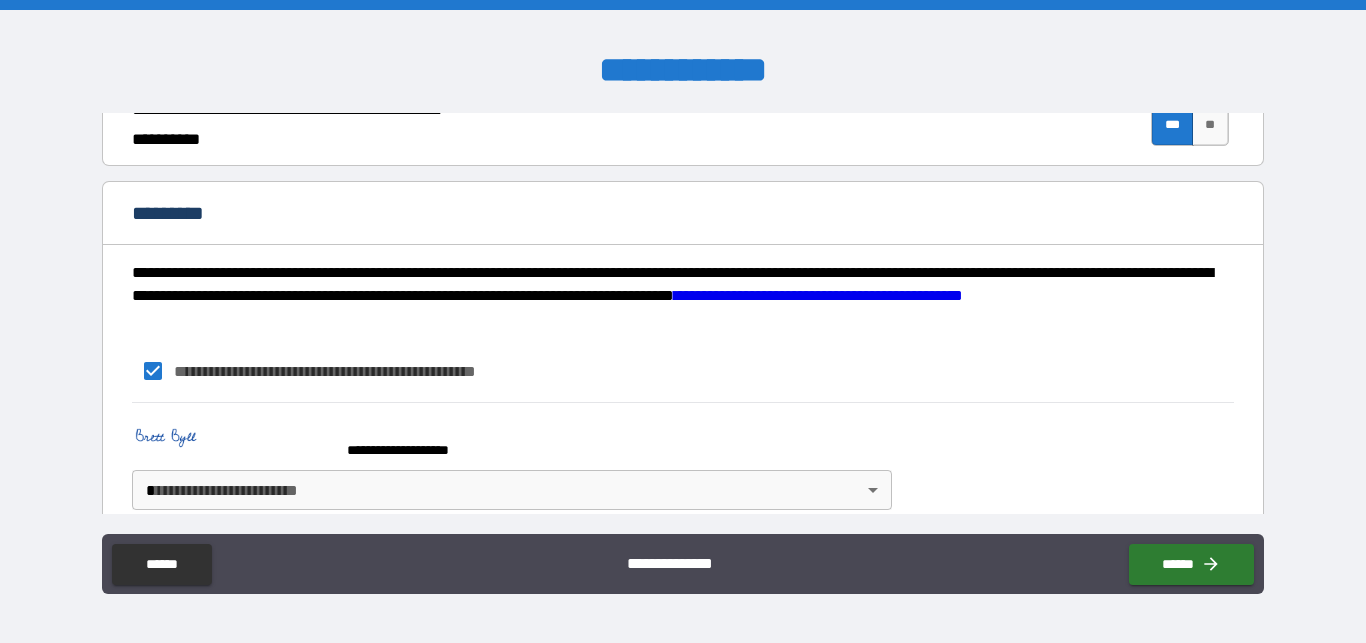 scroll, scrollTop: 2062, scrollLeft: 0, axis: vertical 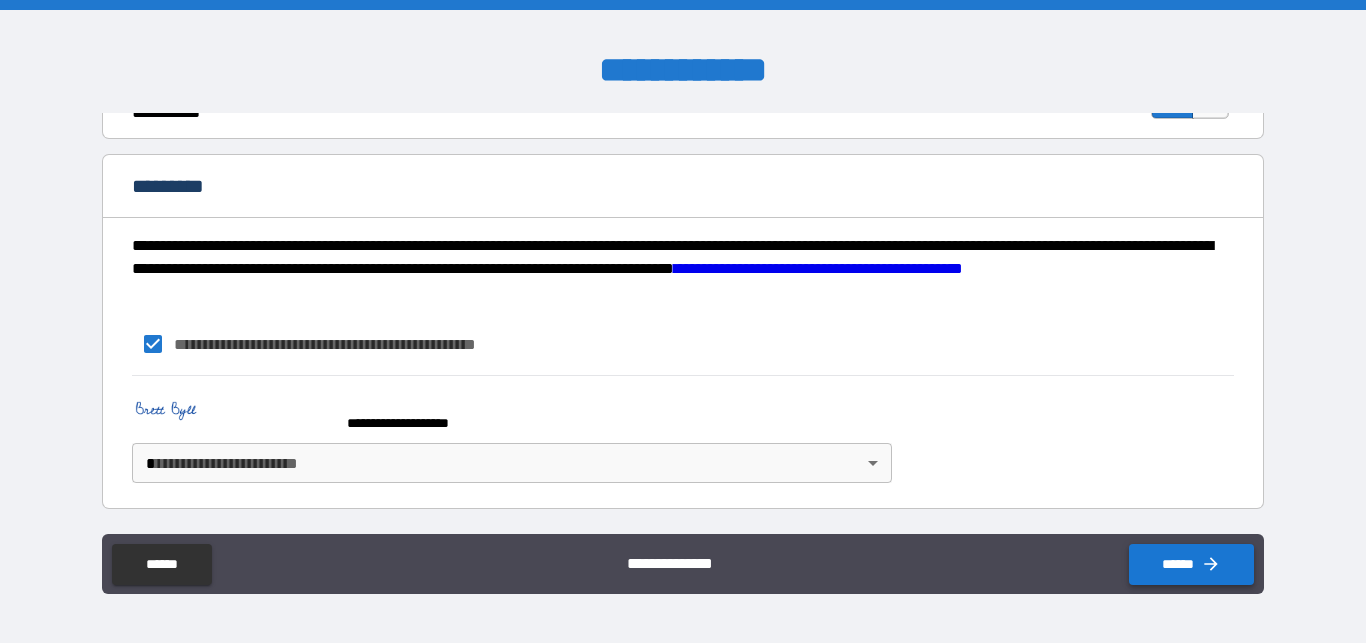 click on "******" at bounding box center [1191, 564] 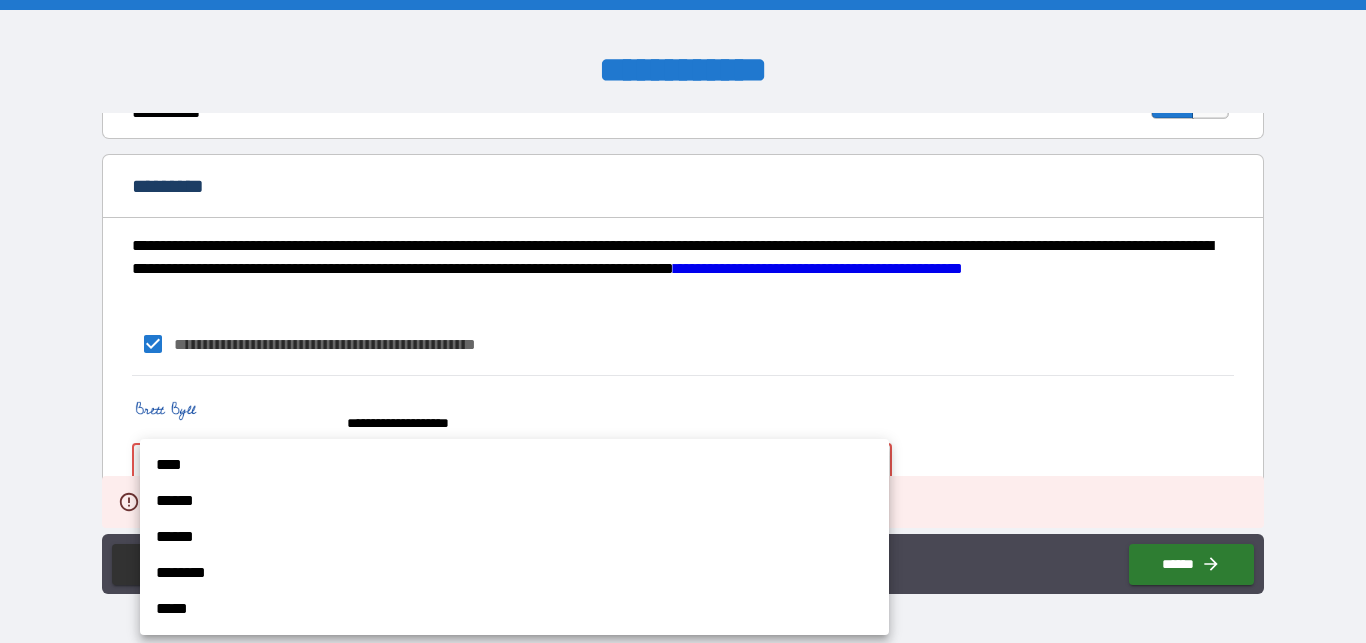 click on "**********" at bounding box center (683, 321) 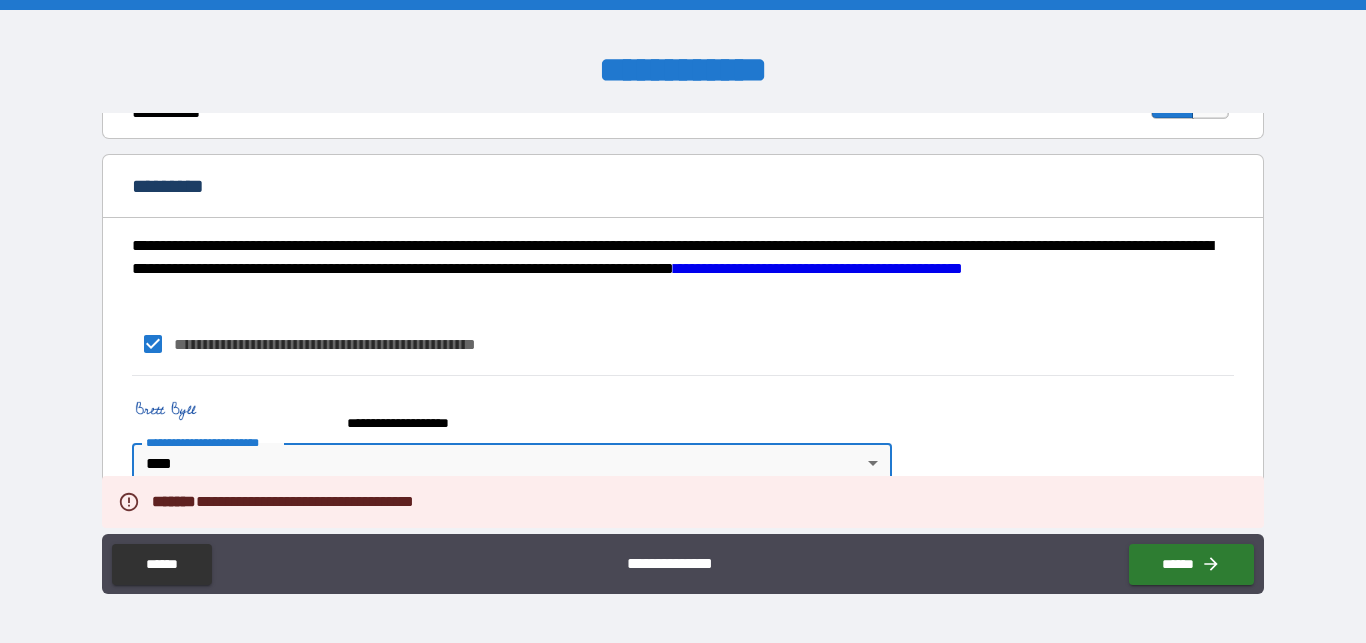 type on "*" 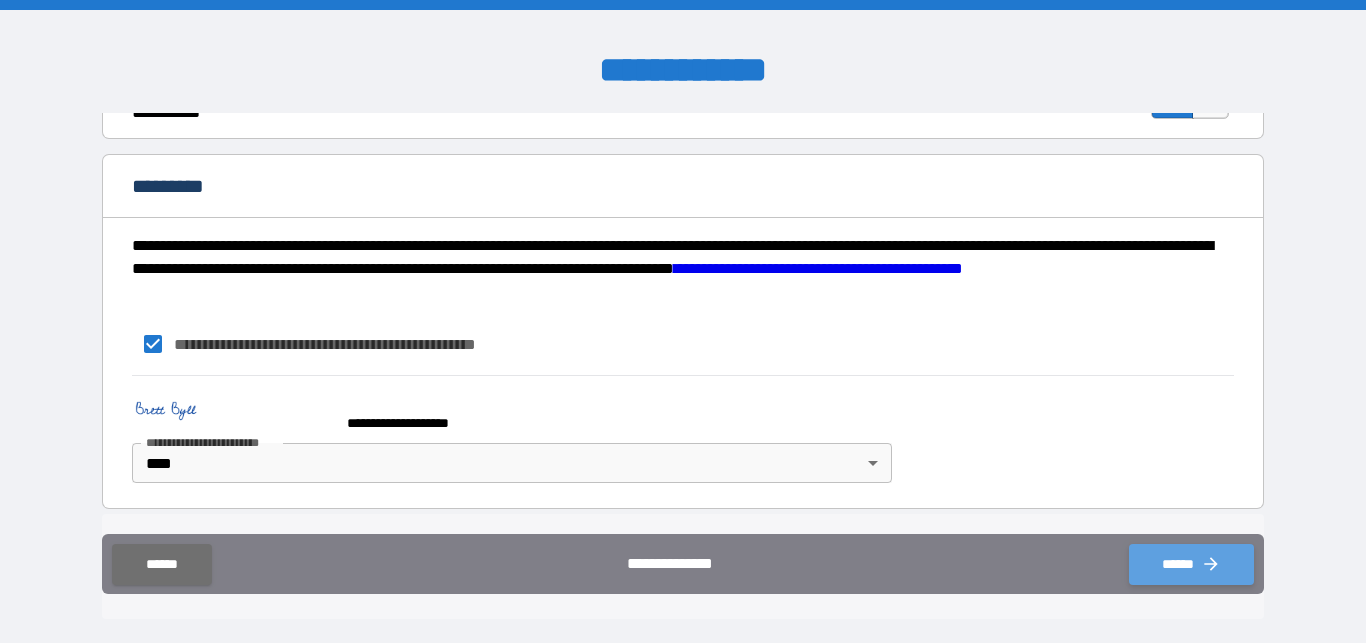 click on "******" at bounding box center (1191, 564) 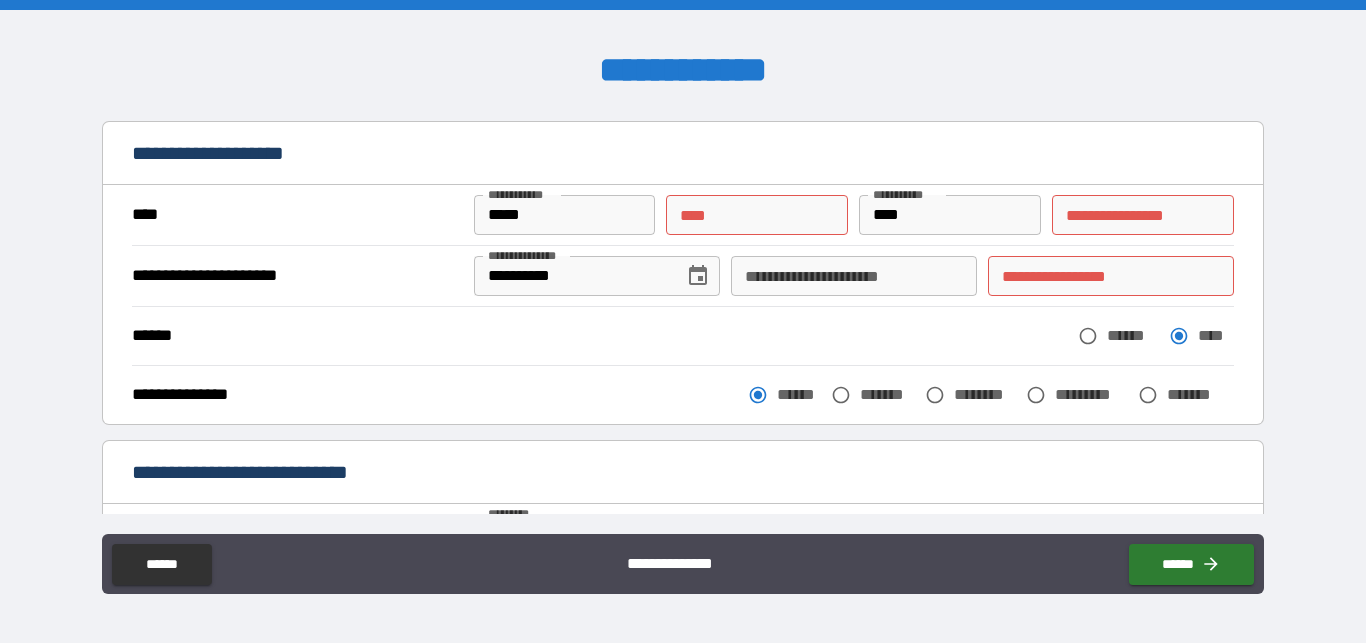 scroll, scrollTop: 0, scrollLeft: 0, axis: both 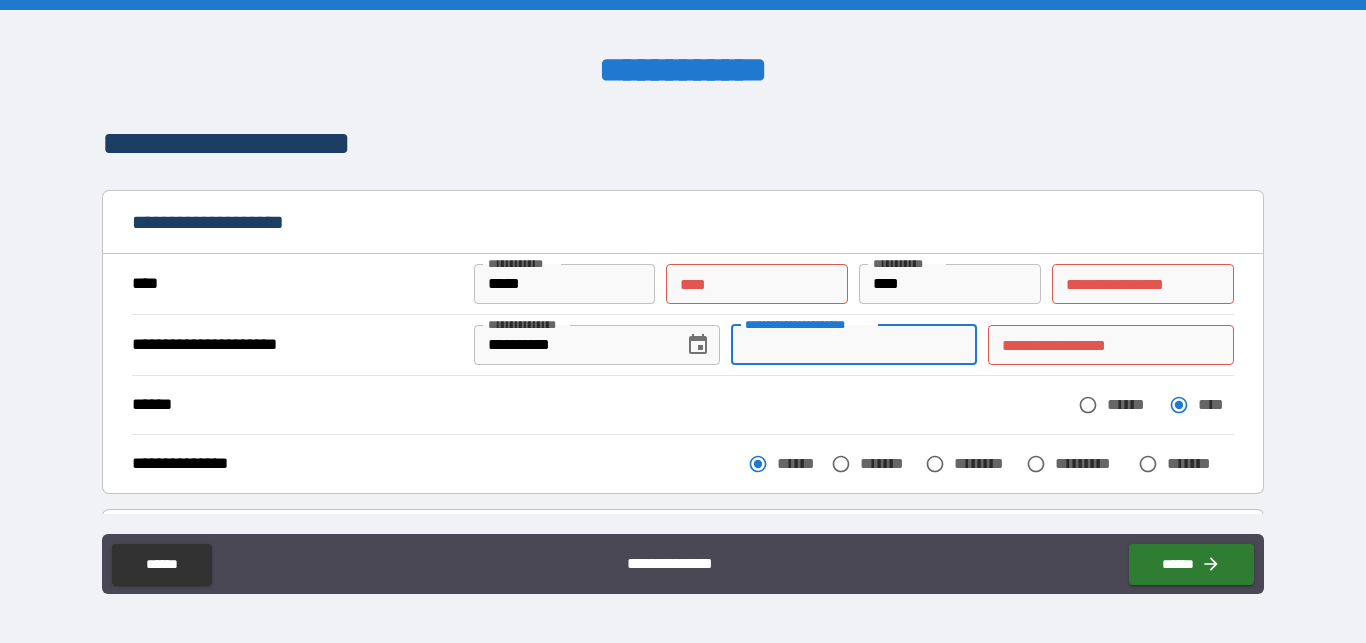 click on "**********" at bounding box center (854, 345) 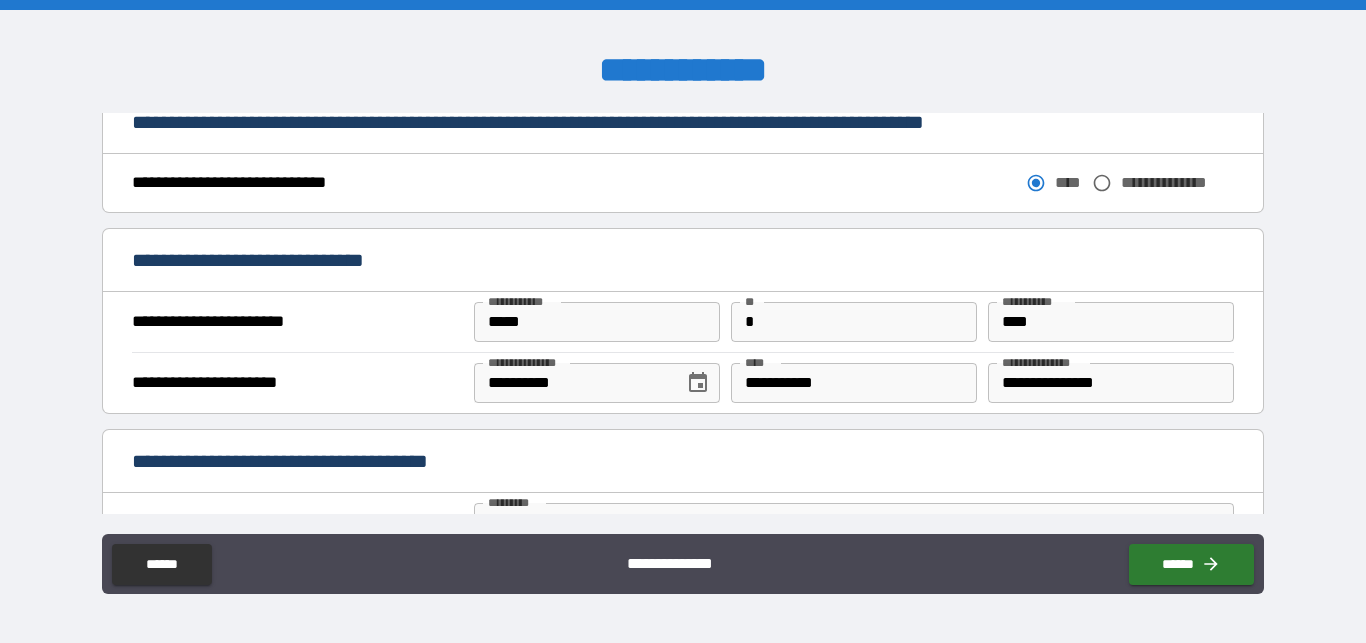 scroll, scrollTop: 1167, scrollLeft: 0, axis: vertical 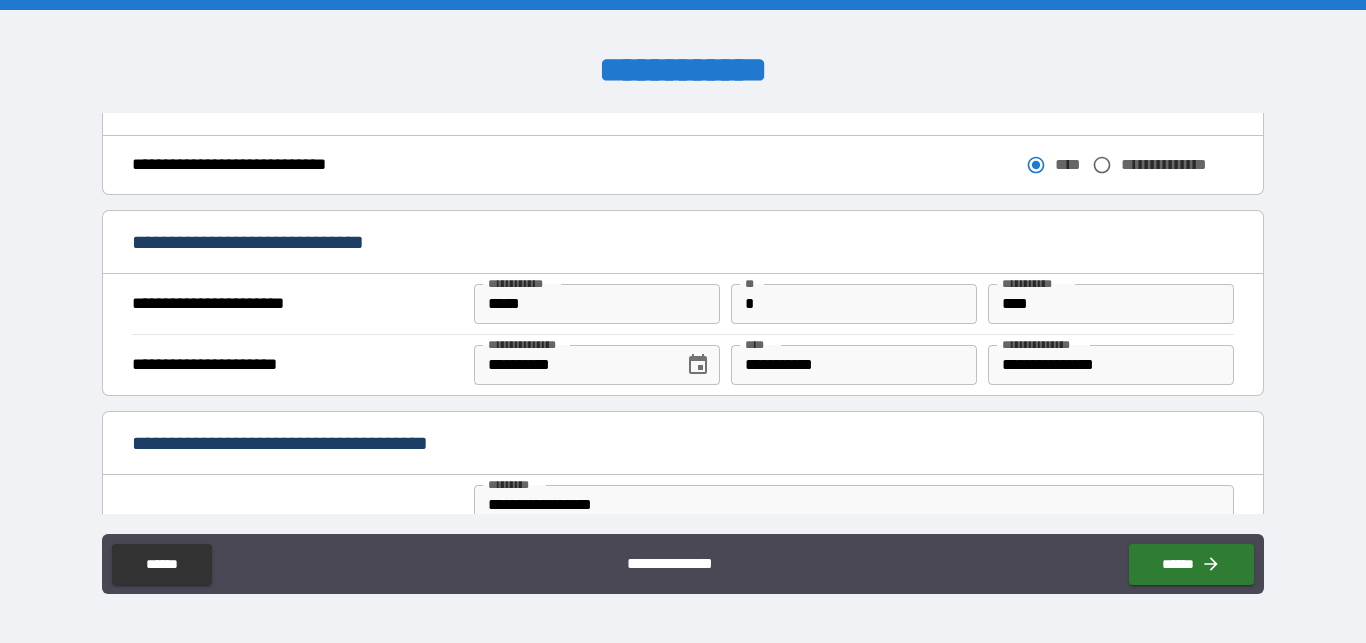 type on "**********" 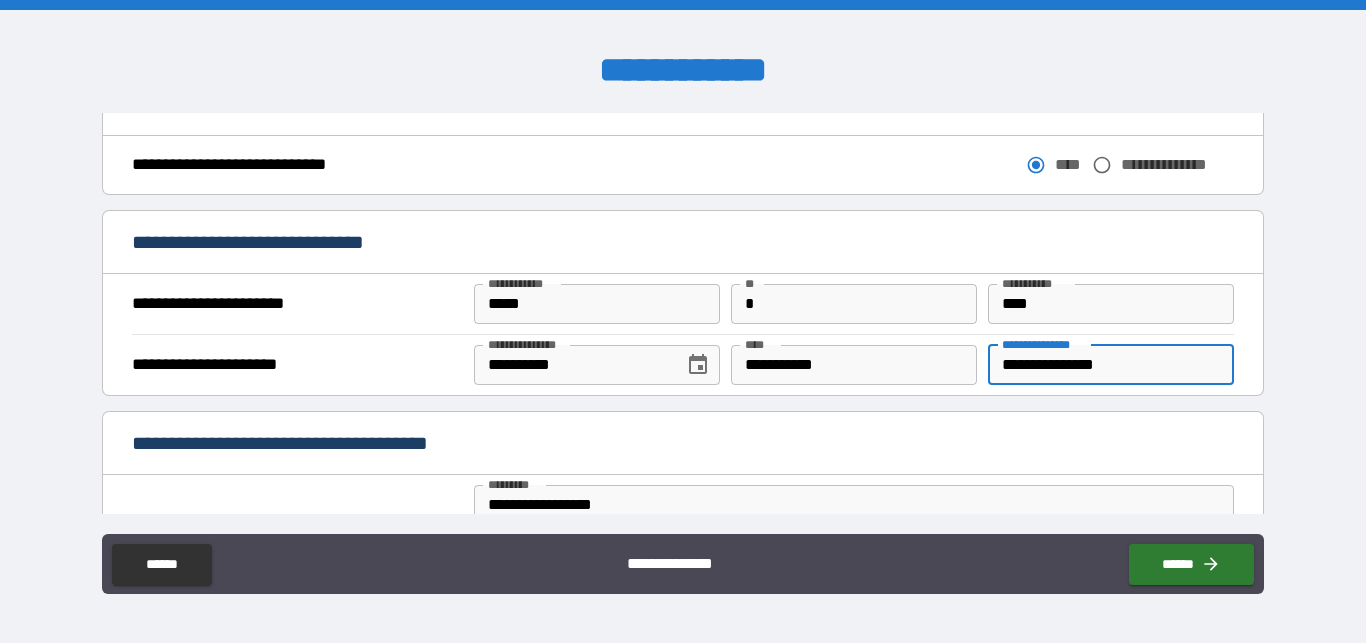 click on "**********" at bounding box center (1111, 365) 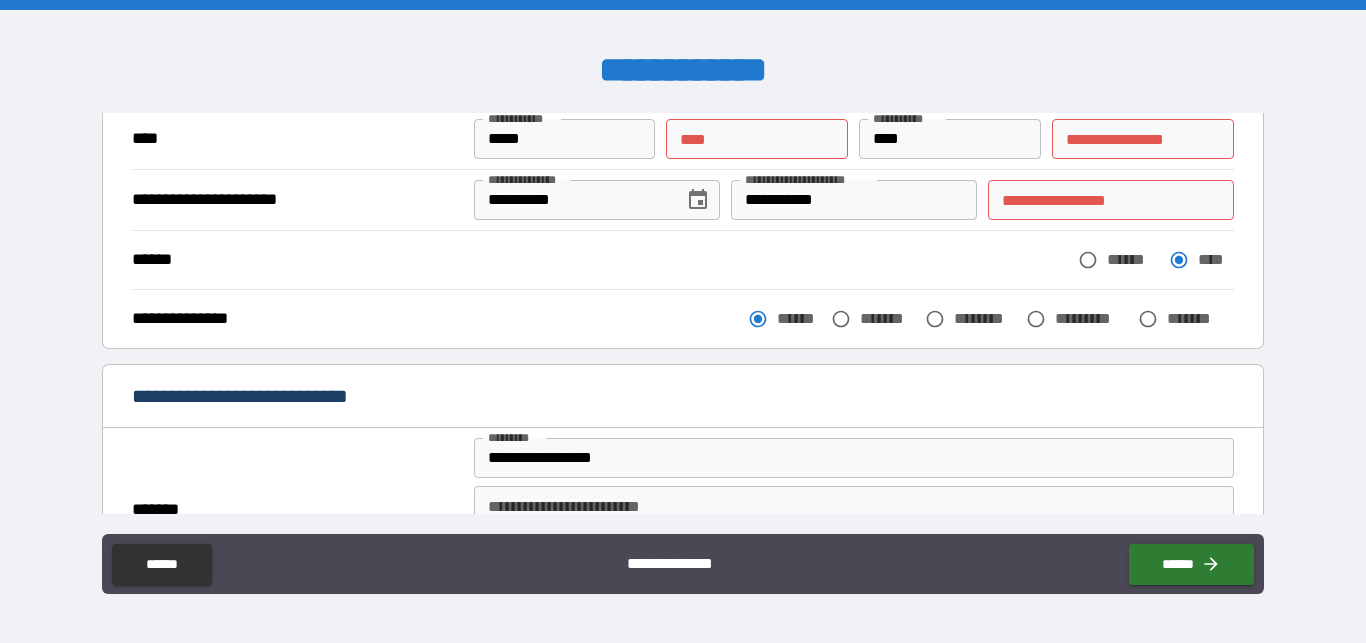 scroll, scrollTop: 127, scrollLeft: 0, axis: vertical 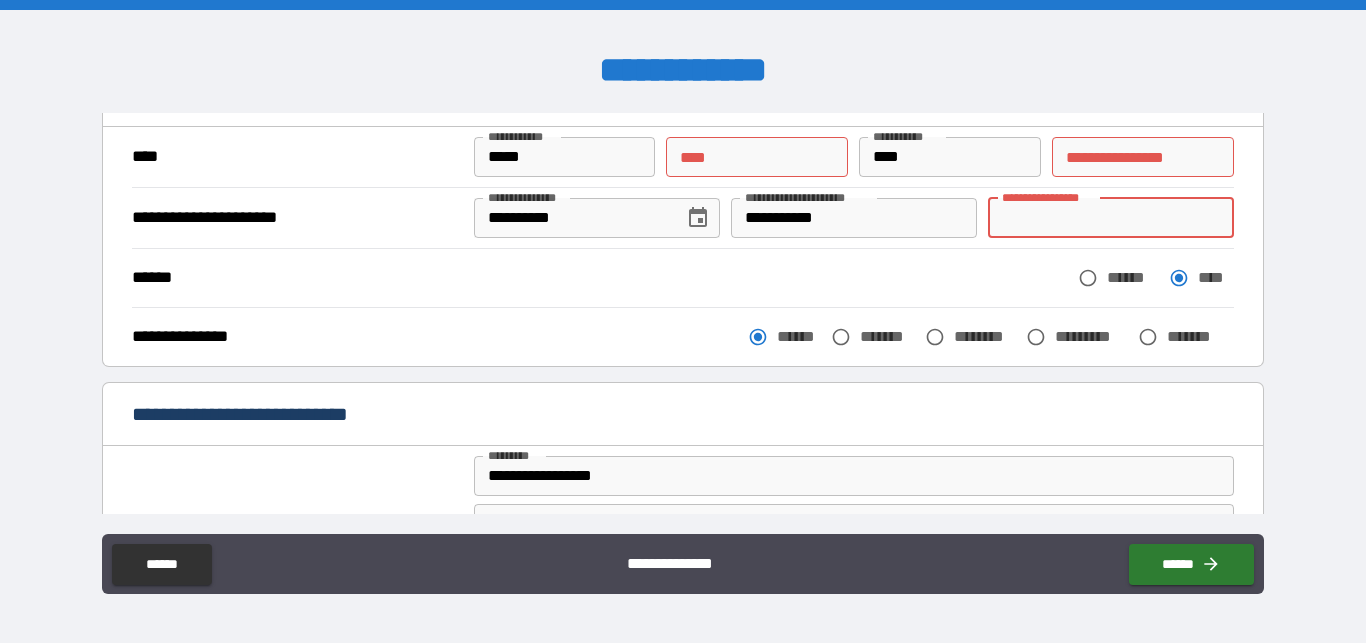 click on "**********" at bounding box center [1111, 218] 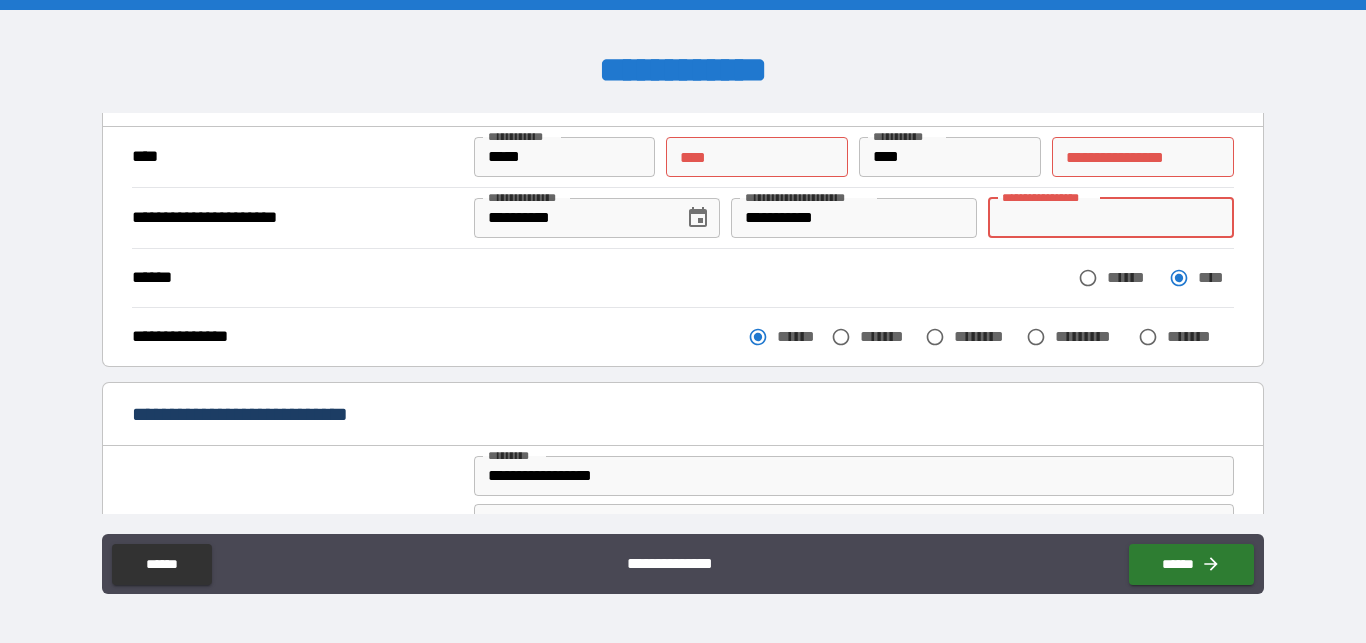 paste on "**********" 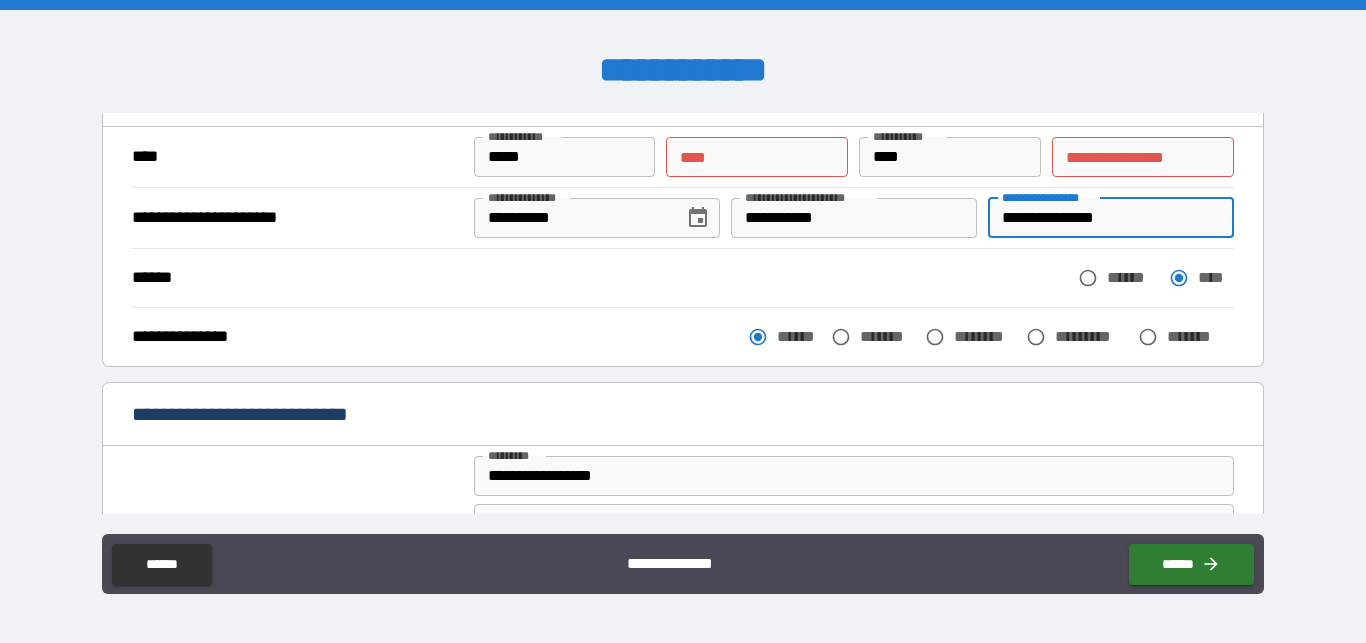 type on "**********" 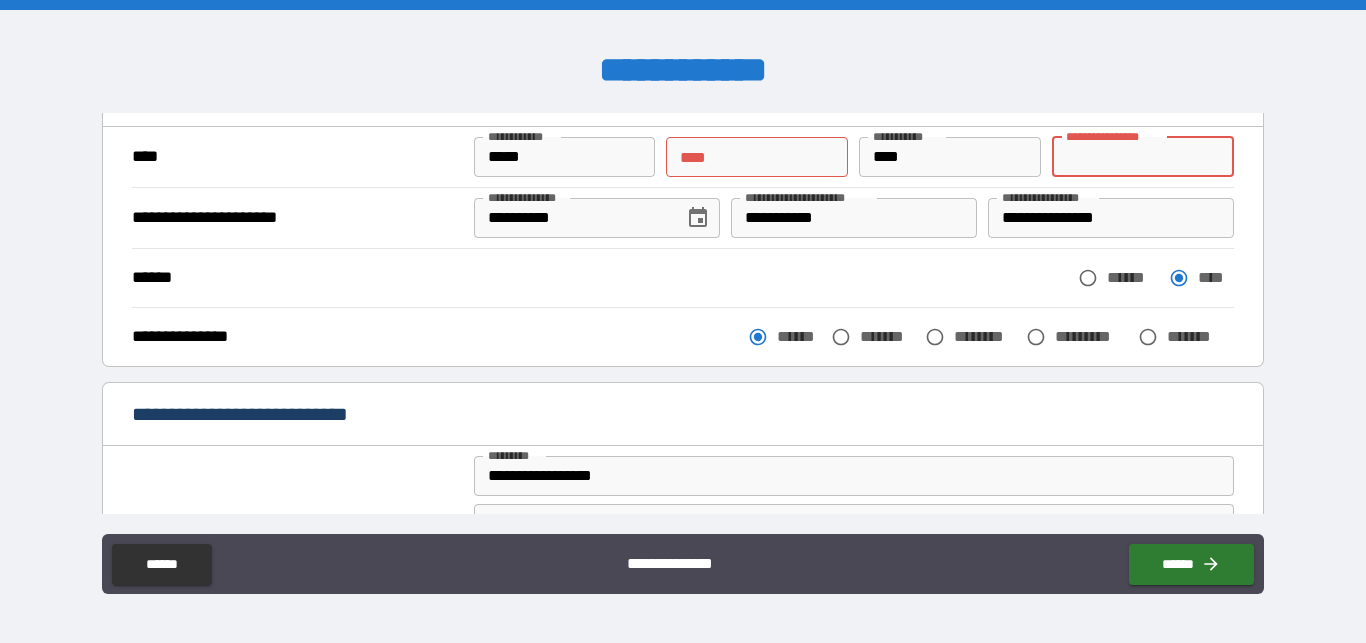 click on "**********" at bounding box center [1143, 157] 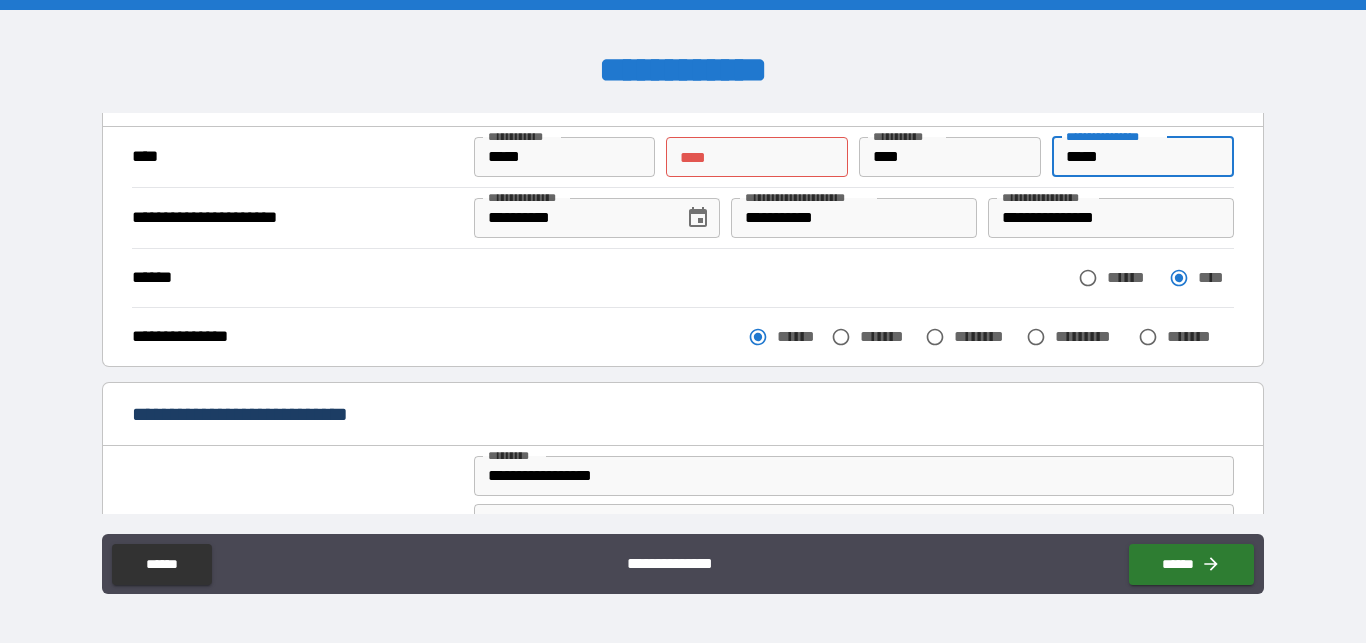 type on "*****" 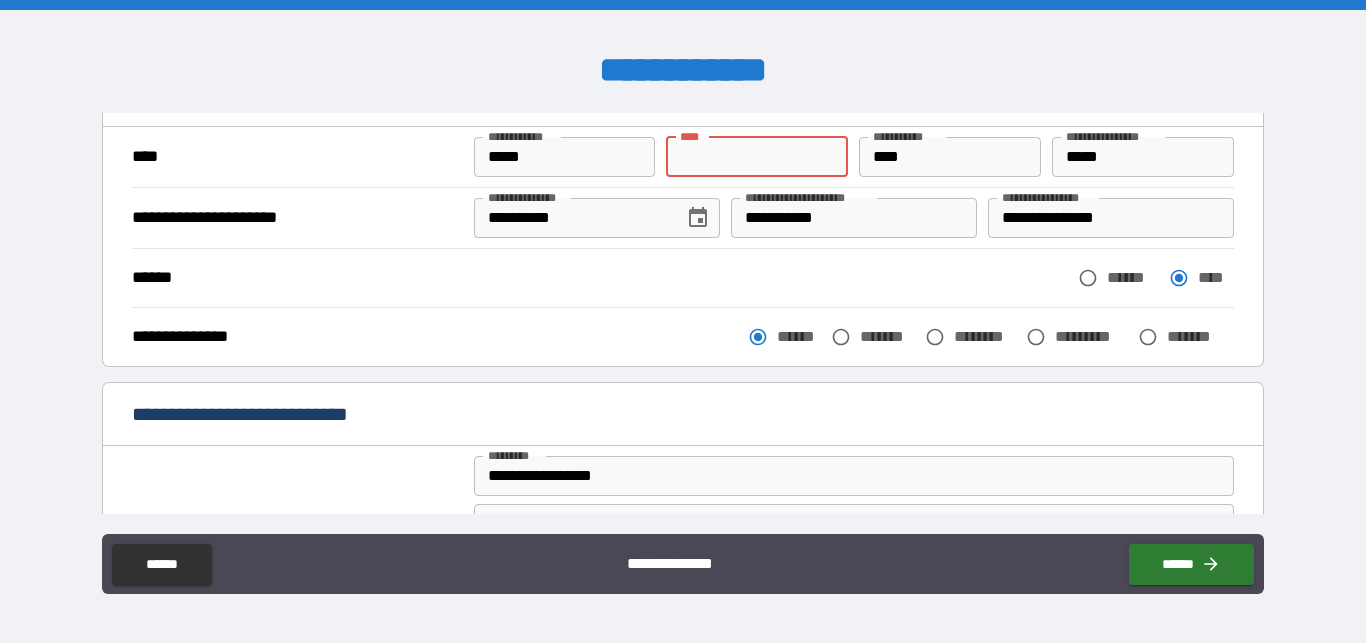 click on "**   *" at bounding box center (757, 157) 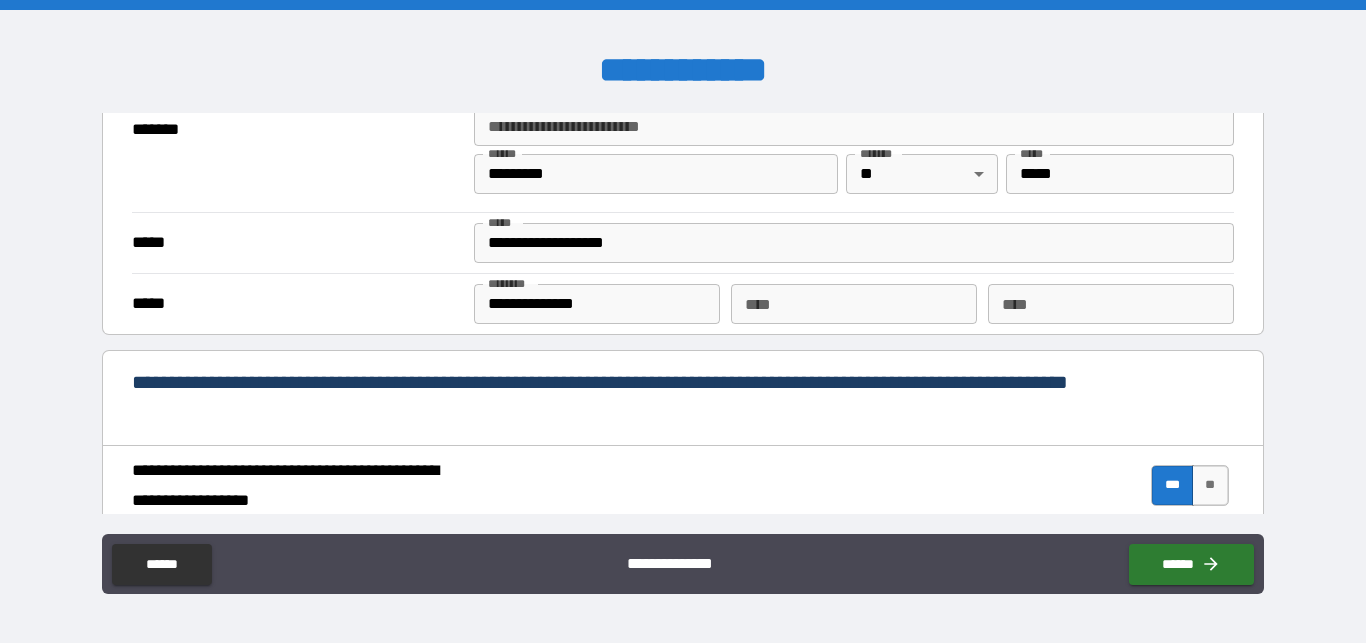 scroll, scrollTop: 2062, scrollLeft: 0, axis: vertical 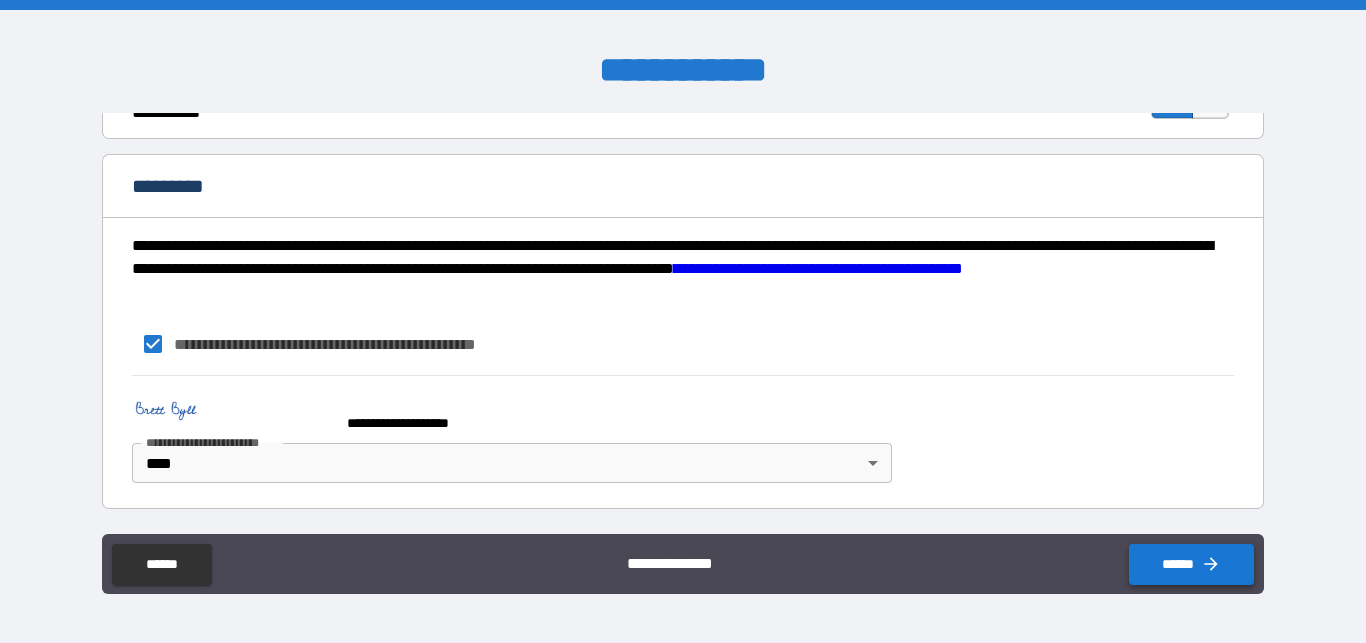 type on "*" 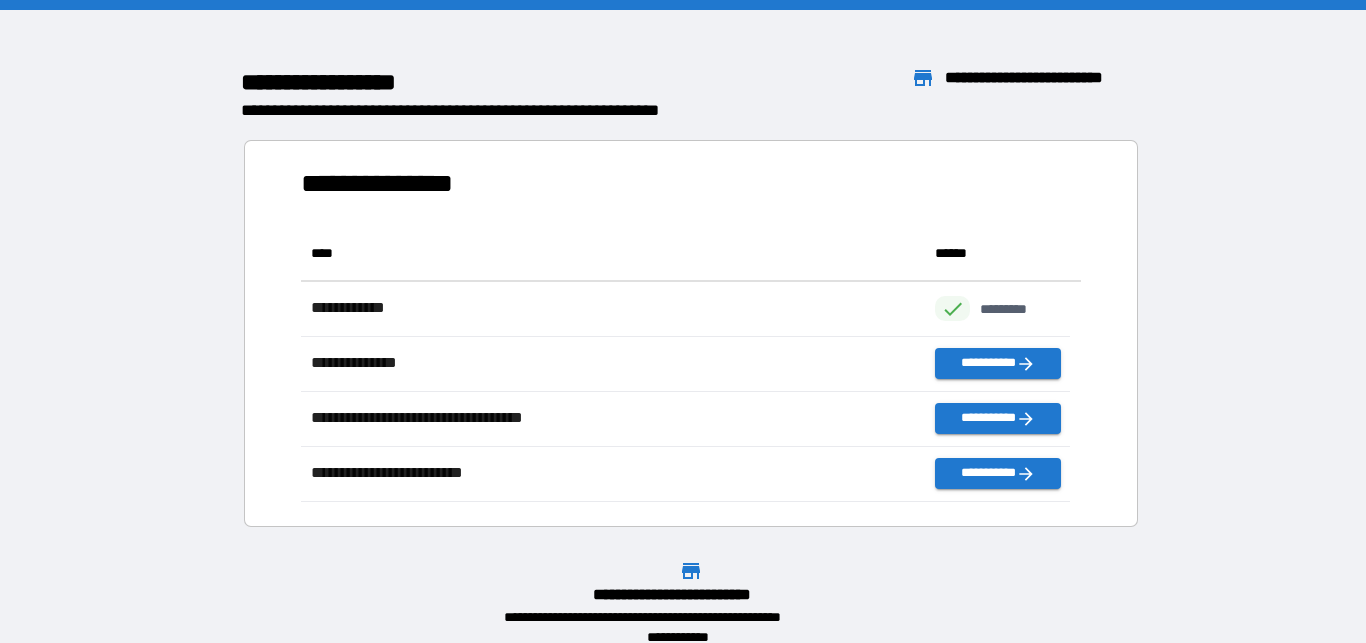 scroll, scrollTop: 259, scrollLeft: 753, axis: both 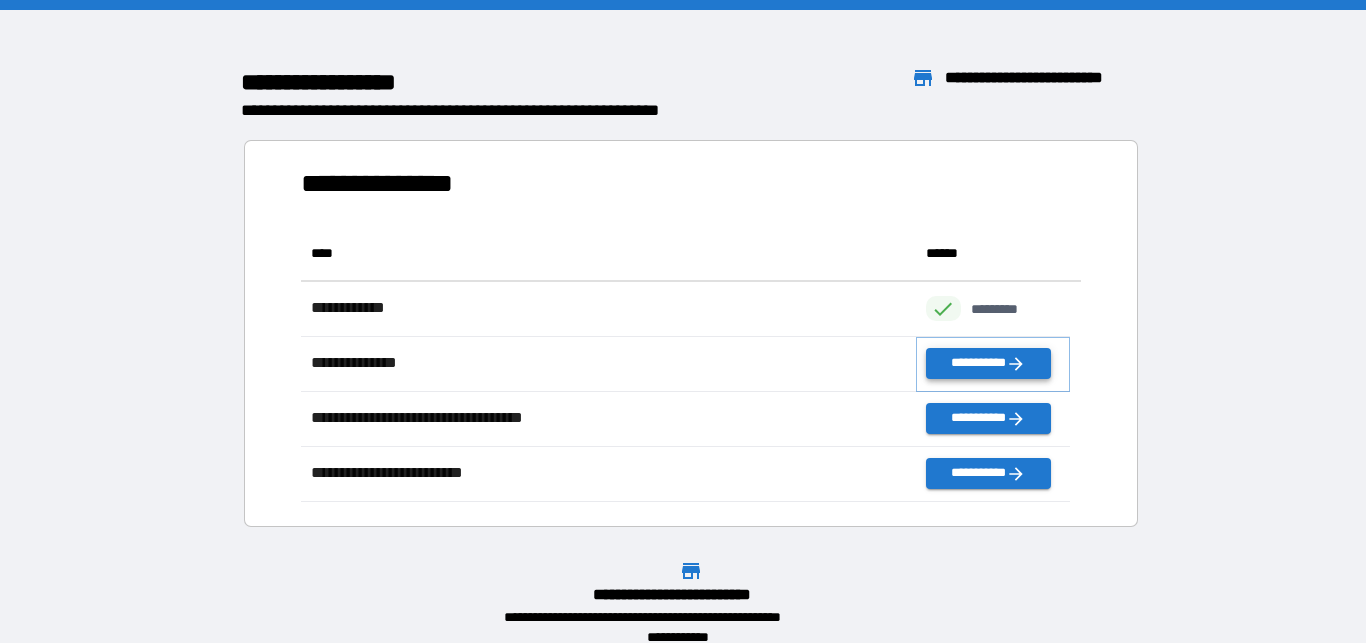 click on "**********" at bounding box center (989, 363) 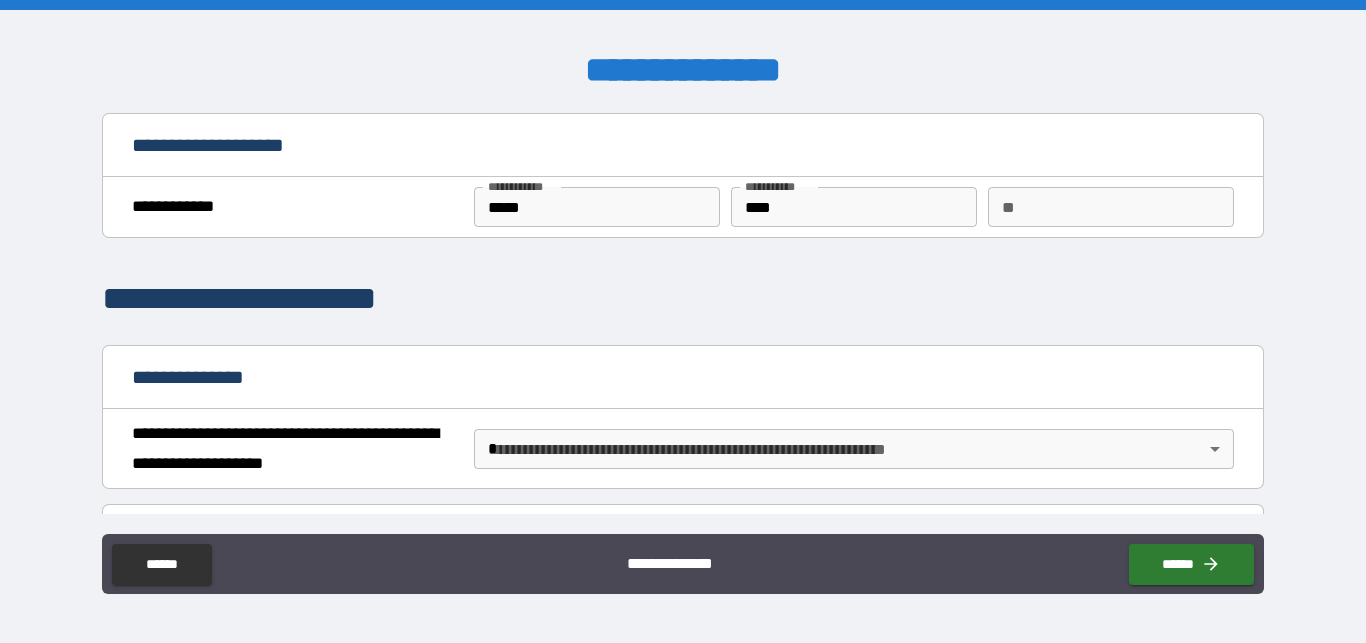 click on "**********" at bounding box center (683, 321) 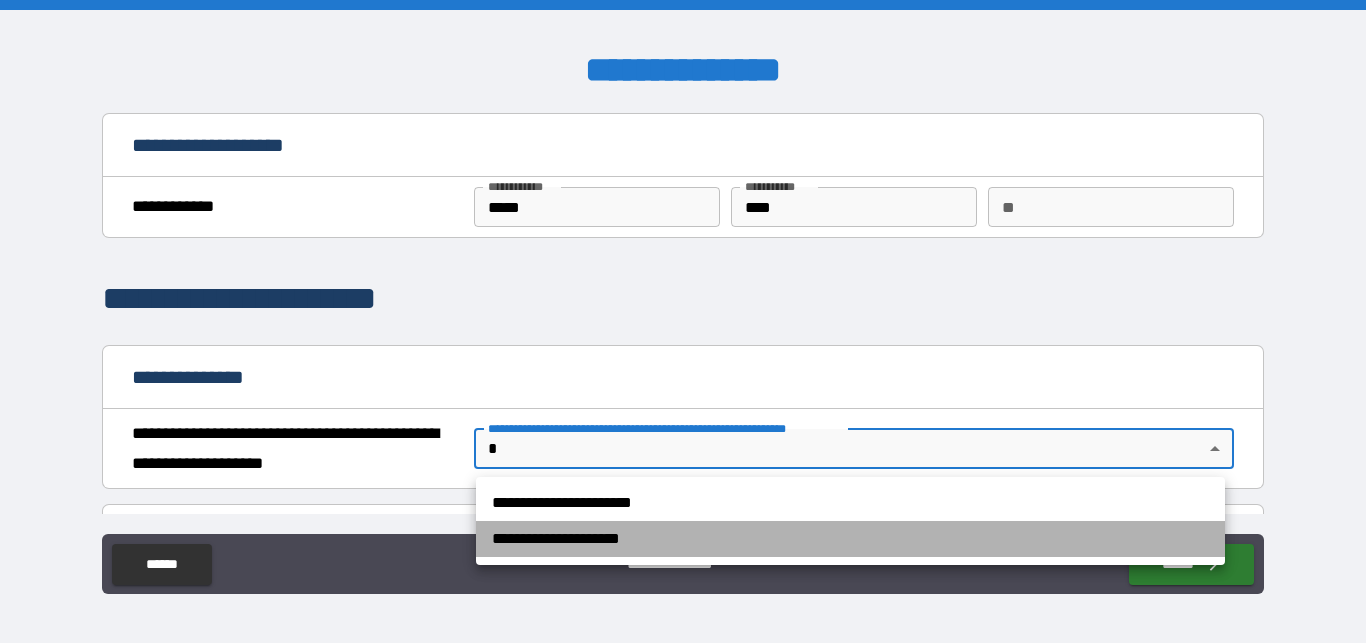 click on "**********" at bounding box center [850, 539] 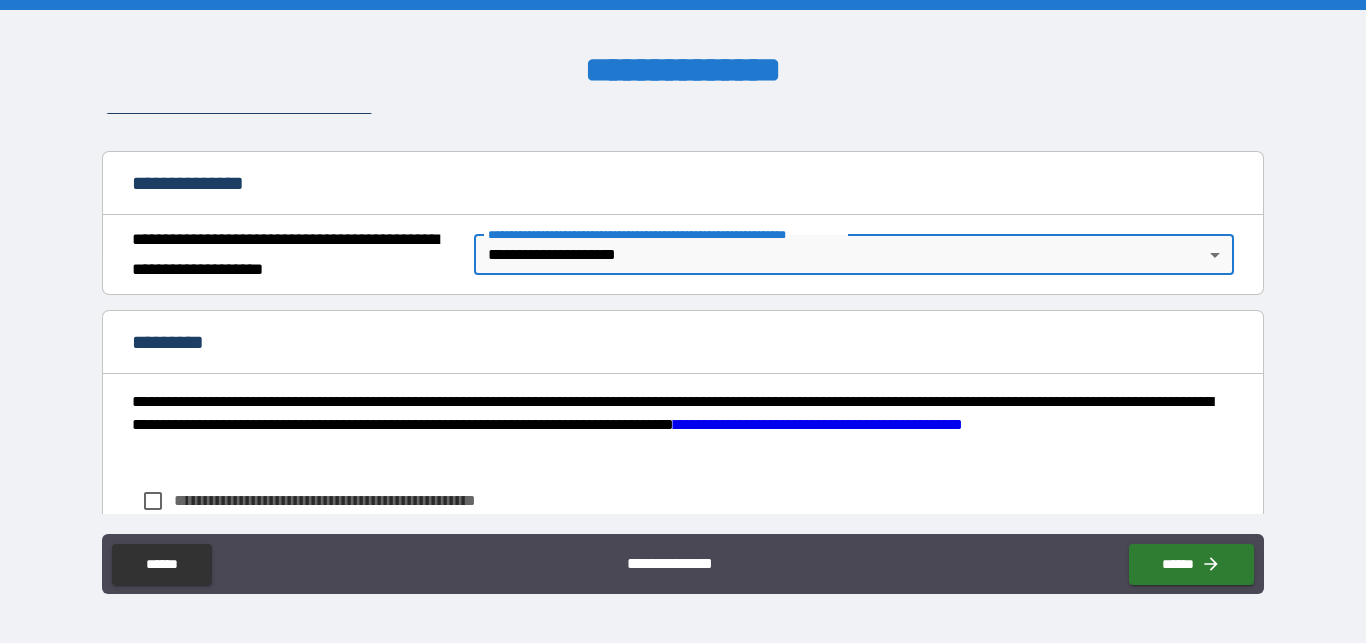 scroll, scrollTop: 334, scrollLeft: 0, axis: vertical 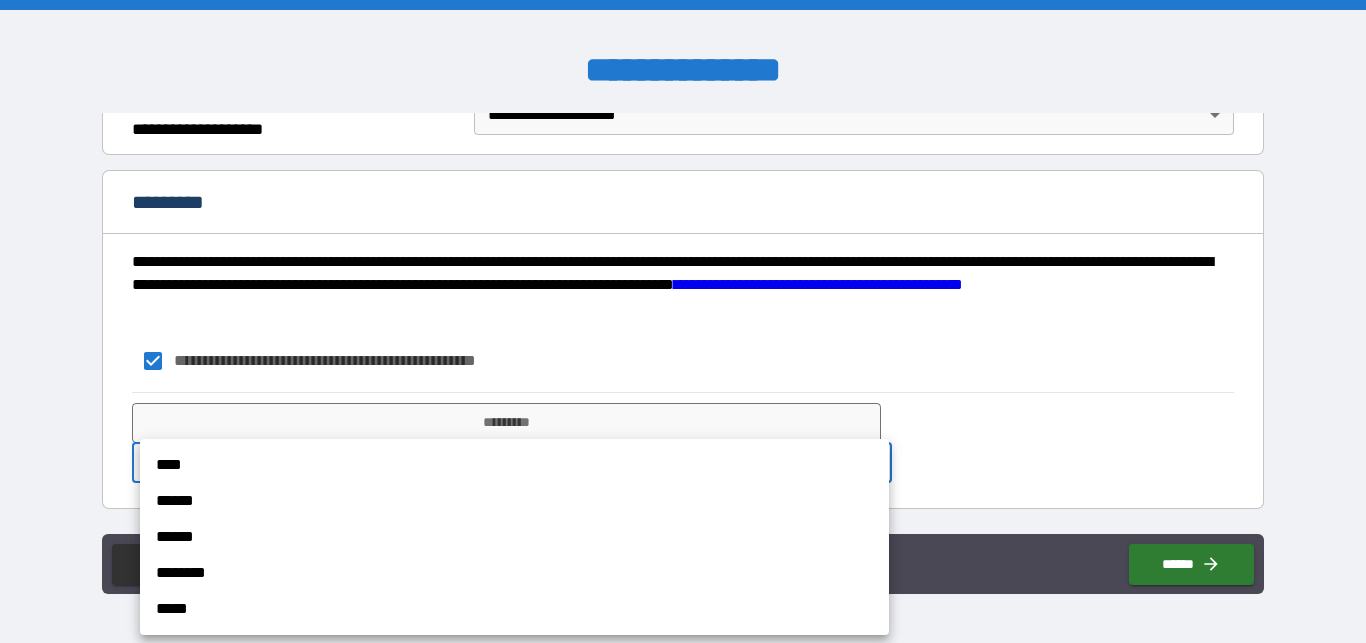 click on "**********" at bounding box center (683, 321) 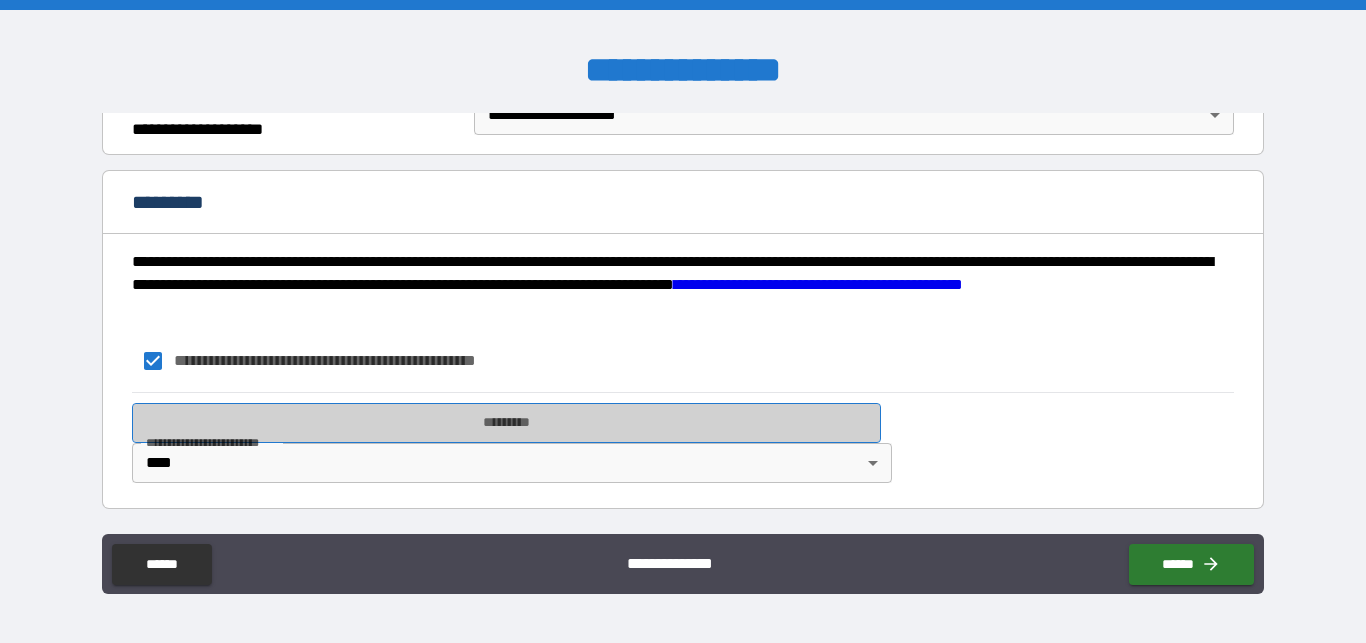 click on "*********" at bounding box center [506, 423] 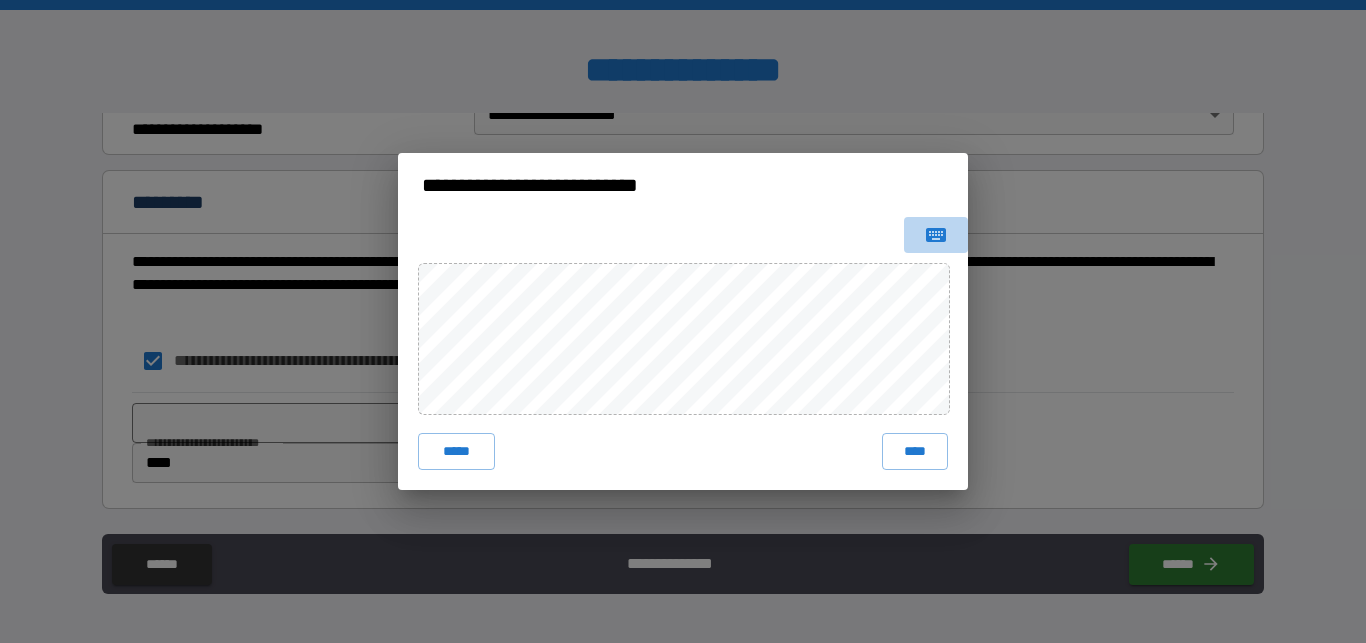 click at bounding box center [936, 235] 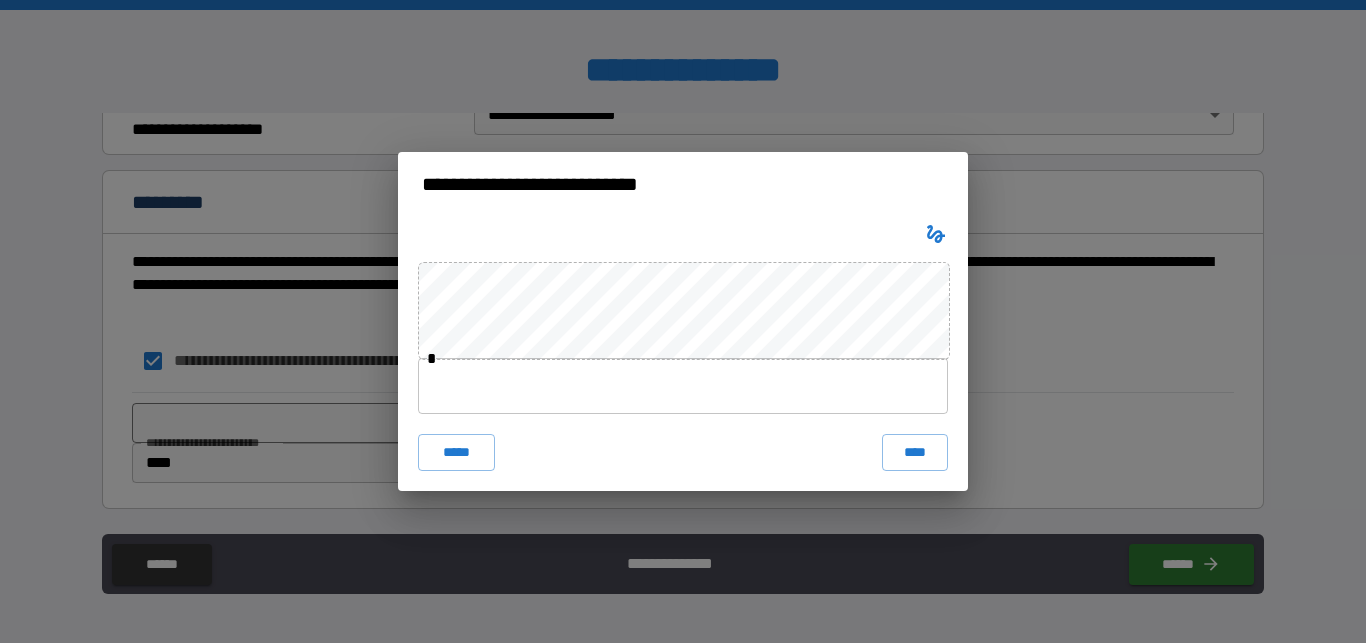 click on "* ***** ****" at bounding box center [683, 353] 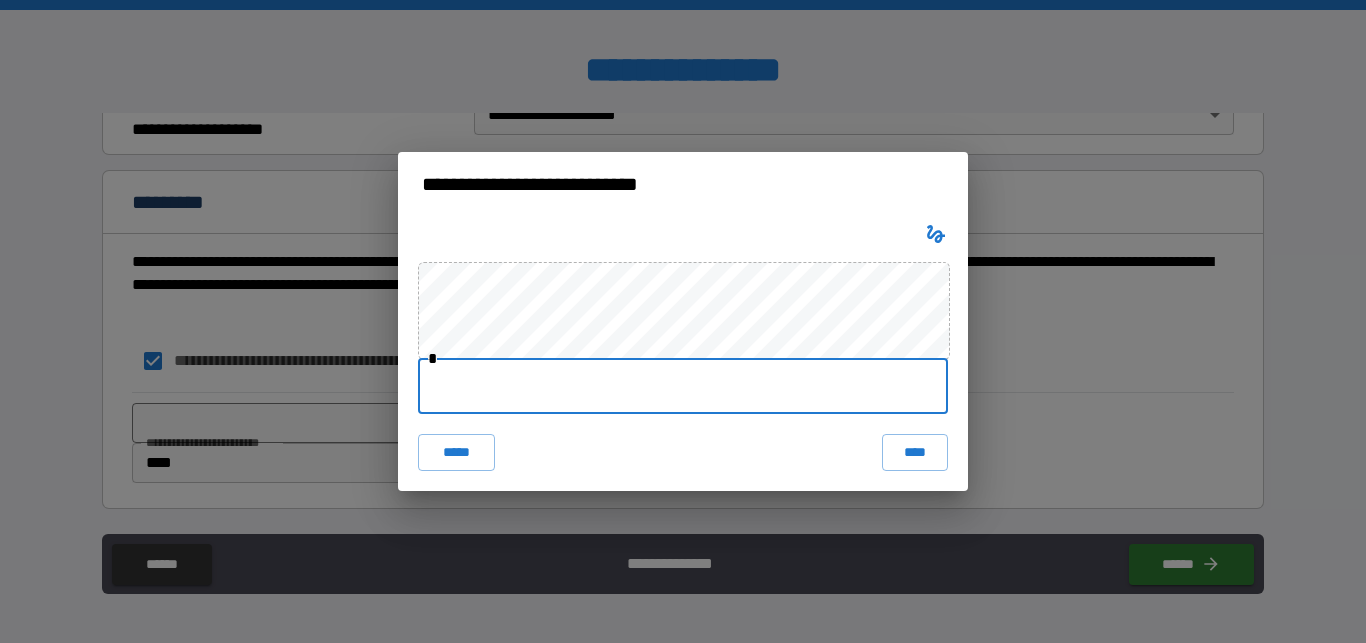 click at bounding box center (683, 386) 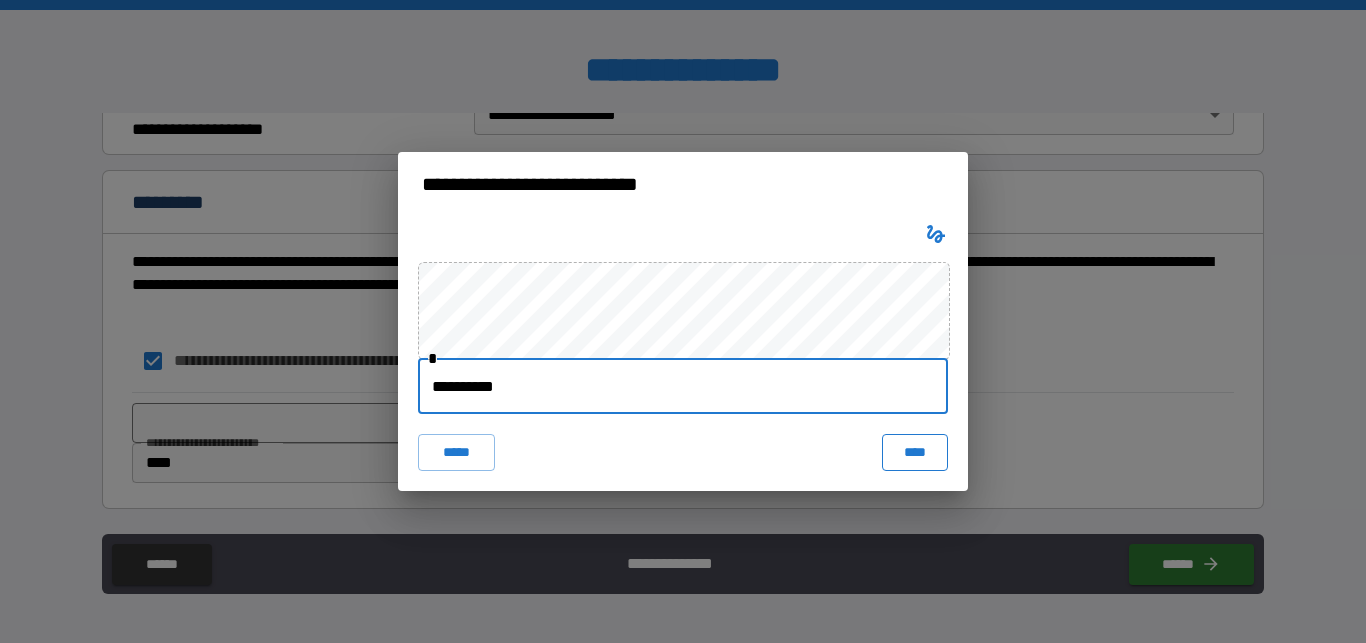 type on "**********" 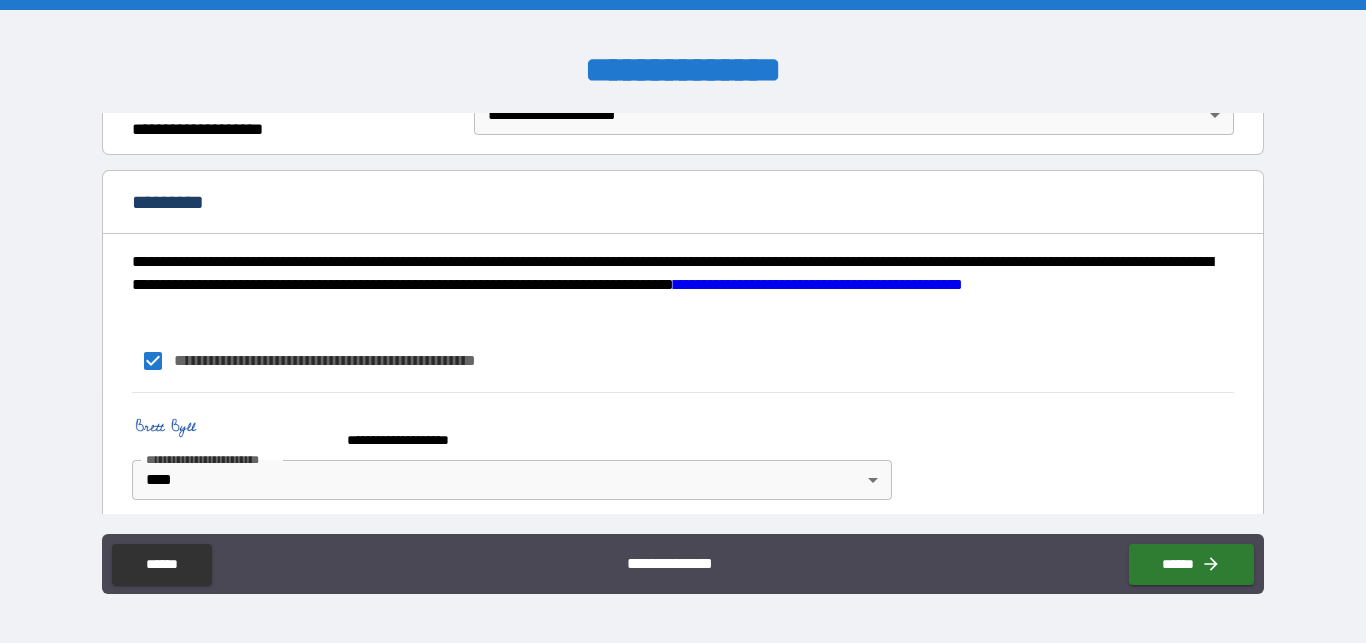 scroll, scrollTop: 351, scrollLeft: 0, axis: vertical 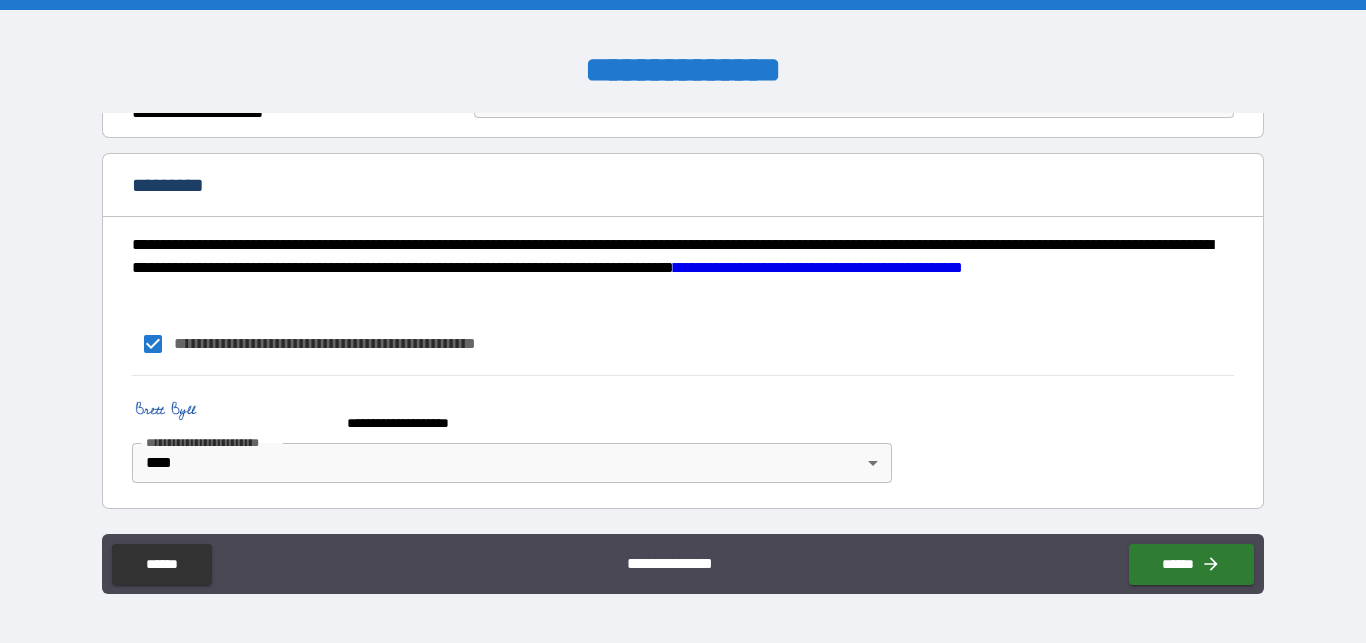 click on "**********" at bounding box center [682, 564] 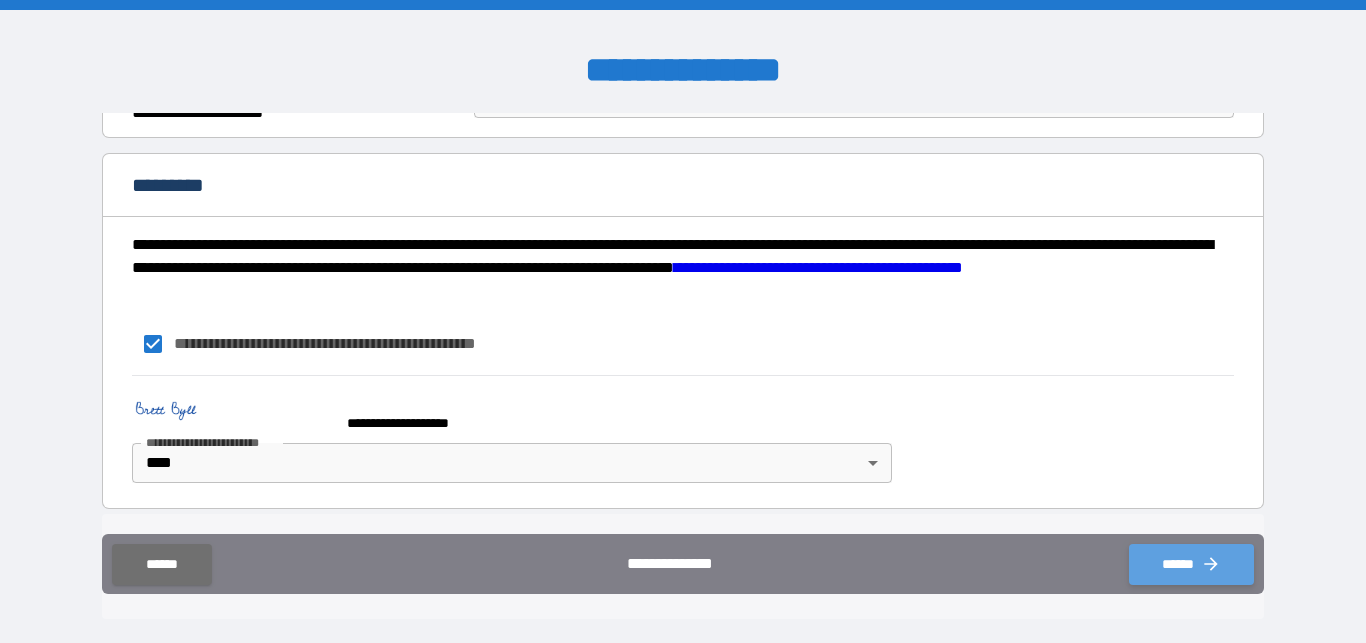 click on "******" at bounding box center (1191, 564) 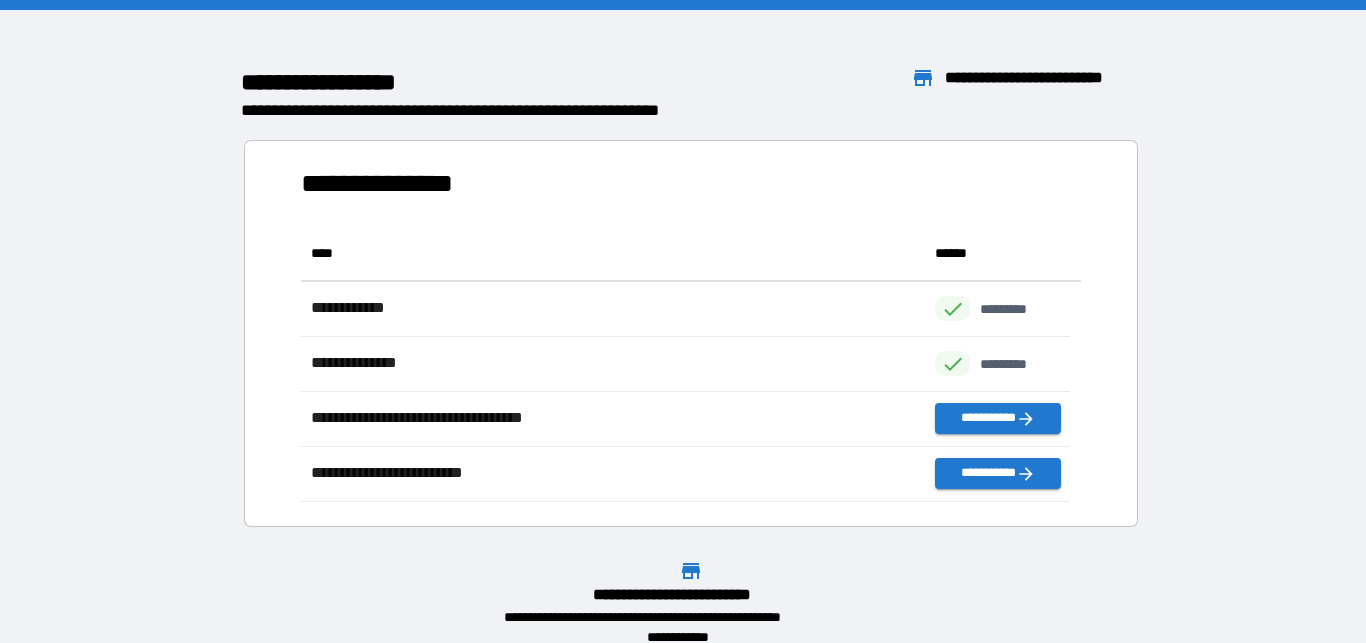 scroll, scrollTop: 259, scrollLeft: 753, axis: both 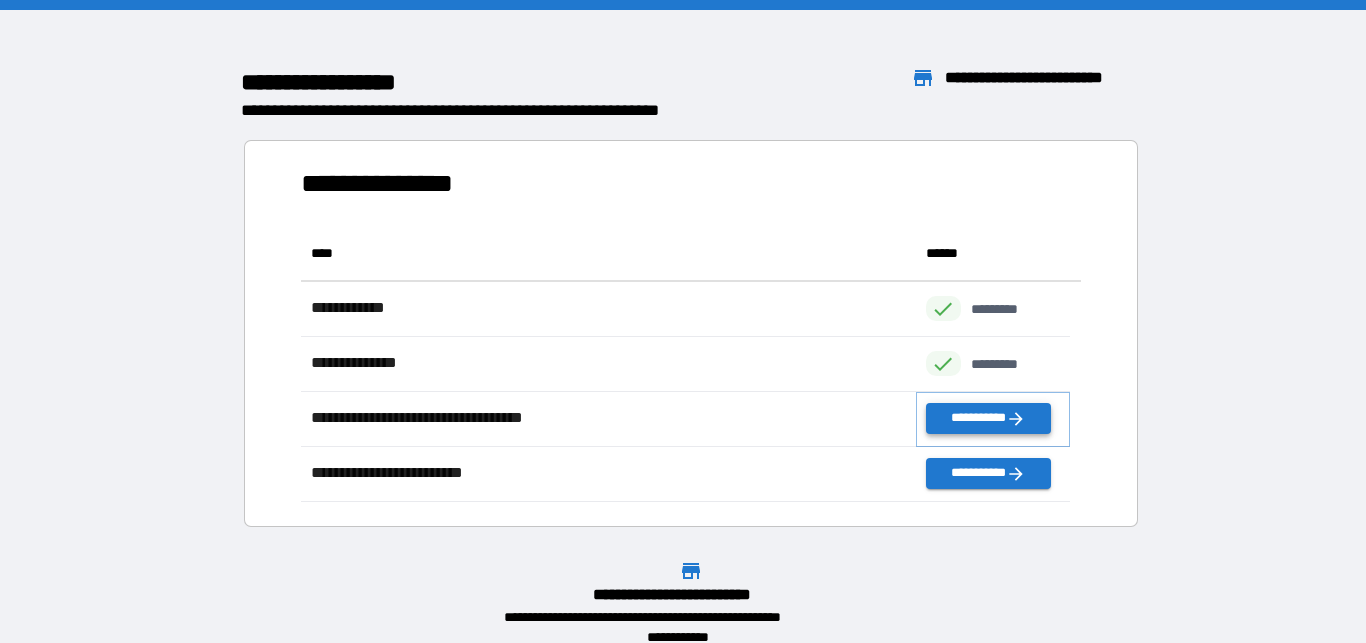 click on "**********" at bounding box center [989, 418] 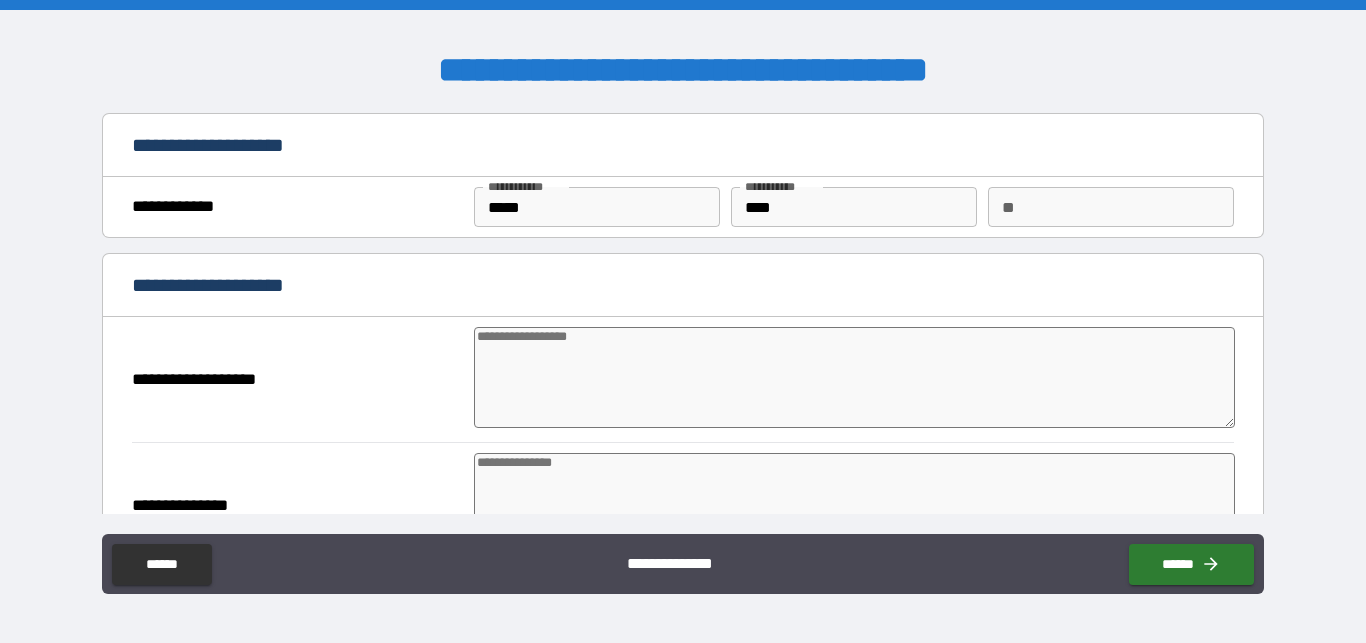 type on "*" 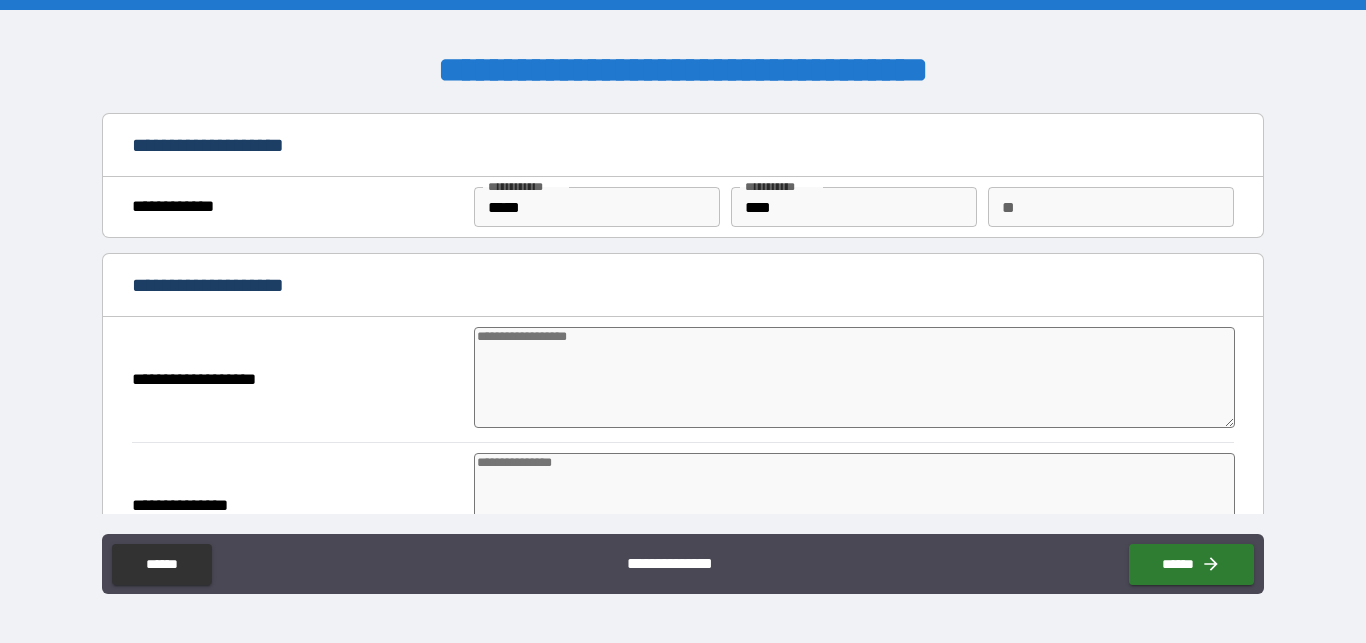 type on "*" 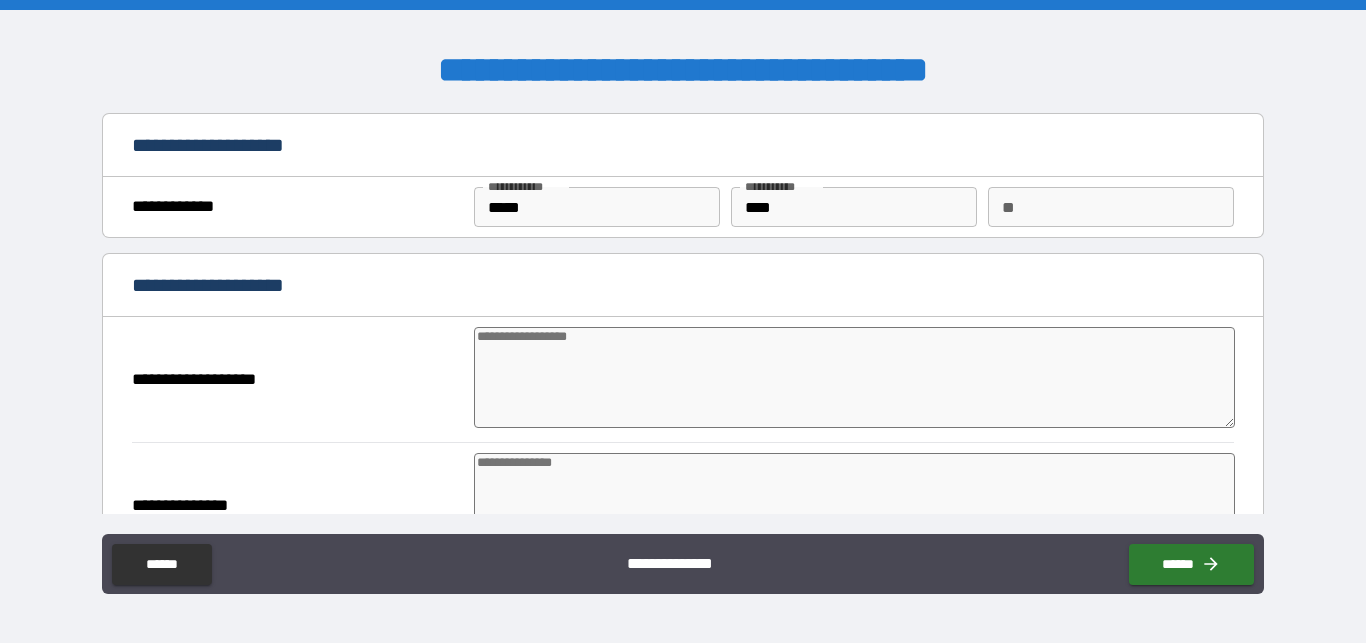 scroll, scrollTop: 119, scrollLeft: 0, axis: vertical 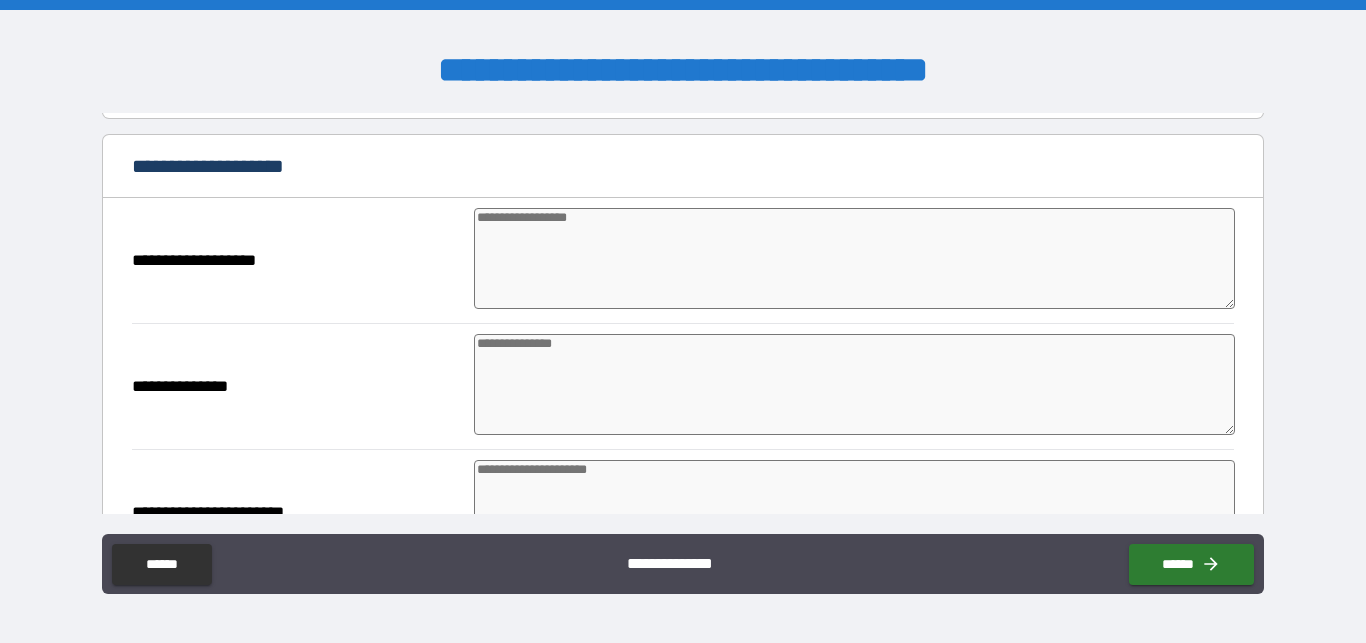 click at bounding box center (854, 258) 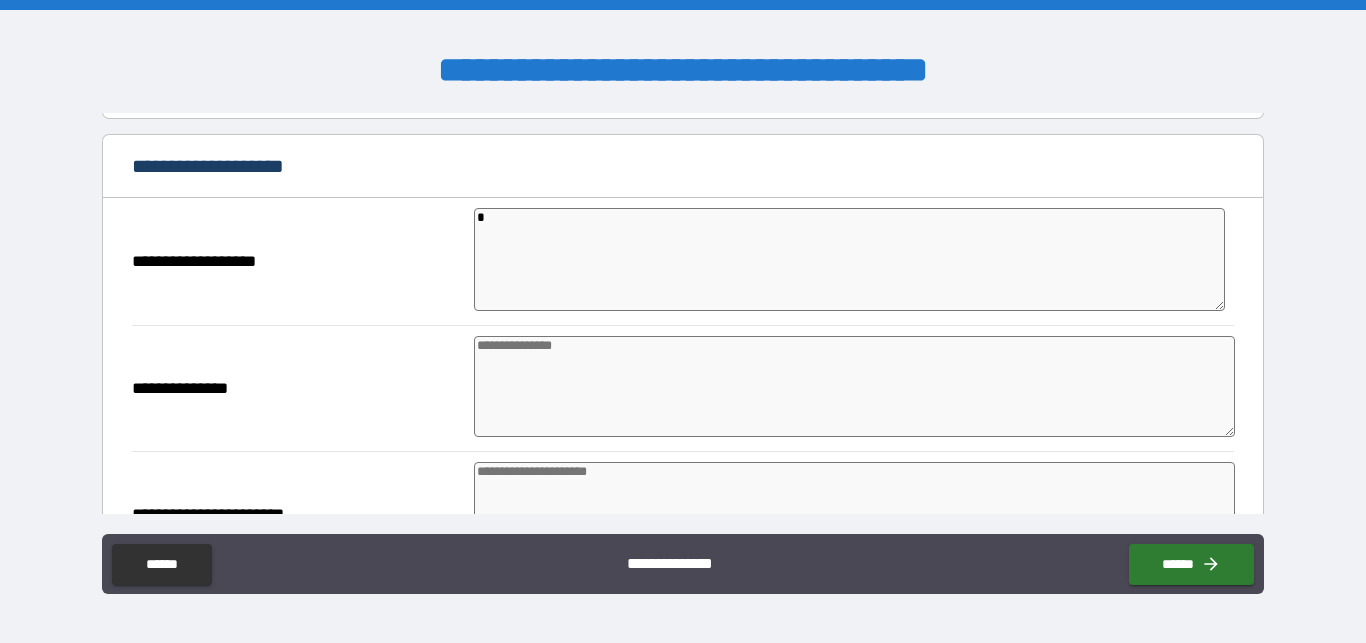 type on "*" 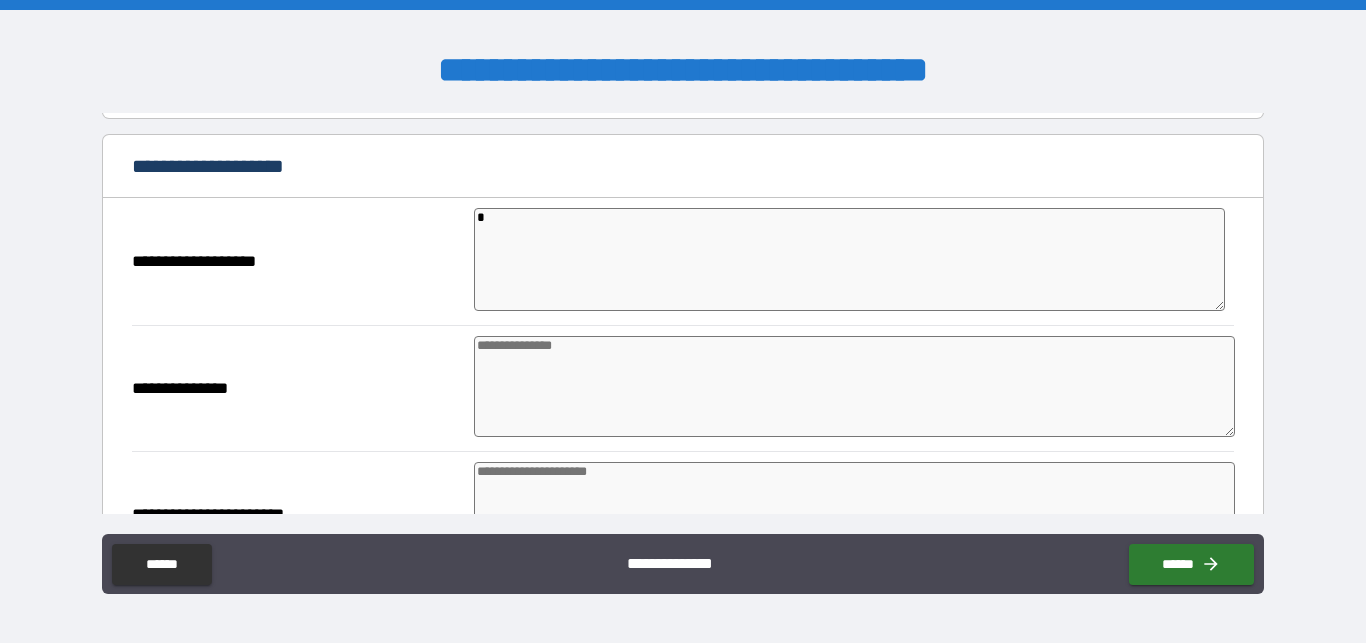 type on "*" 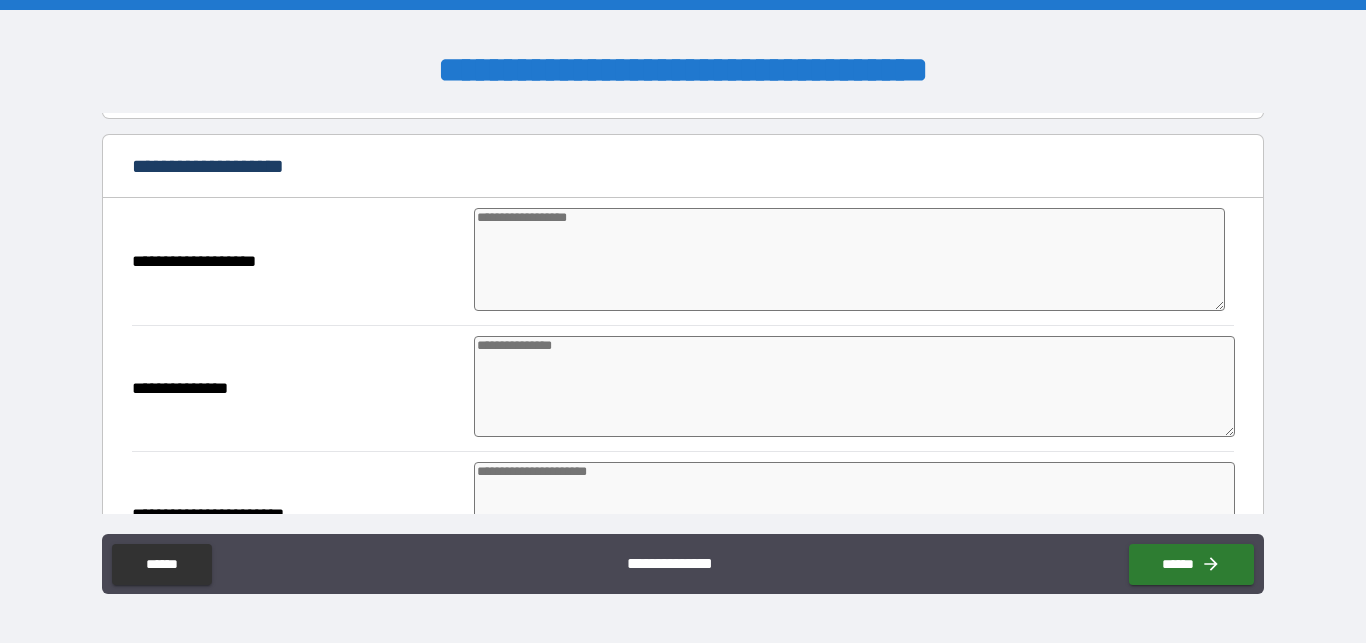 type on "*" 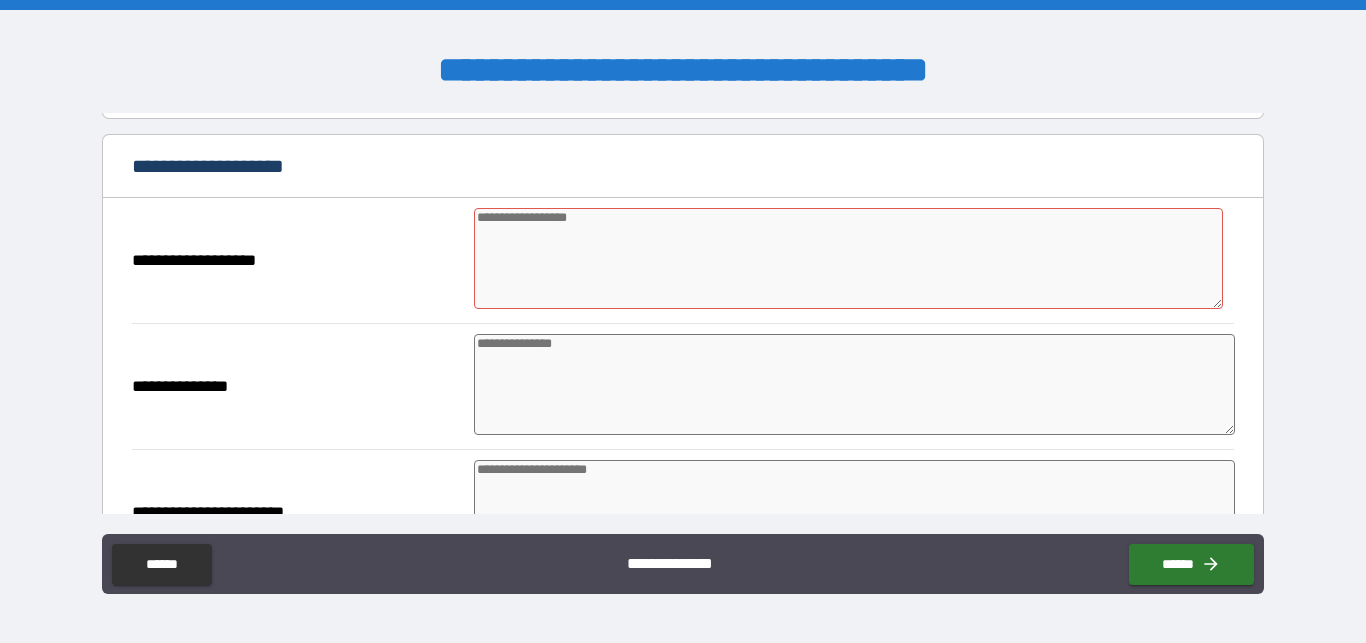 type on "*" 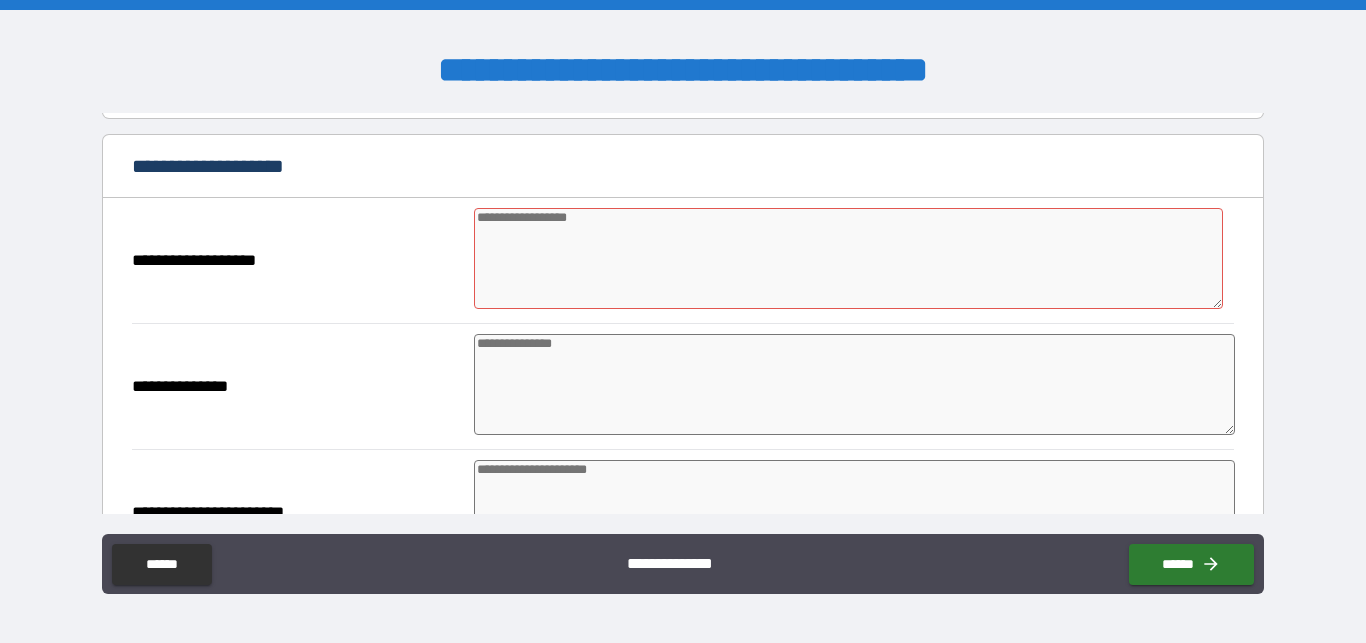 type on "*" 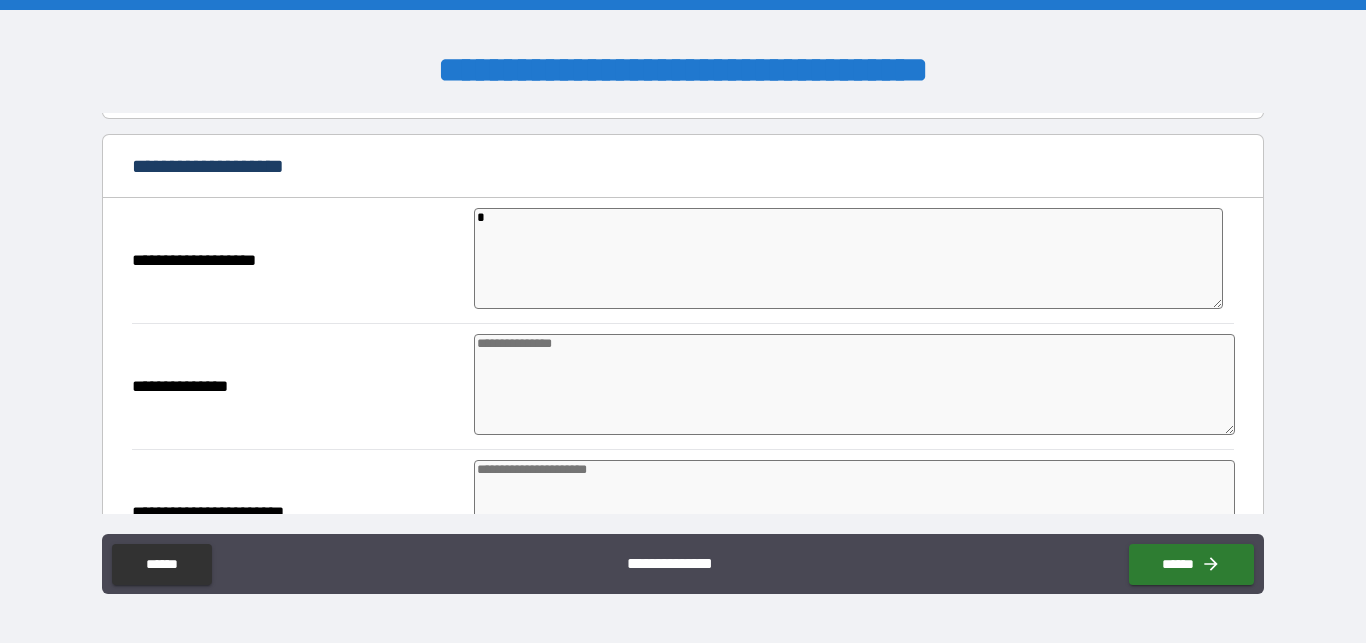type on "**" 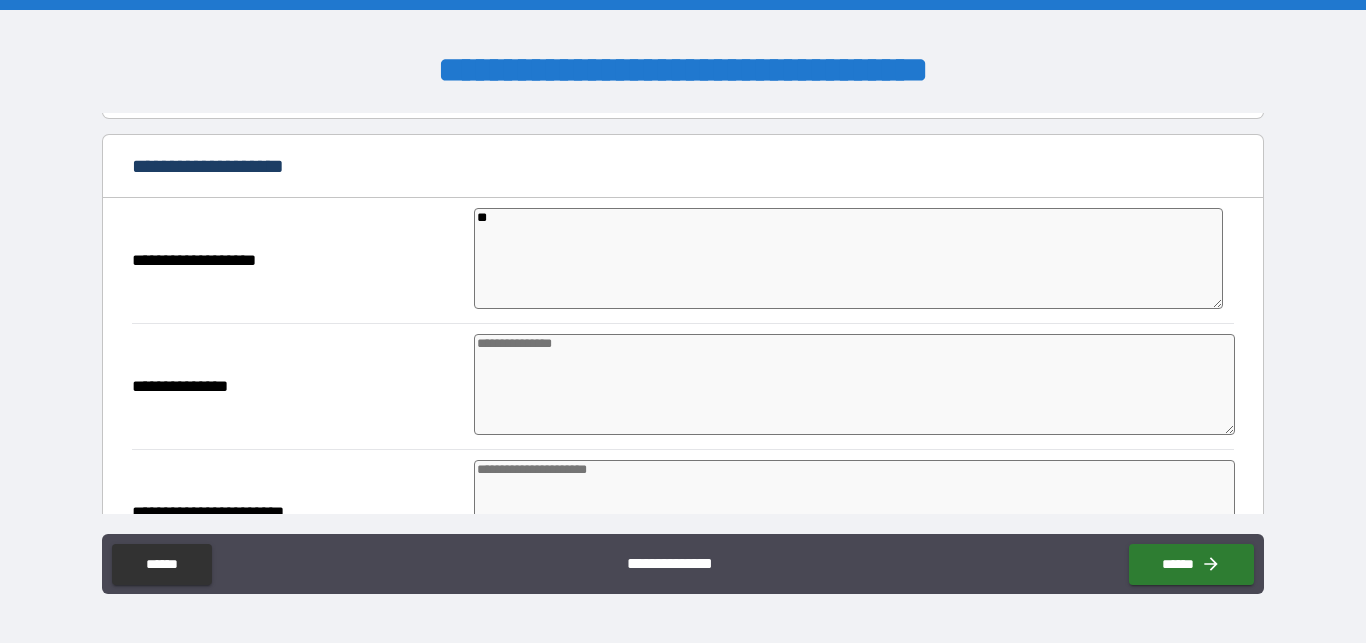 type on "*" 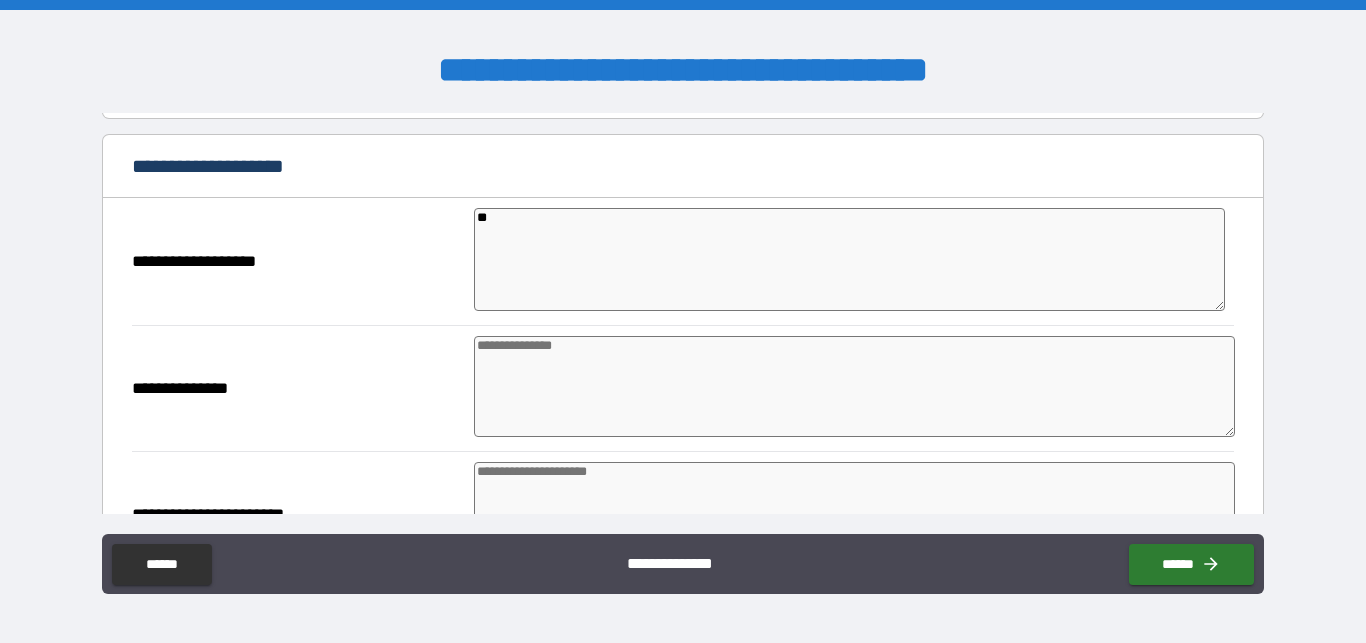 type on "***" 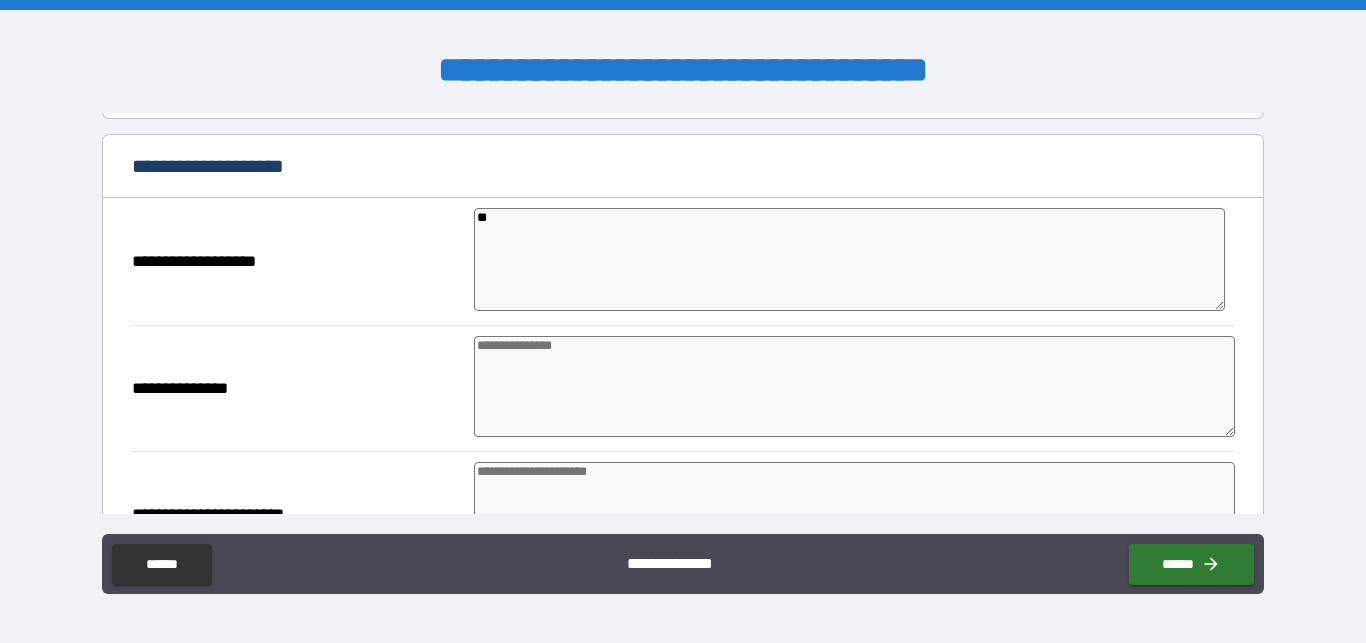 type on "*" 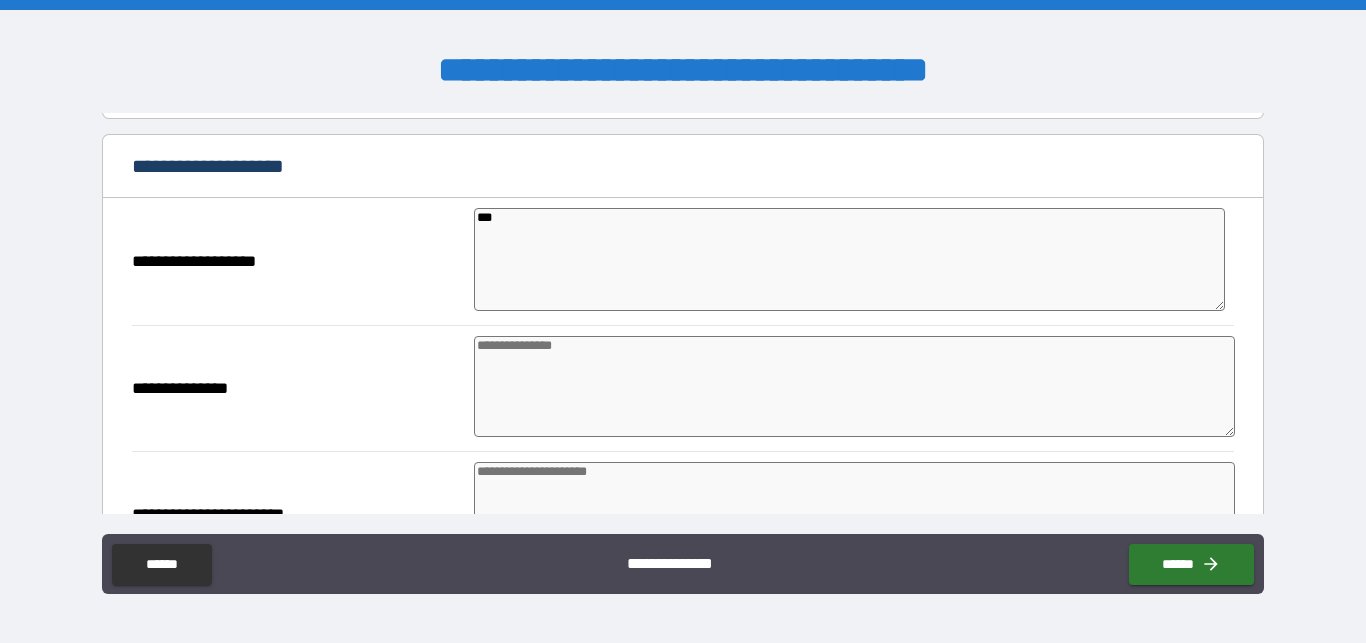 type on "****" 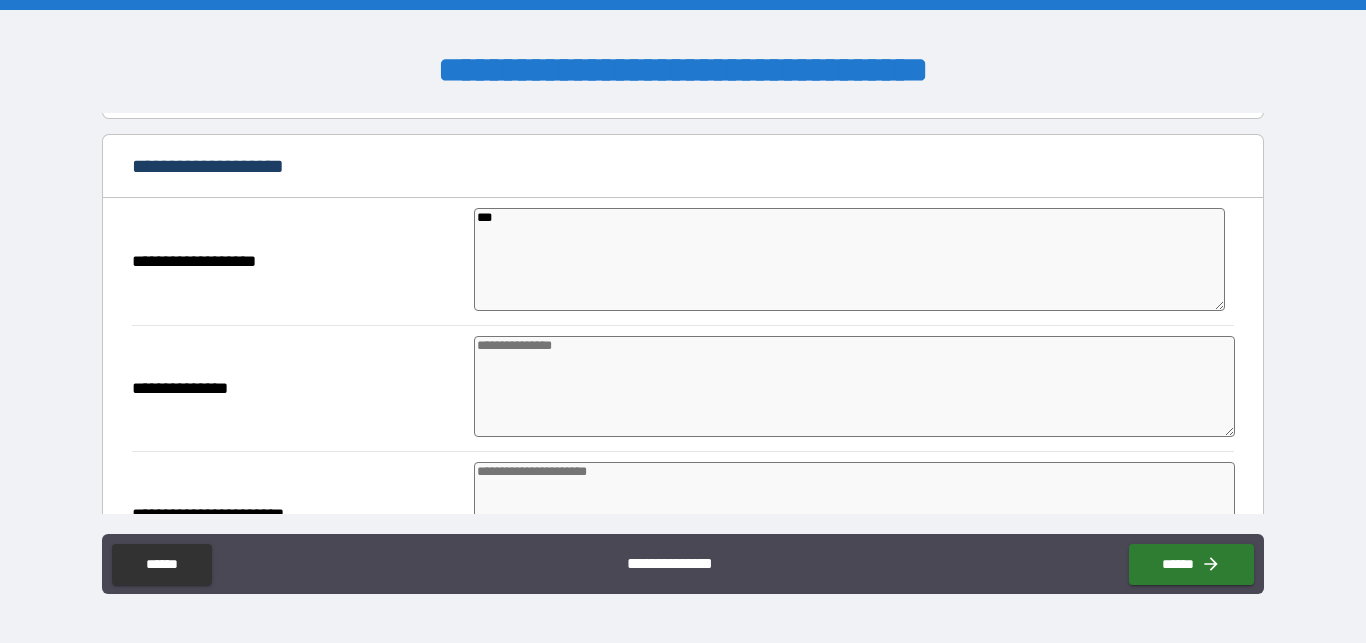 type on "*" 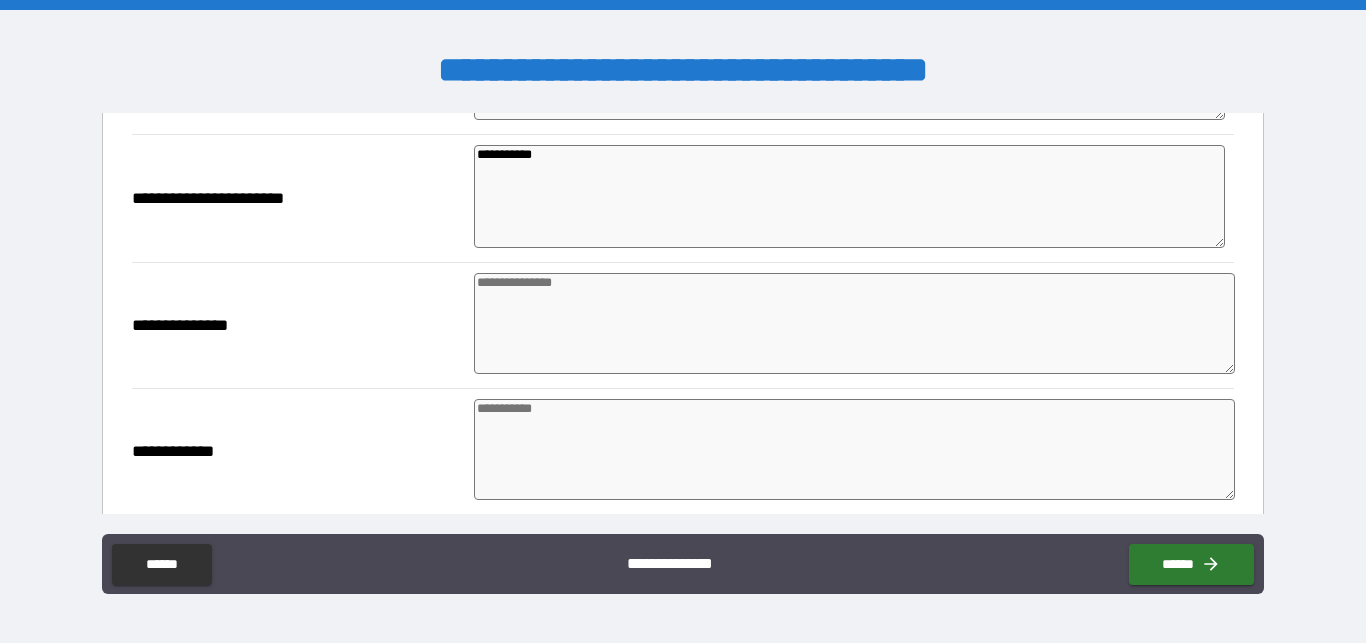 scroll, scrollTop: 433, scrollLeft: 0, axis: vertical 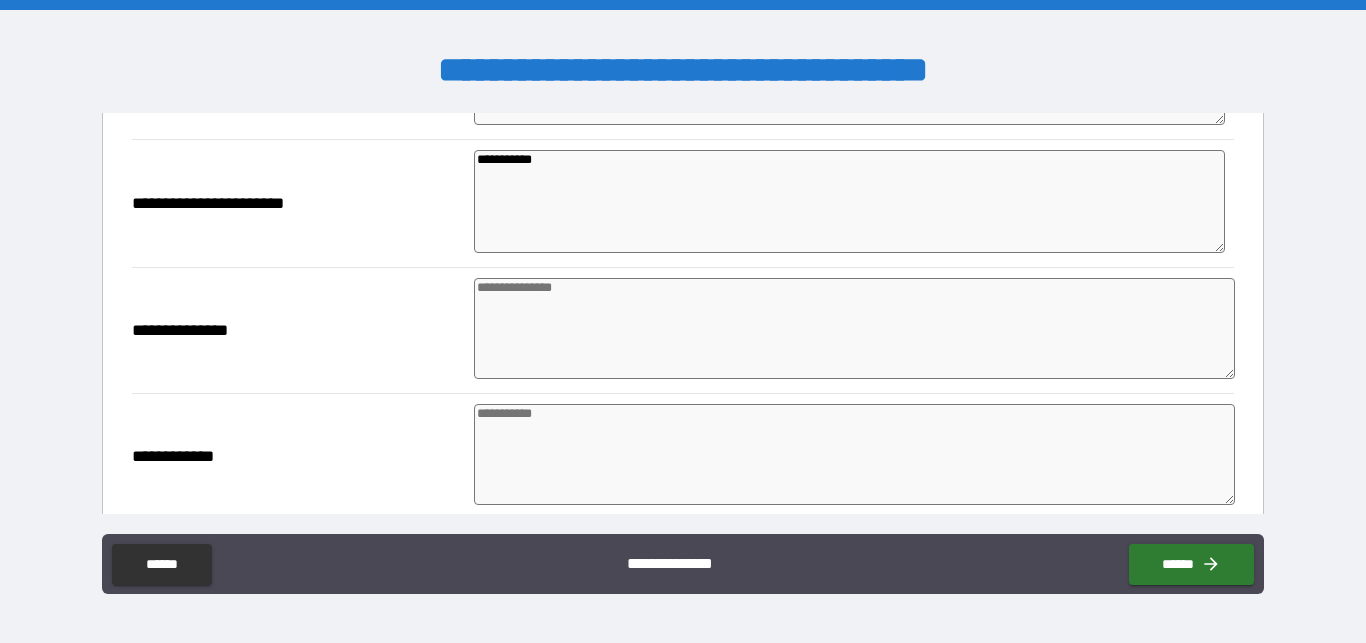 click at bounding box center (854, 328) 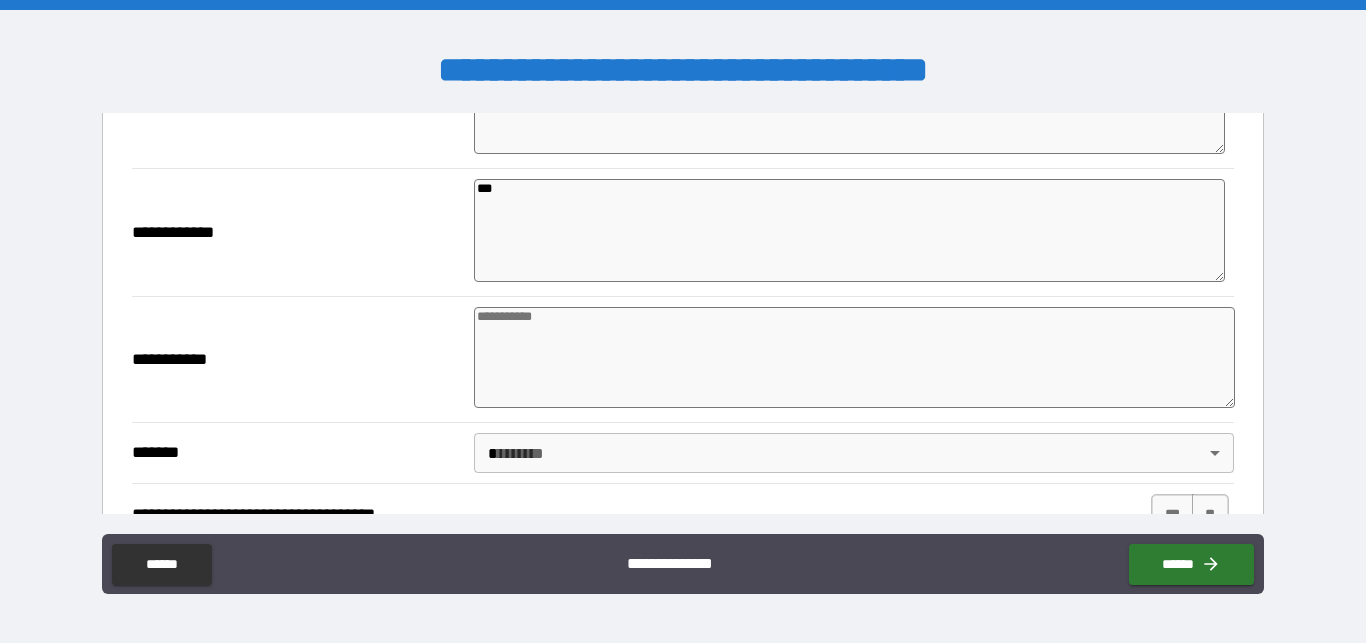 scroll, scrollTop: 679, scrollLeft: 0, axis: vertical 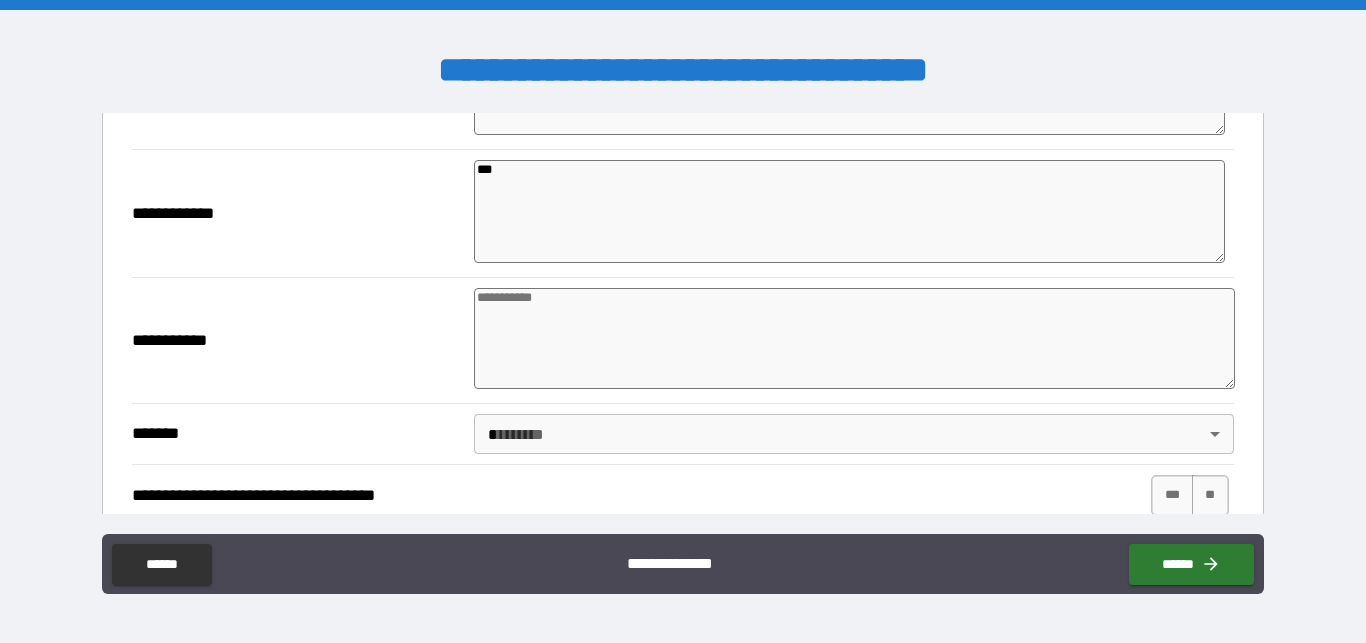 click at bounding box center [854, 338] 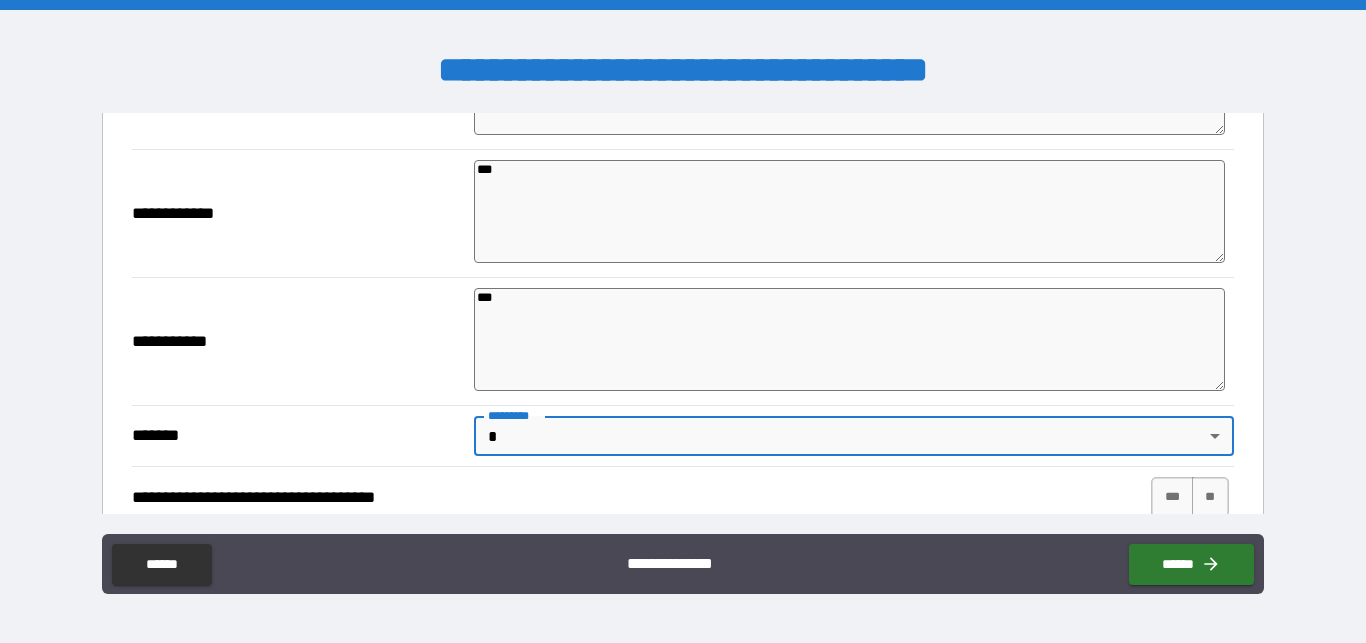 click on "**********" at bounding box center (683, 321) 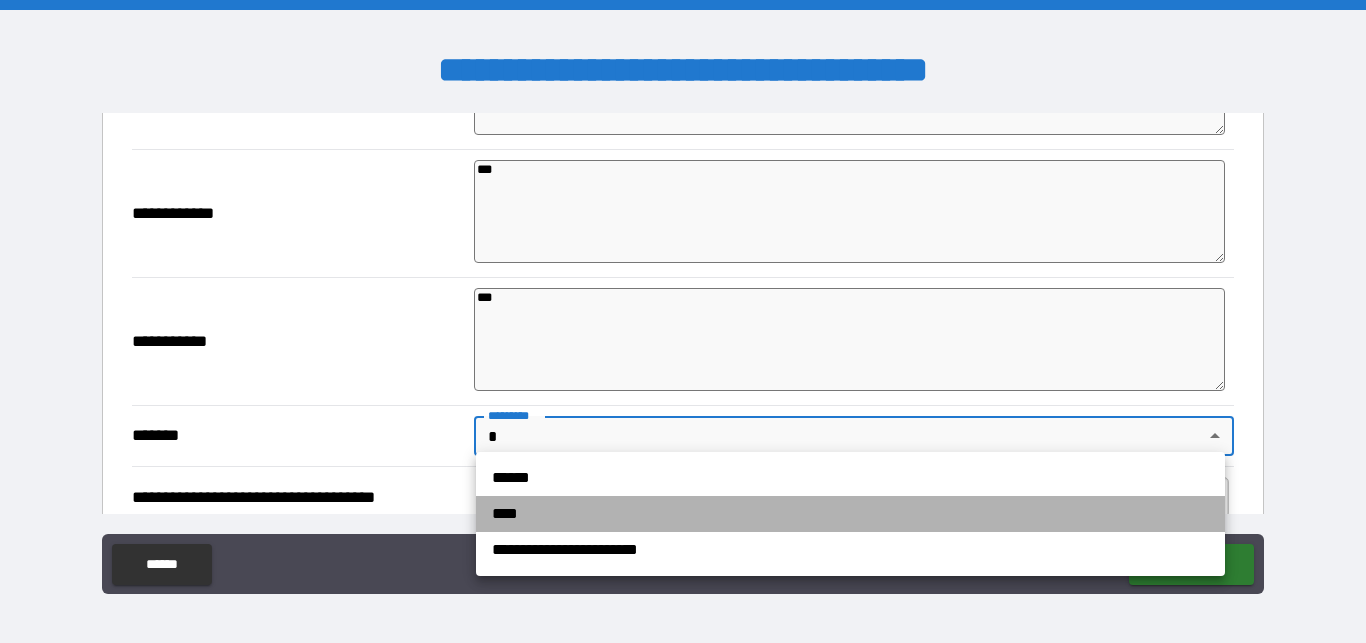 click on "****" at bounding box center (850, 514) 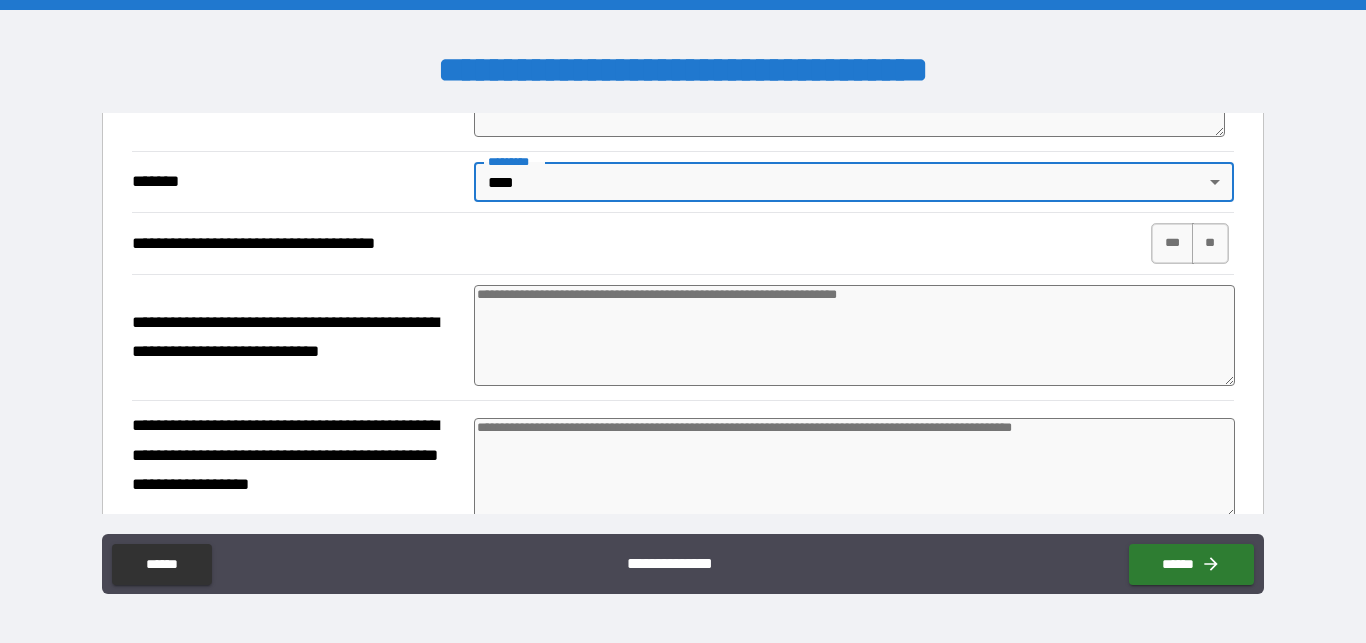 scroll, scrollTop: 973, scrollLeft: 0, axis: vertical 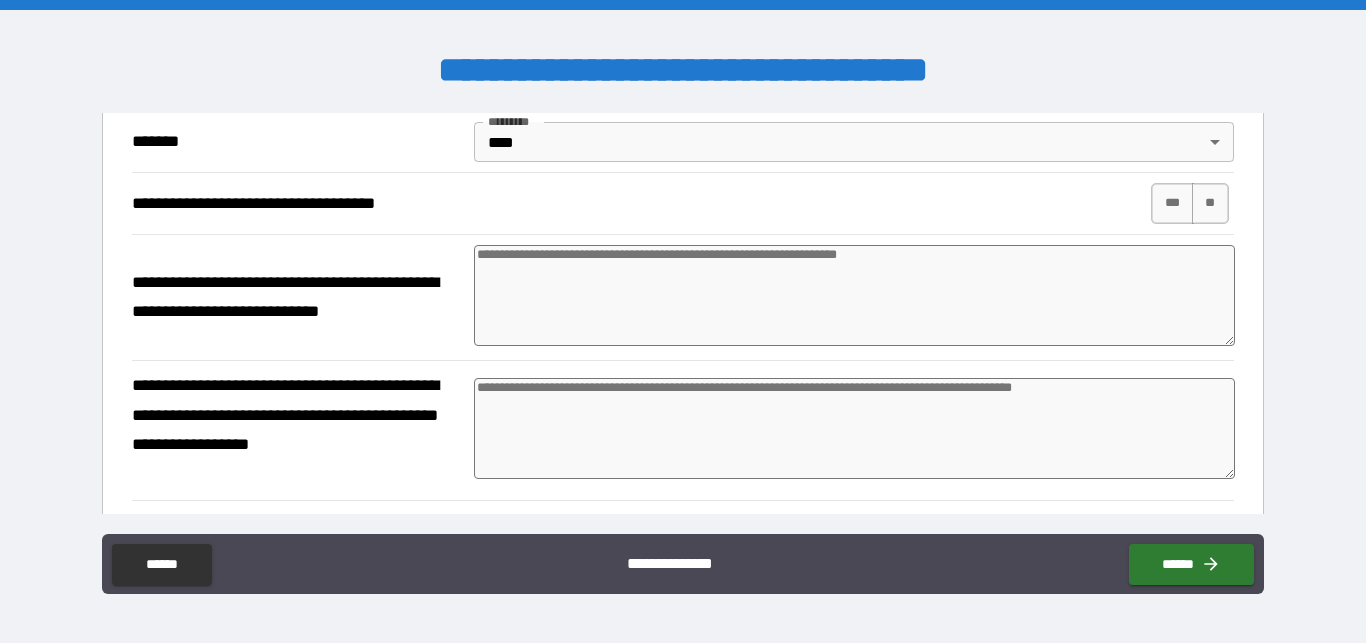 click at bounding box center [854, 295] 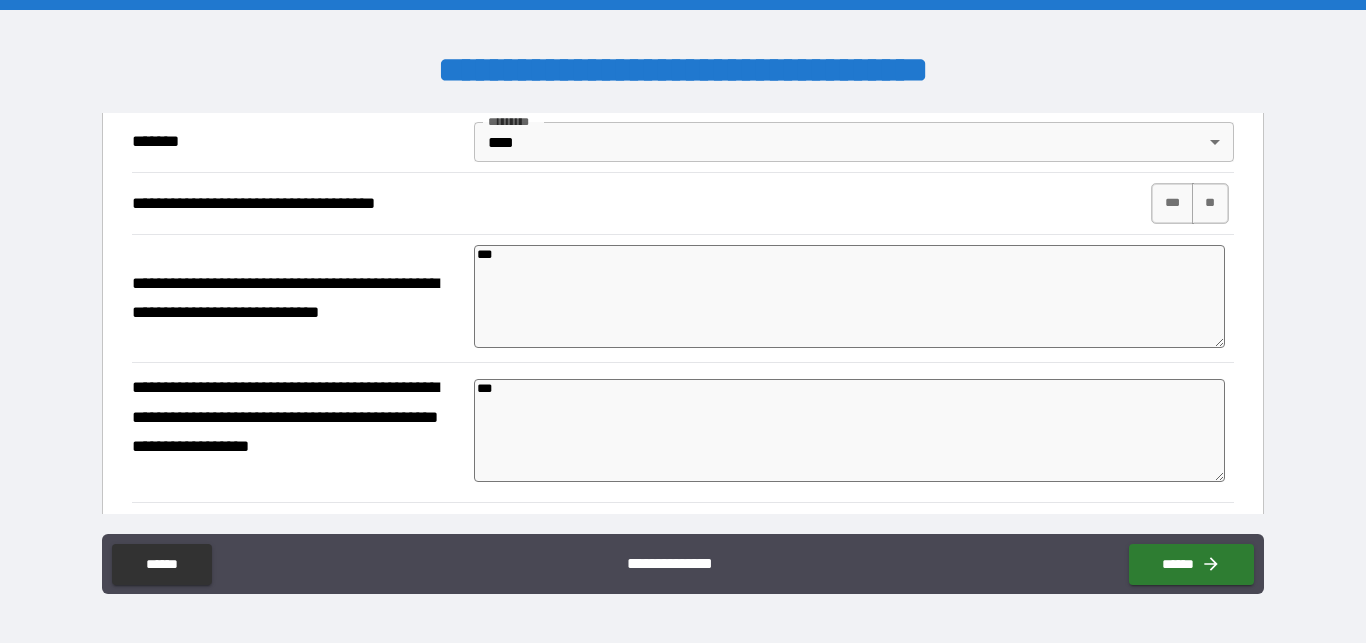 scroll, scrollTop: 1251, scrollLeft: 0, axis: vertical 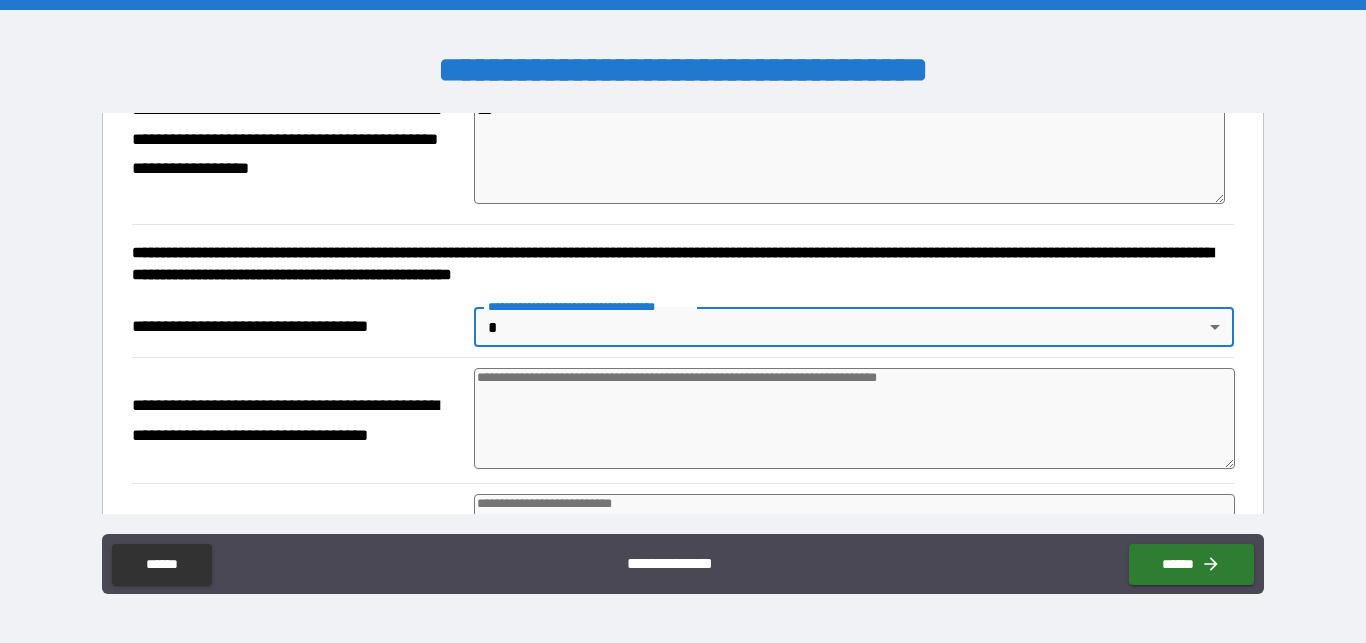 click on "**********" at bounding box center (682, 327) 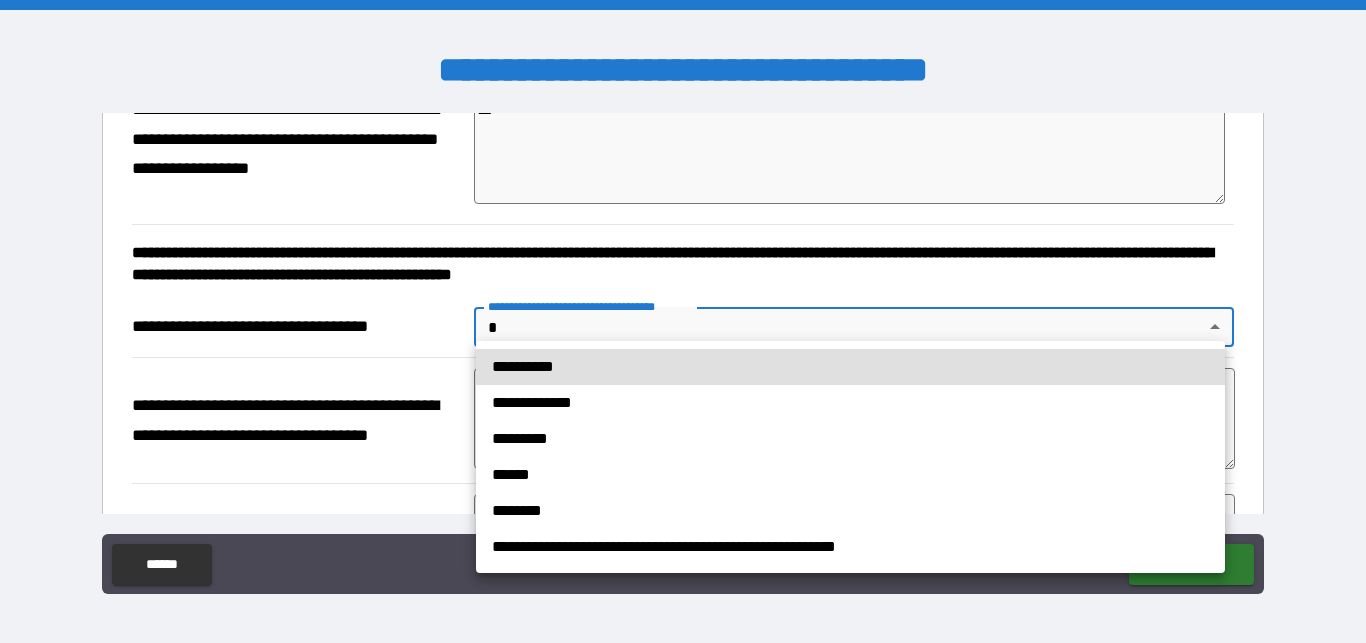 click on "**********" at bounding box center [683, 321] 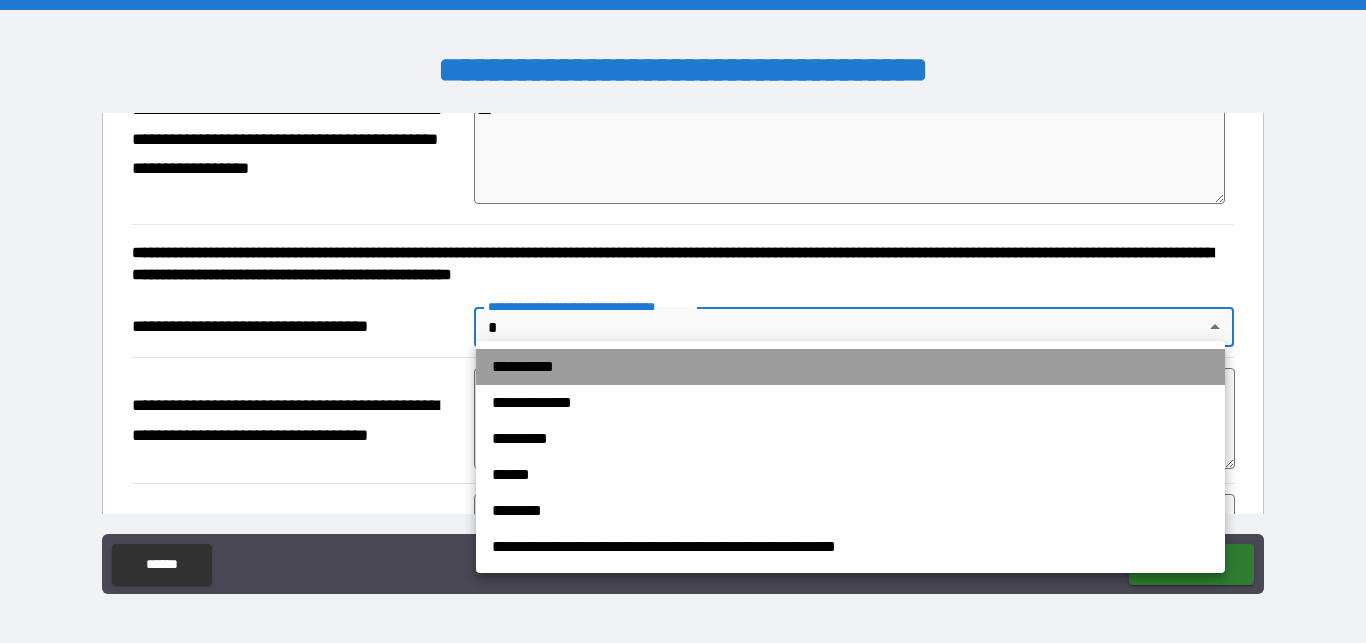 click on "**********" at bounding box center (850, 367) 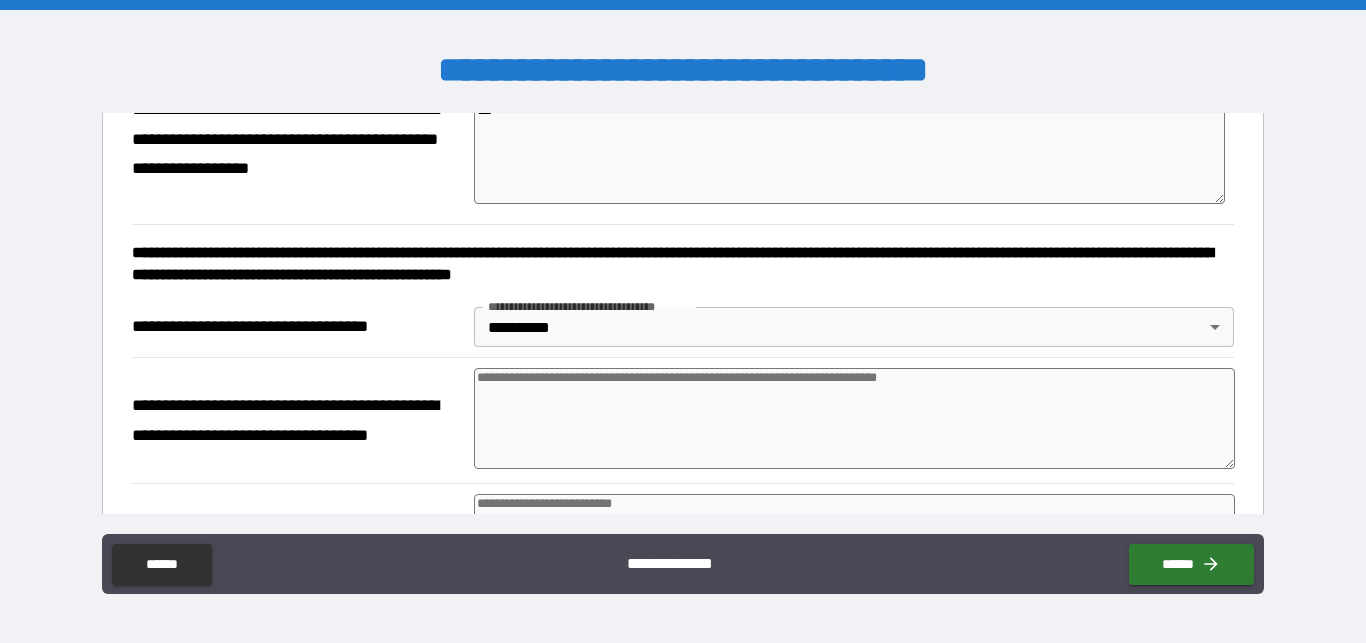 click at bounding box center [854, 418] 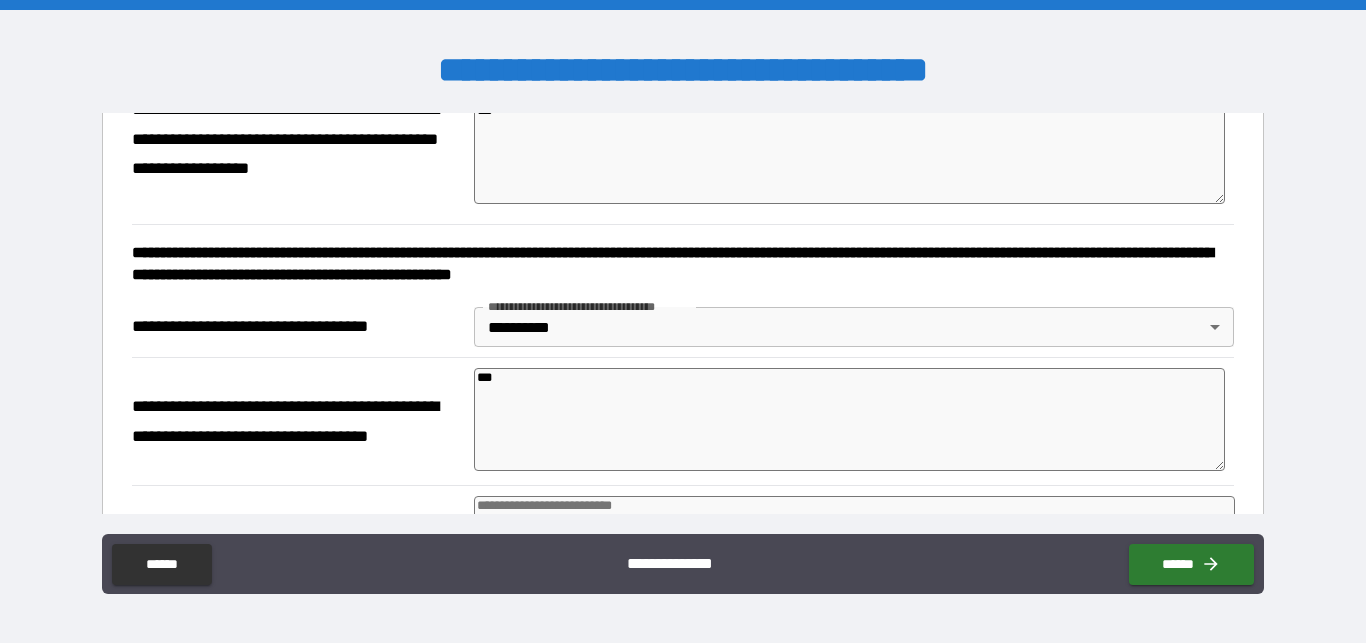 click on "***" at bounding box center [850, 419] 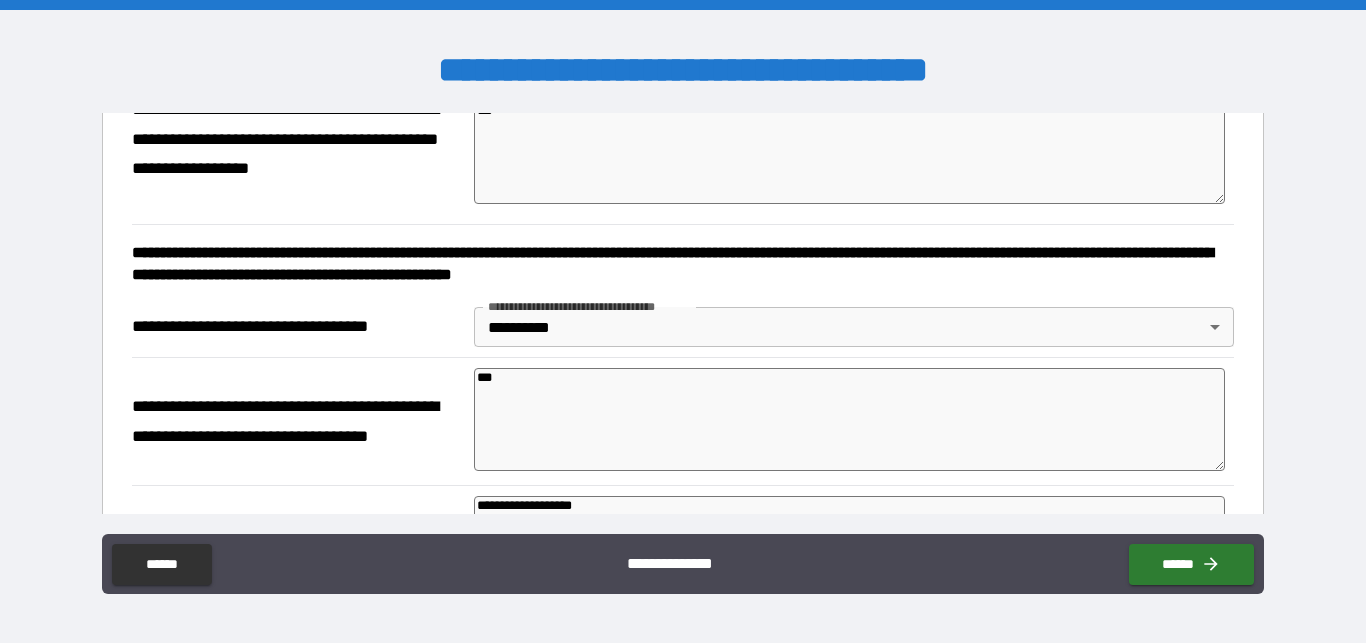 scroll, scrollTop: 1596, scrollLeft: 0, axis: vertical 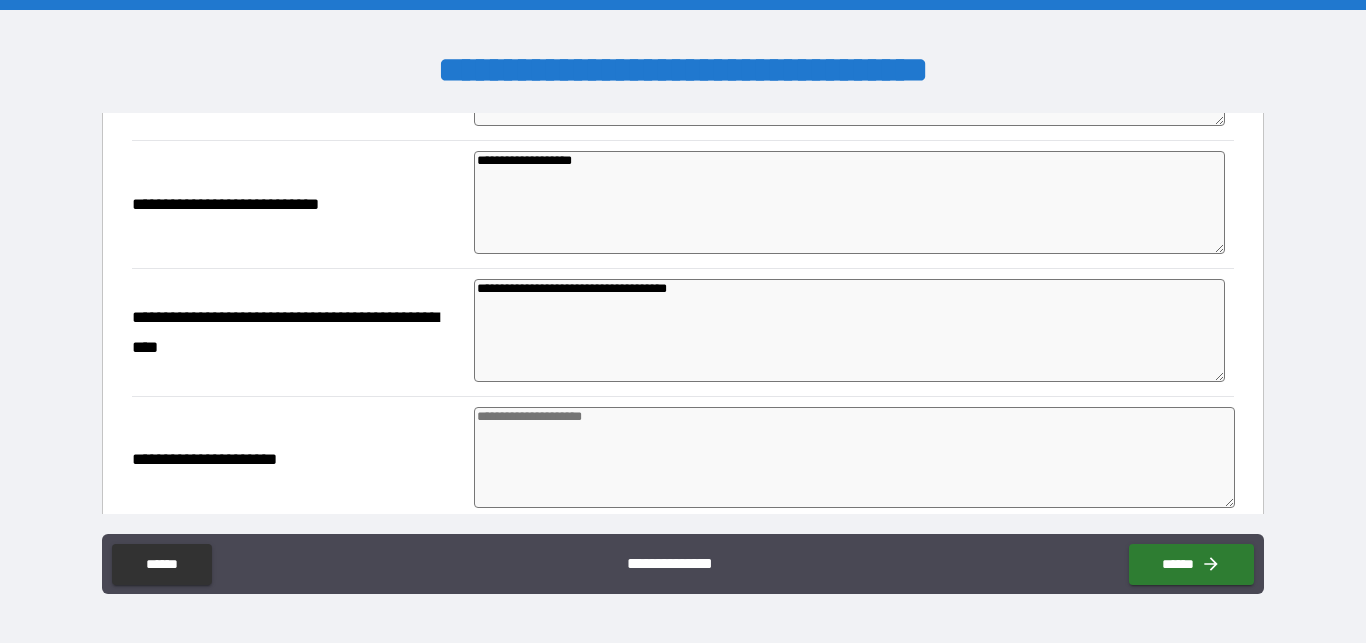 click at bounding box center (854, 457) 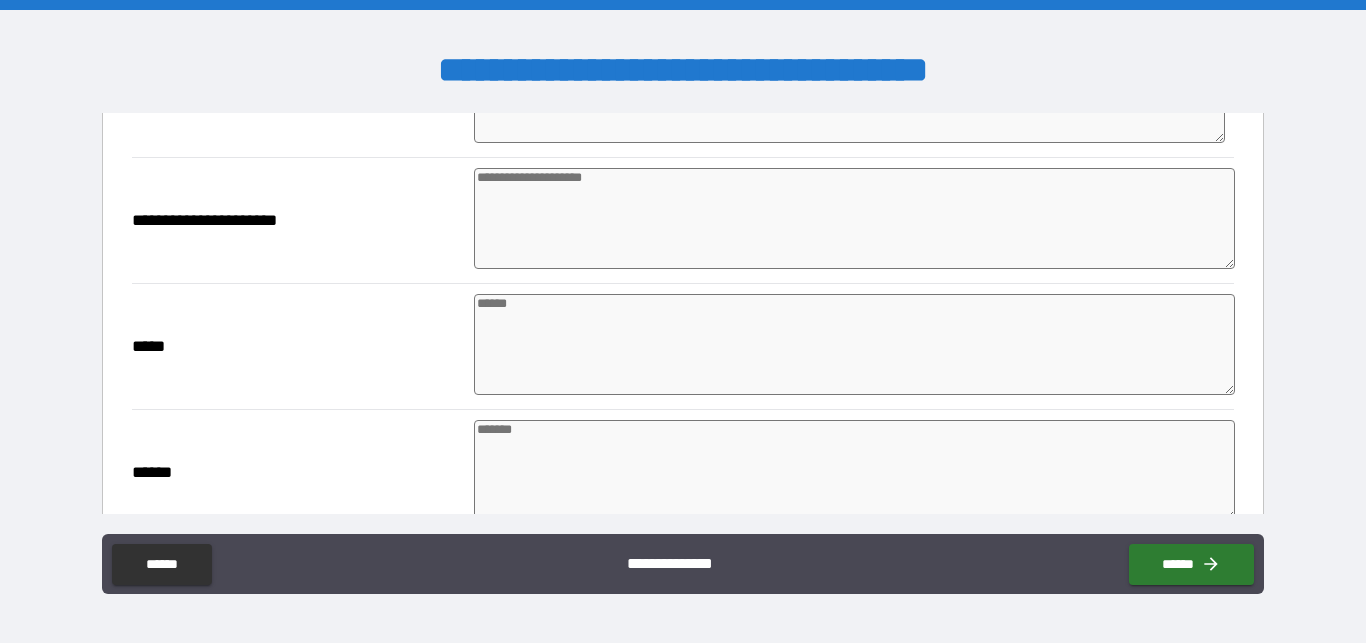 scroll, scrollTop: 1838, scrollLeft: 0, axis: vertical 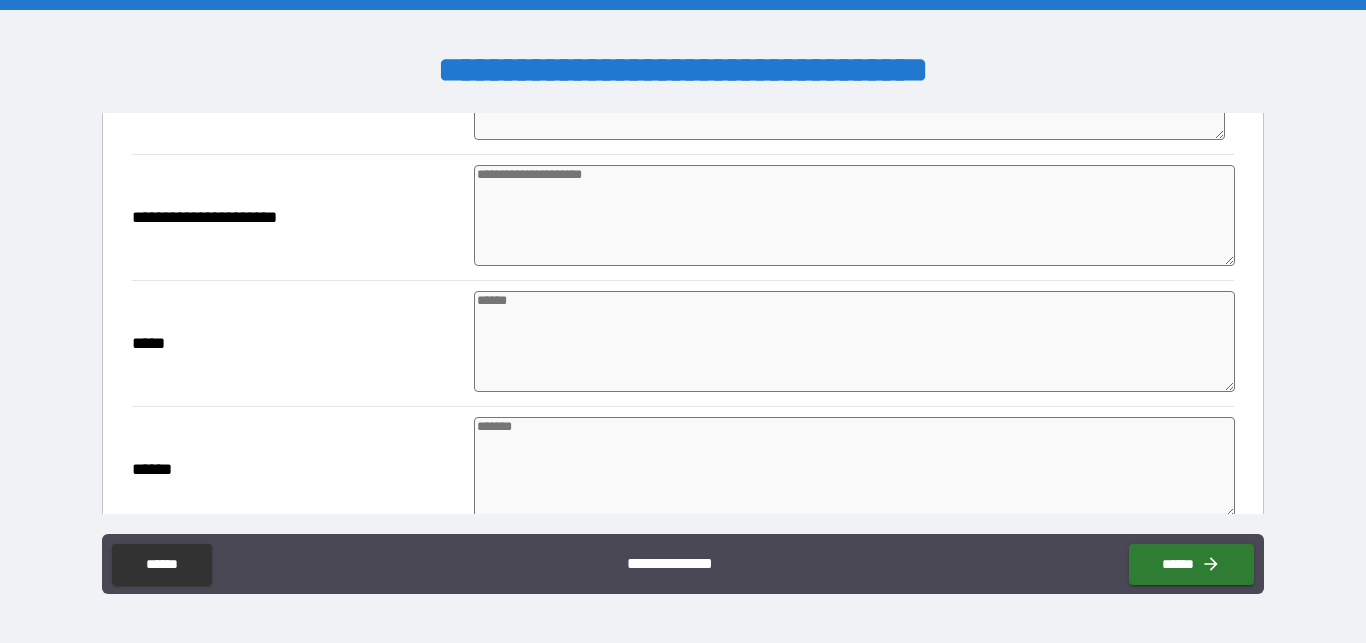 click at bounding box center (854, 215) 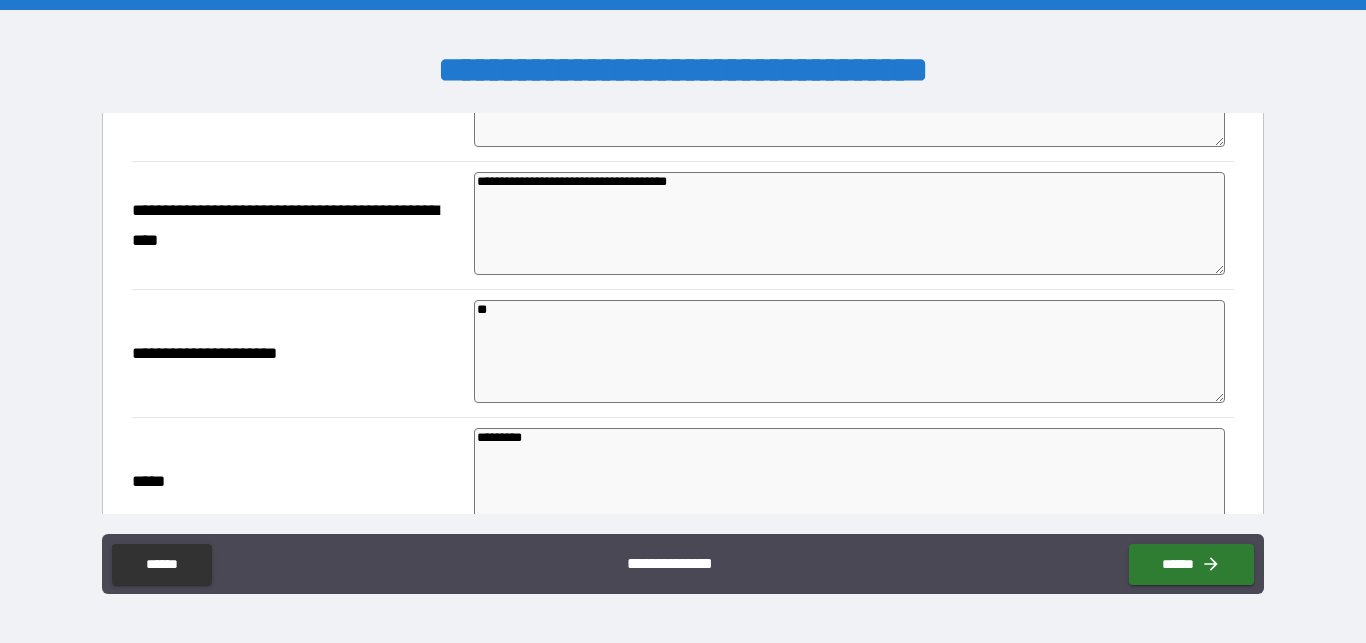 scroll, scrollTop: 1694, scrollLeft: 0, axis: vertical 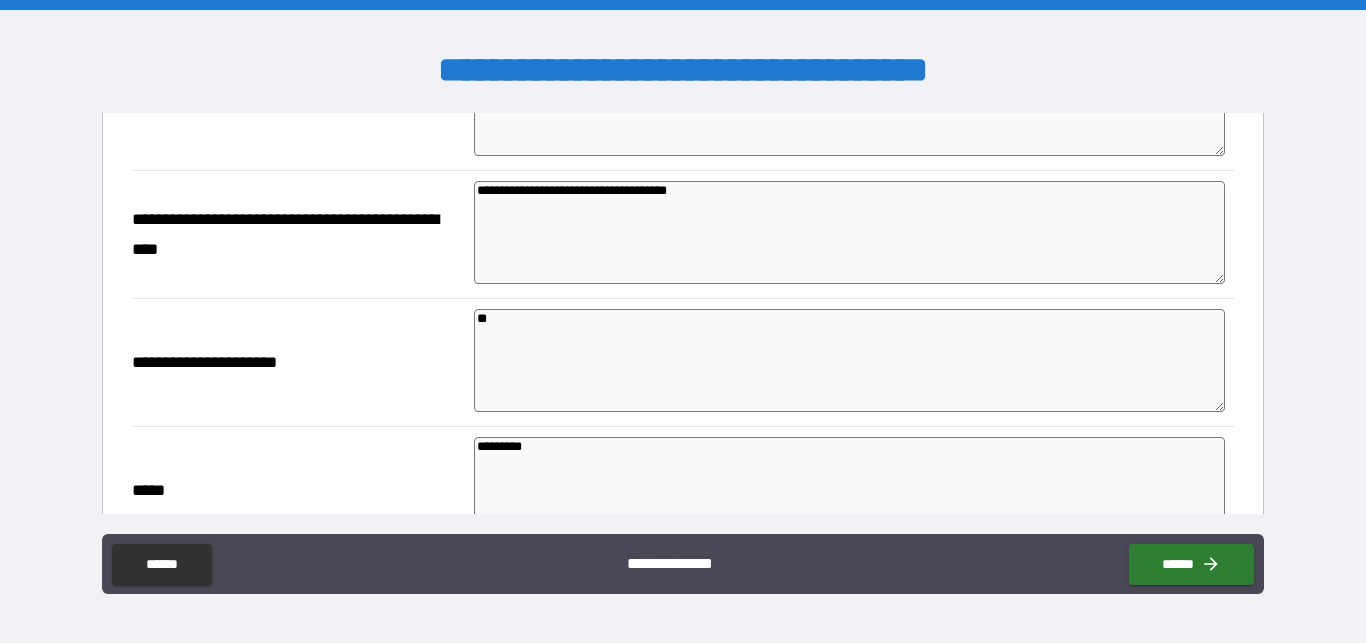 click on "**********" at bounding box center (850, 232) 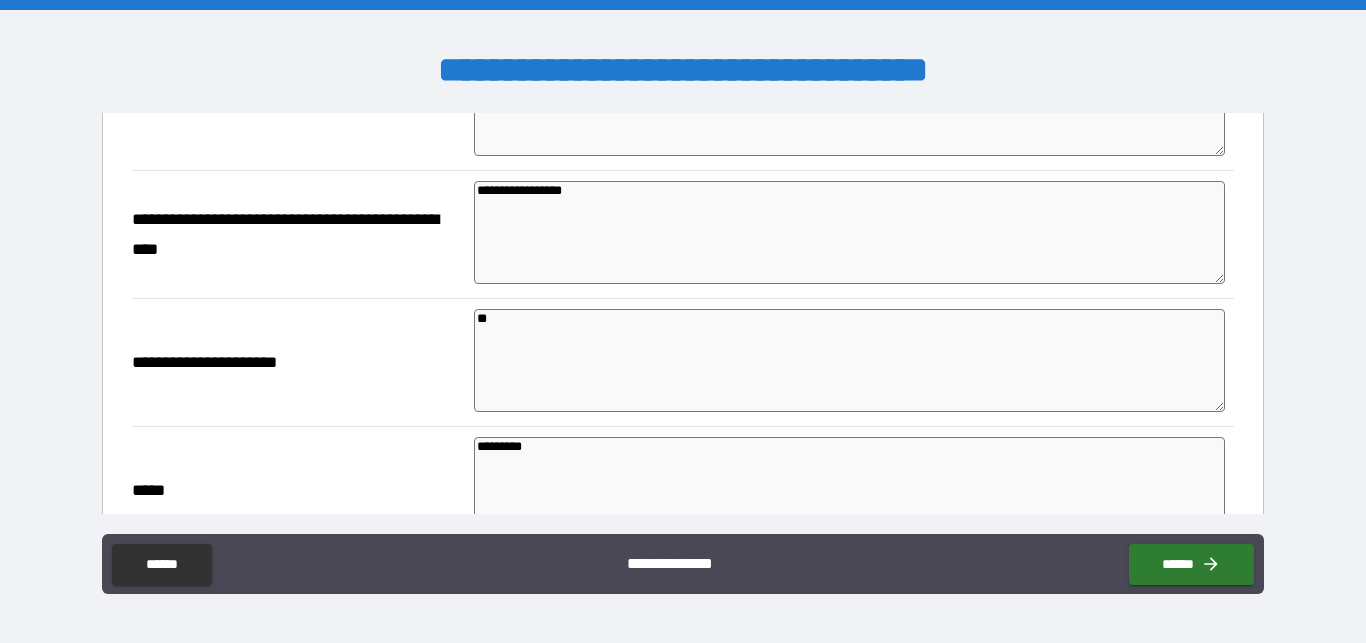 scroll, scrollTop: 1974, scrollLeft: 0, axis: vertical 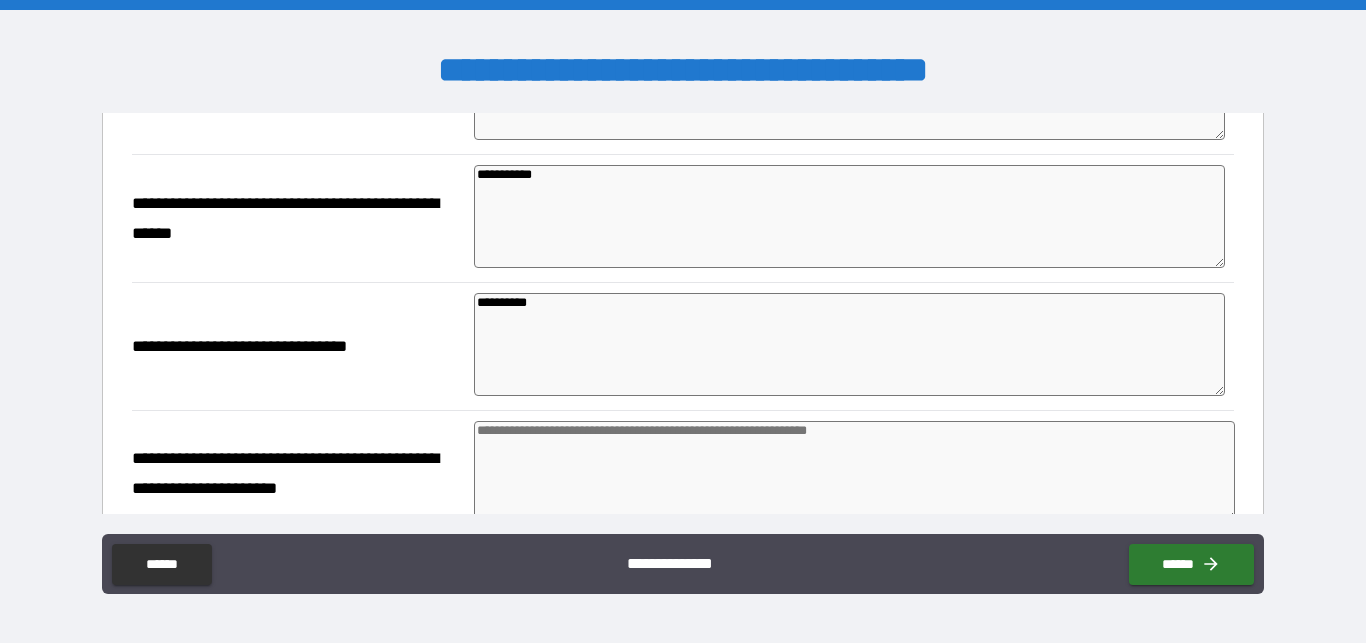 click on "**********" at bounding box center [850, 216] 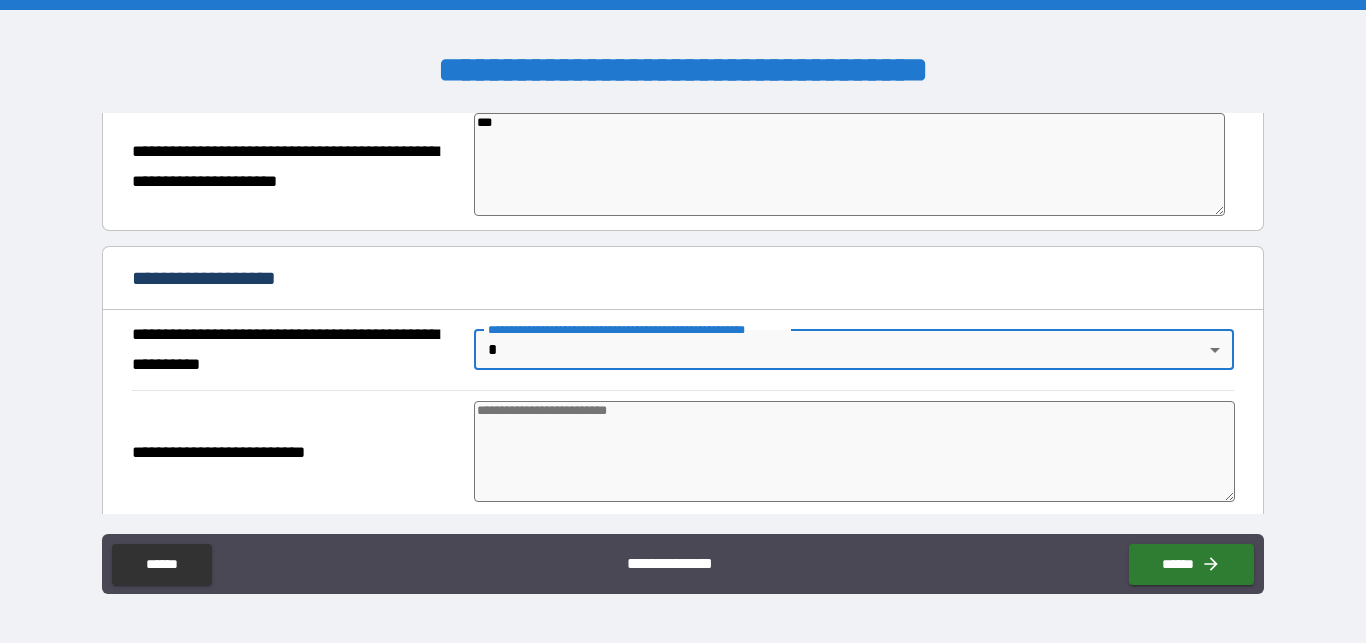 scroll, scrollTop: 2789, scrollLeft: 0, axis: vertical 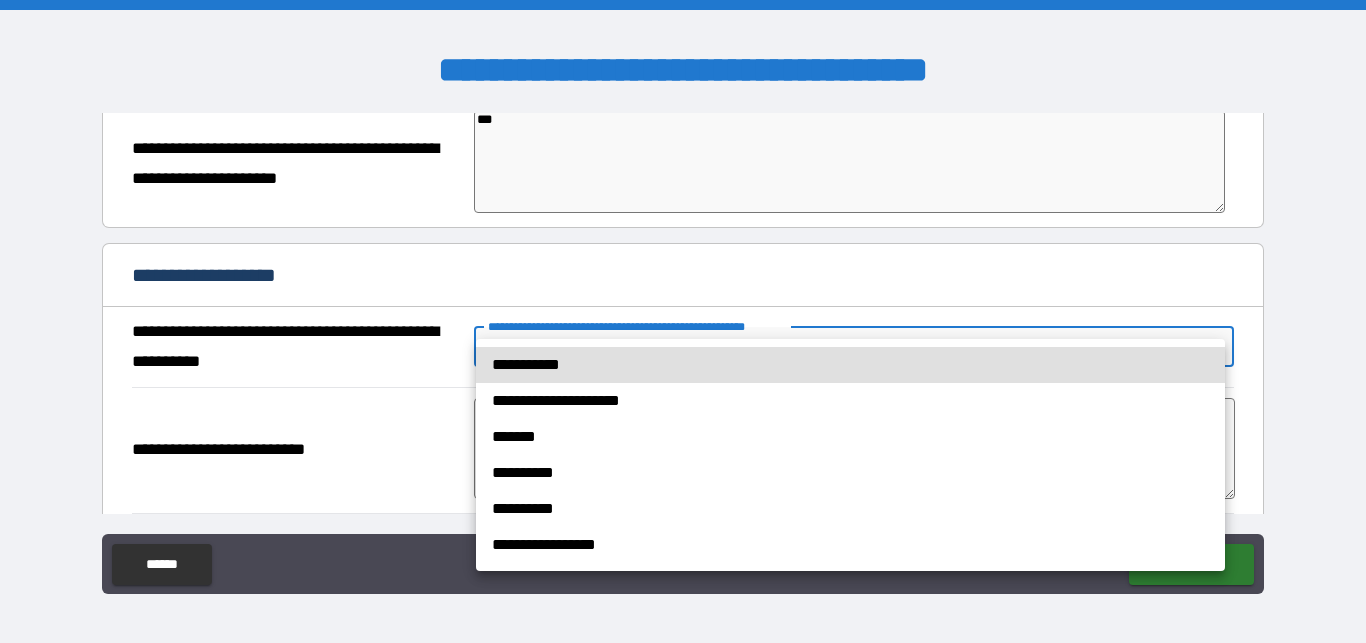click on "**********" at bounding box center [683, 321] 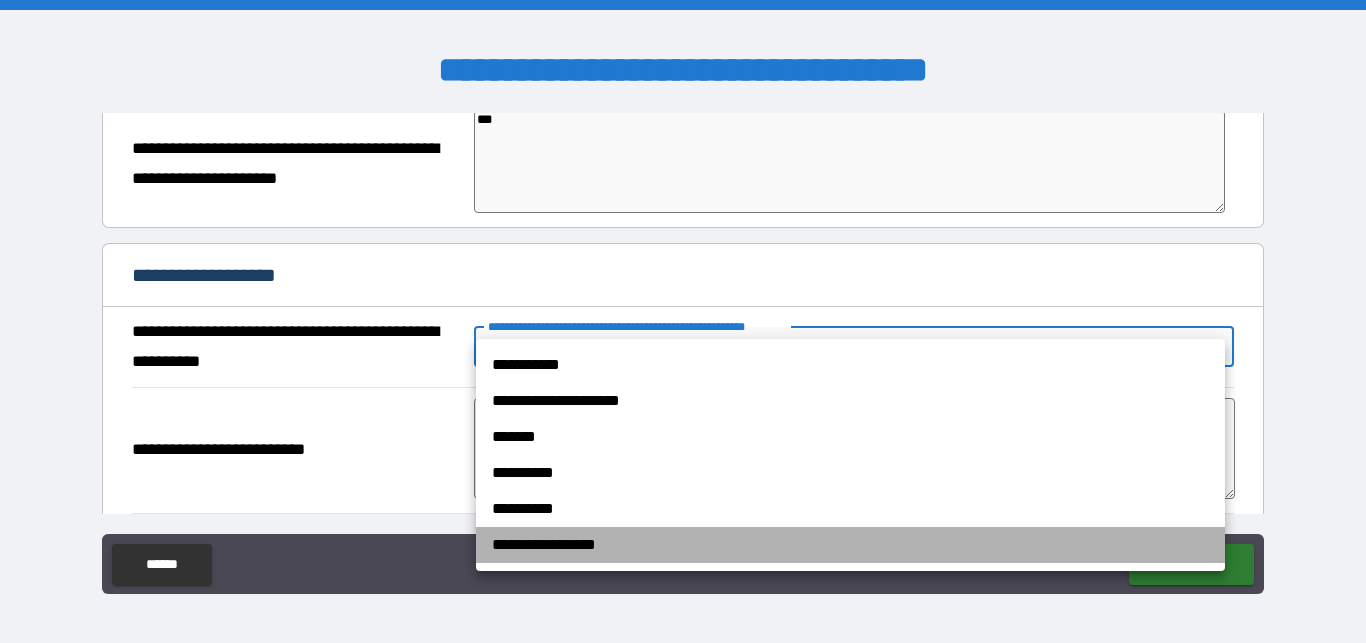 click on "**********" at bounding box center [850, 545] 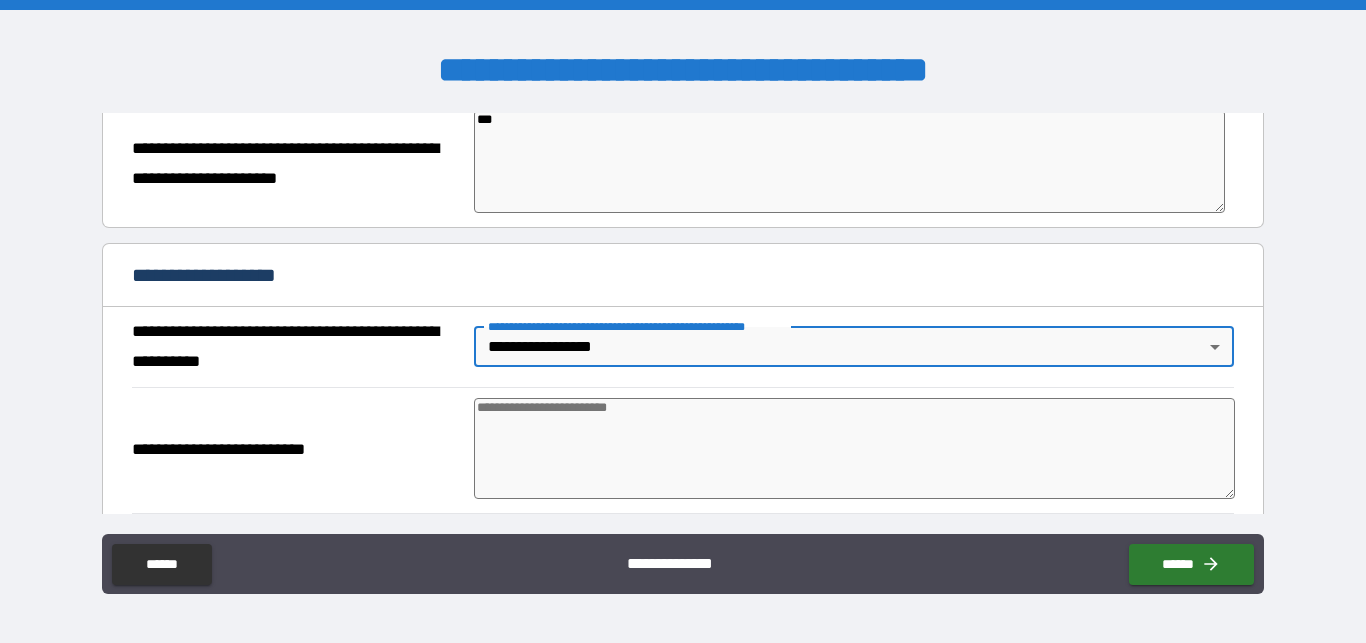click at bounding box center [854, 448] 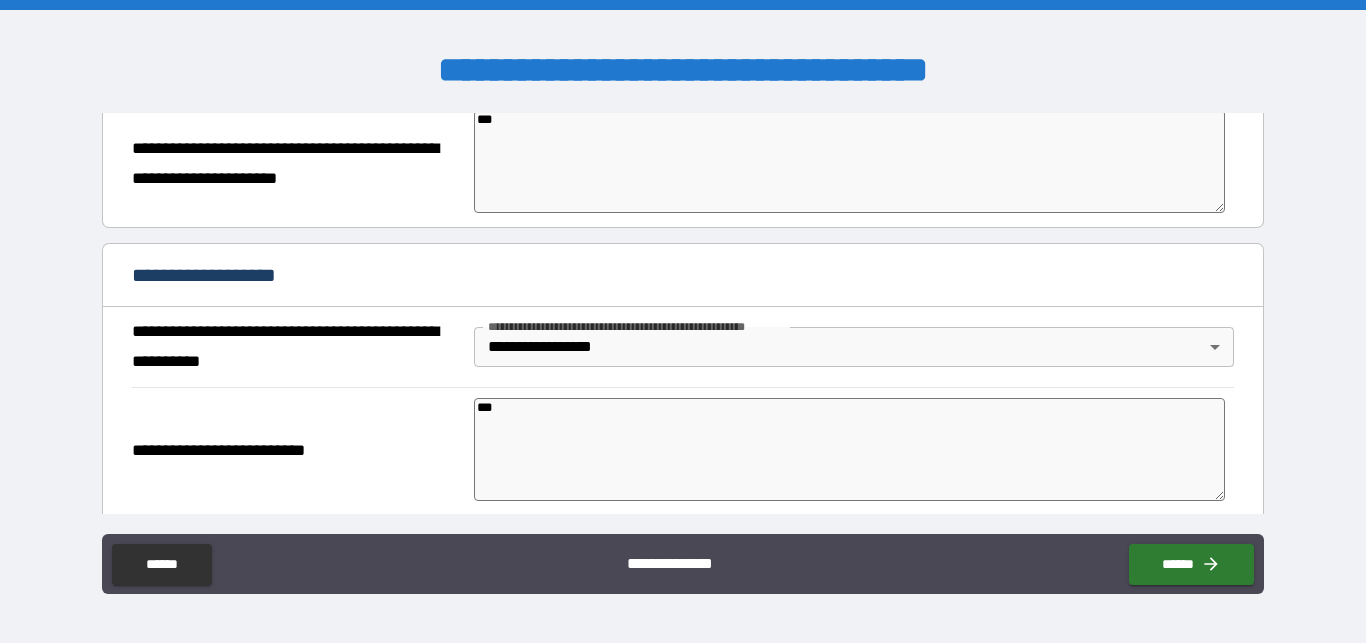 scroll, scrollTop: 2993, scrollLeft: 0, axis: vertical 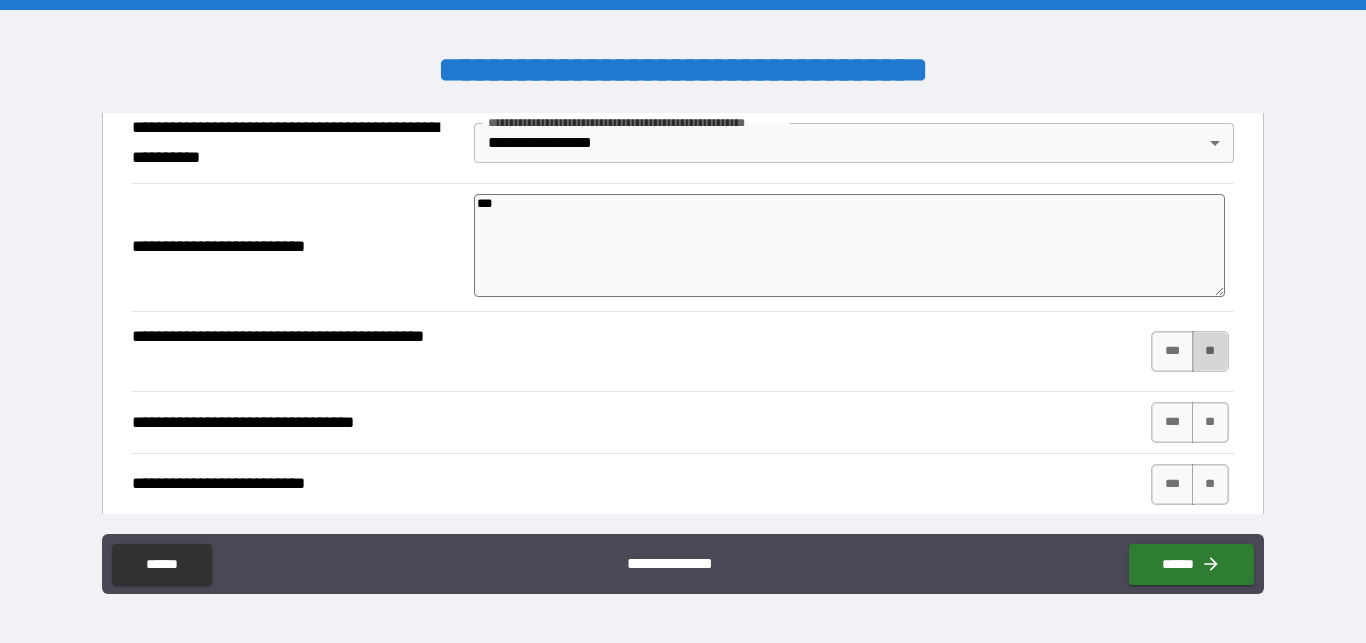 click on "**" at bounding box center (1210, 351) 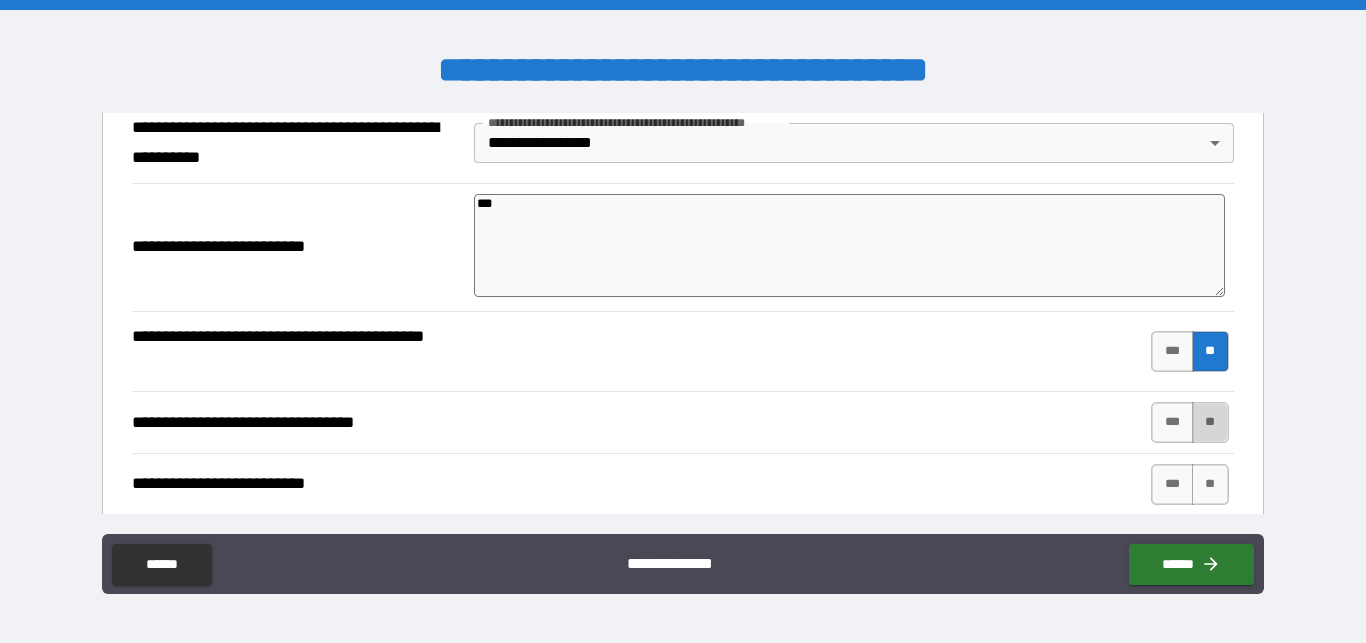 click on "**" at bounding box center (1210, 422) 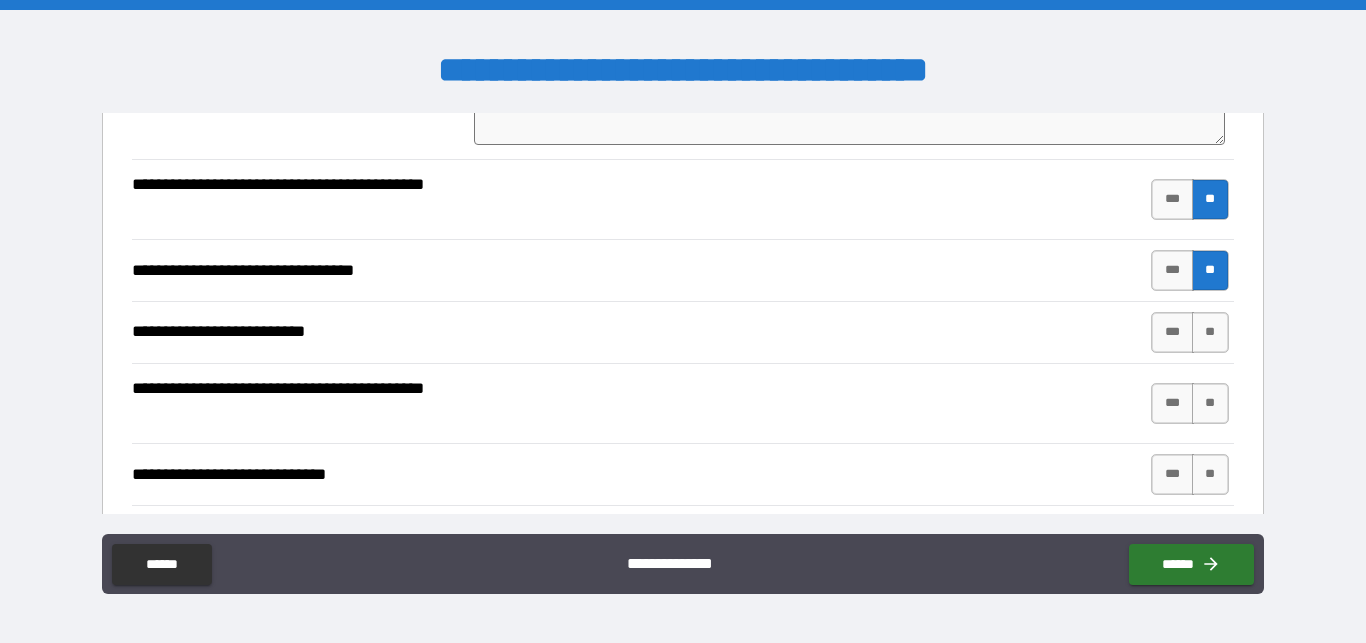 scroll, scrollTop: 3145, scrollLeft: 0, axis: vertical 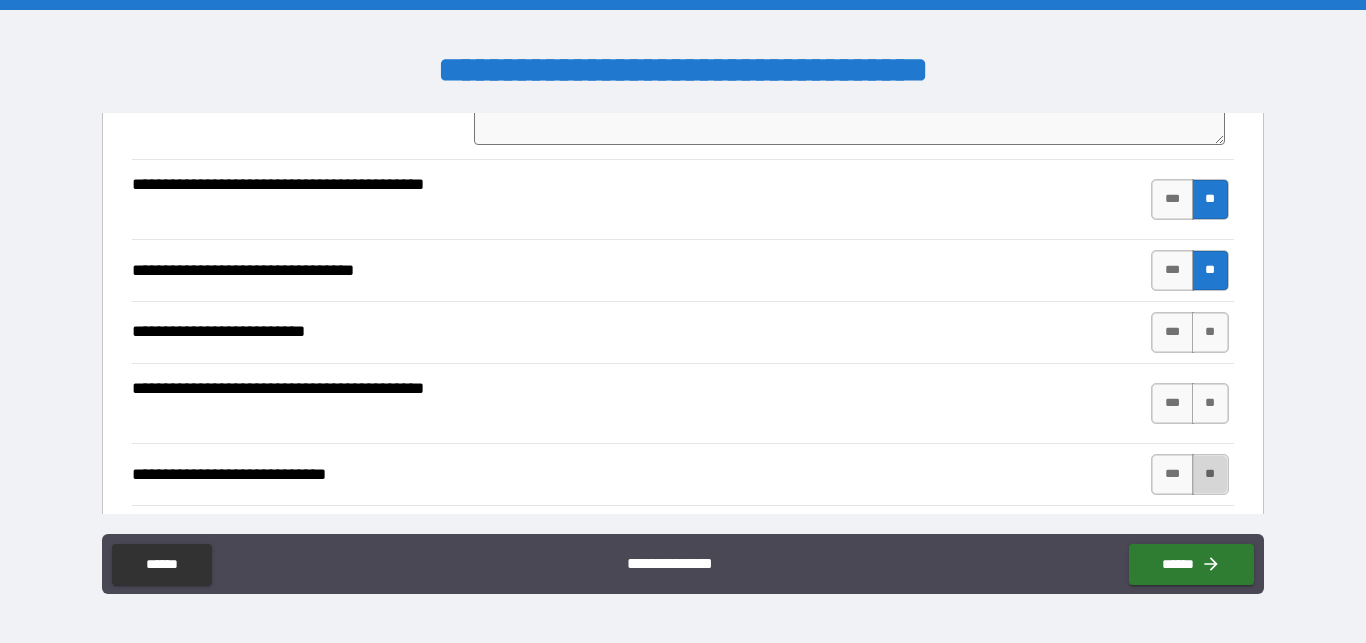 click on "**" at bounding box center (1210, 474) 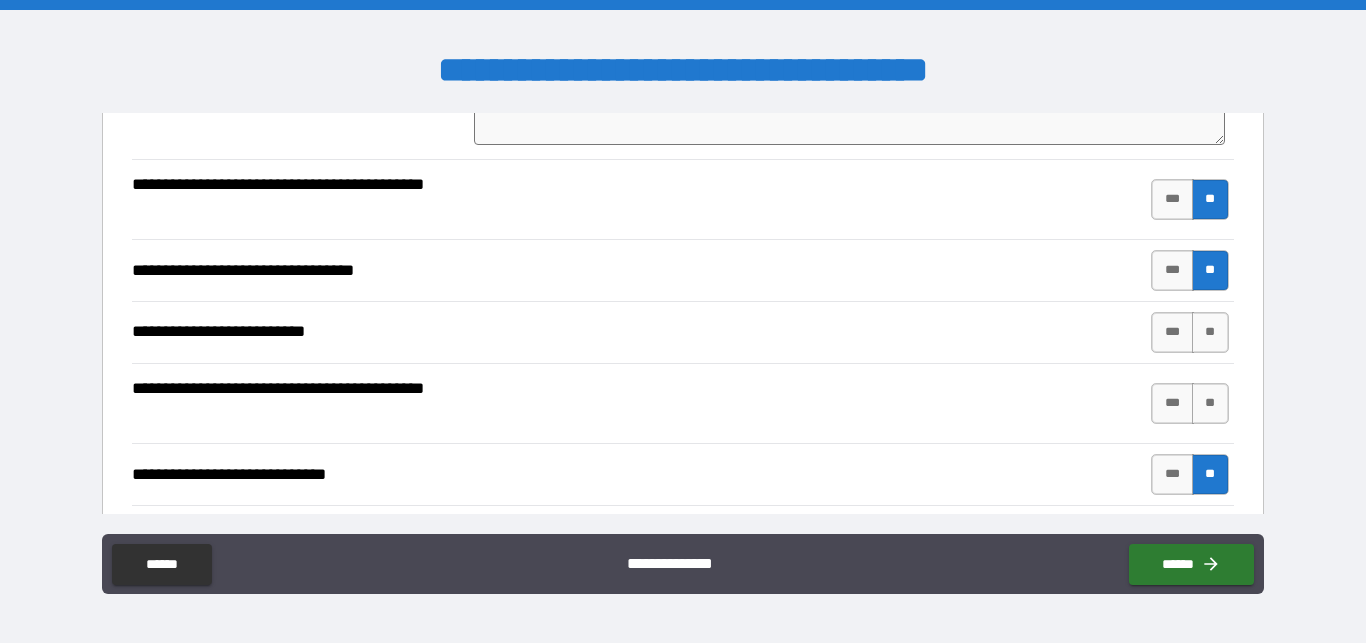 click on "**" at bounding box center (1210, 536) 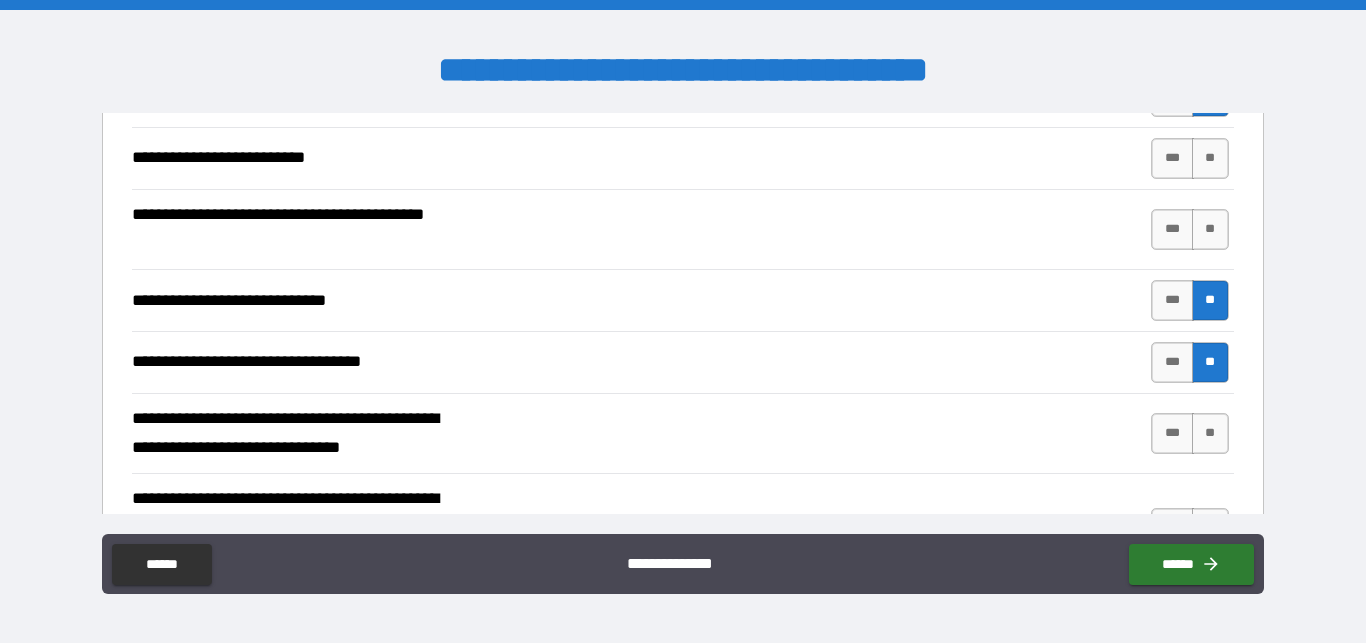 scroll, scrollTop: 3320, scrollLeft: 0, axis: vertical 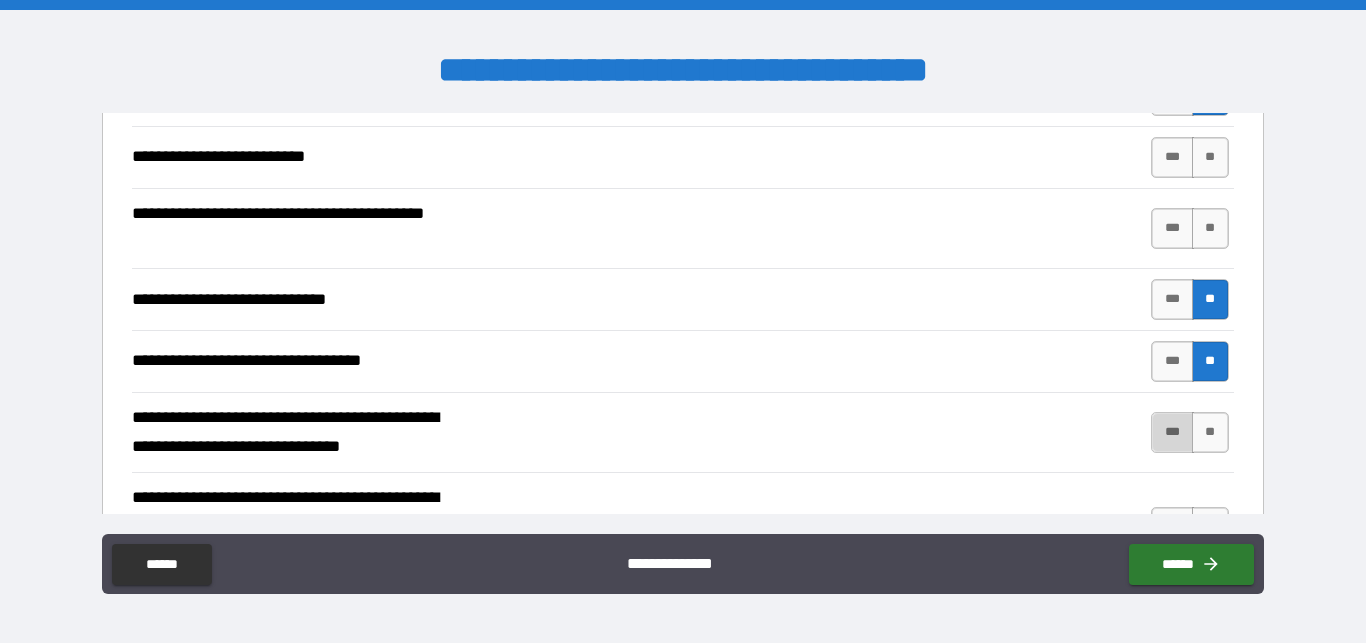 click on "***" at bounding box center (1172, 432) 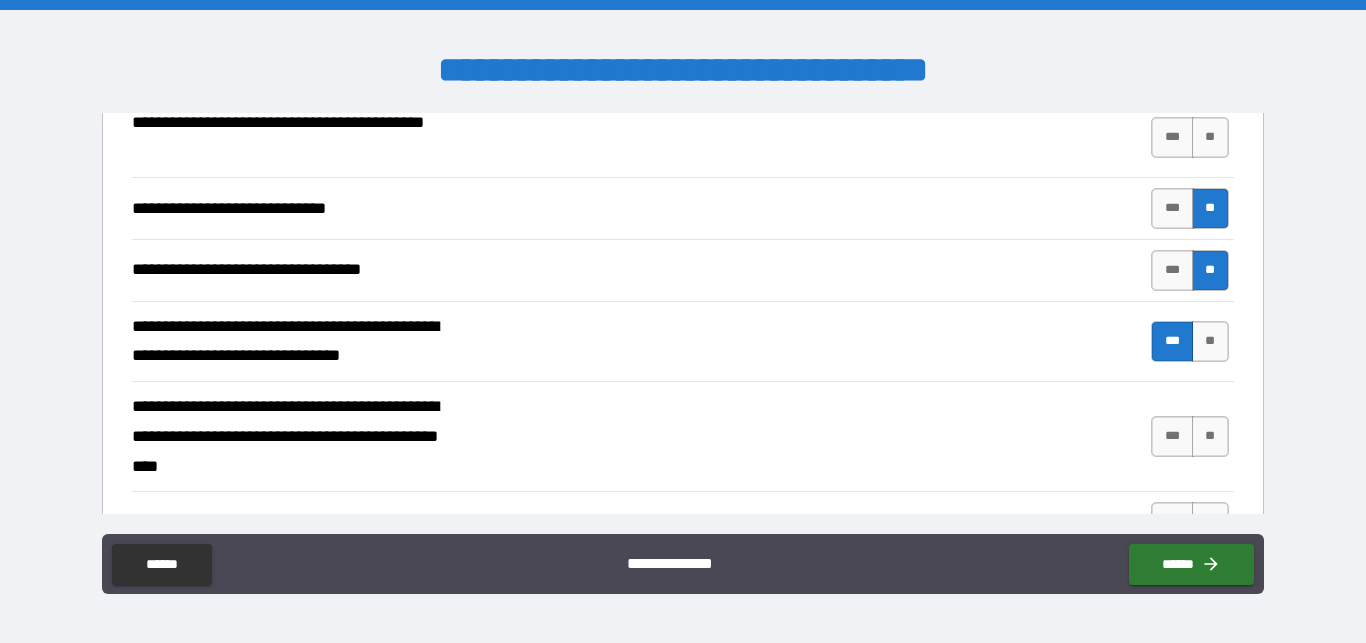 scroll, scrollTop: 3418, scrollLeft: 0, axis: vertical 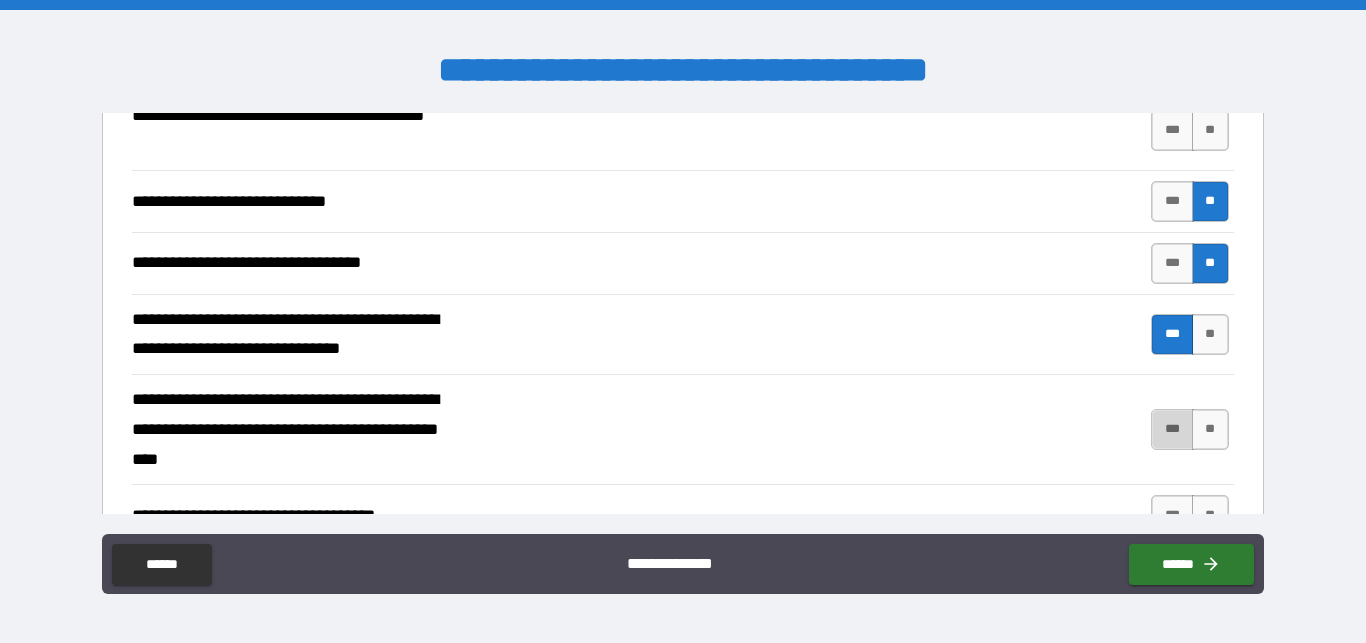 click on "***" at bounding box center [1172, 429] 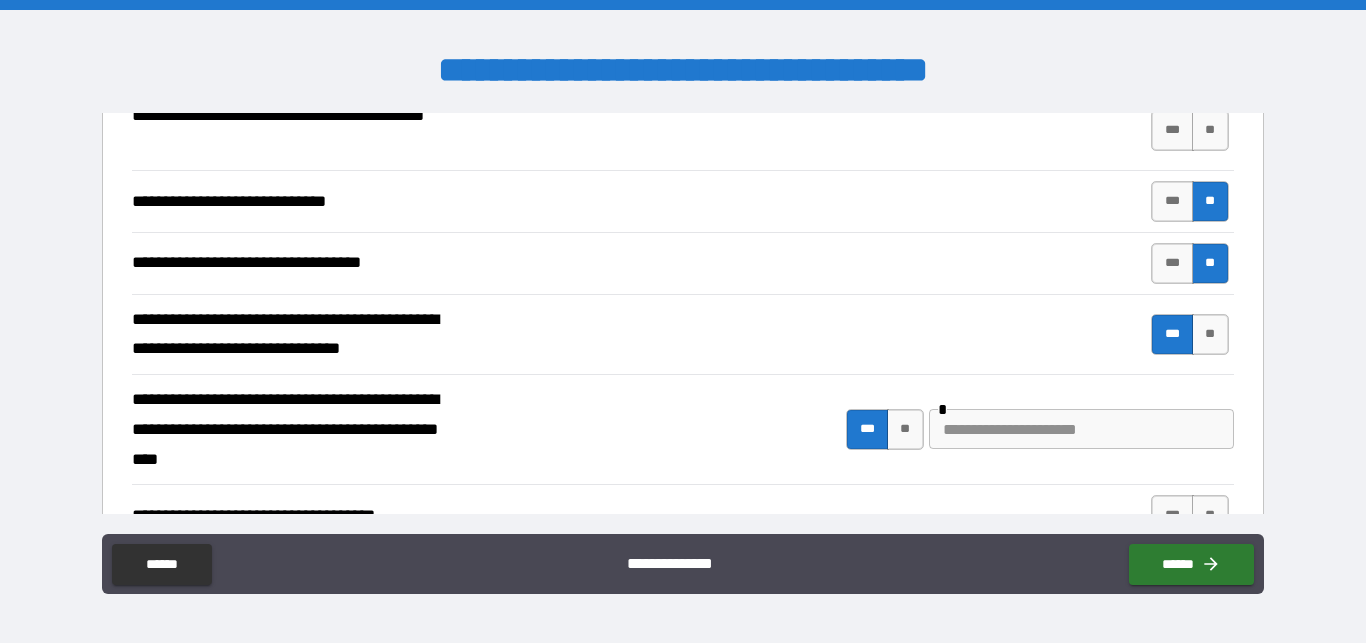 click at bounding box center [1081, 429] 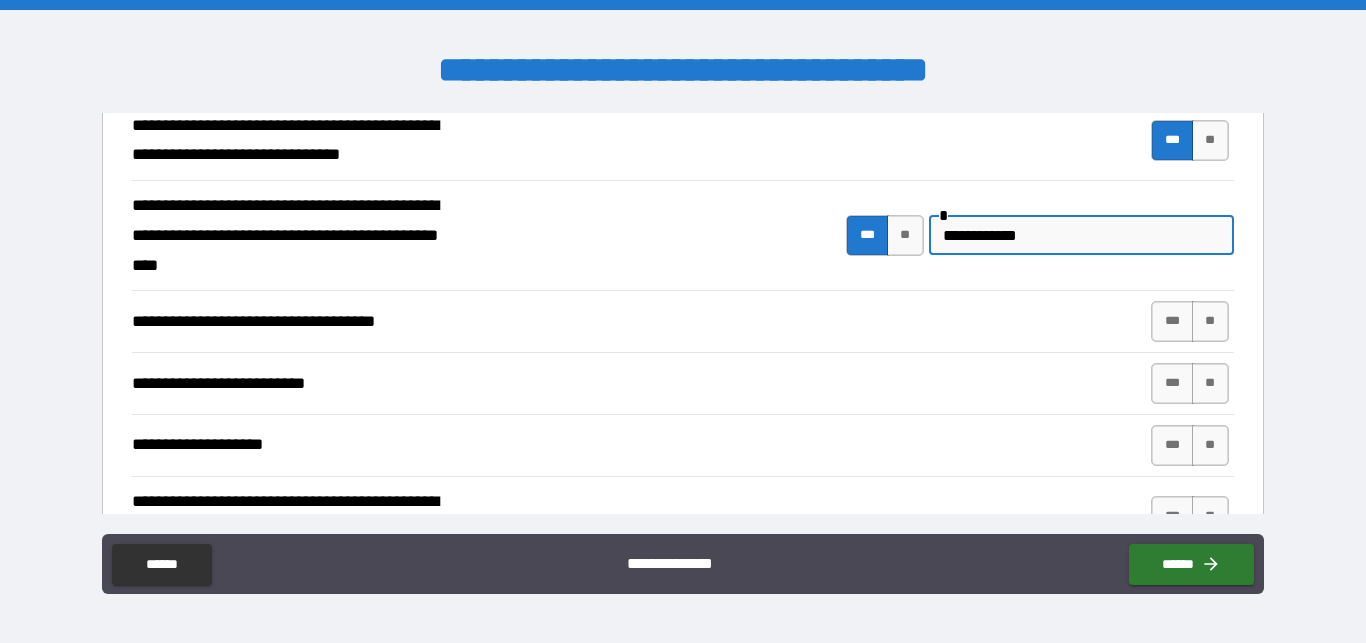 scroll, scrollTop: 3613, scrollLeft: 0, axis: vertical 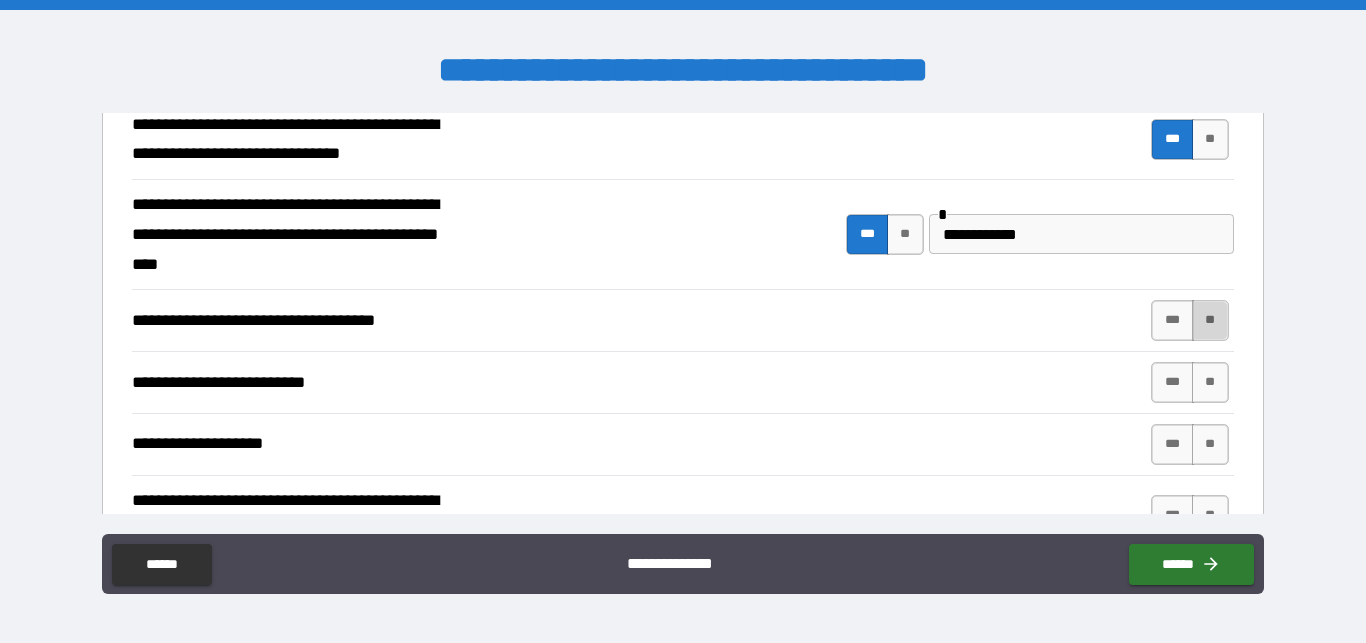 click on "**" at bounding box center [1210, 320] 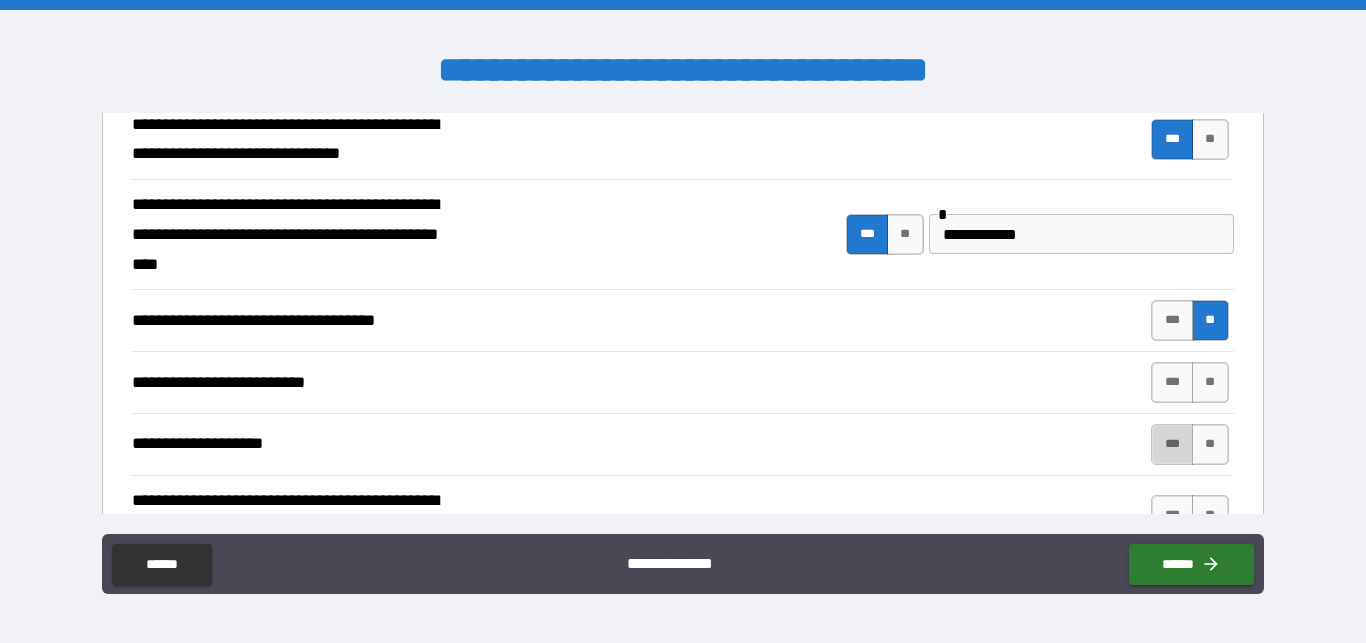click on "***" at bounding box center (1172, 444) 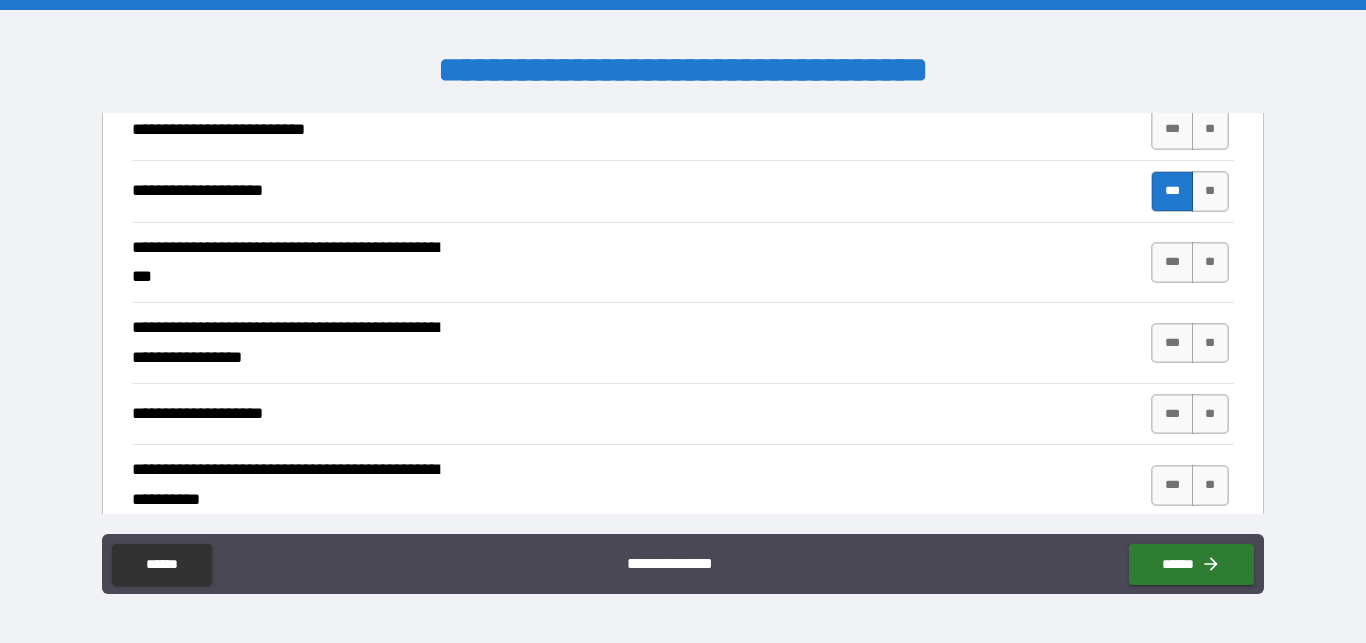scroll, scrollTop: 3865, scrollLeft: 0, axis: vertical 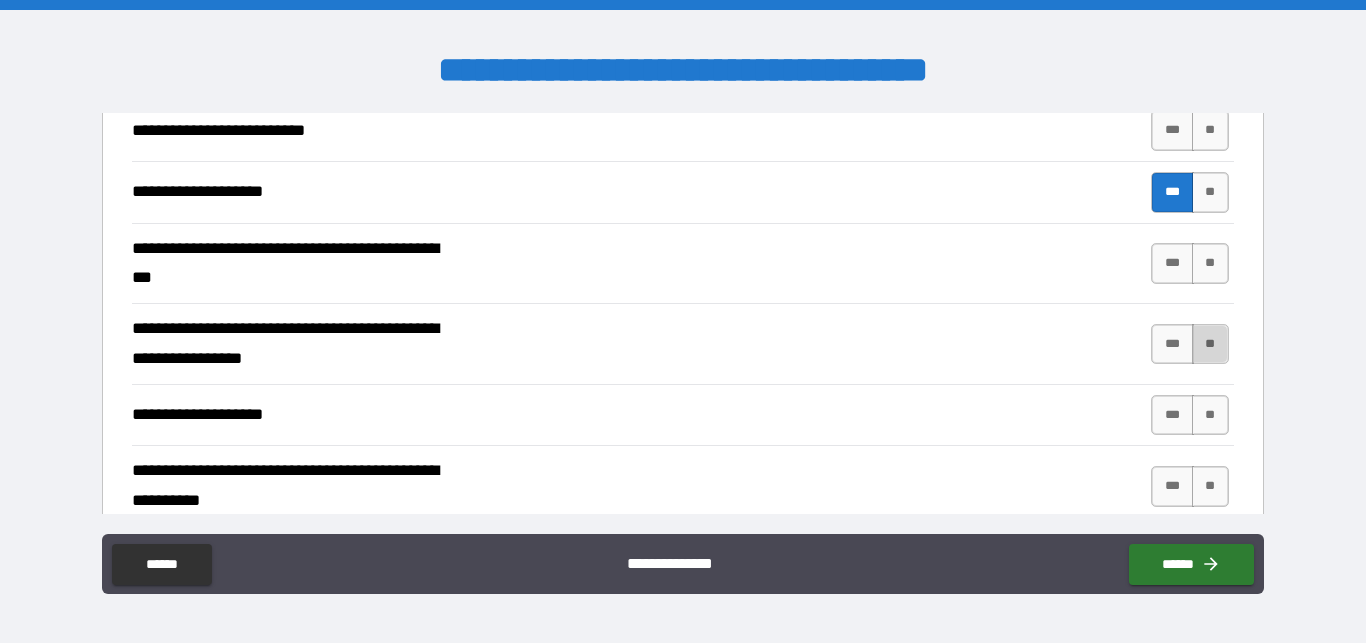 click on "**" at bounding box center (1210, 344) 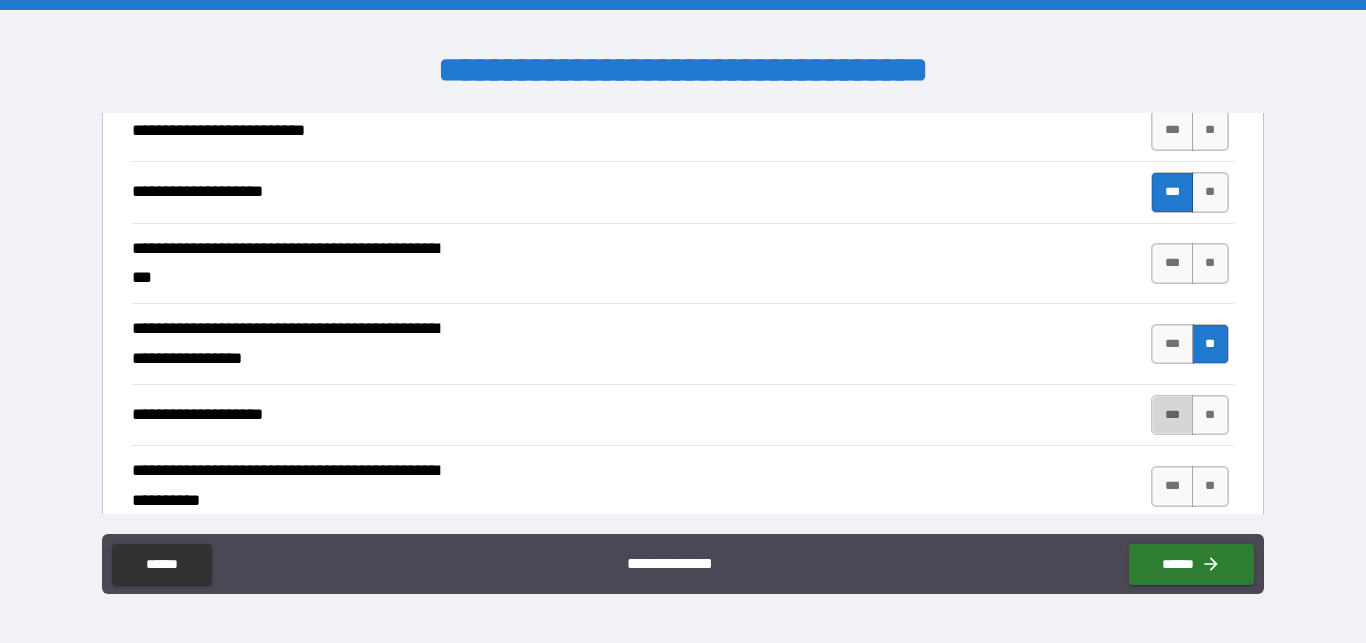 click on "***" at bounding box center (1172, 415) 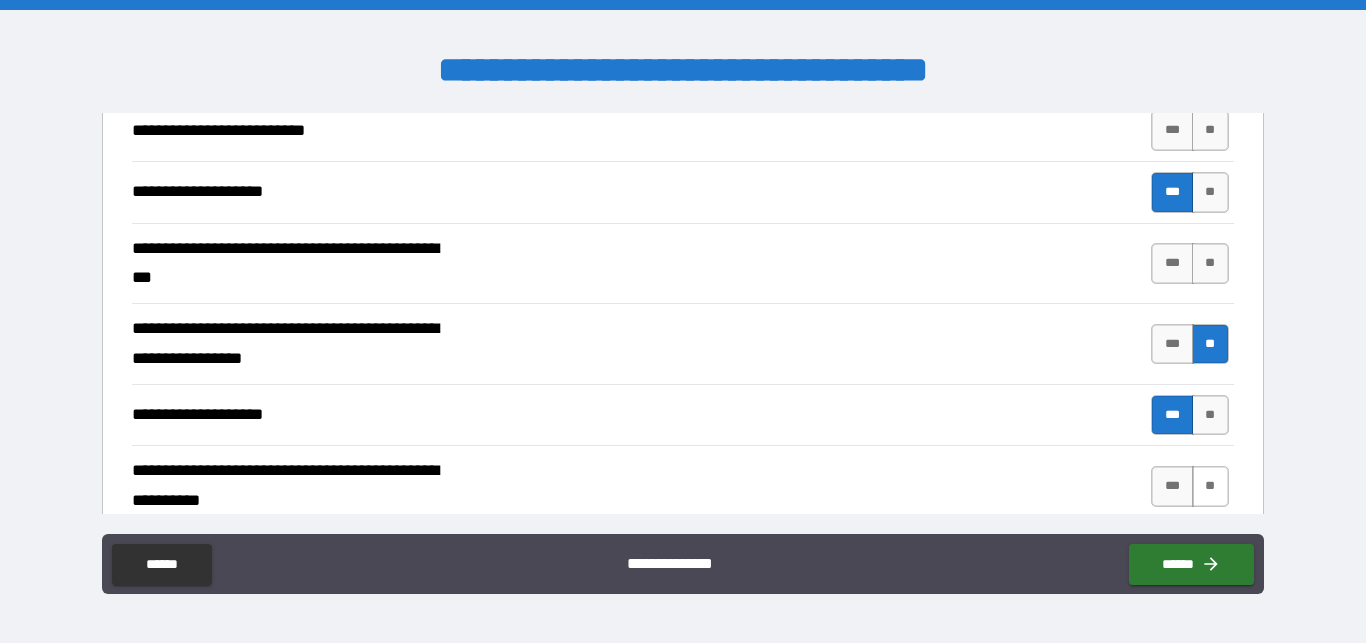 click on "**" at bounding box center [1210, 486] 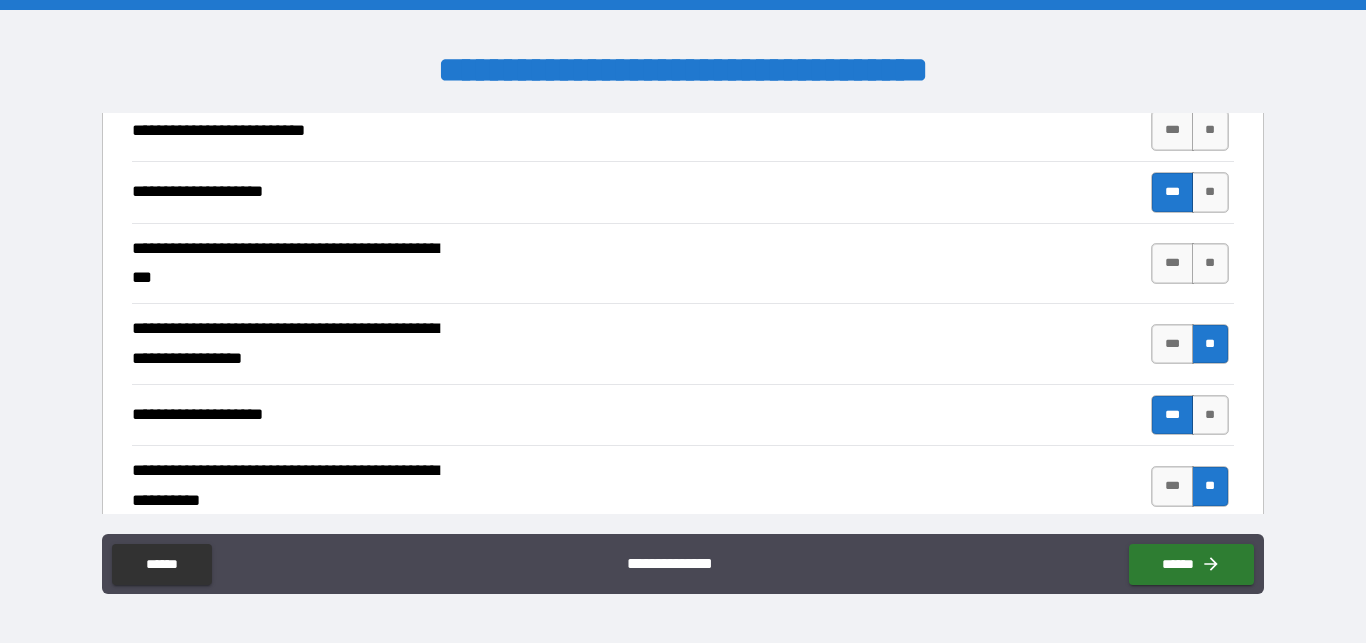 scroll, scrollTop: 4044, scrollLeft: 0, axis: vertical 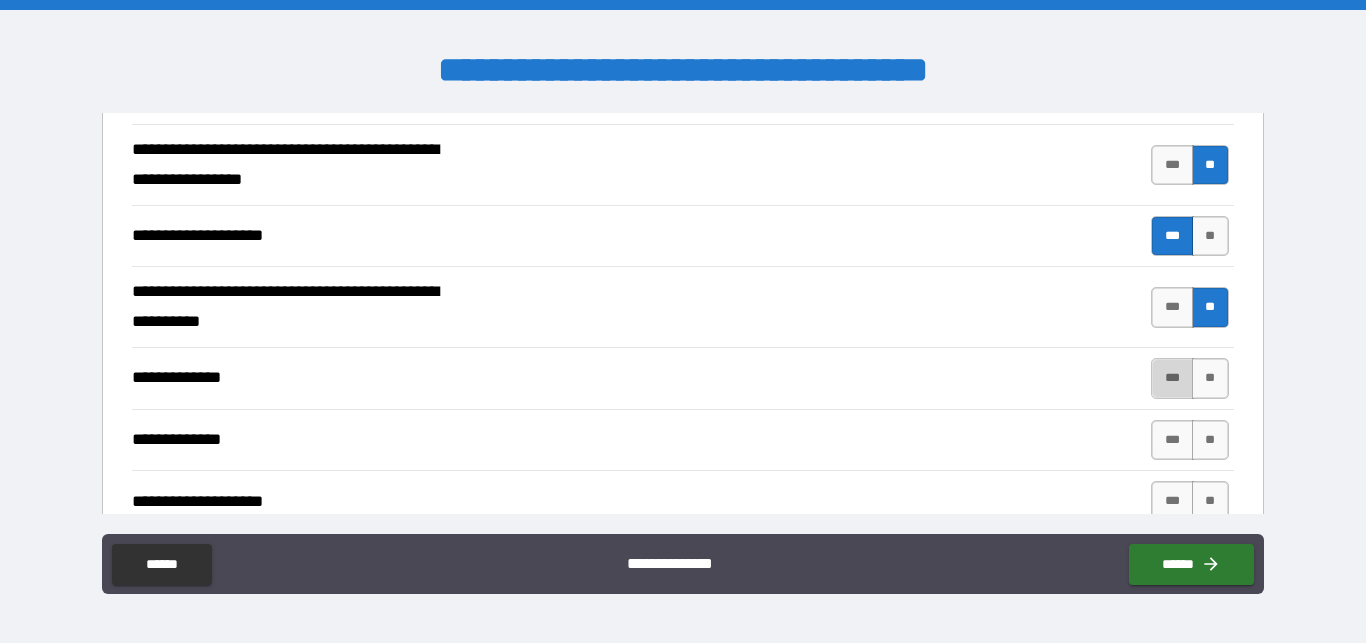 click on "***" at bounding box center [1172, 378] 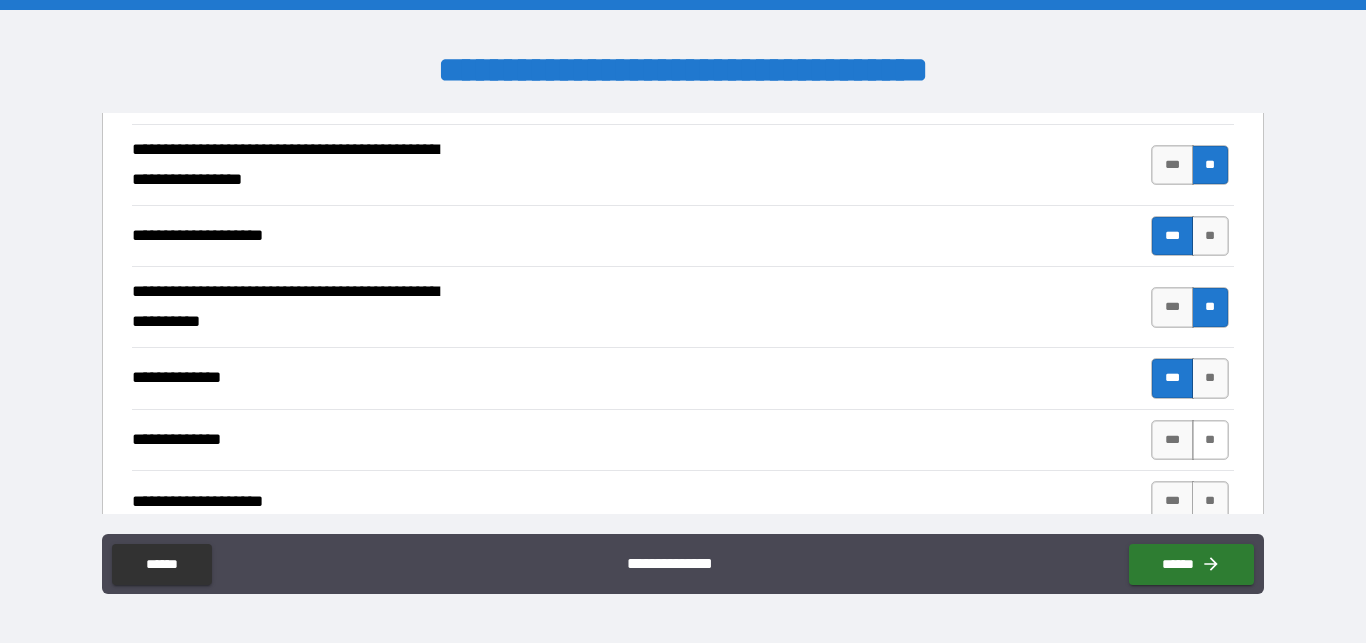 click on "**" at bounding box center [1210, 440] 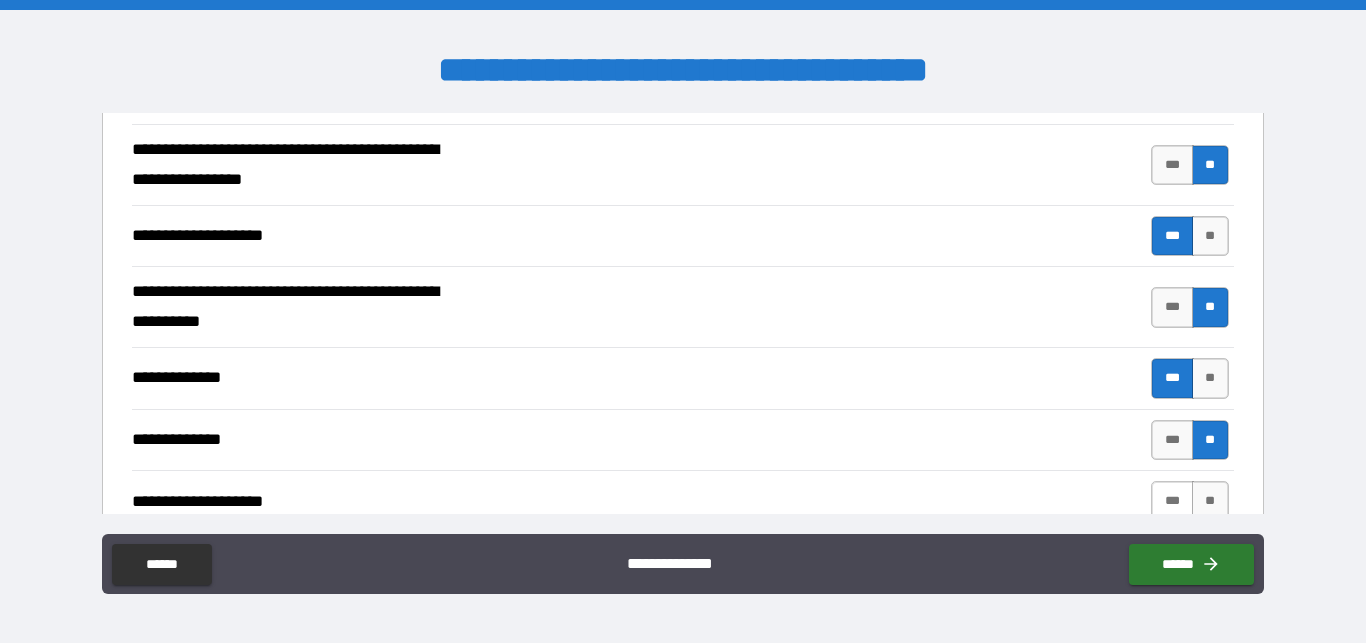 click on "***" at bounding box center [1172, 501] 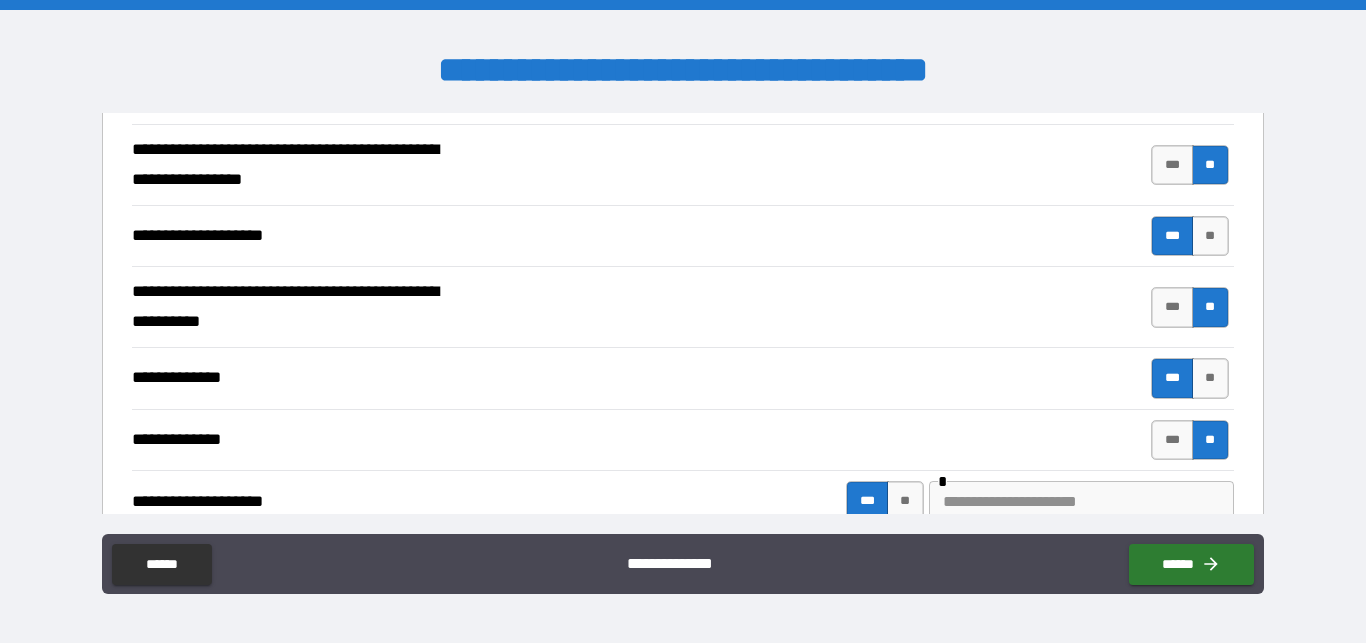 click at bounding box center (1081, 501) 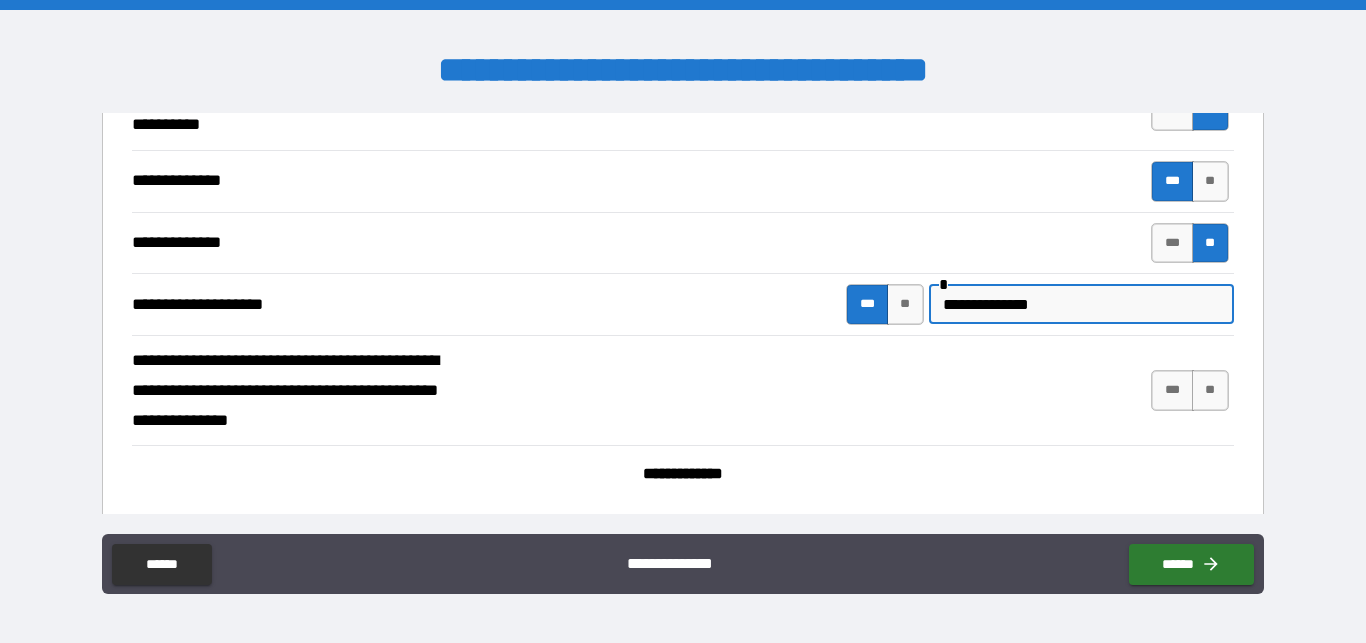 scroll, scrollTop: 4242, scrollLeft: 0, axis: vertical 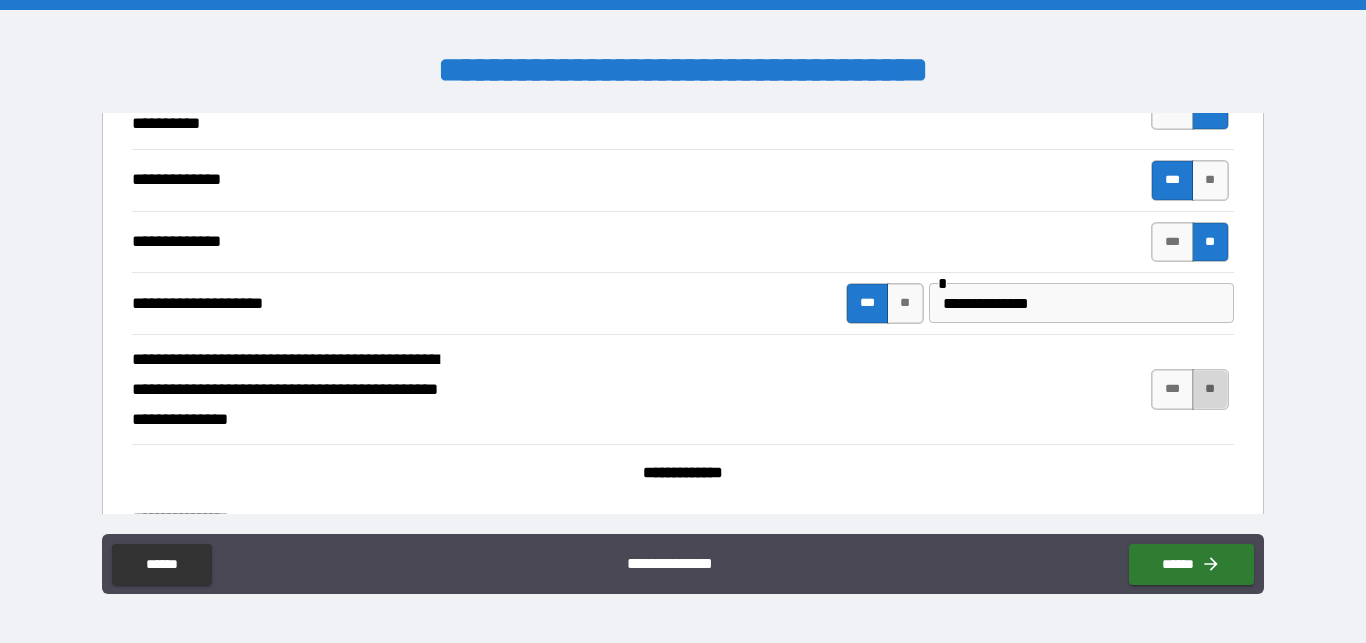 click on "**" at bounding box center [1210, 389] 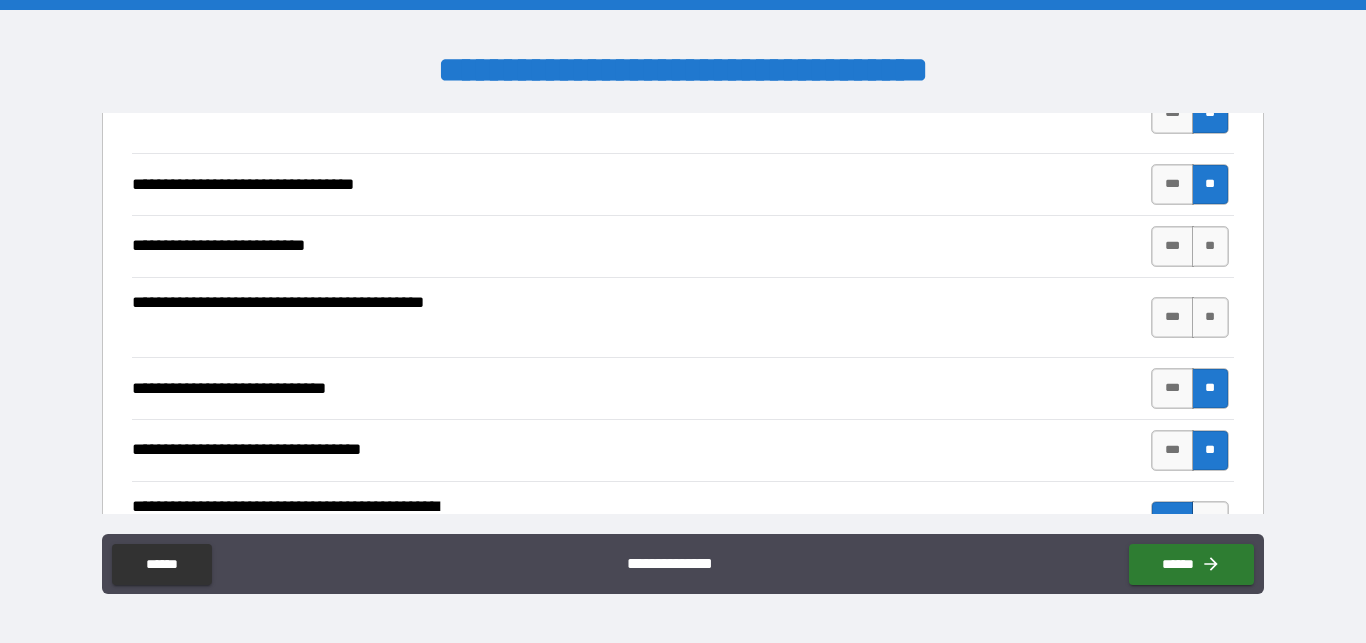 scroll, scrollTop: 3147, scrollLeft: 0, axis: vertical 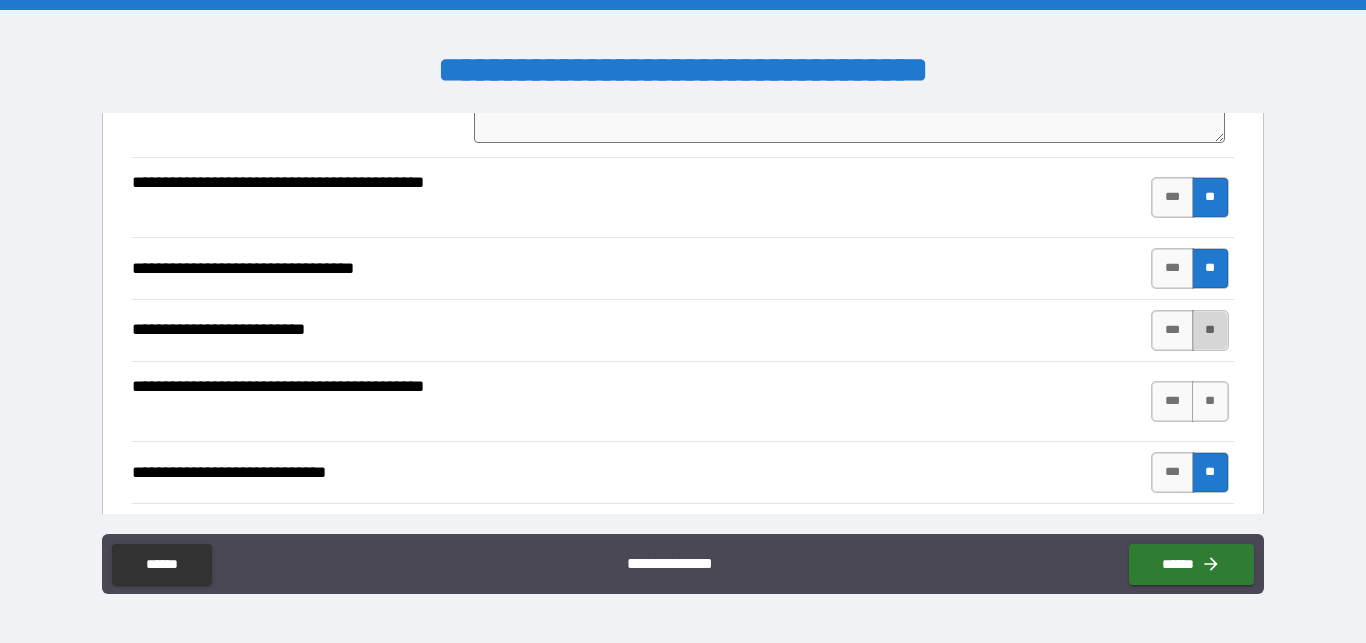 click on "**" at bounding box center [1210, 330] 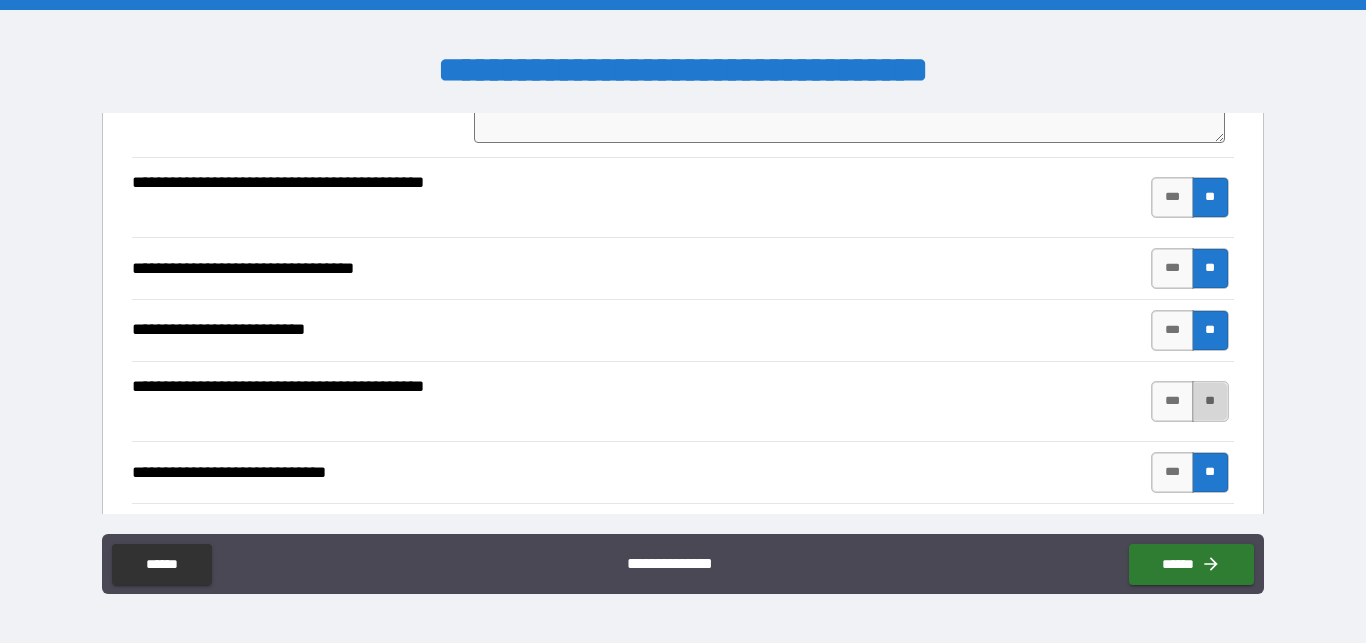 click on "**" at bounding box center (1210, 401) 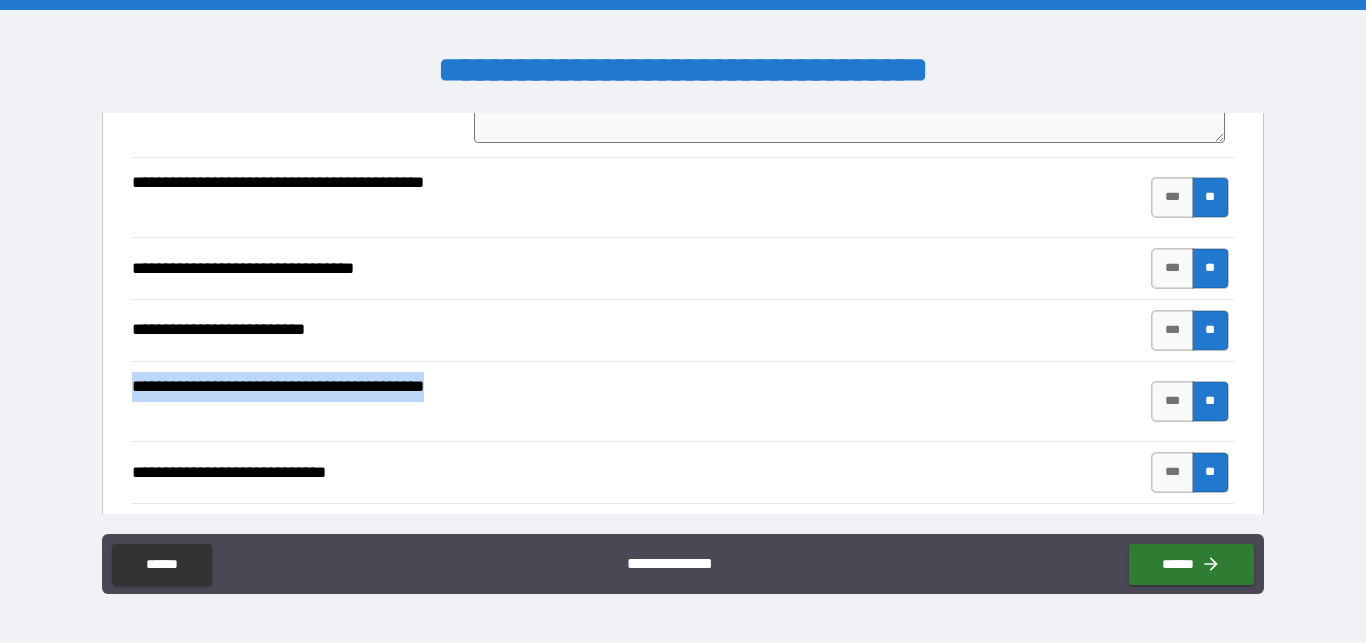 drag, startPoint x: 197, startPoint y: 390, endPoint x: 135, endPoint y: 324, distance: 90.55385 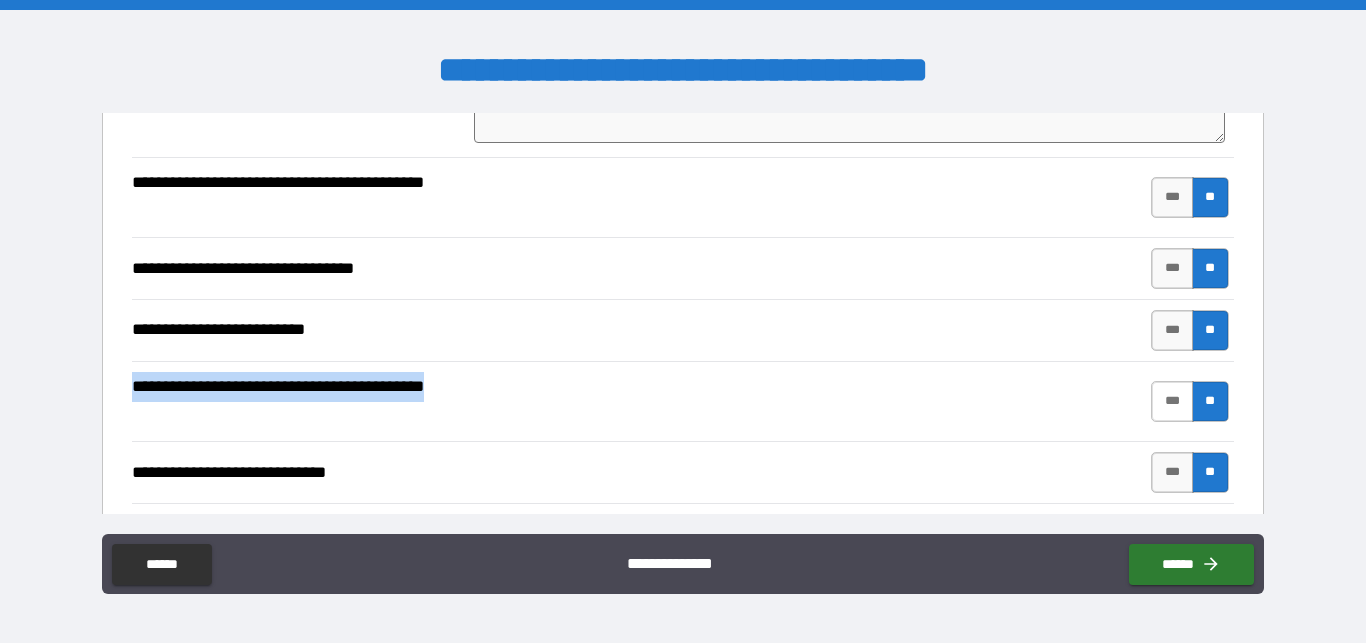 click on "***" at bounding box center [1172, 401] 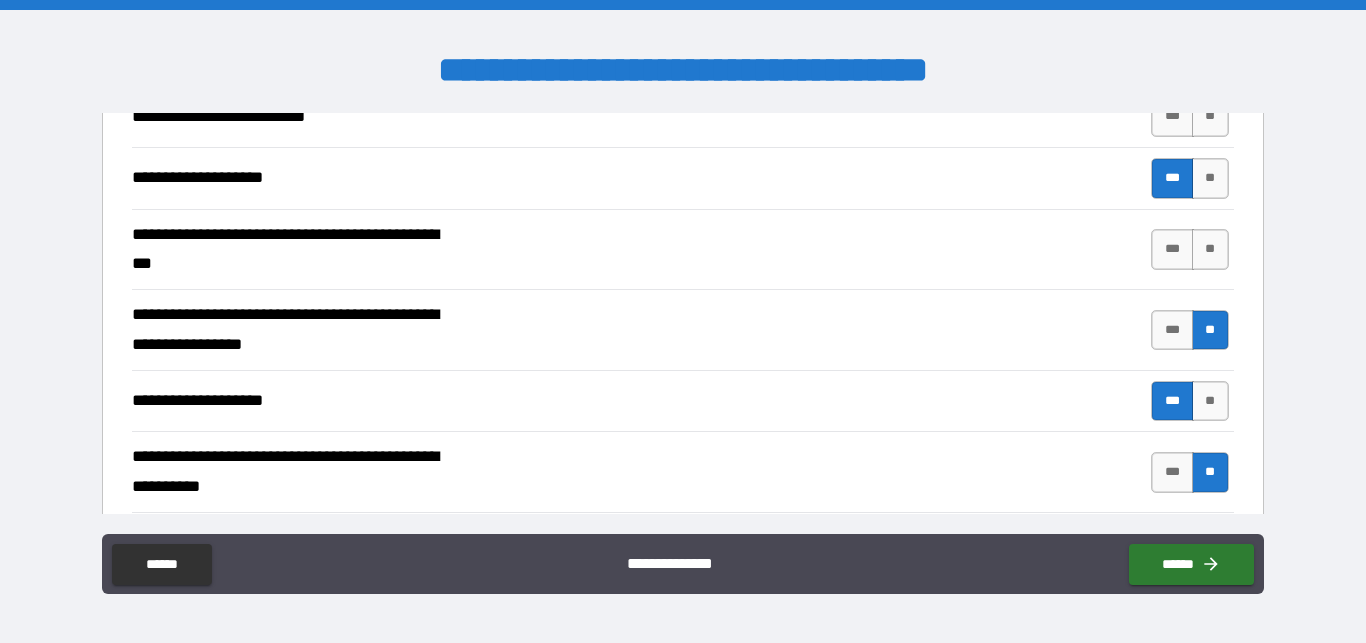 scroll, scrollTop: 3876, scrollLeft: 0, axis: vertical 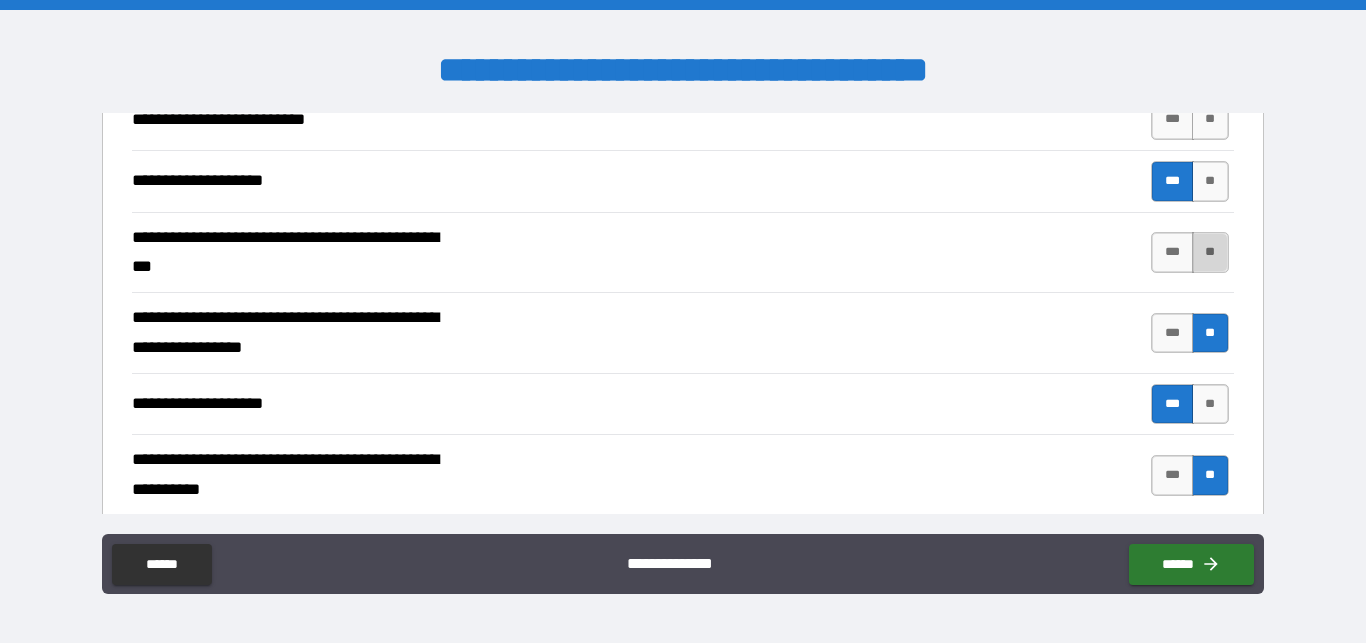 click on "**" at bounding box center [1210, 252] 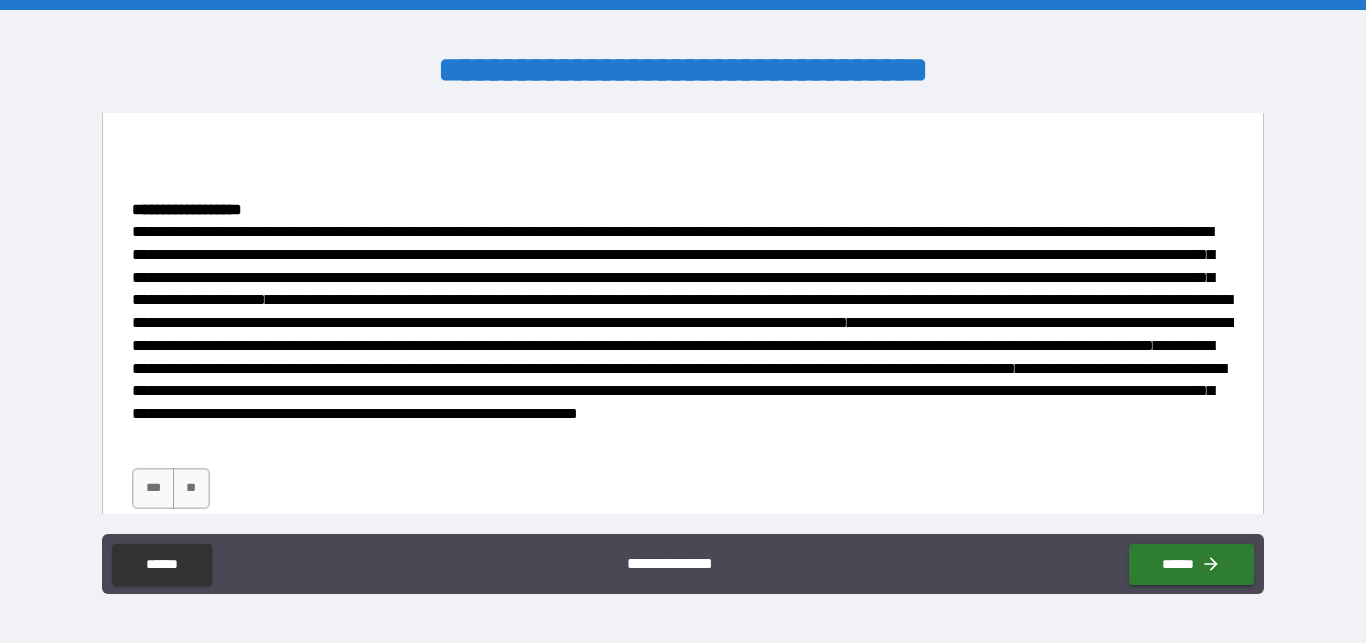 scroll, scrollTop: 7075, scrollLeft: 0, axis: vertical 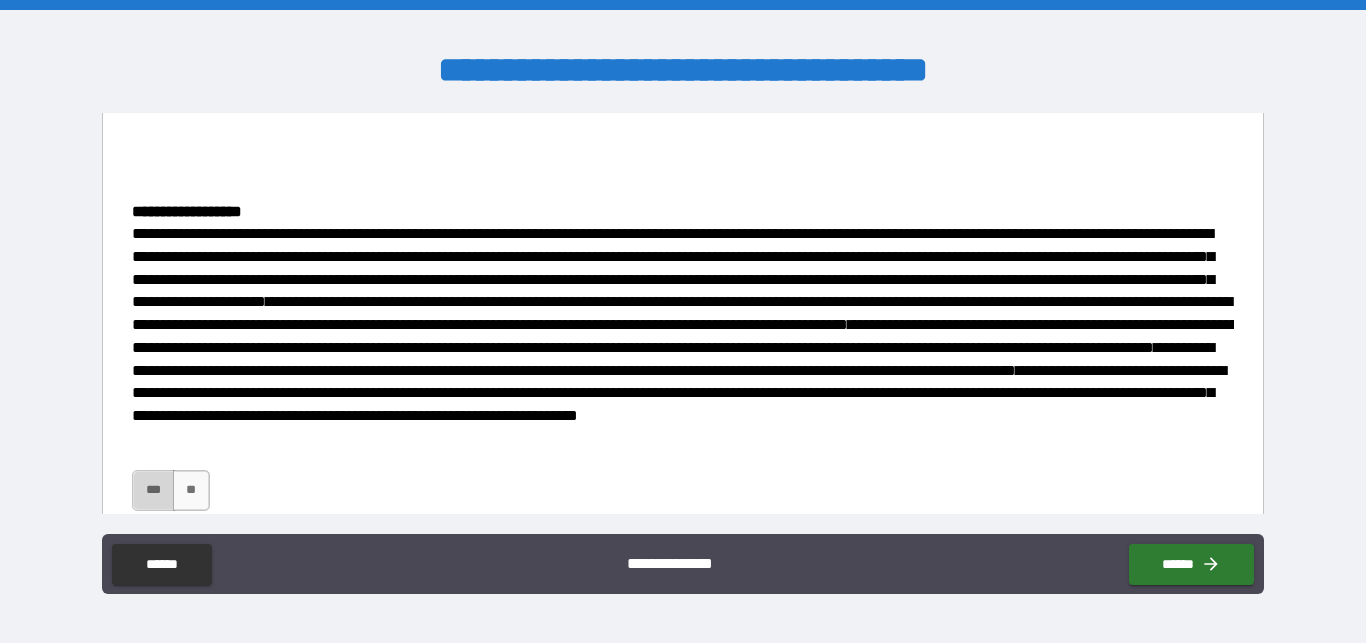 click on "***" at bounding box center [153, 490] 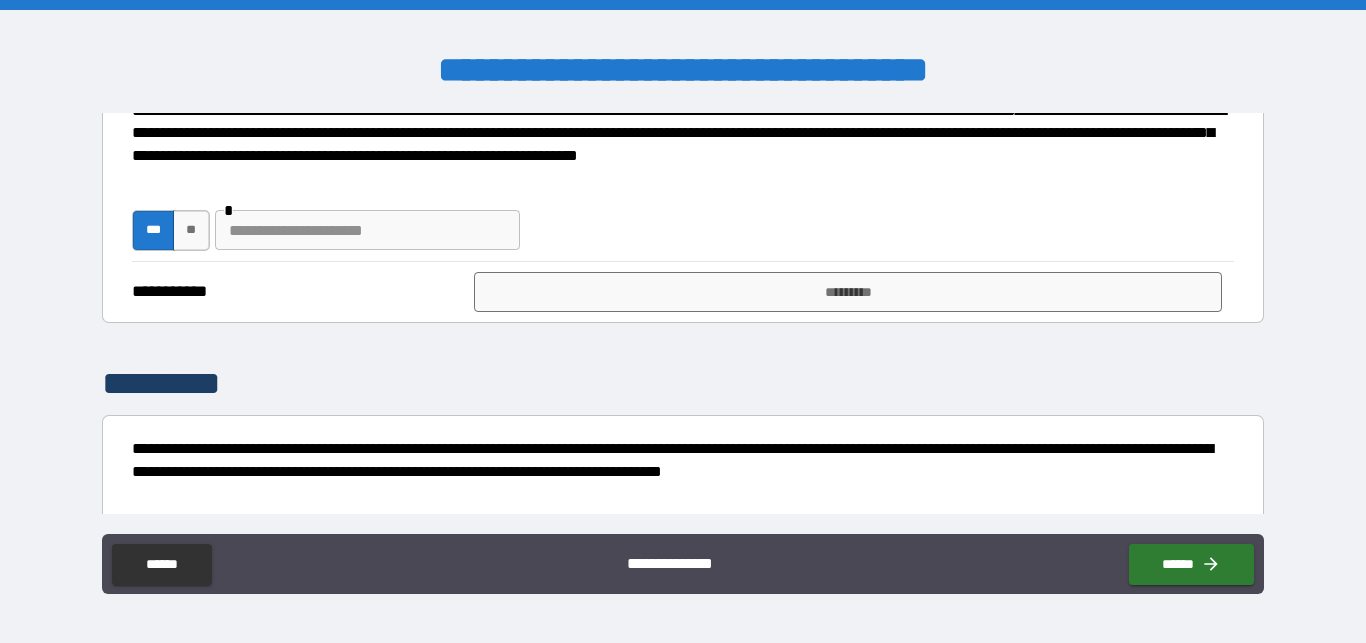 scroll, scrollTop: 7338, scrollLeft: 0, axis: vertical 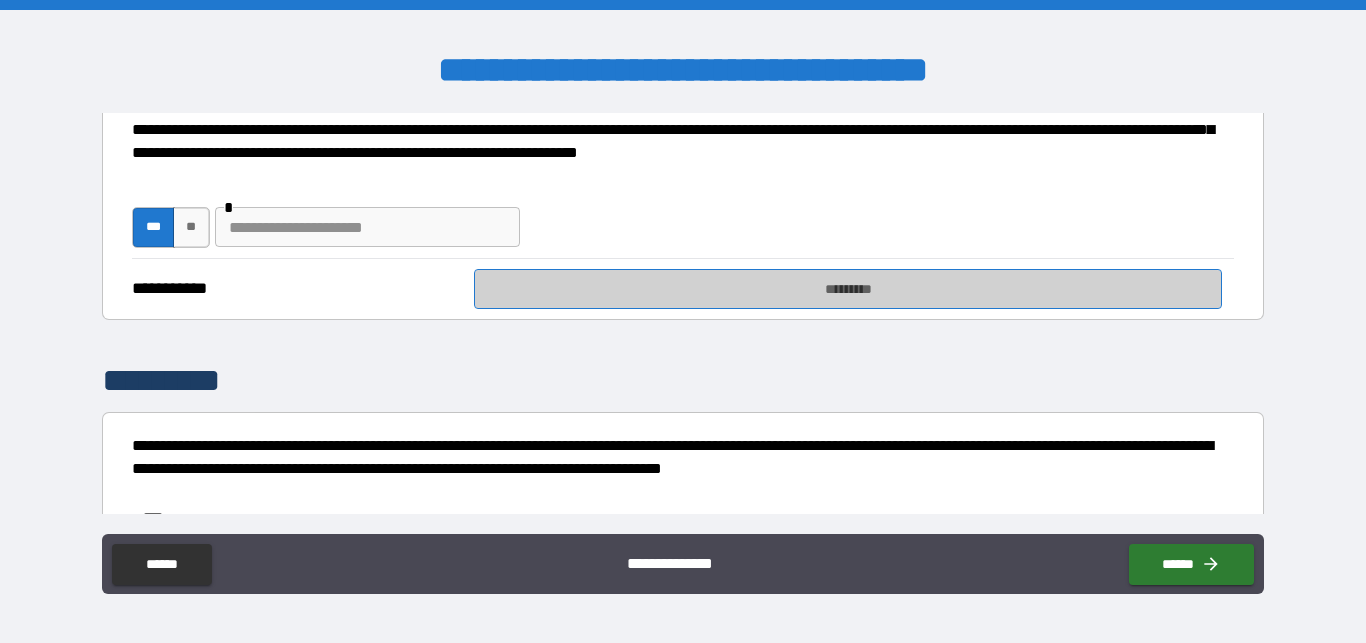 click on "*********" at bounding box center [848, 289] 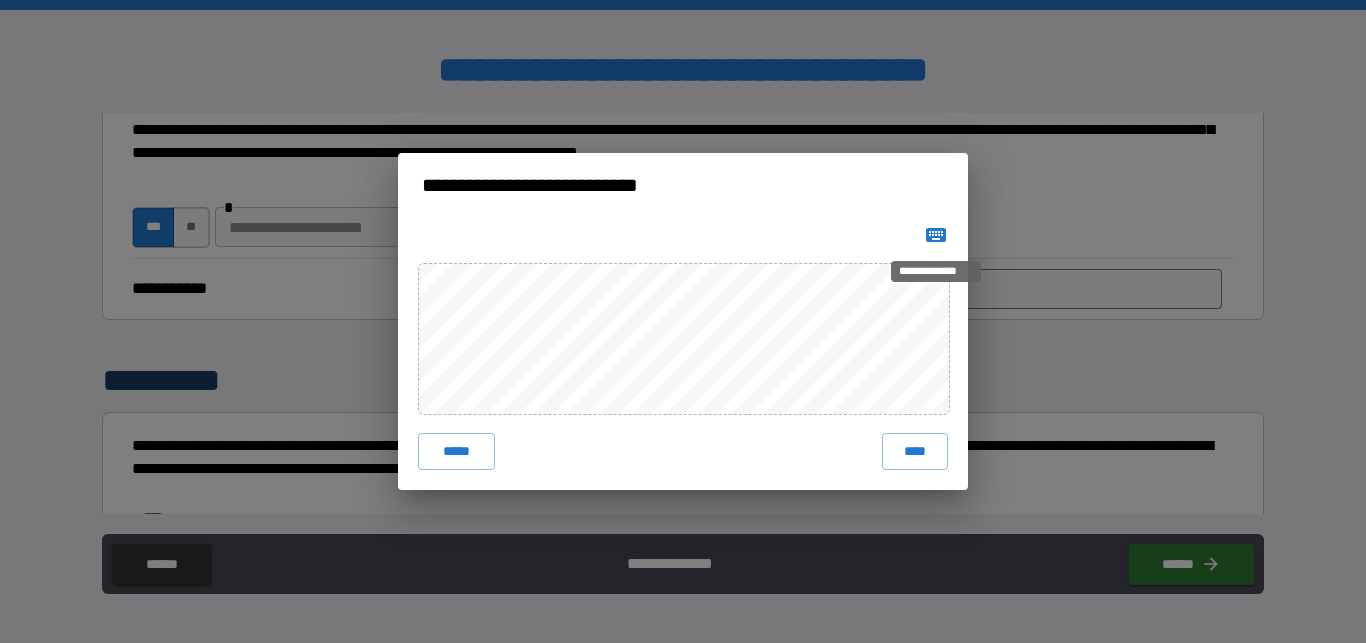 click 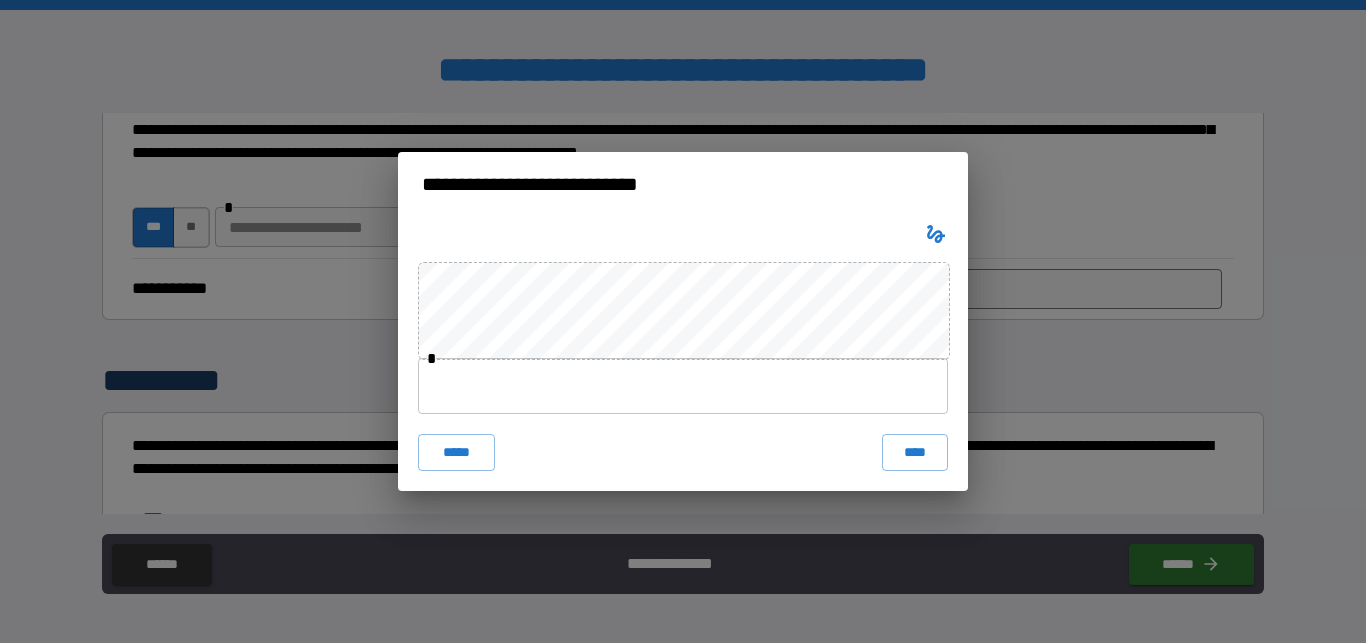 click at bounding box center [683, 386] 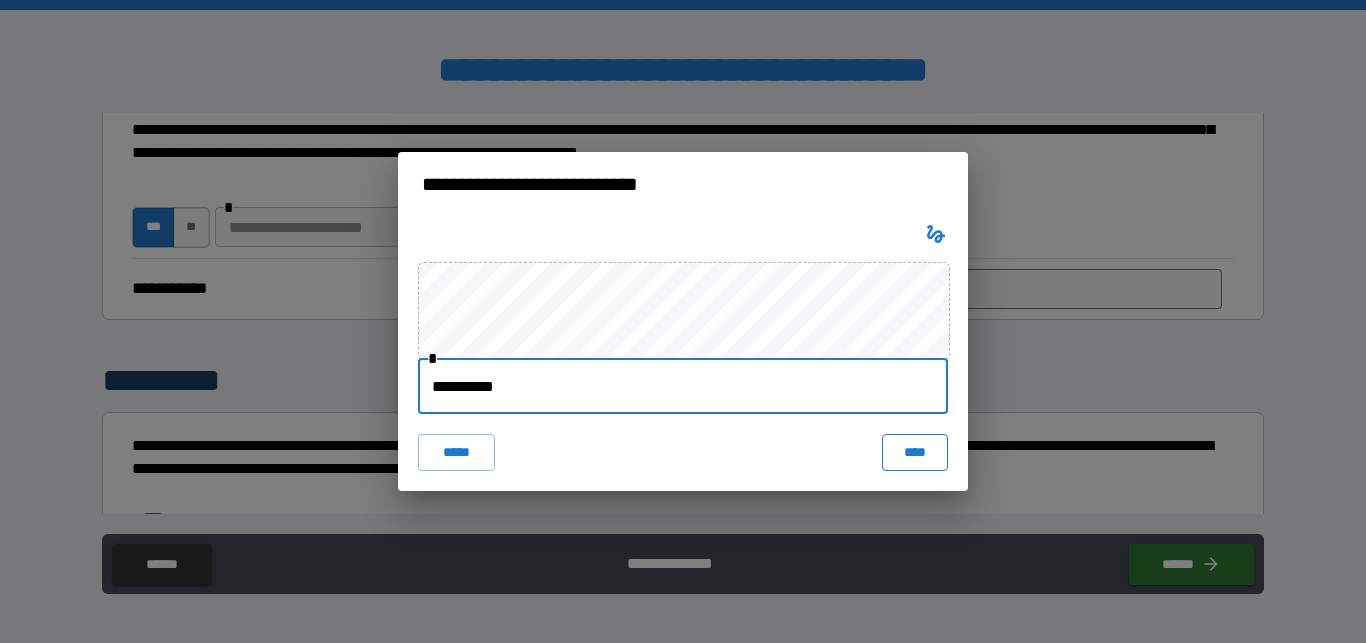 click on "****" at bounding box center (915, 452) 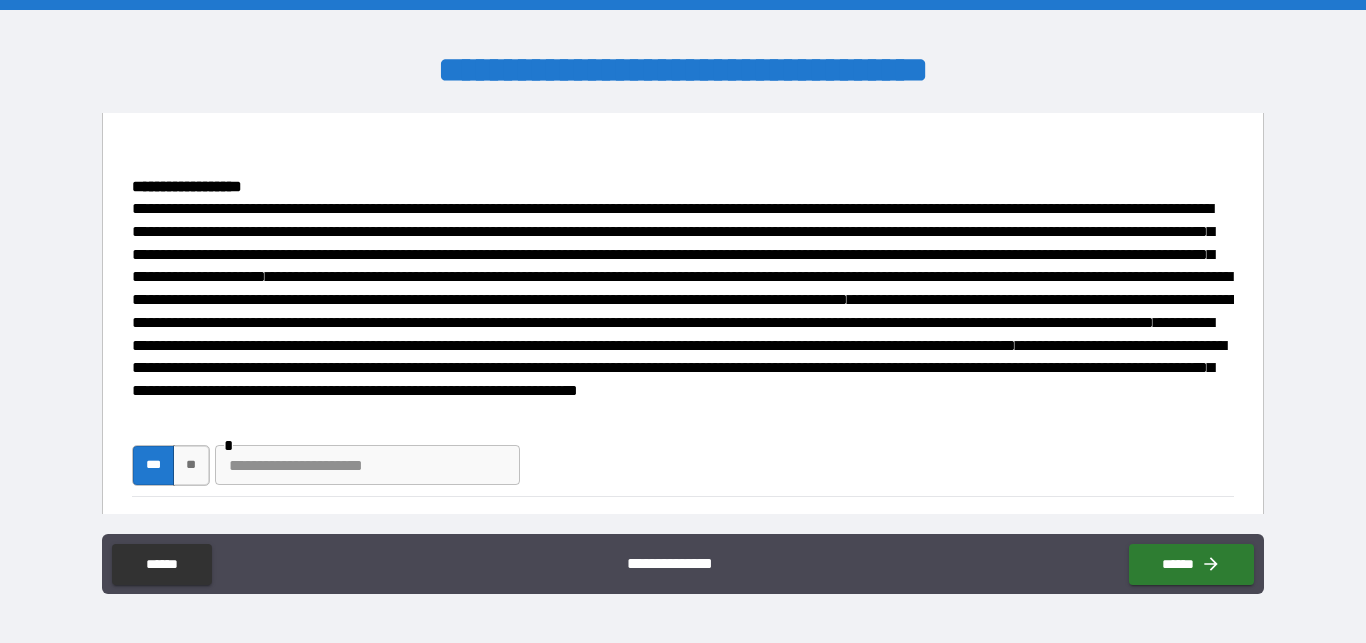 scroll, scrollTop: 7099, scrollLeft: 0, axis: vertical 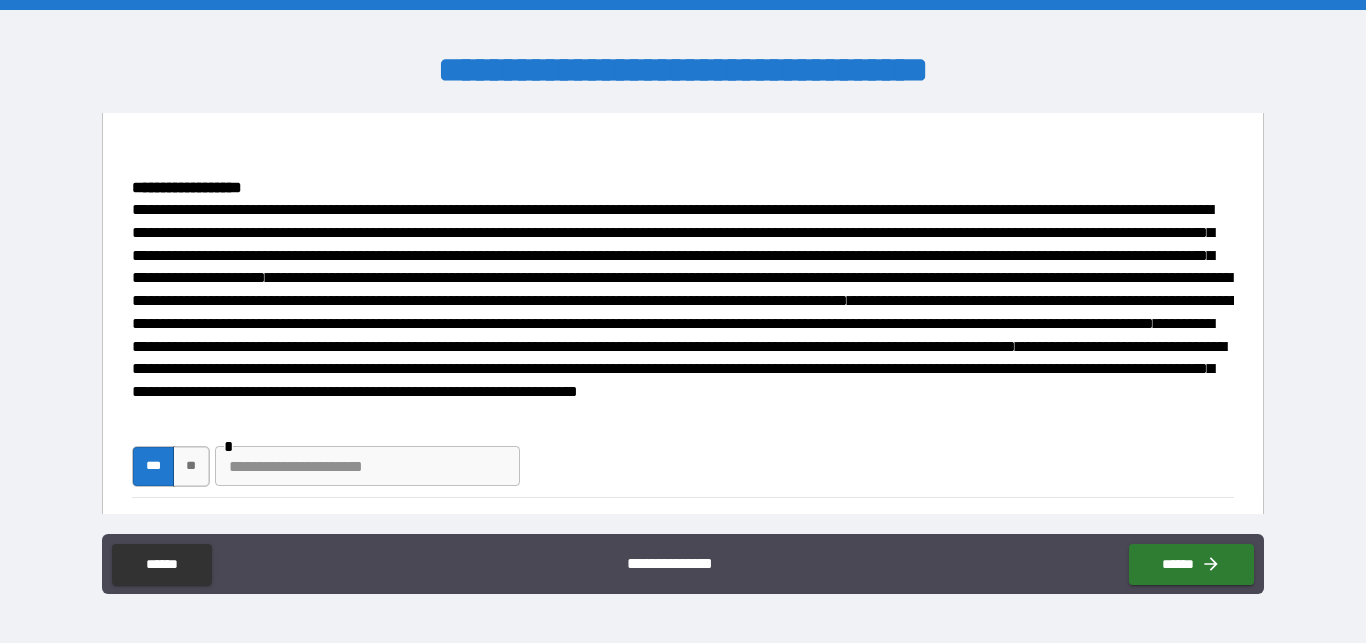 click at bounding box center [367, 466] 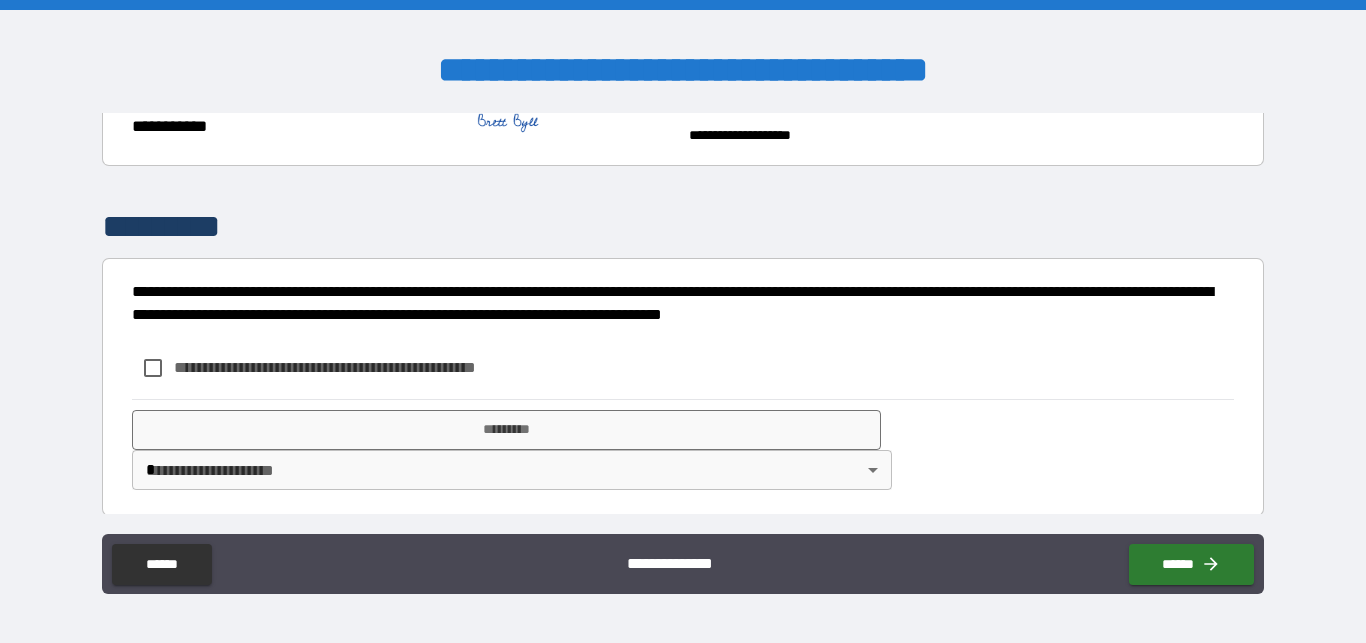 scroll, scrollTop: 7522, scrollLeft: 0, axis: vertical 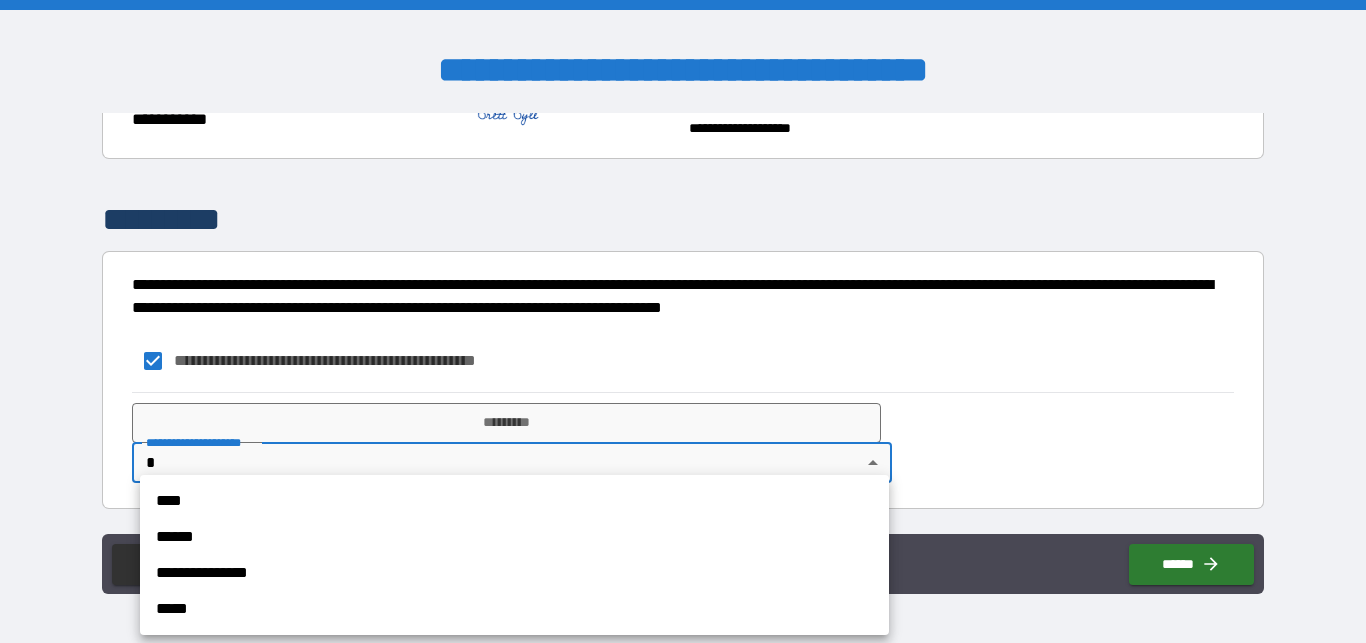 click on "**********" at bounding box center (683, 321) 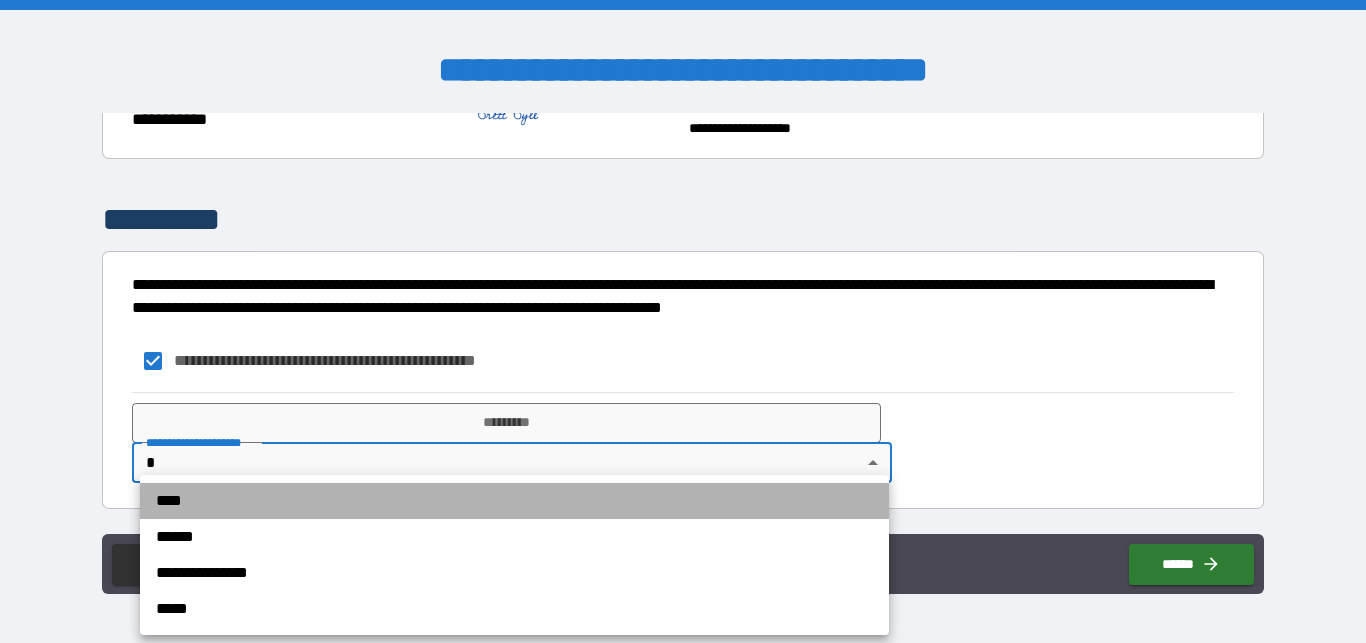 click on "****" at bounding box center (514, 501) 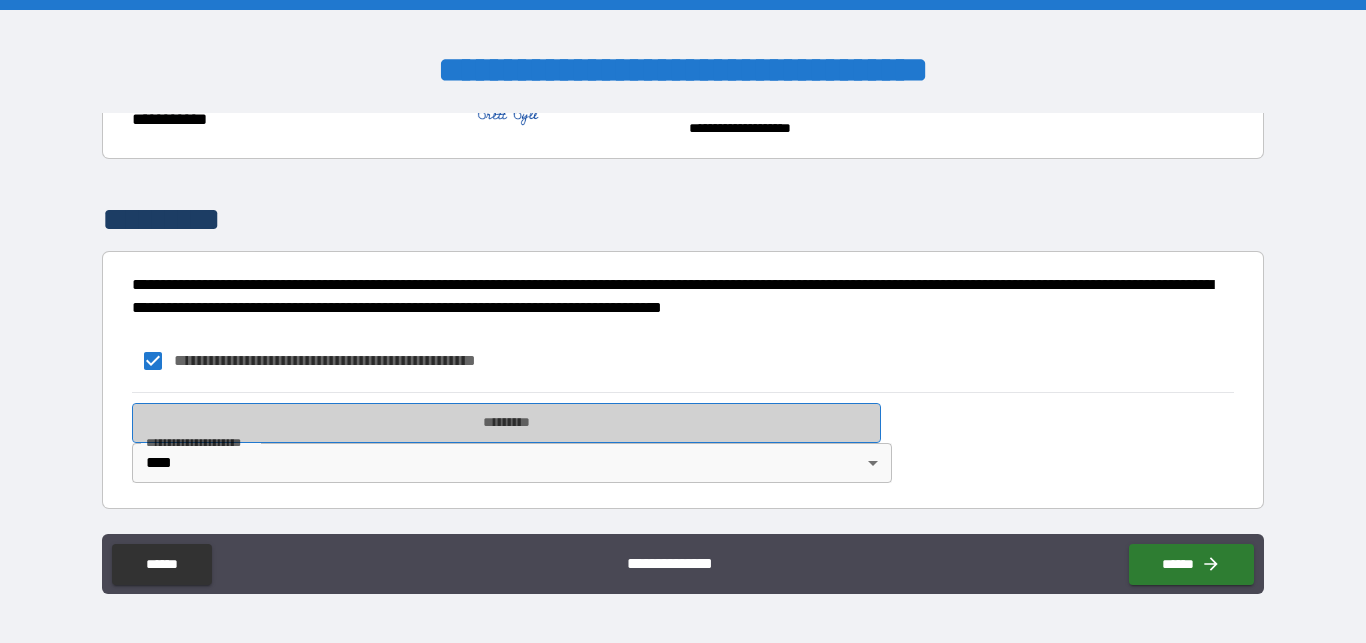 click on "*********" at bounding box center (506, 423) 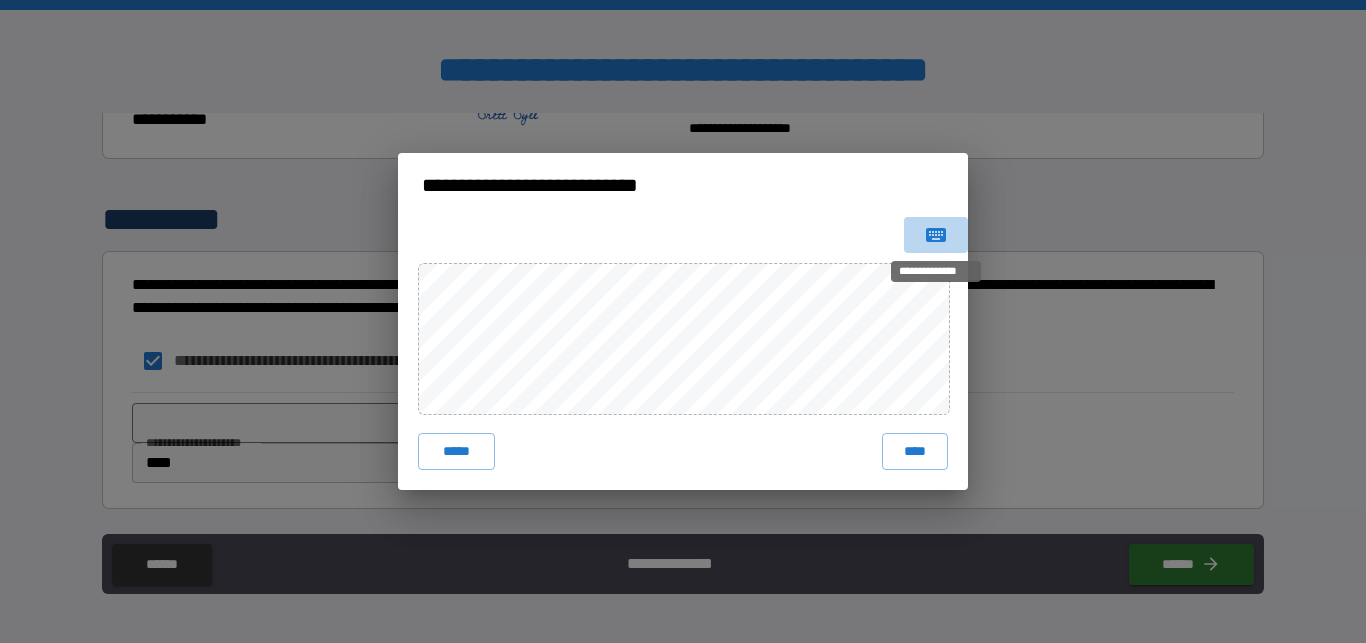 click 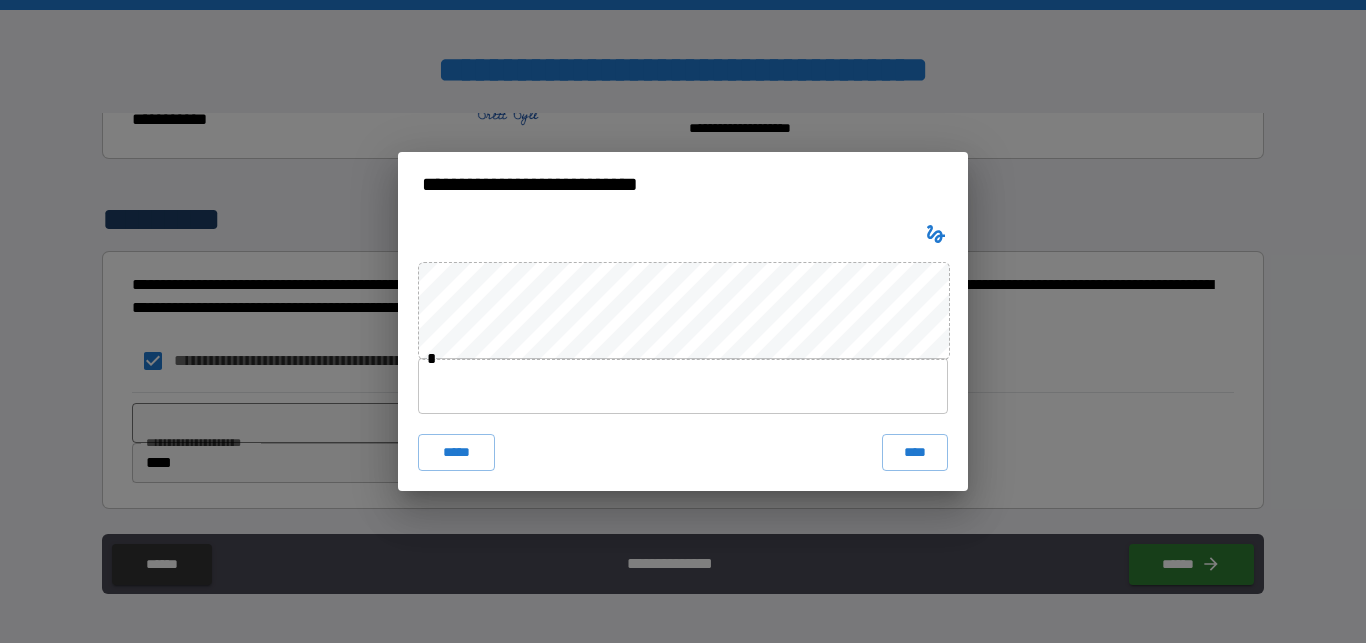 click at bounding box center (683, 386) 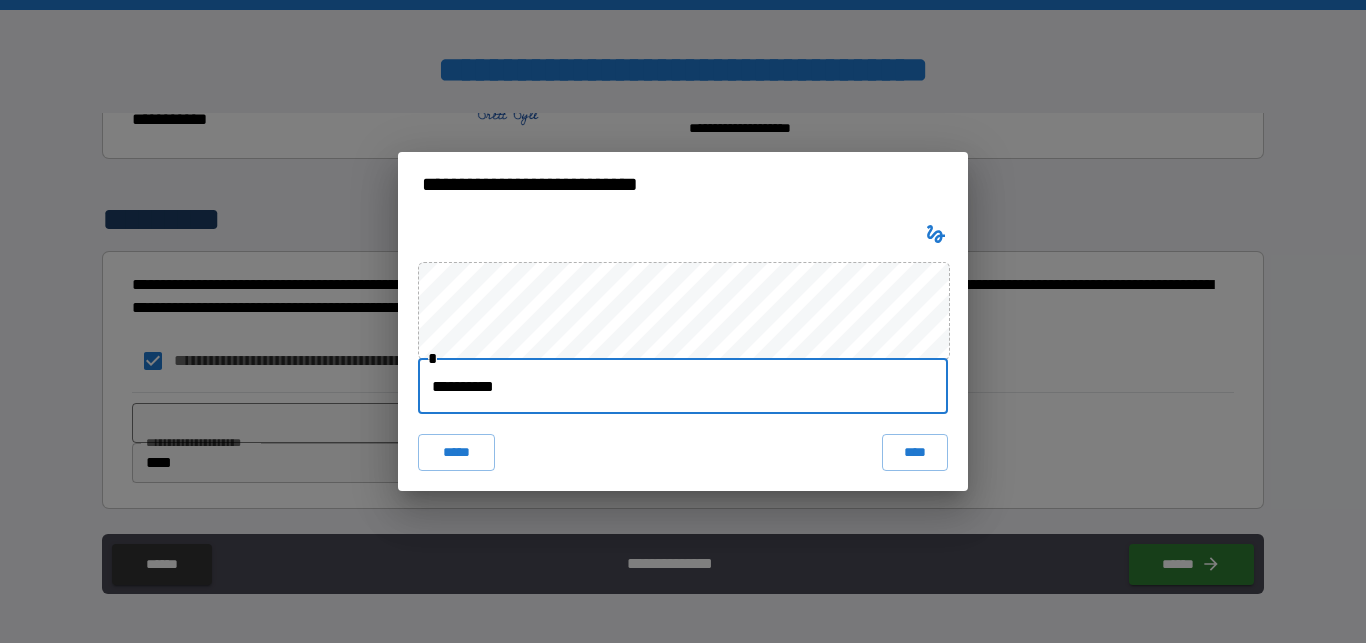 click on "**********" at bounding box center [683, 353] 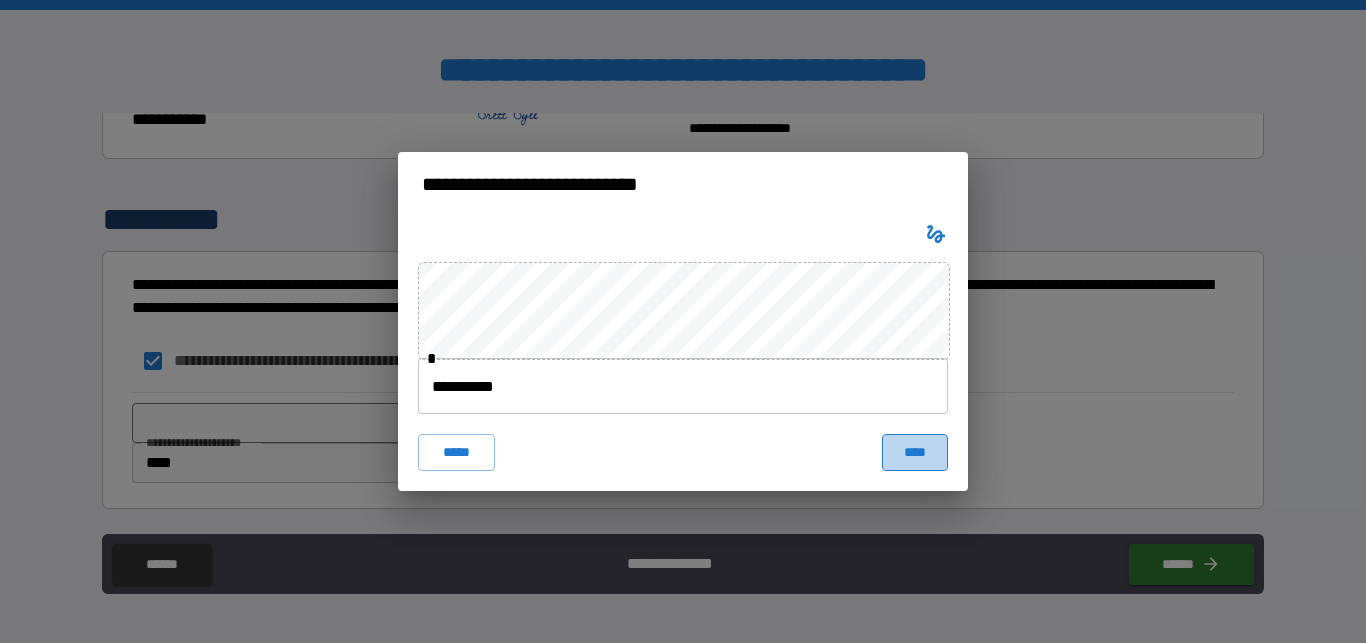 click on "****" at bounding box center (915, 452) 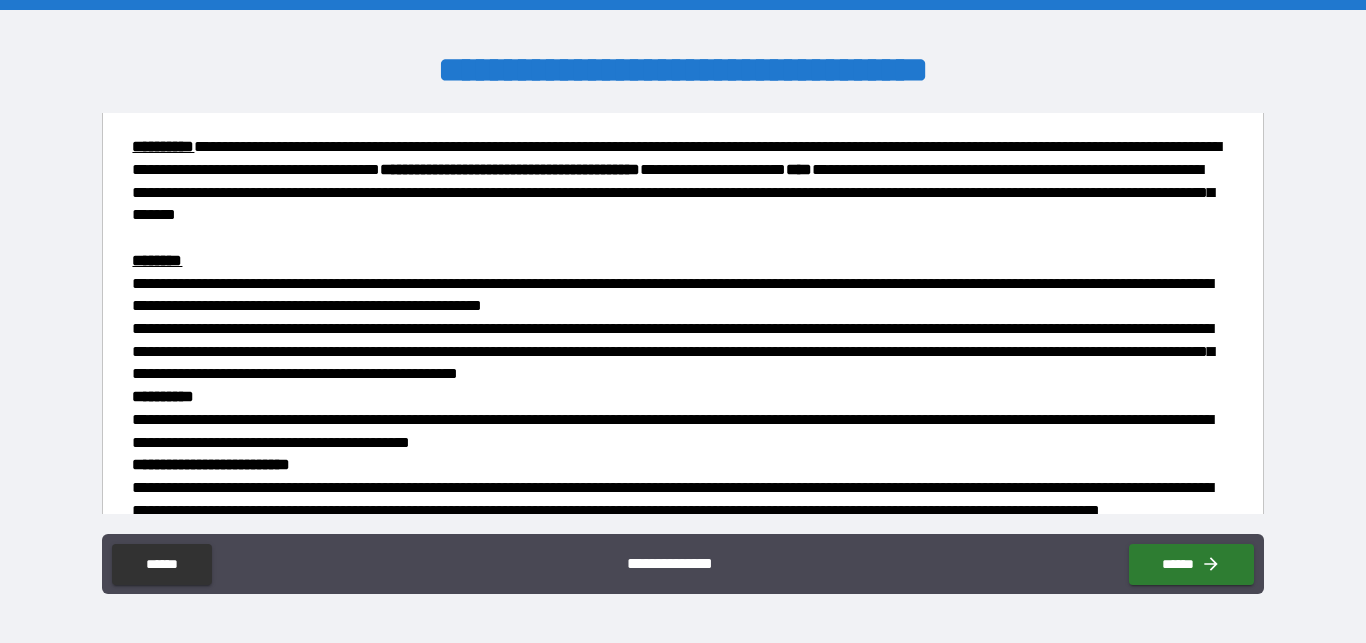 scroll, scrollTop: 4921, scrollLeft: 0, axis: vertical 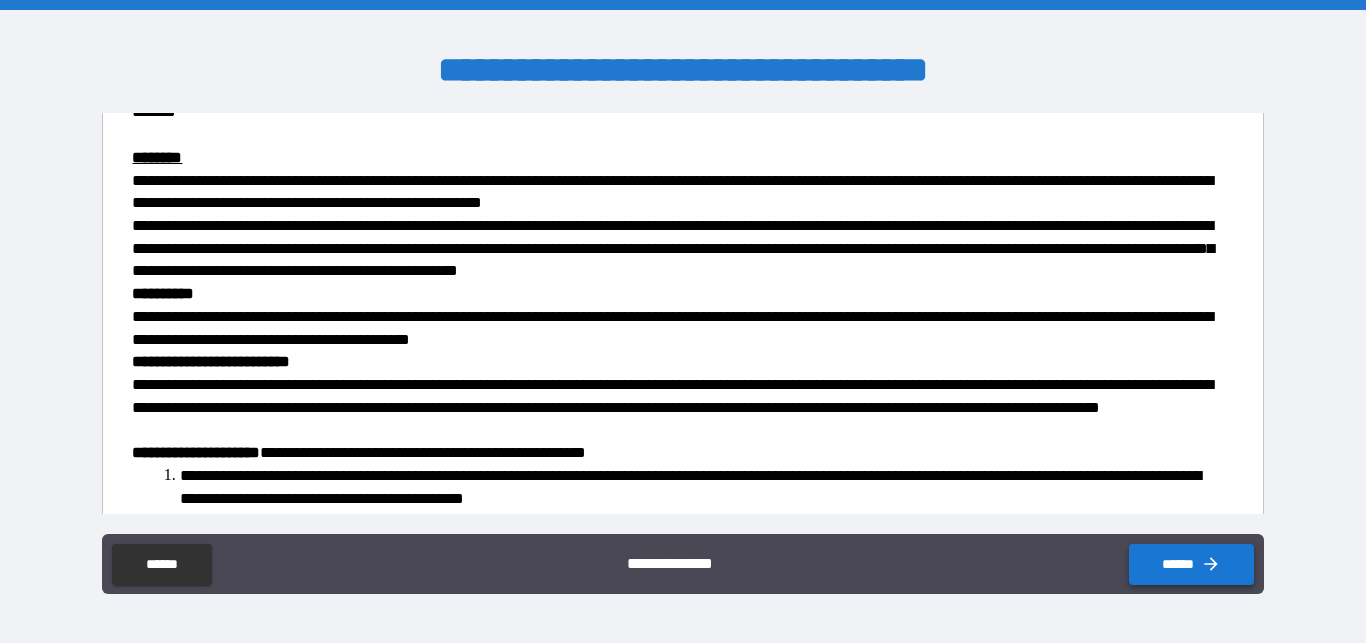 click on "******" at bounding box center [1191, 564] 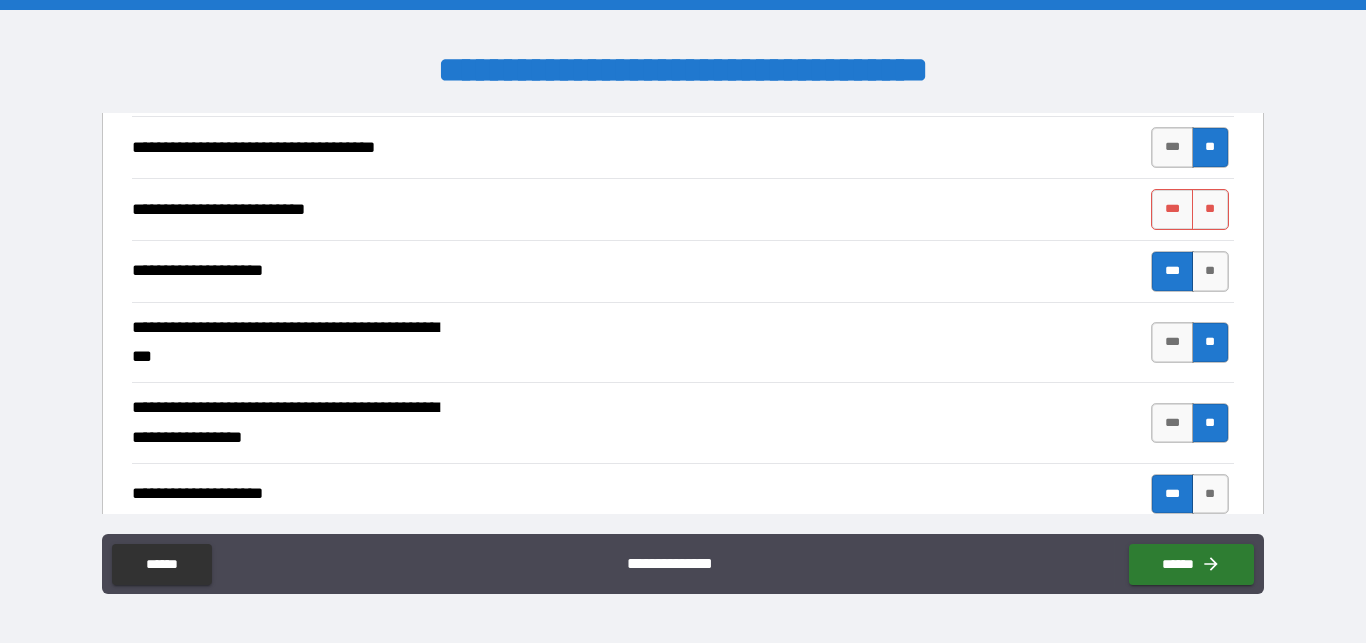 scroll, scrollTop: 3766, scrollLeft: 0, axis: vertical 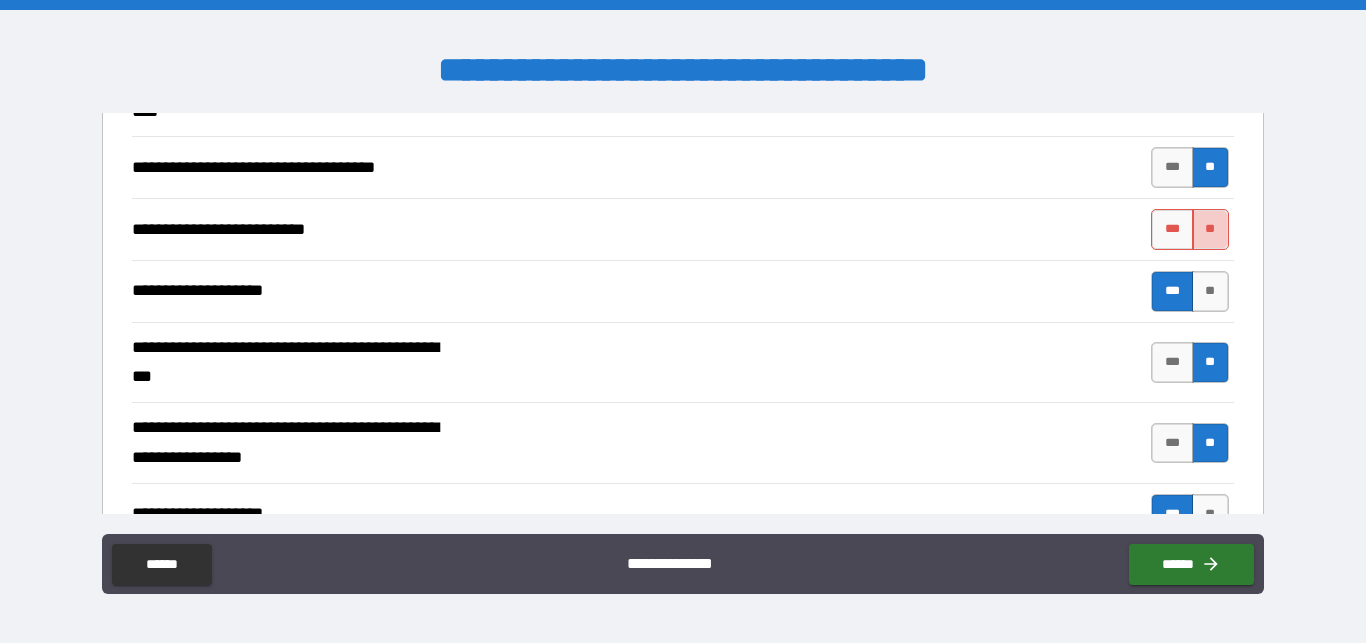 click on "**" at bounding box center [1210, 229] 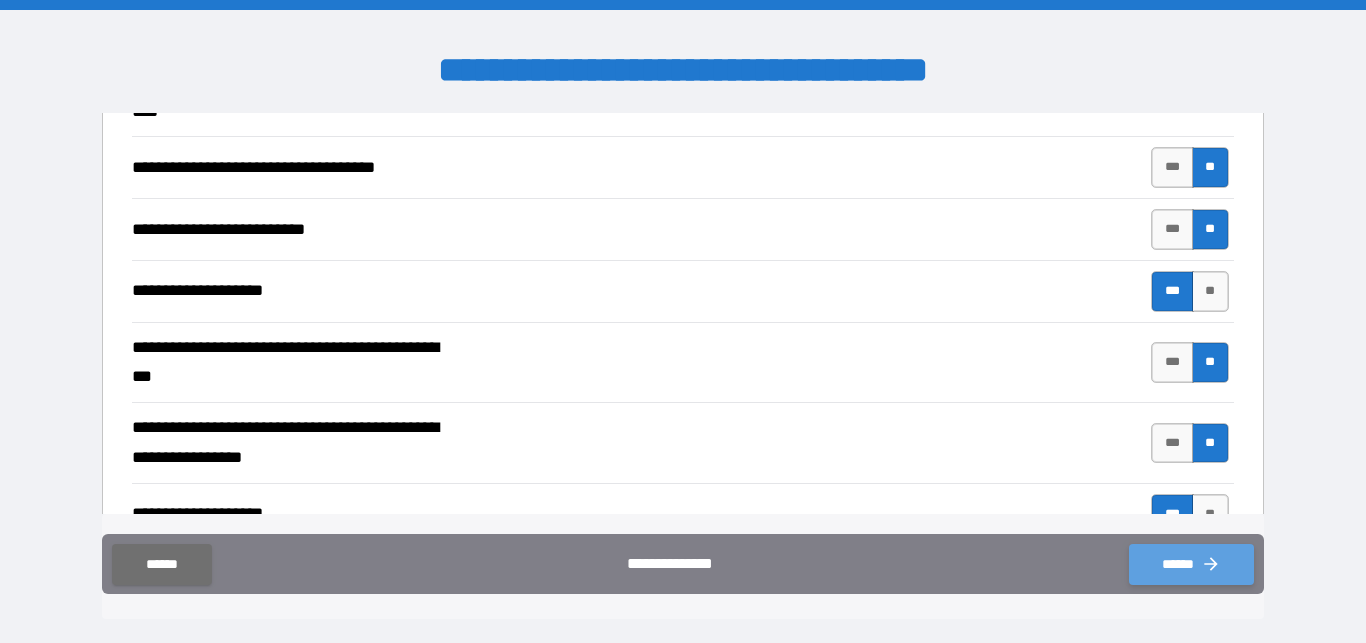 click on "******" at bounding box center (1191, 564) 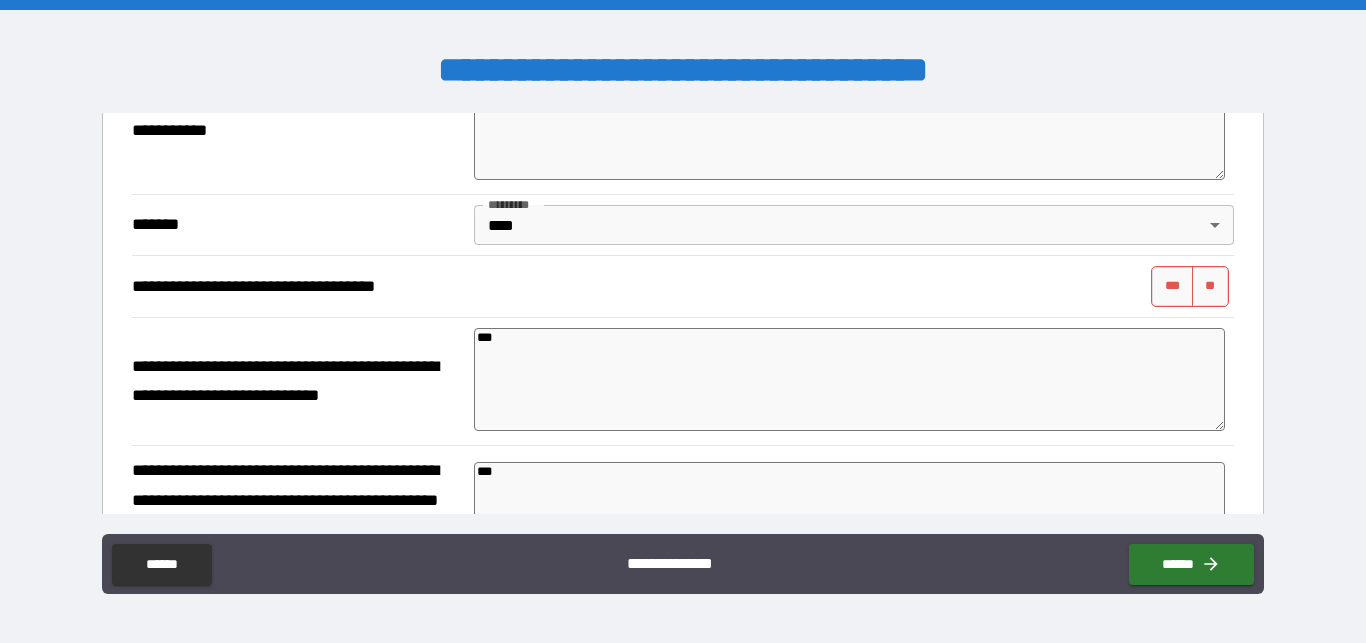 scroll, scrollTop: 889, scrollLeft: 0, axis: vertical 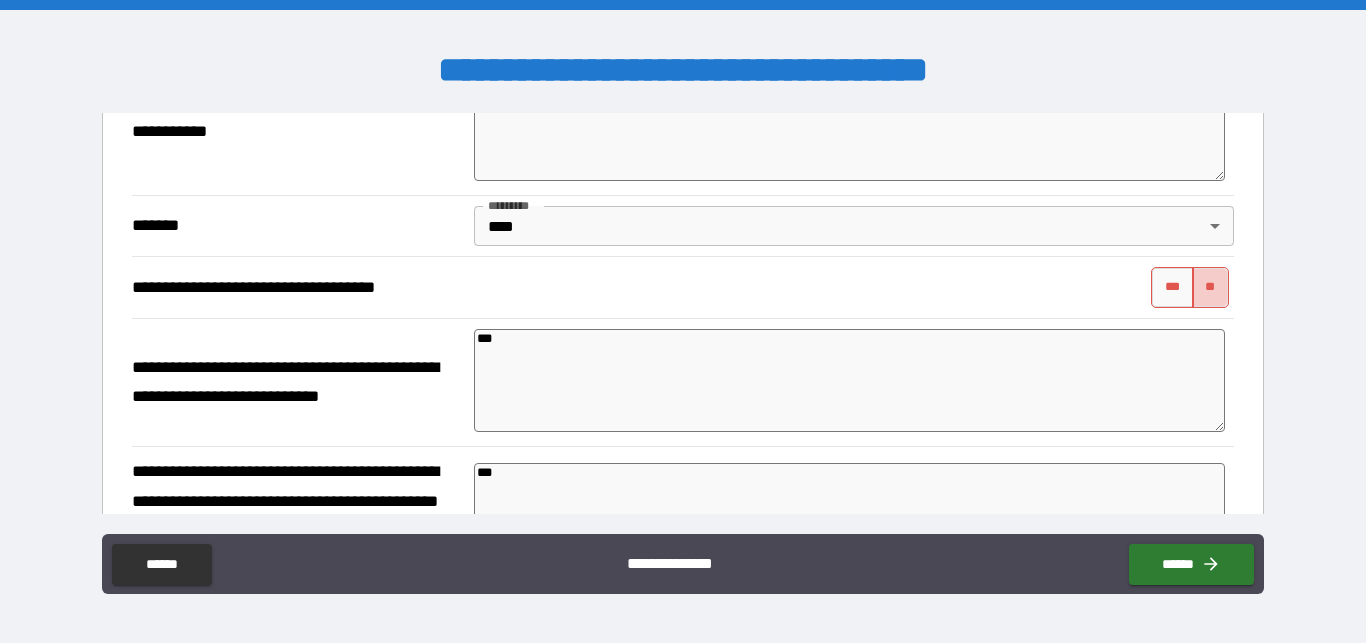 click on "**" at bounding box center (1210, 287) 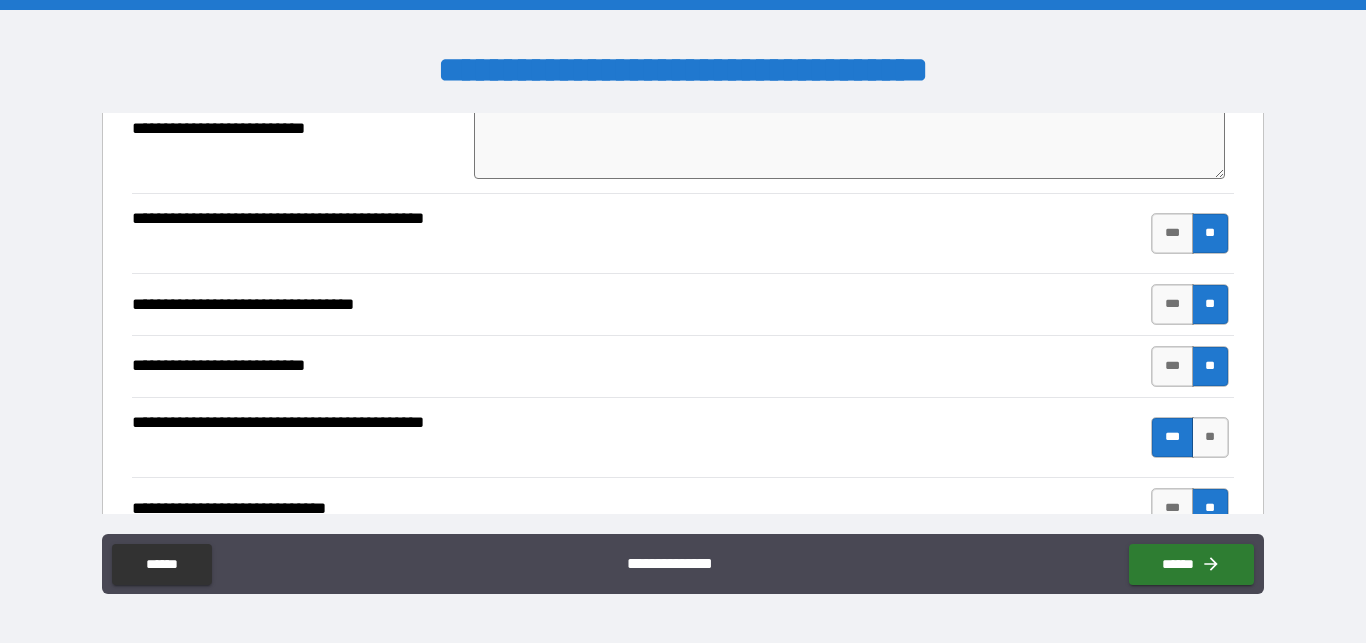 scroll, scrollTop: 3380, scrollLeft: 0, axis: vertical 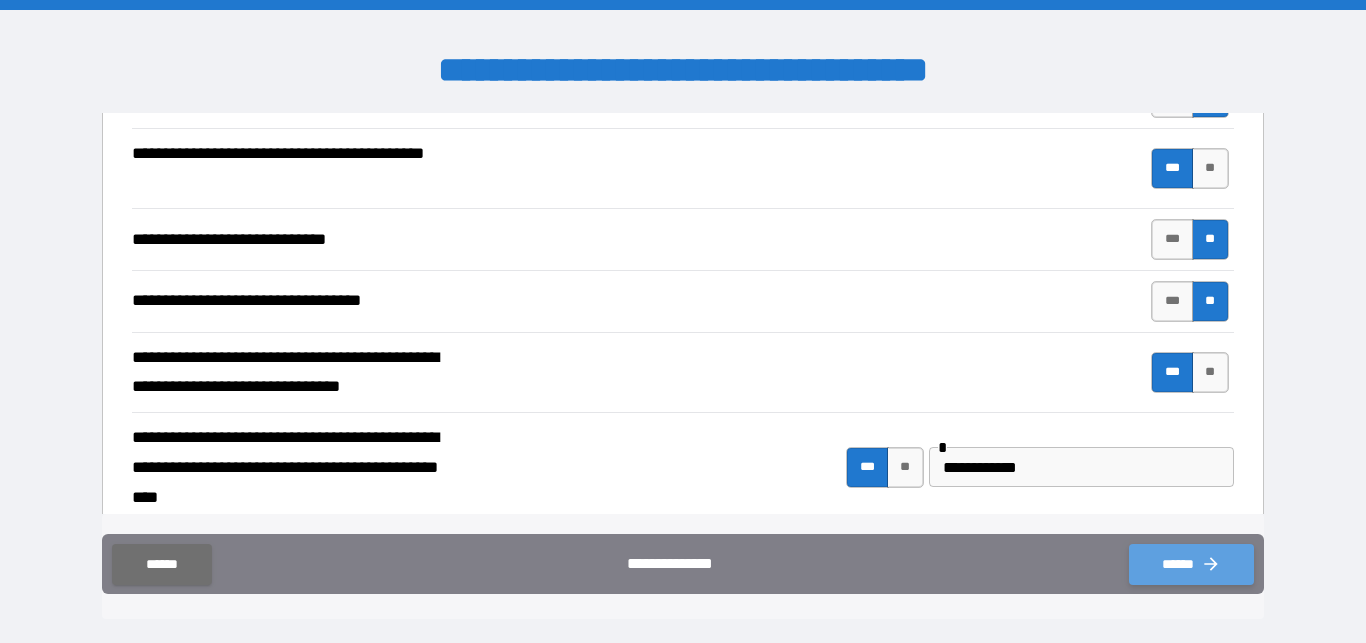 click on "******" at bounding box center [1191, 564] 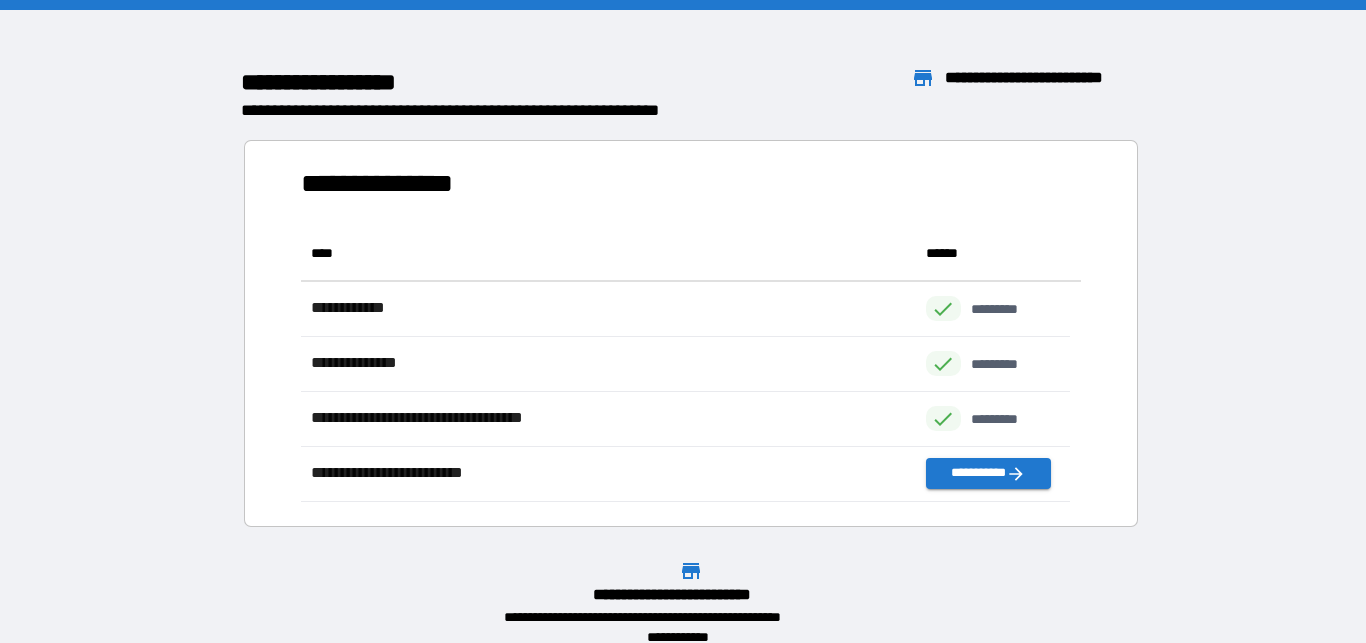 scroll, scrollTop: 18, scrollLeft: 18, axis: both 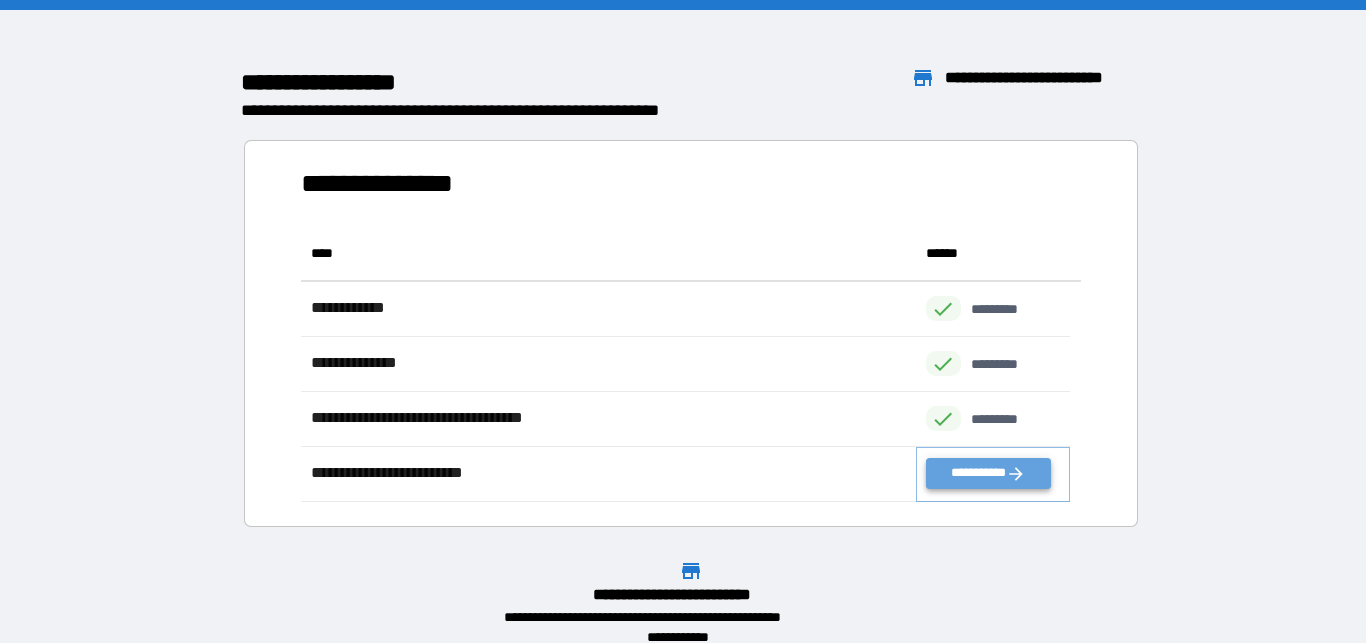 click on "**********" at bounding box center (989, 473) 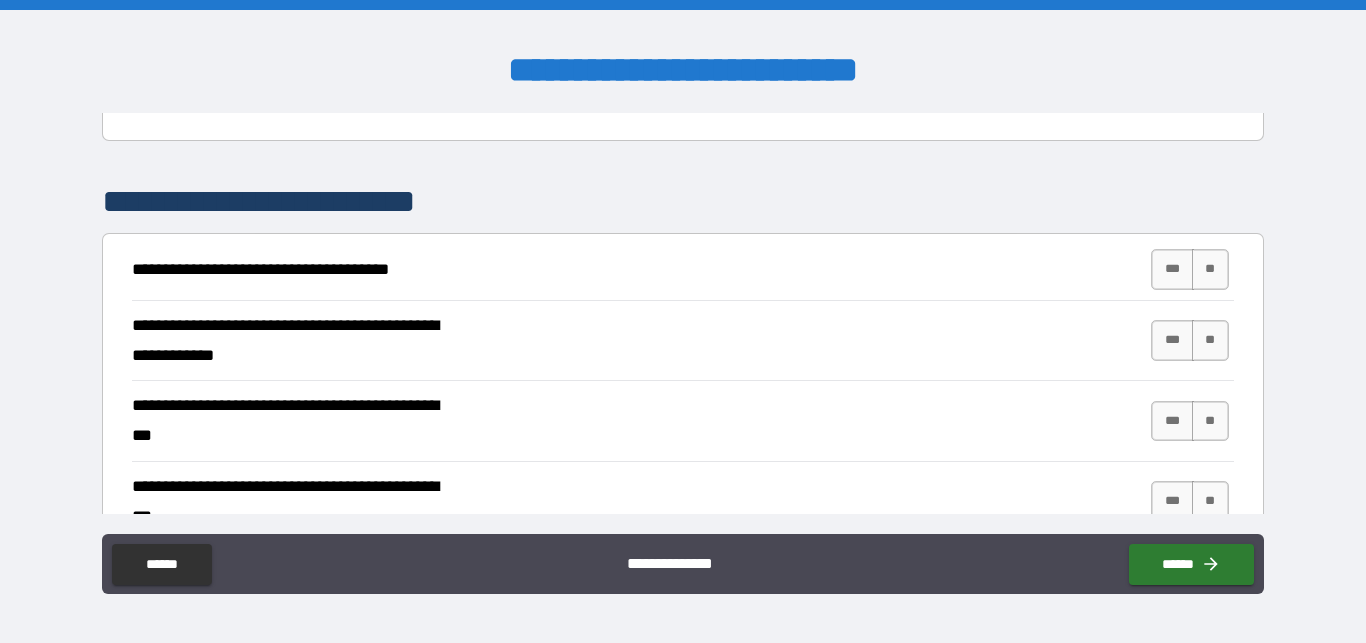 scroll, scrollTop: 295, scrollLeft: 0, axis: vertical 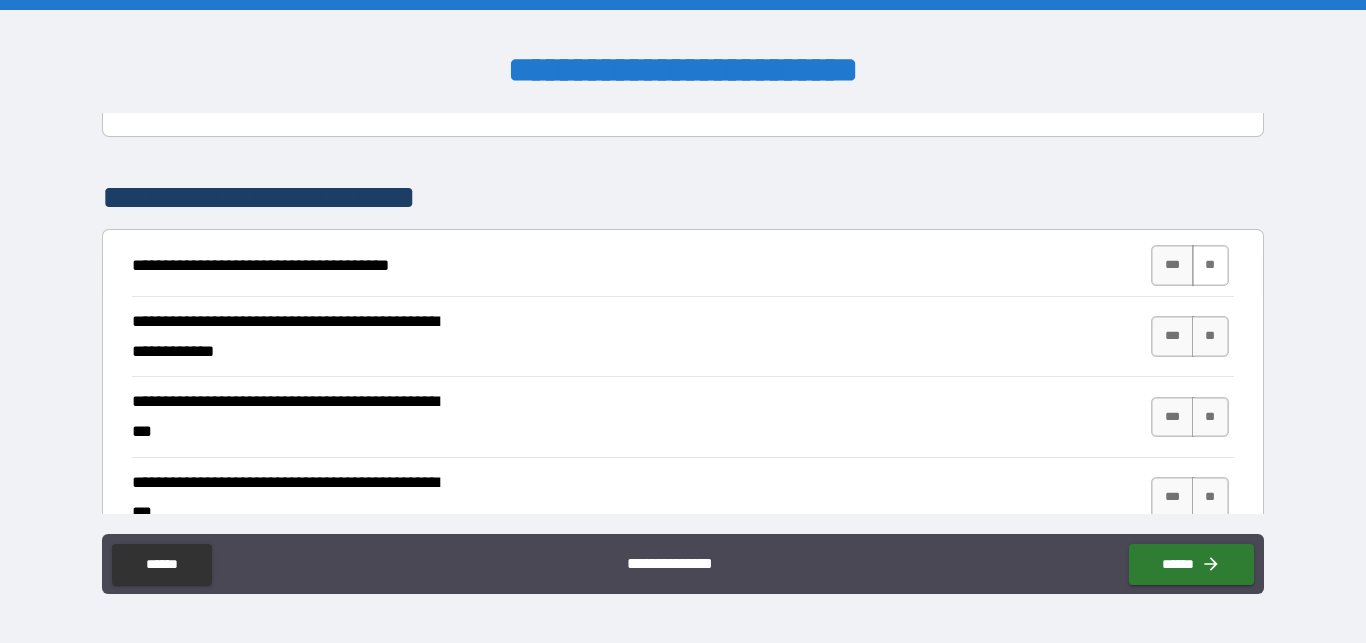 click on "**" at bounding box center [1210, 265] 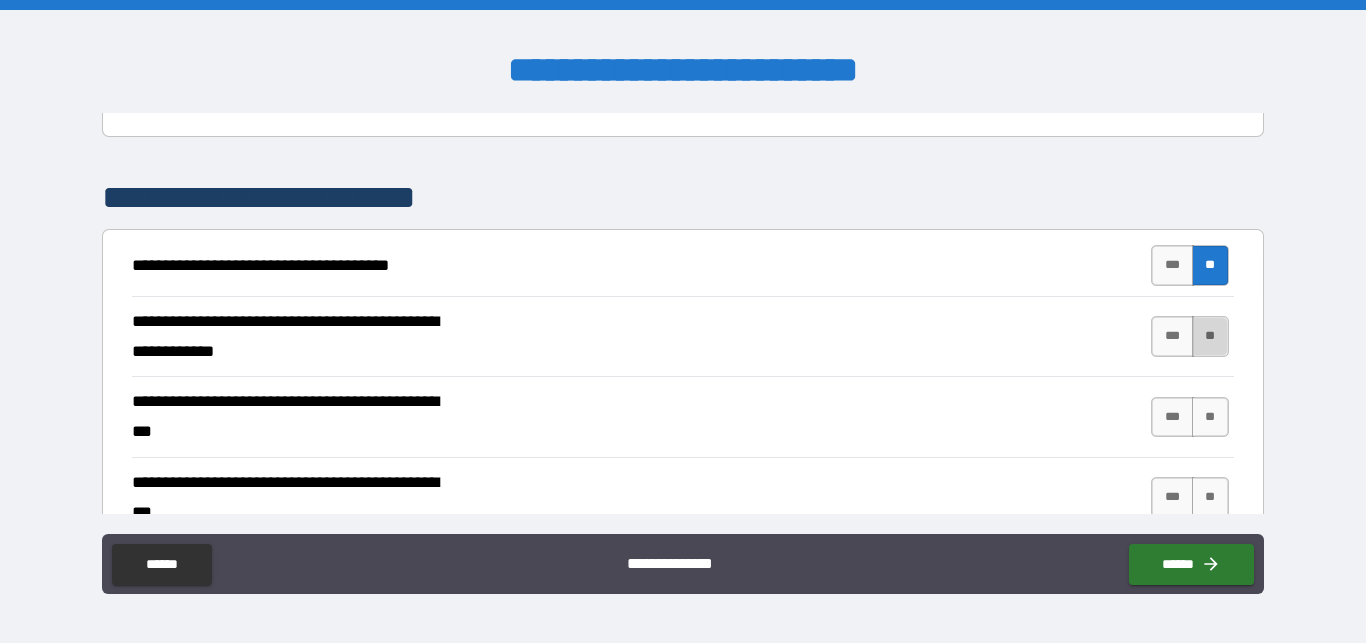 click on "**" at bounding box center [1210, 336] 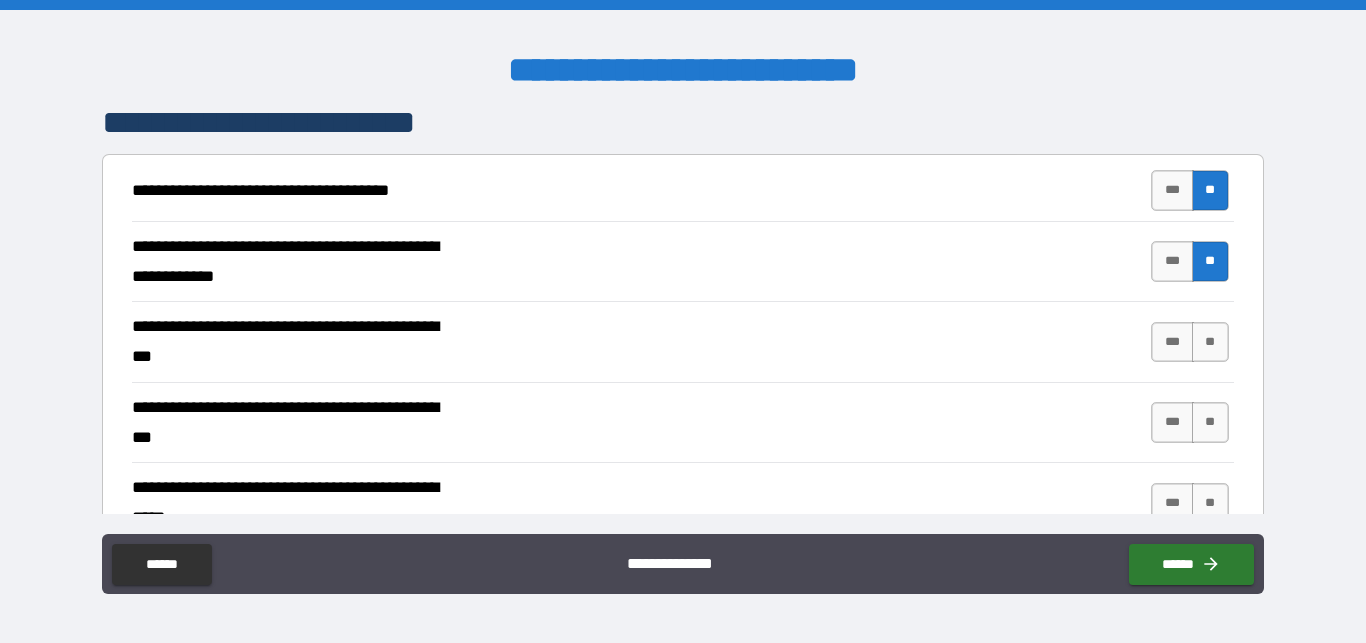 scroll, scrollTop: 372, scrollLeft: 0, axis: vertical 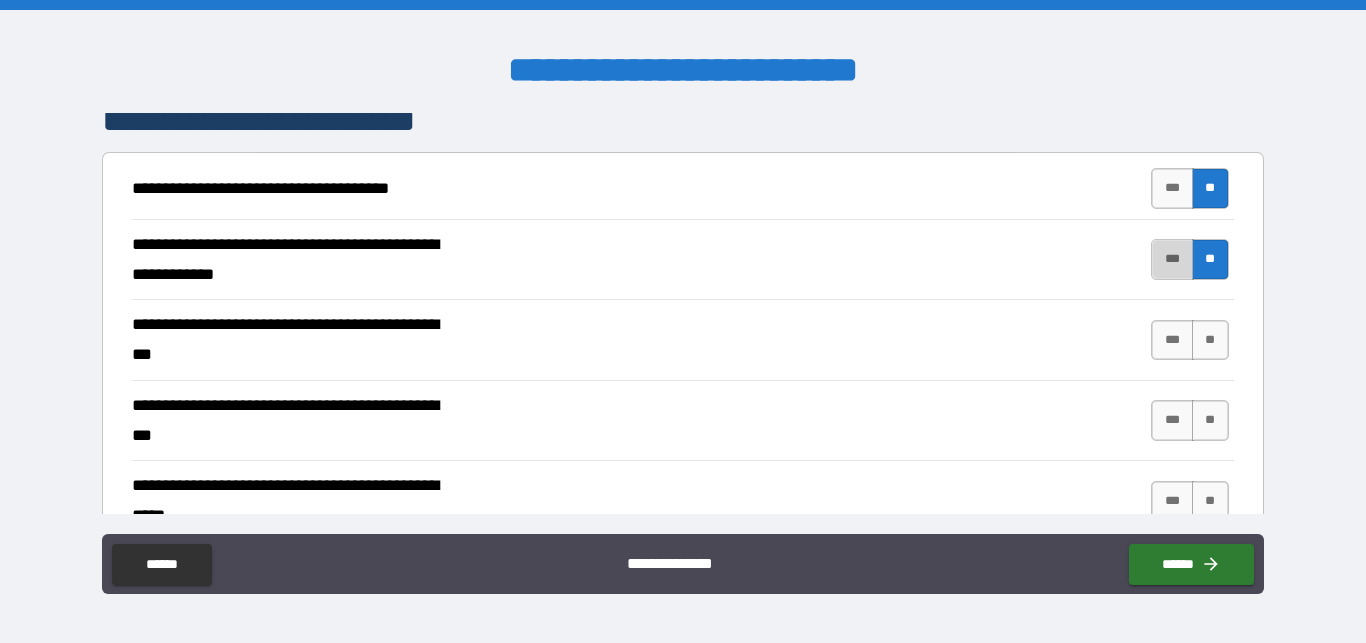click on "***" at bounding box center [1172, 259] 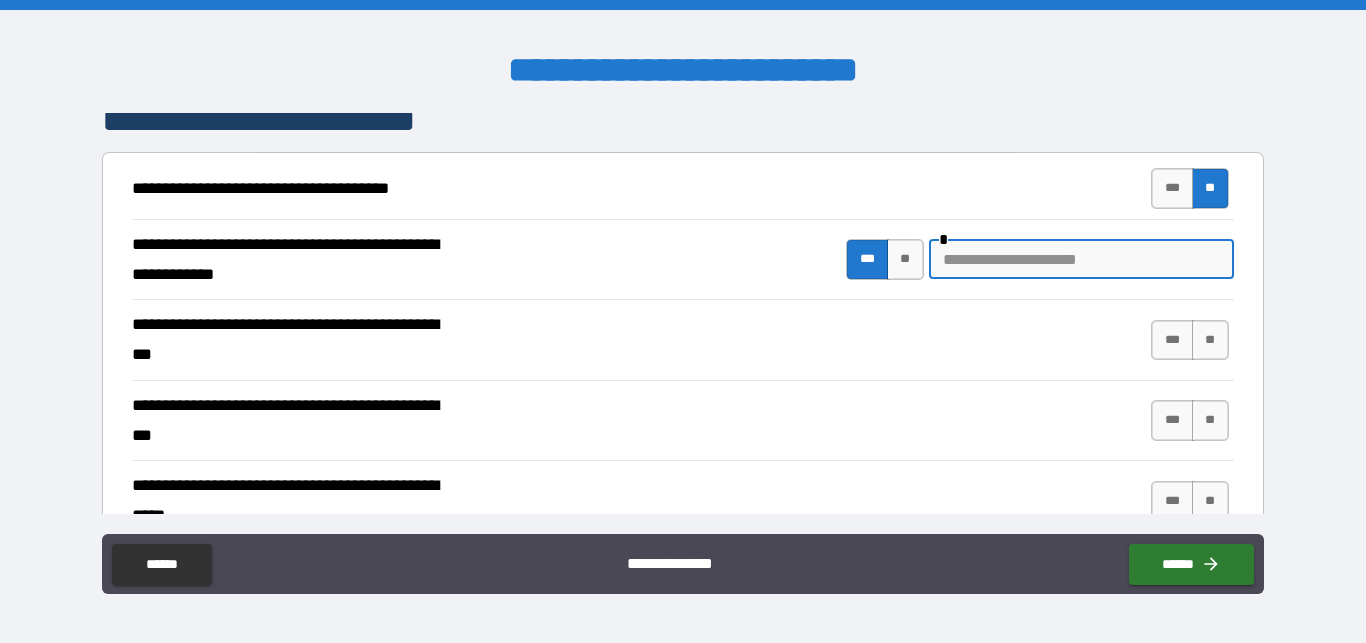 click at bounding box center [1081, 259] 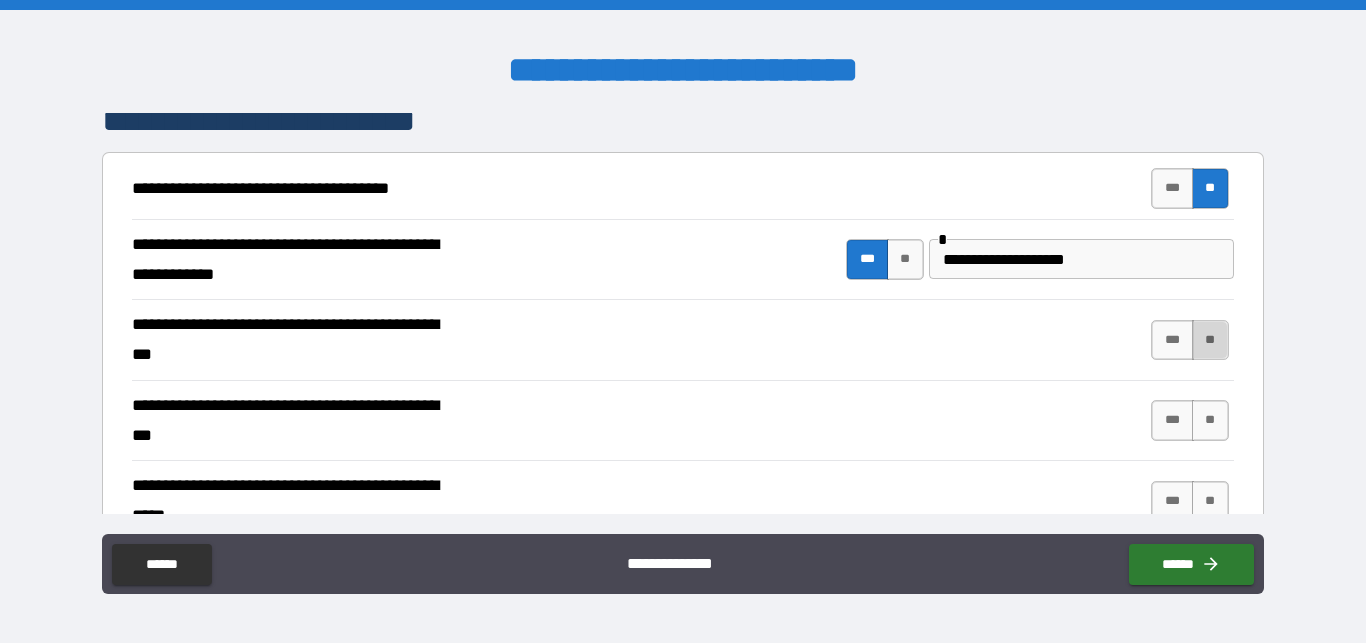 click on "**" at bounding box center (1210, 340) 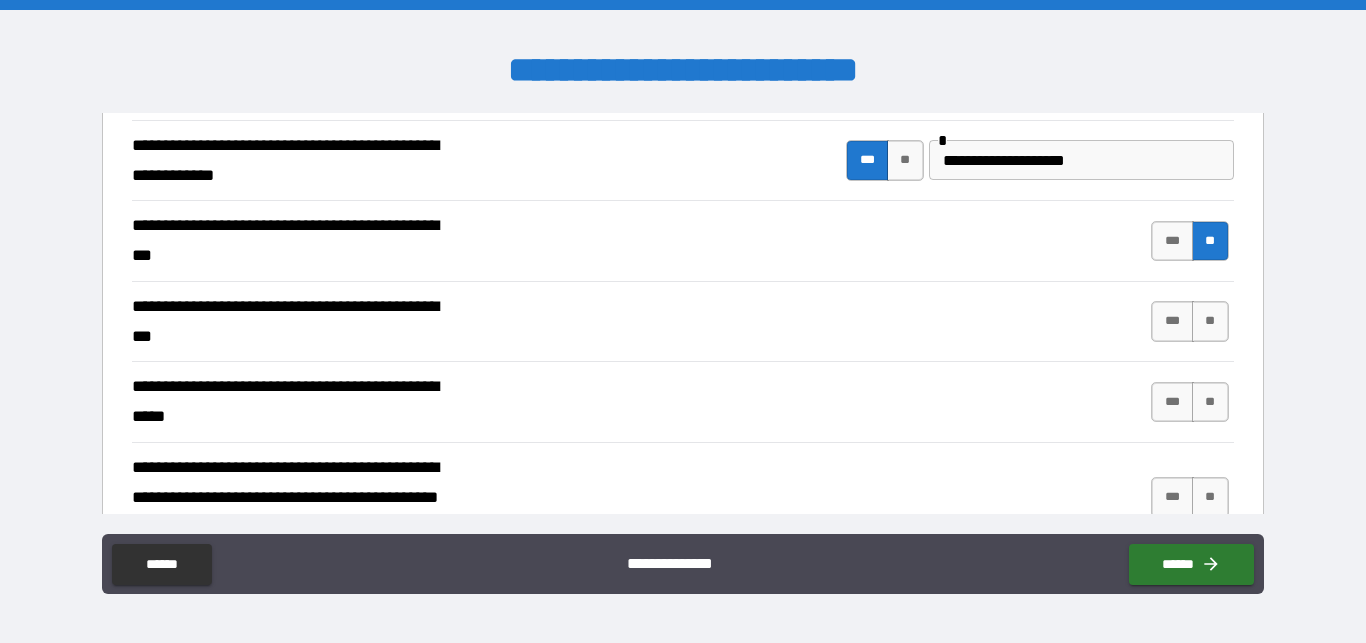 scroll, scrollTop: 470, scrollLeft: 0, axis: vertical 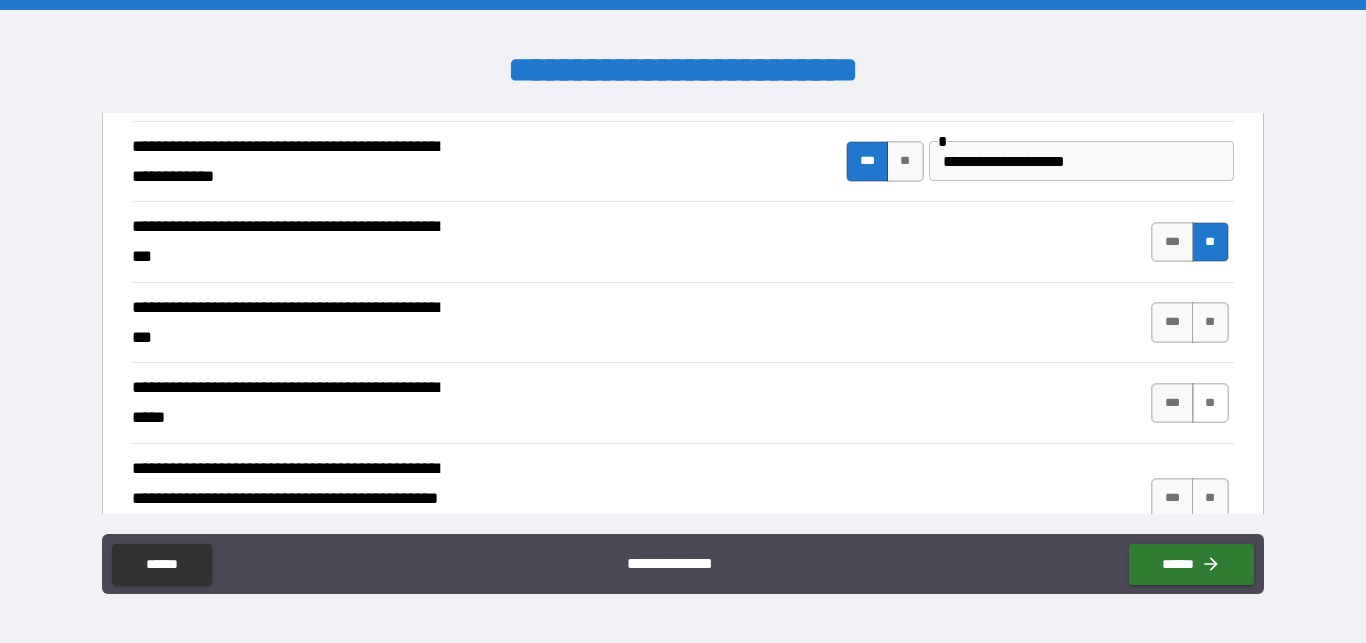 click on "**" at bounding box center [1210, 403] 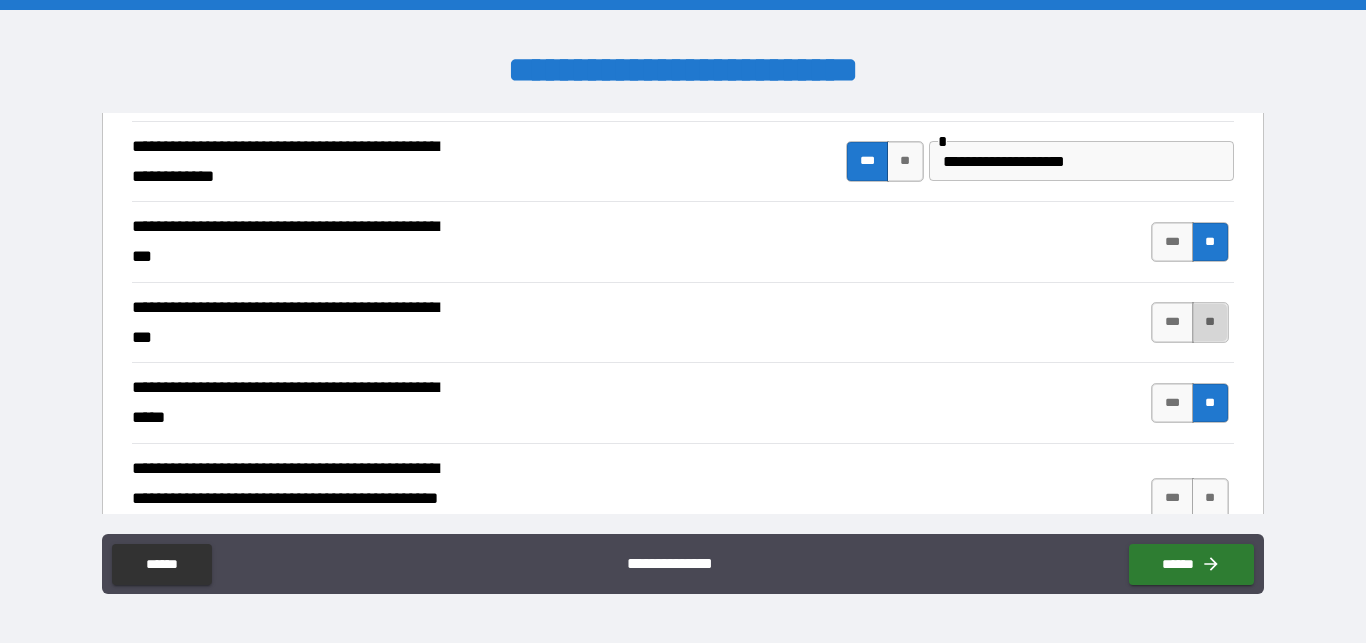 click on "**" at bounding box center (1210, 322) 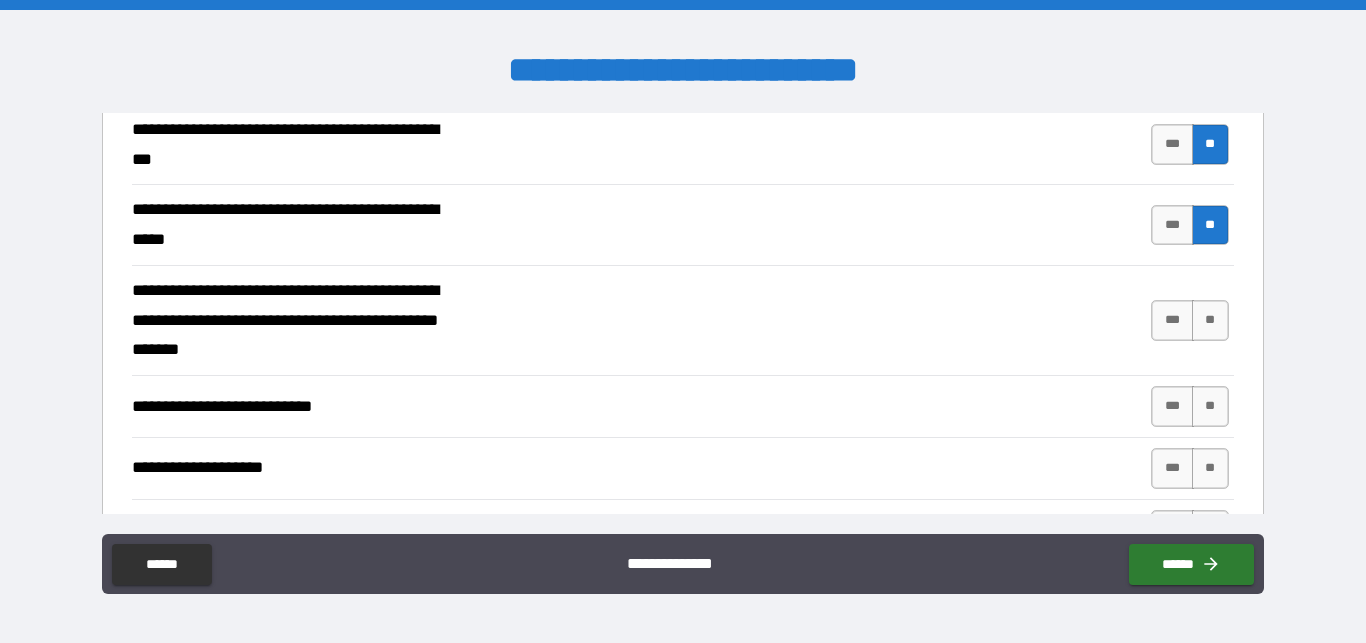 scroll, scrollTop: 663, scrollLeft: 0, axis: vertical 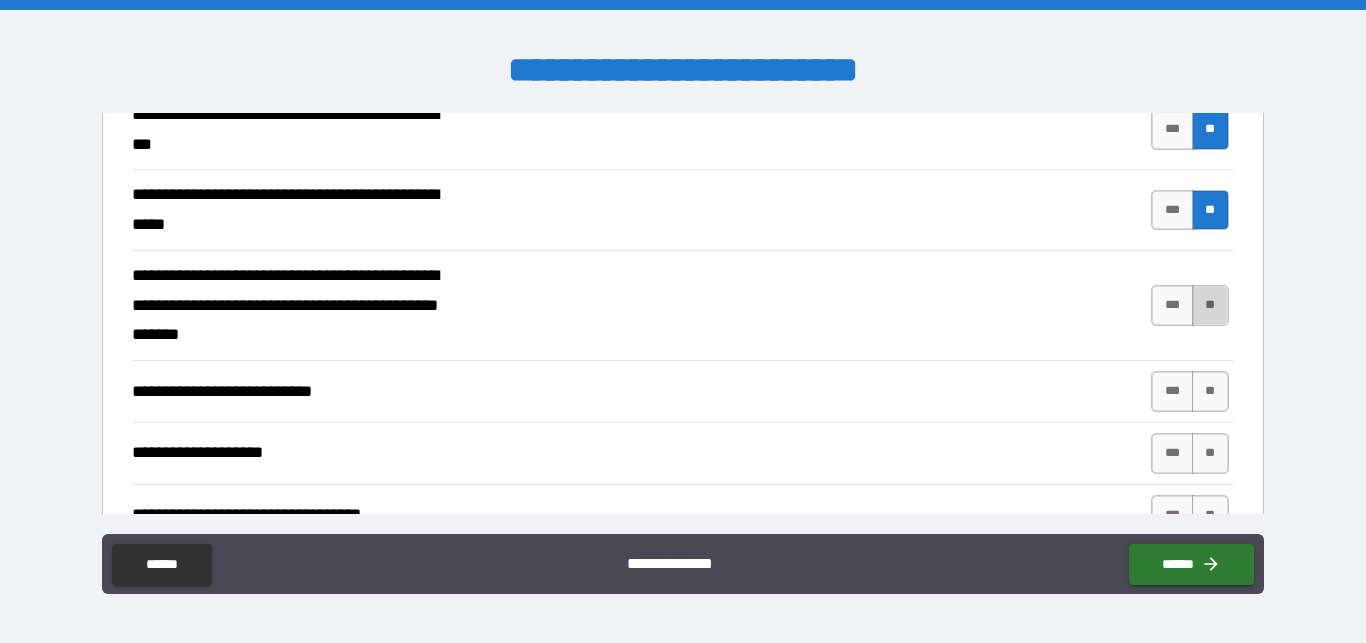 click on "**" at bounding box center (1210, 305) 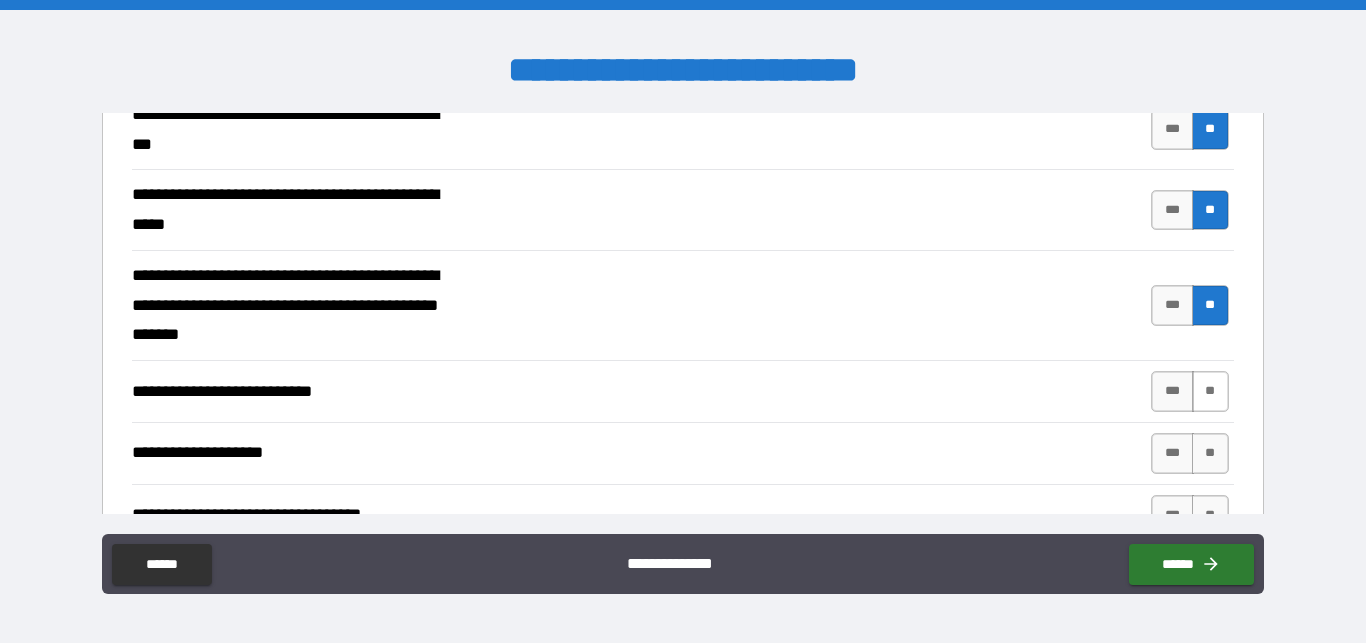 click on "**" at bounding box center (1210, 391) 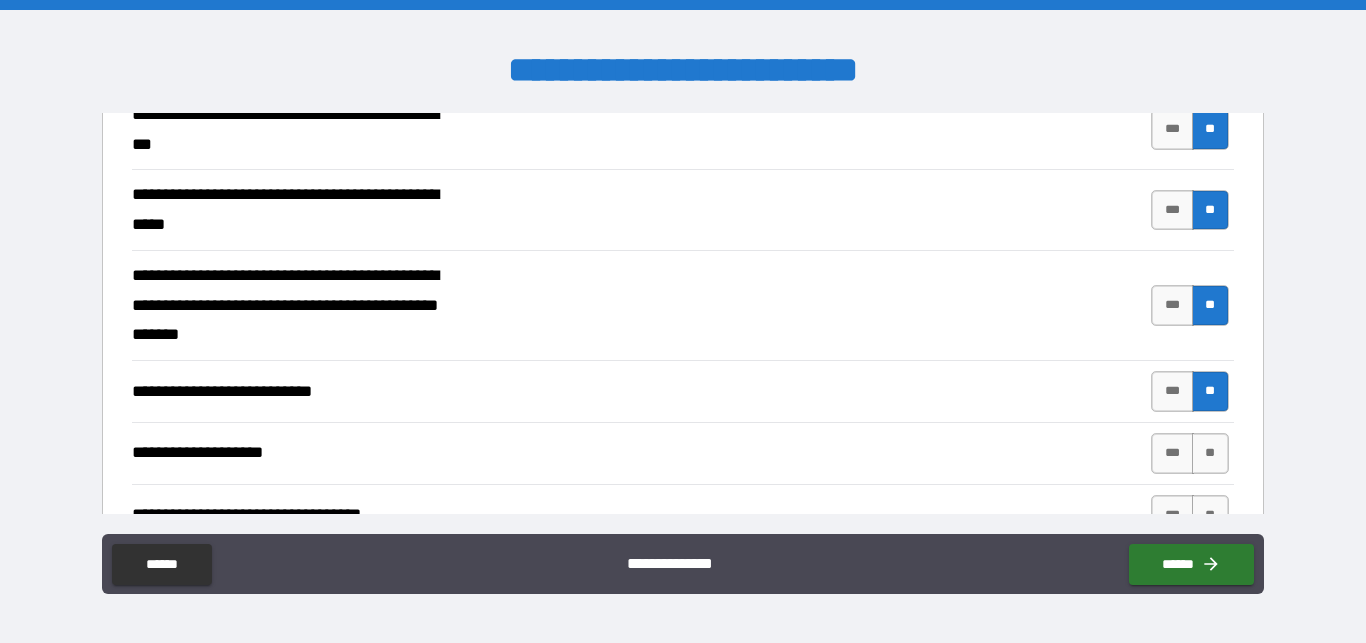 scroll, scrollTop: 758, scrollLeft: 0, axis: vertical 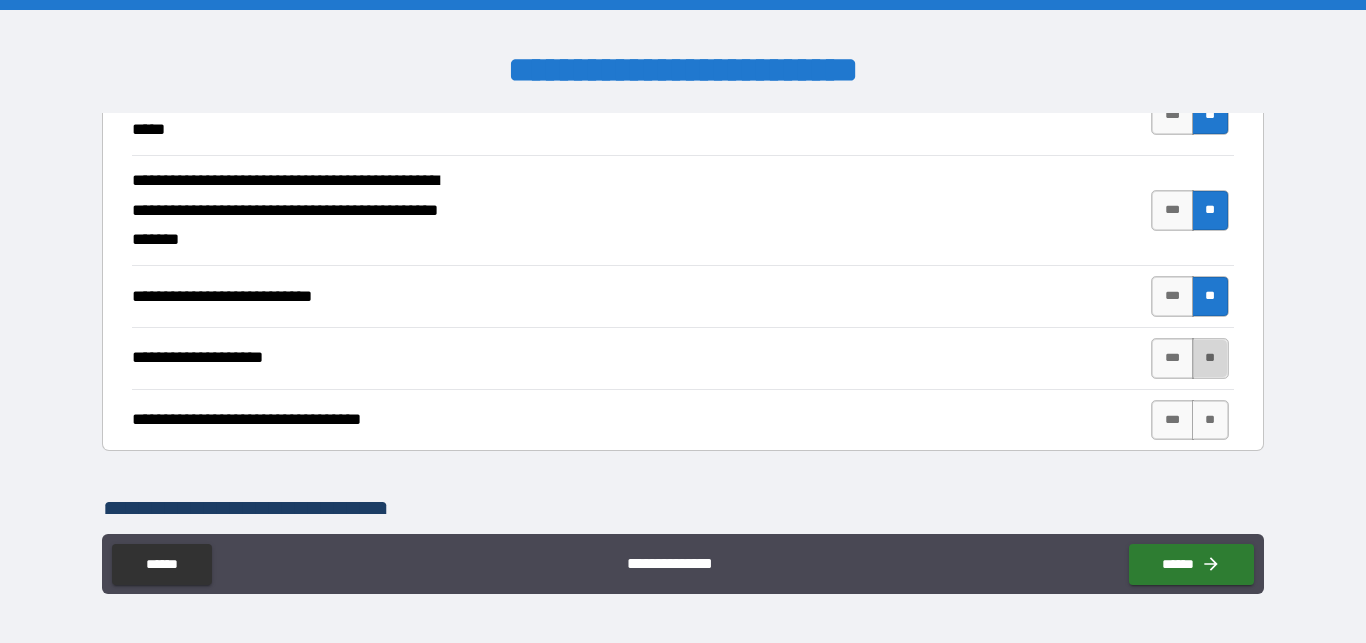 click on "**" at bounding box center (1210, 358) 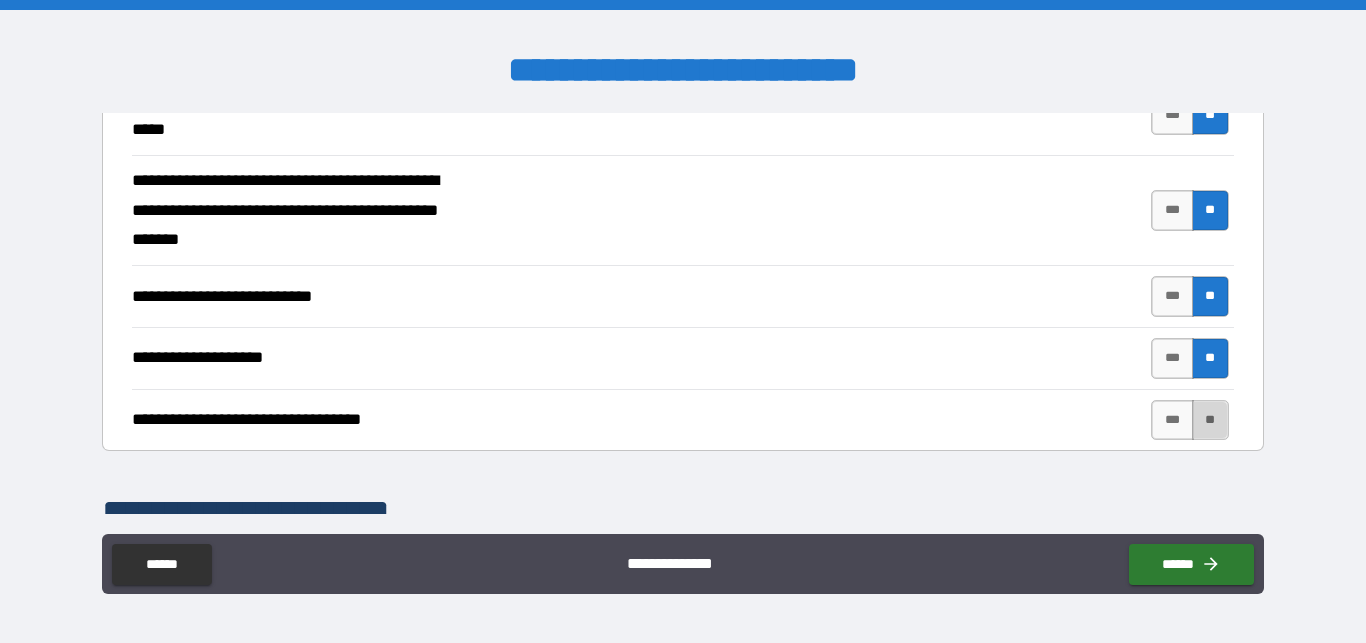 click on "**" at bounding box center [1210, 420] 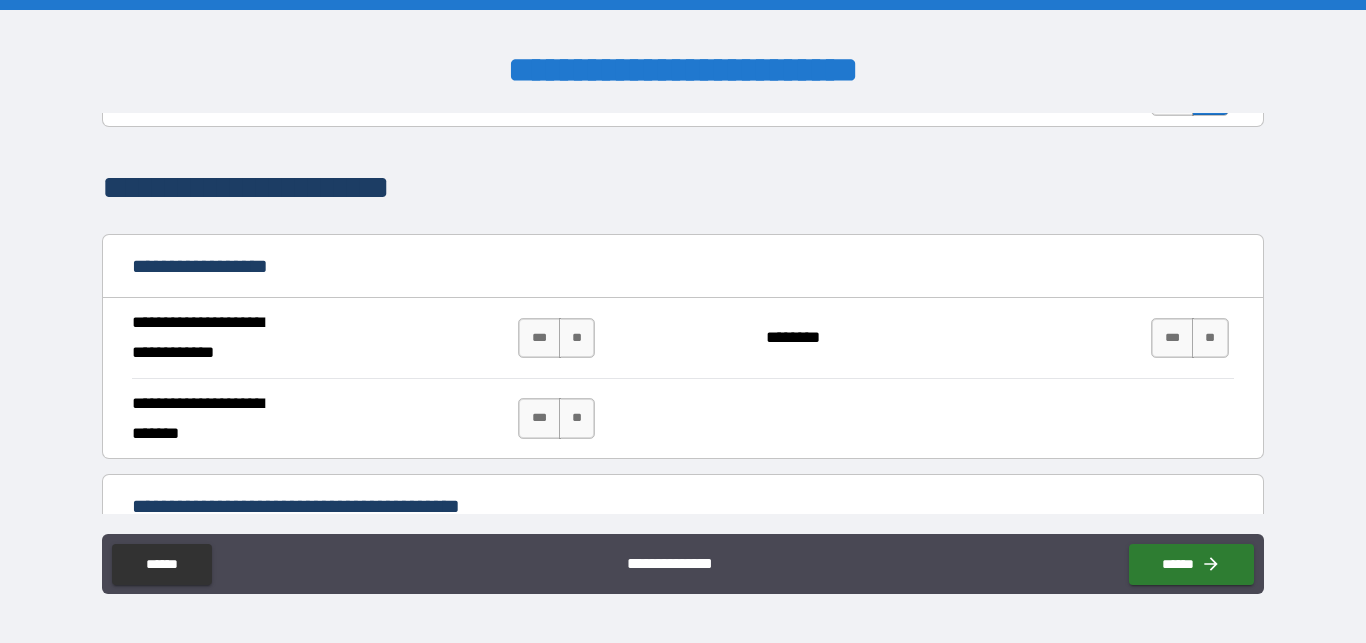 scroll, scrollTop: 1083, scrollLeft: 0, axis: vertical 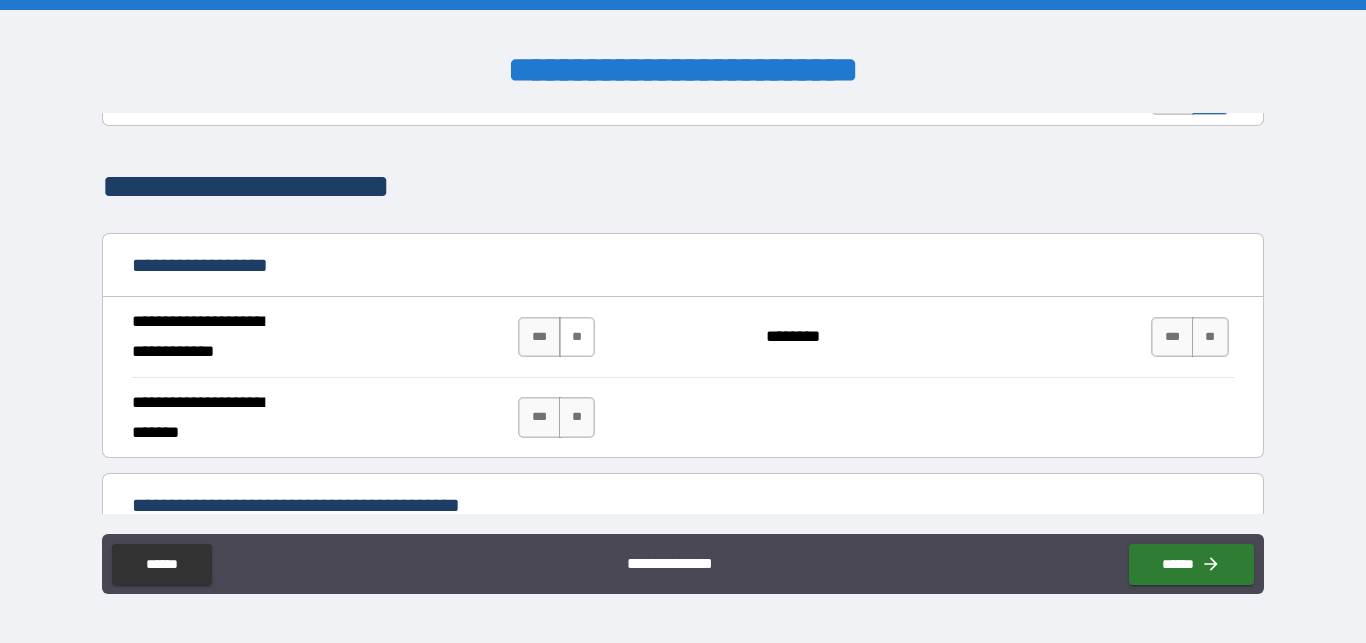 click on "**" at bounding box center [577, 337] 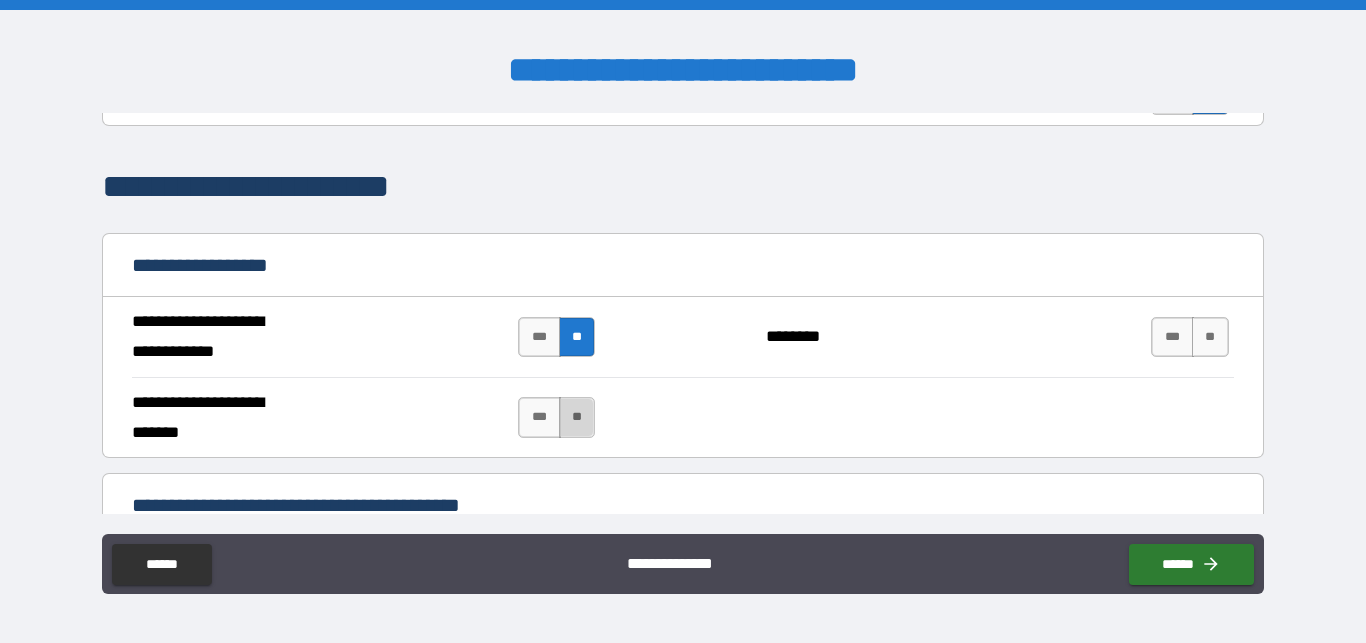 click on "**" at bounding box center [577, 417] 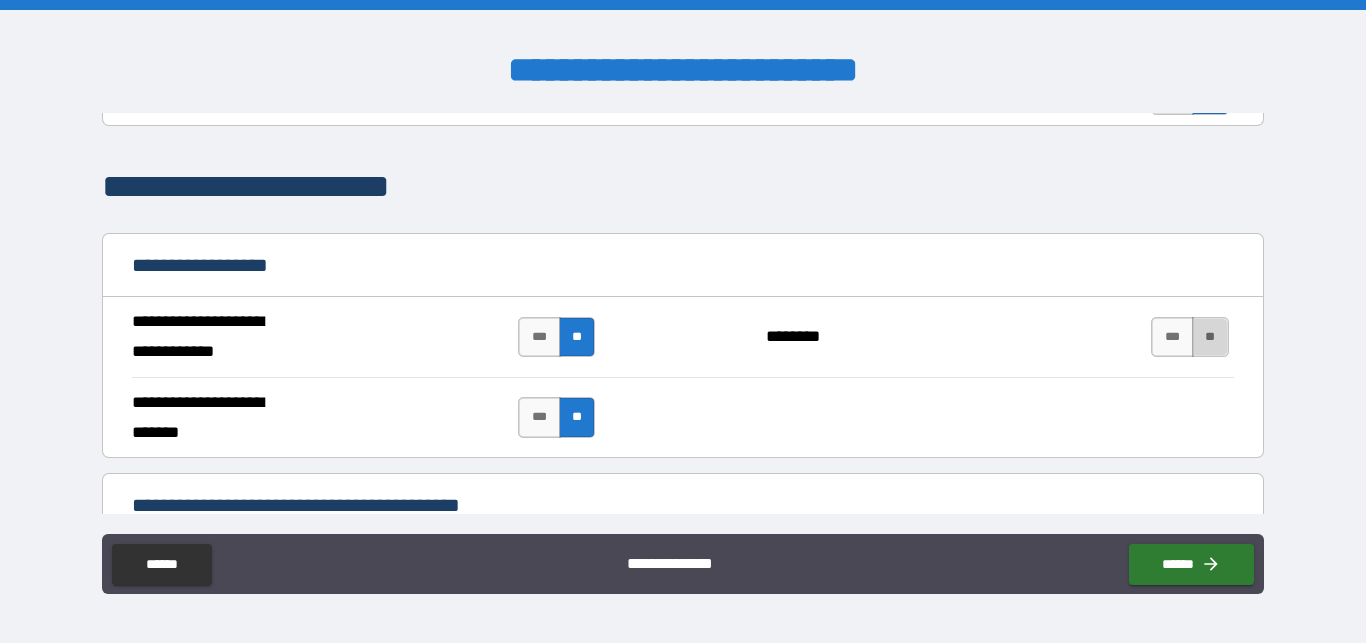 click on "**" at bounding box center (1210, 337) 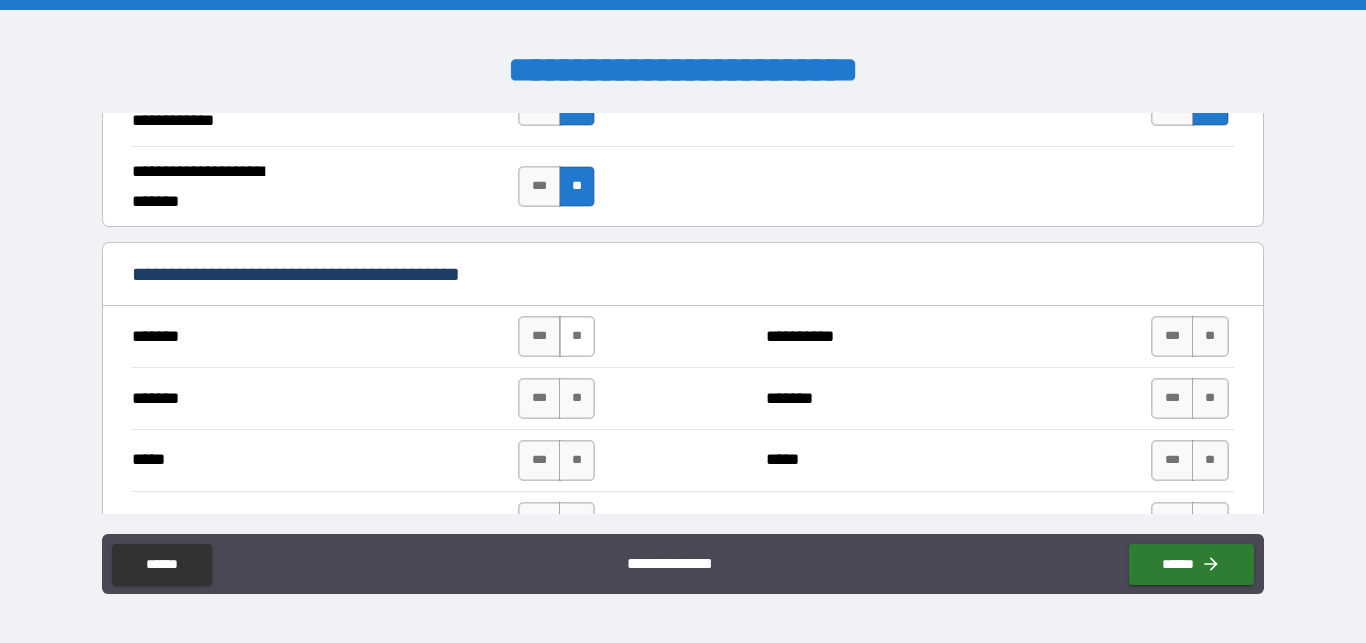 scroll, scrollTop: 1369, scrollLeft: 0, axis: vertical 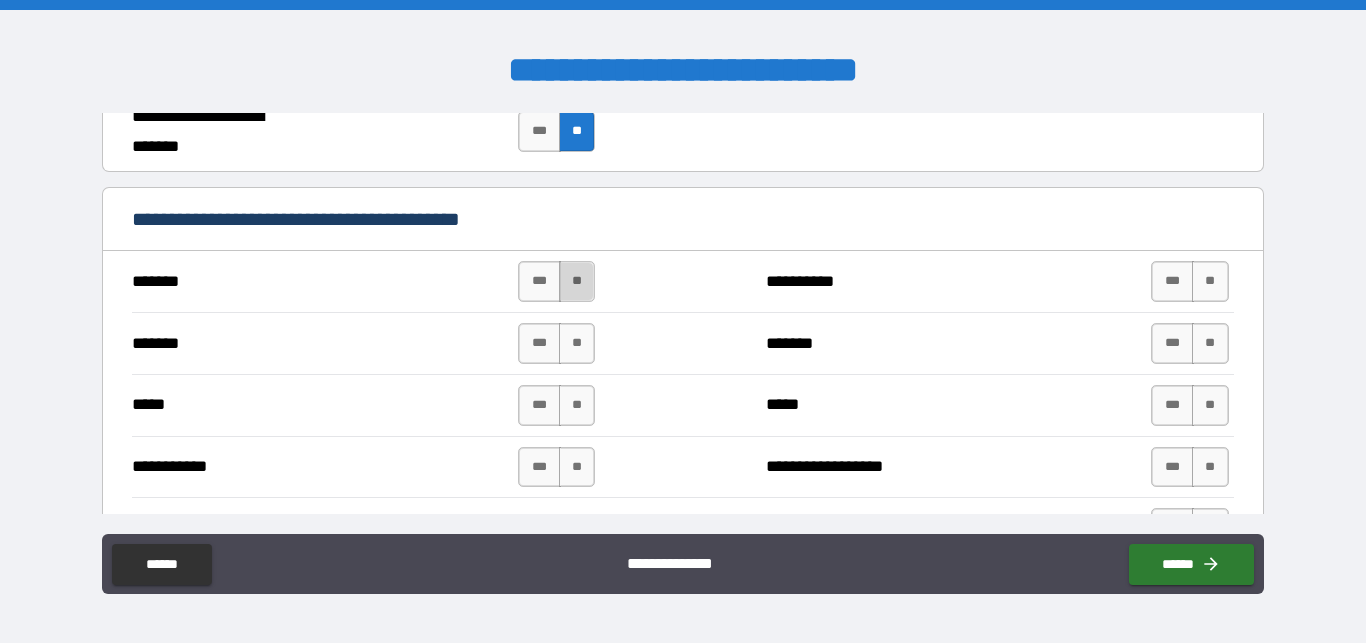click on "**" at bounding box center [577, 281] 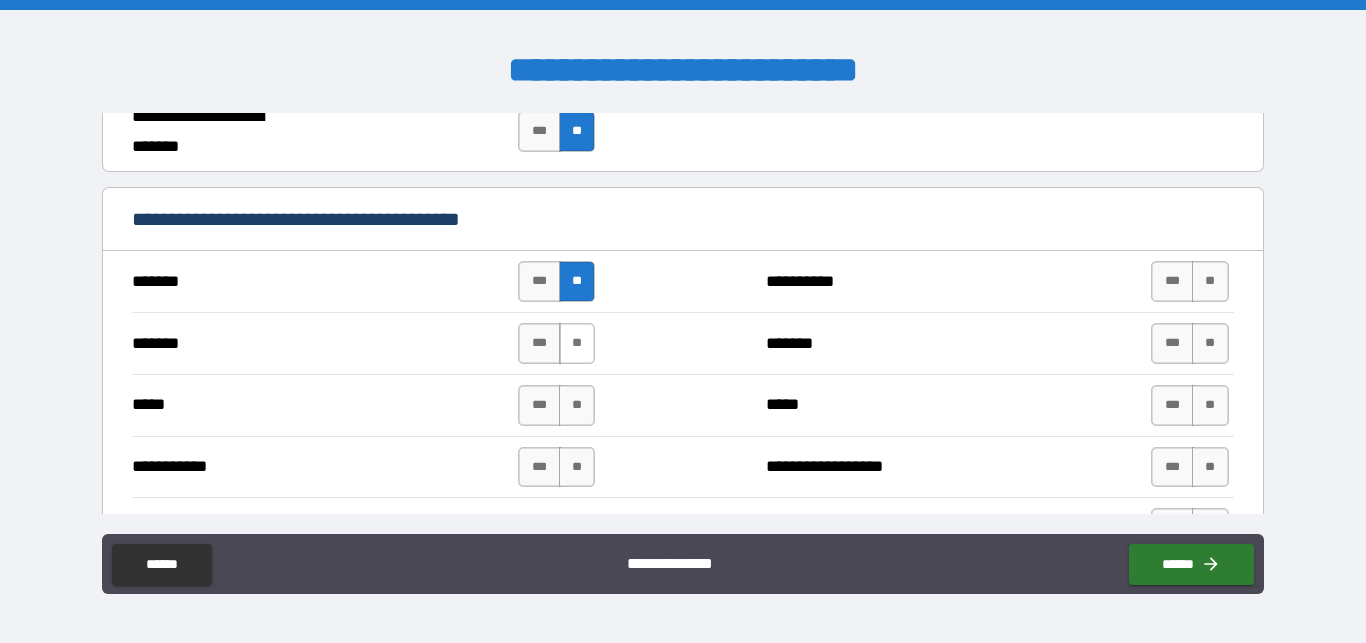 click on "**" at bounding box center (577, 343) 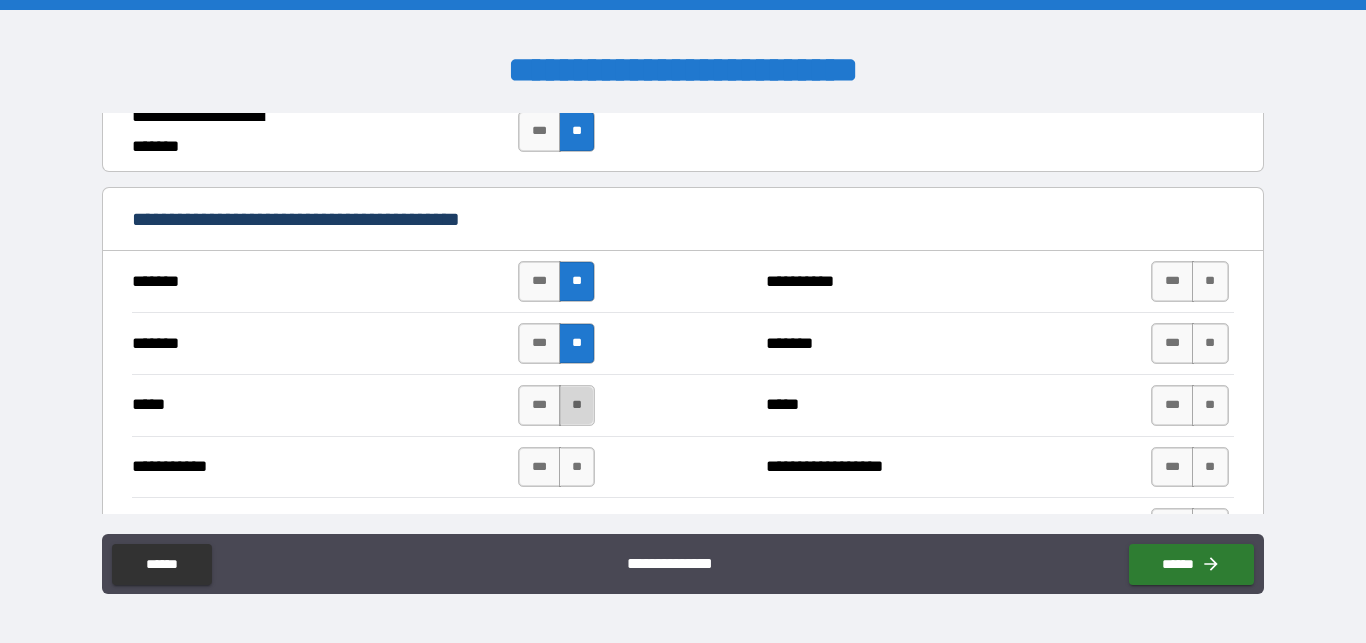 click on "**" at bounding box center [577, 405] 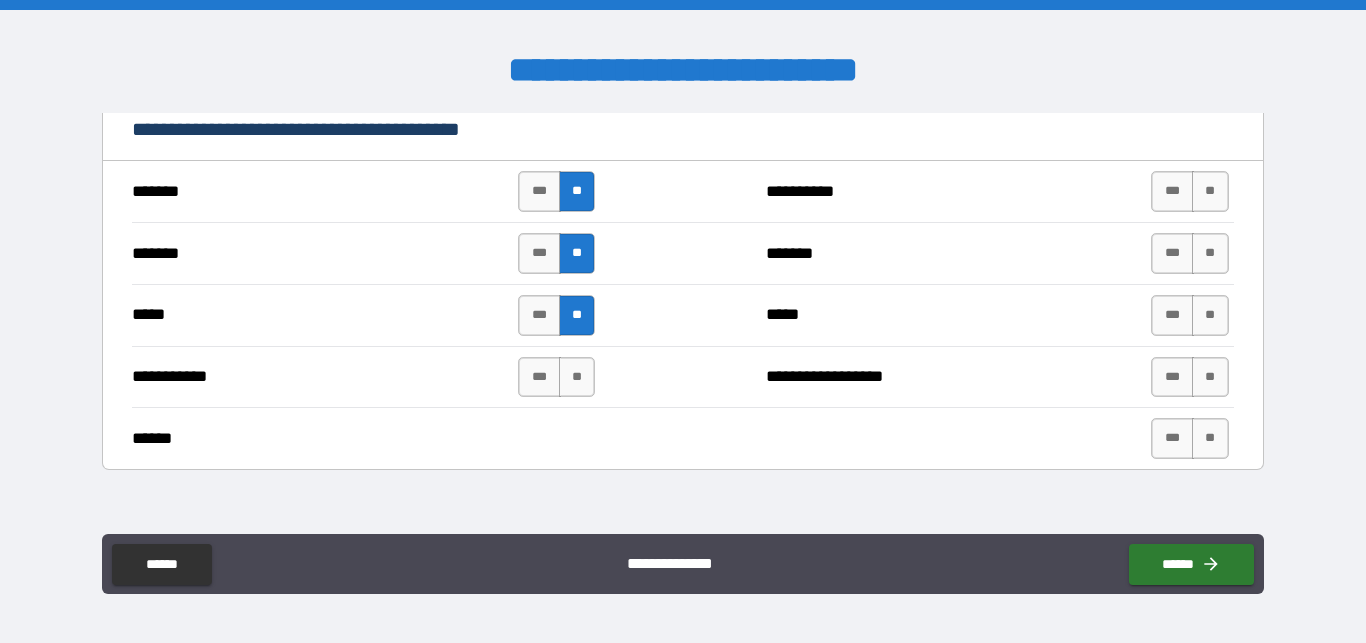 scroll, scrollTop: 1460, scrollLeft: 0, axis: vertical 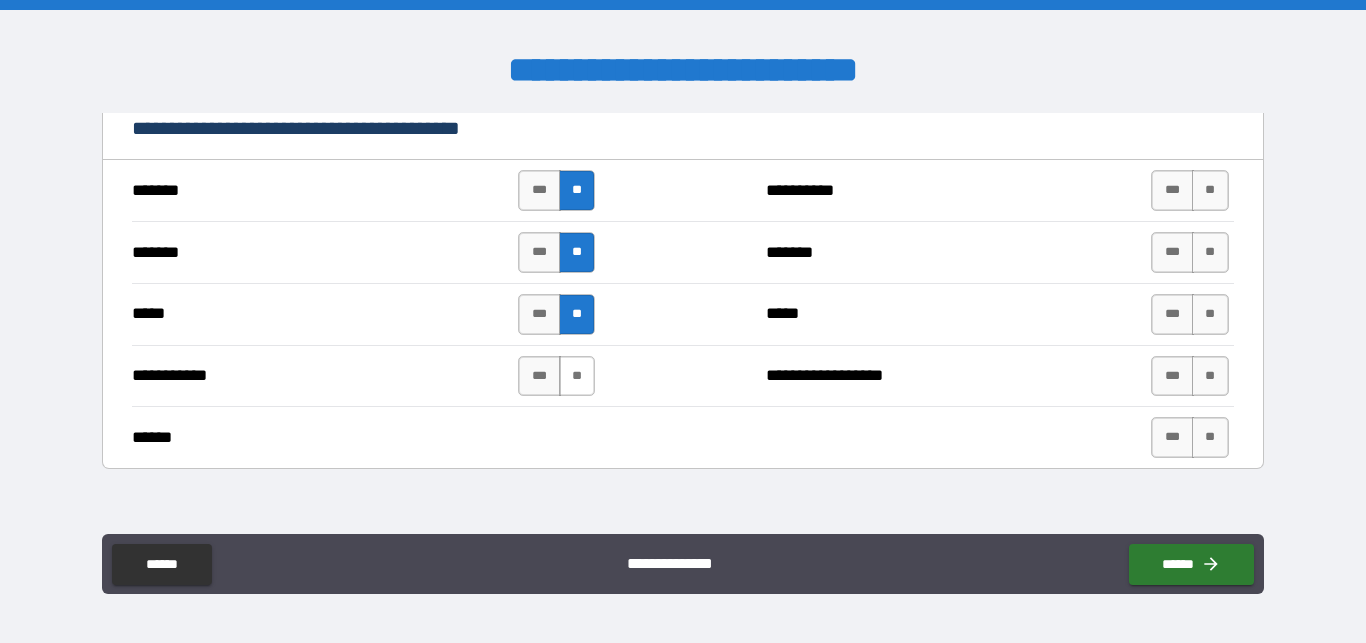 click on "**" at bounding box center [577, 376] 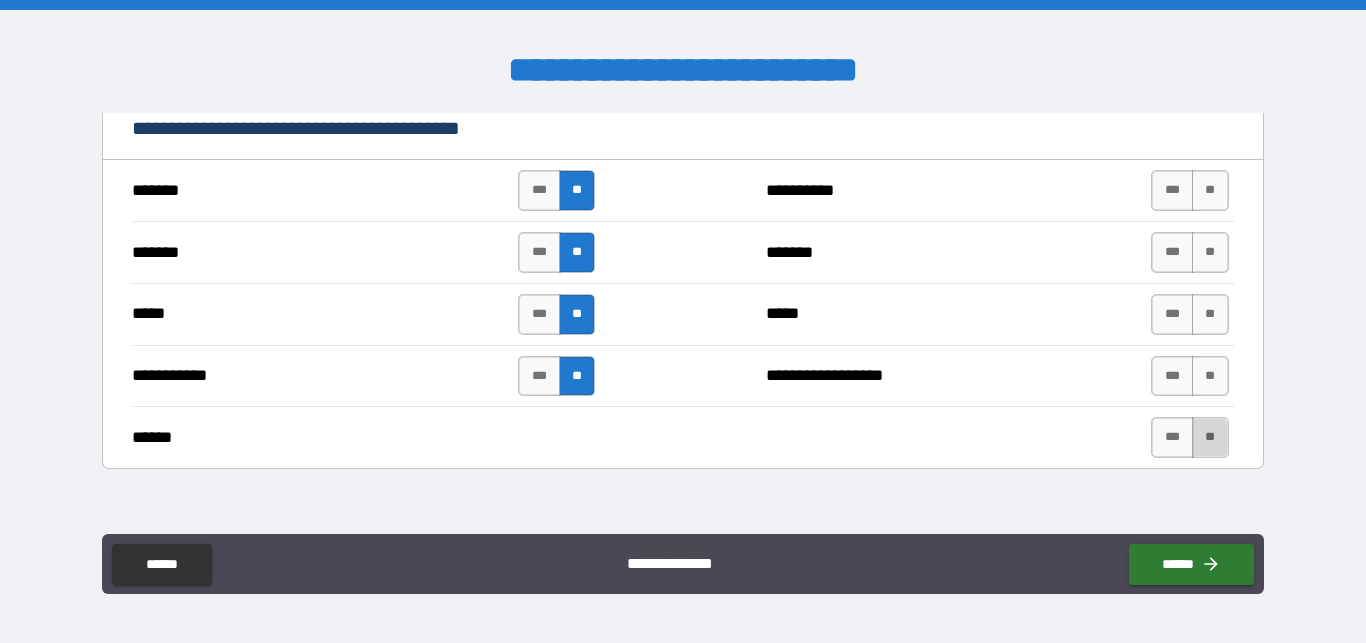 click on "**" at bounding box center (1210, 437) 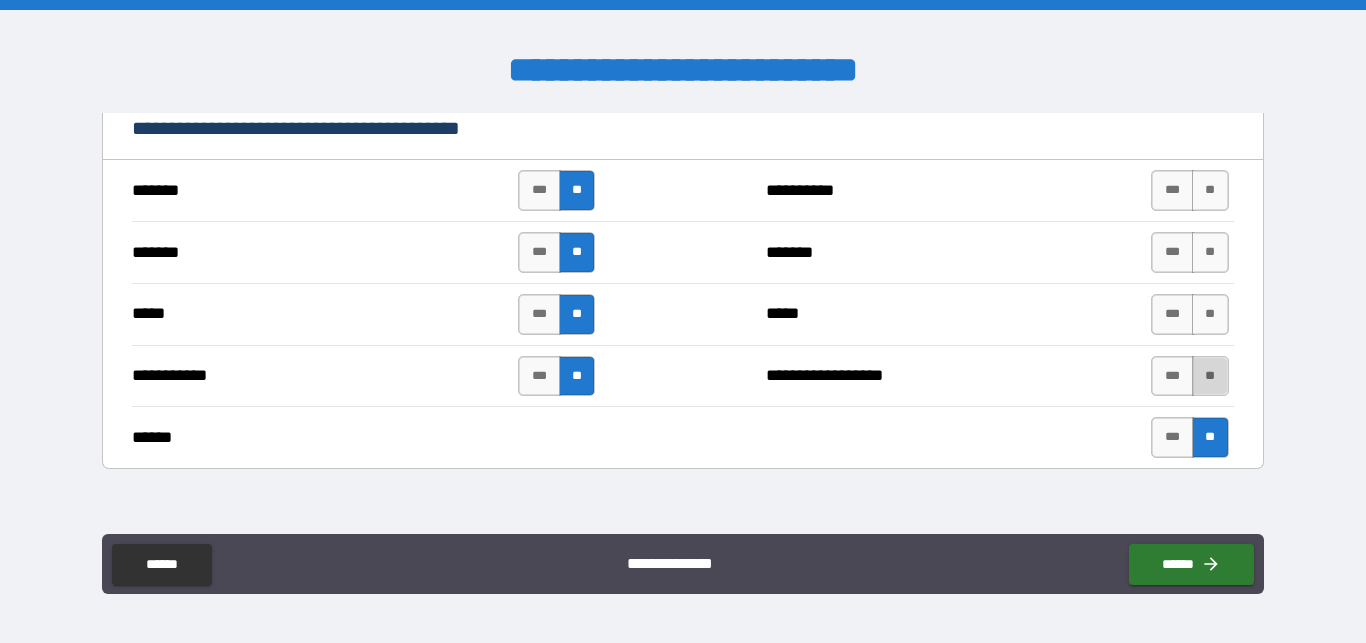 click on "**" at bounding box center (1210, 376) 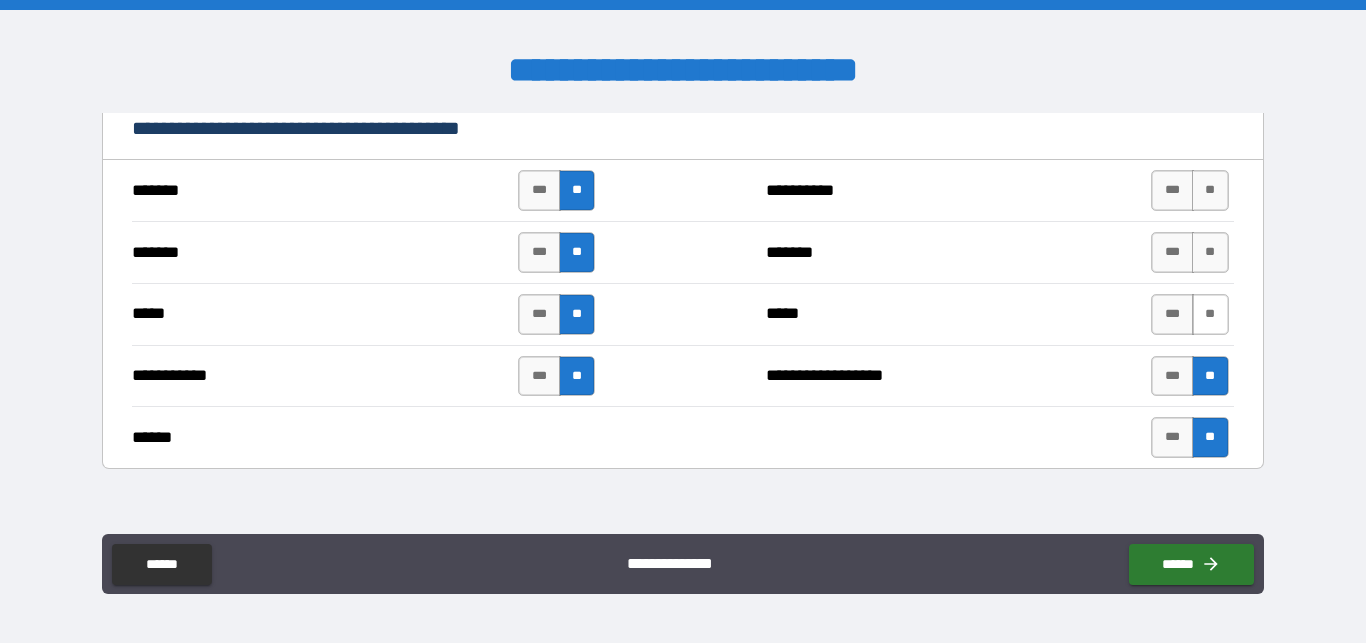 click on "**" at bounding box center [1210, 314] 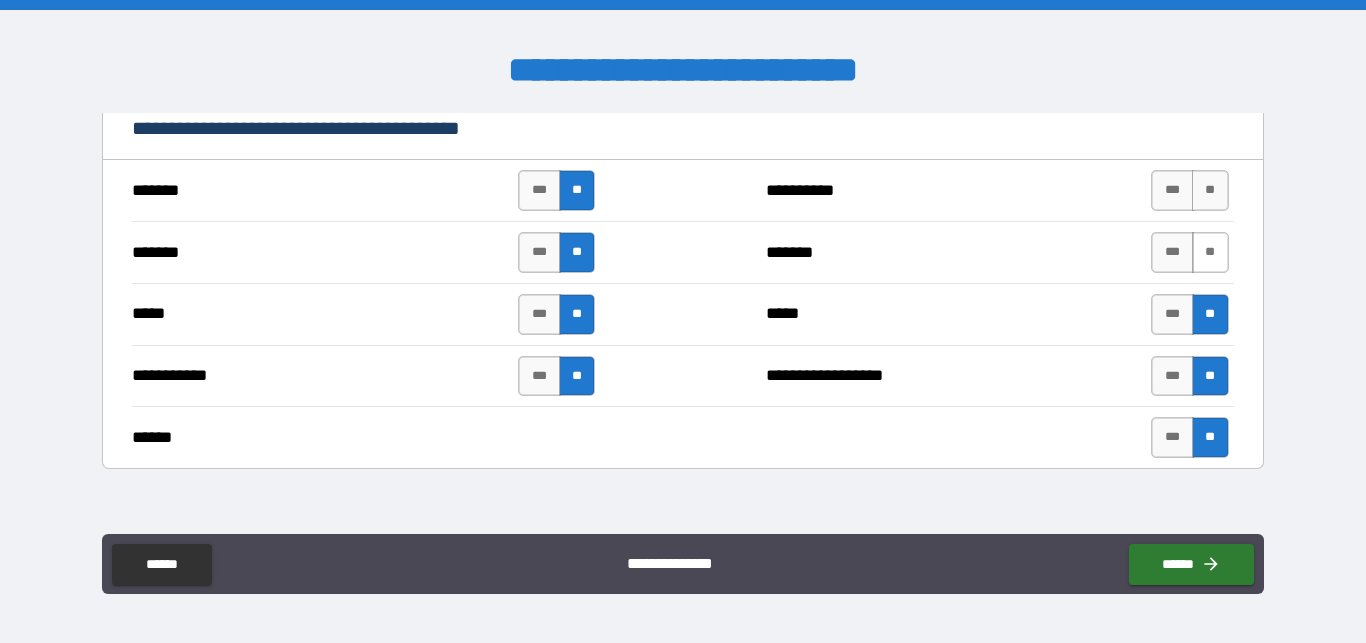 click on "**" at bounding box center (1210, 252) 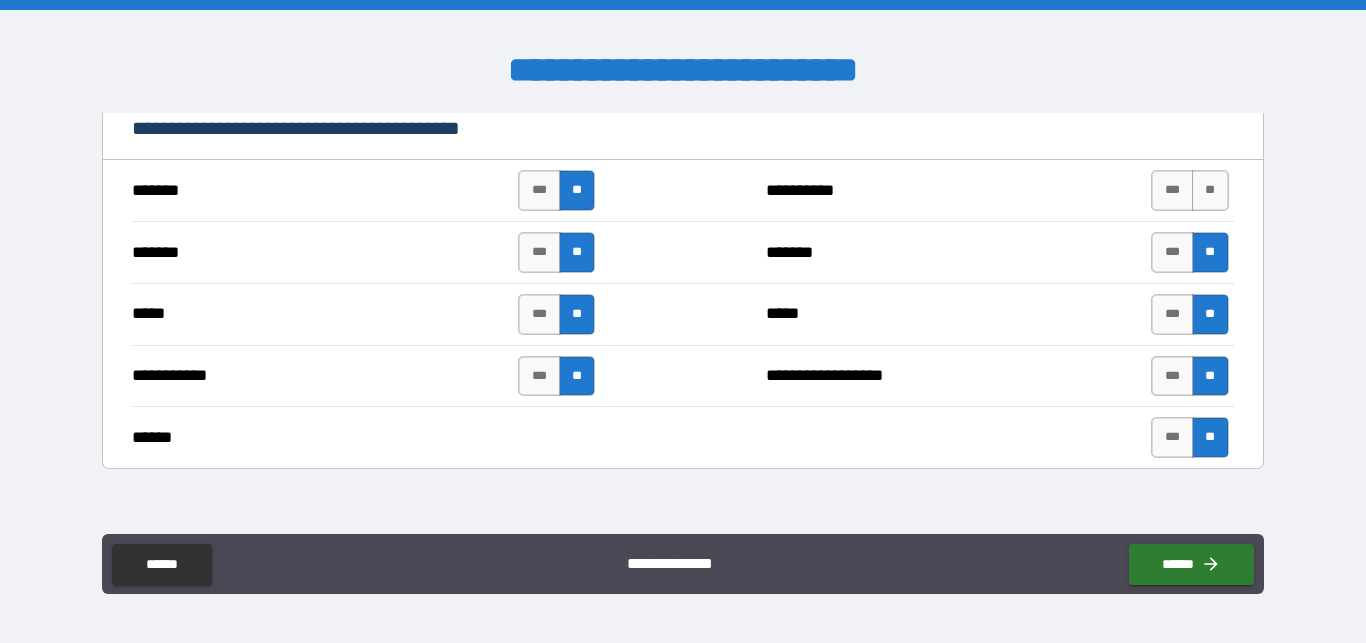scroll, scrollTop: 1441, scrollLeft: 0, axis: vertical 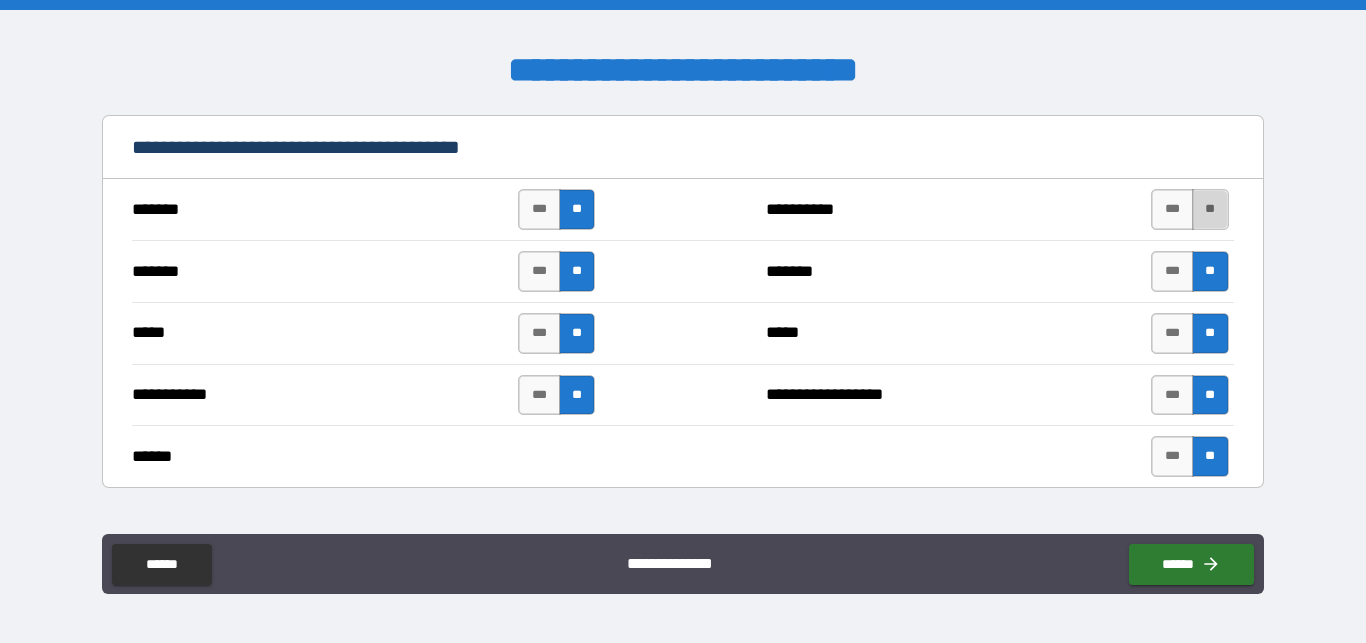 click on "**" at bounding box center (1210, 209) 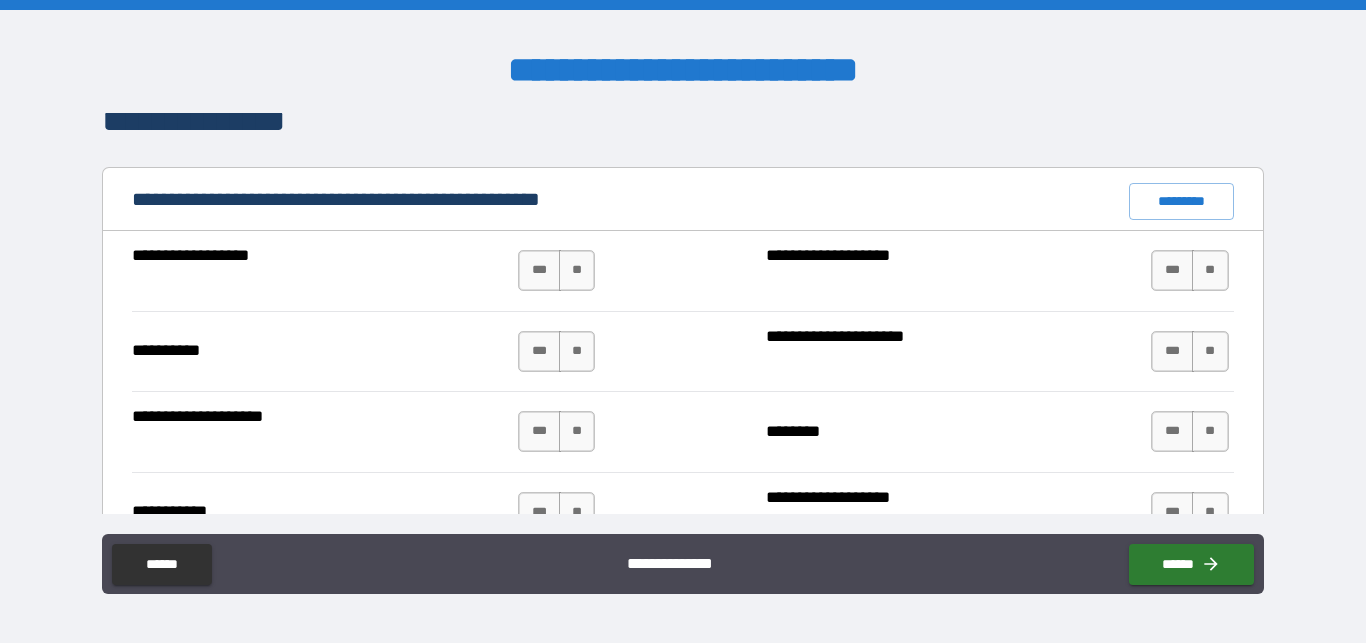 scroll, scrollTop: 1870, scrollLeft: 0, axis: vertical 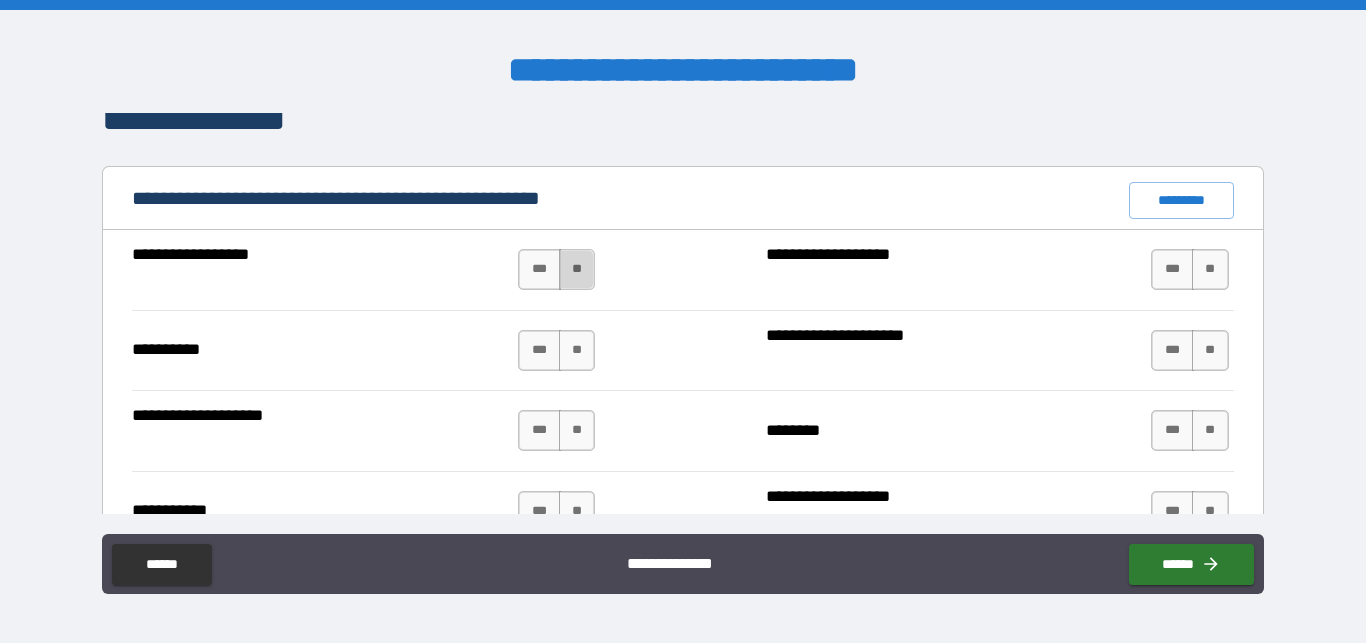 click on "**" at bounding box center (577, 269) 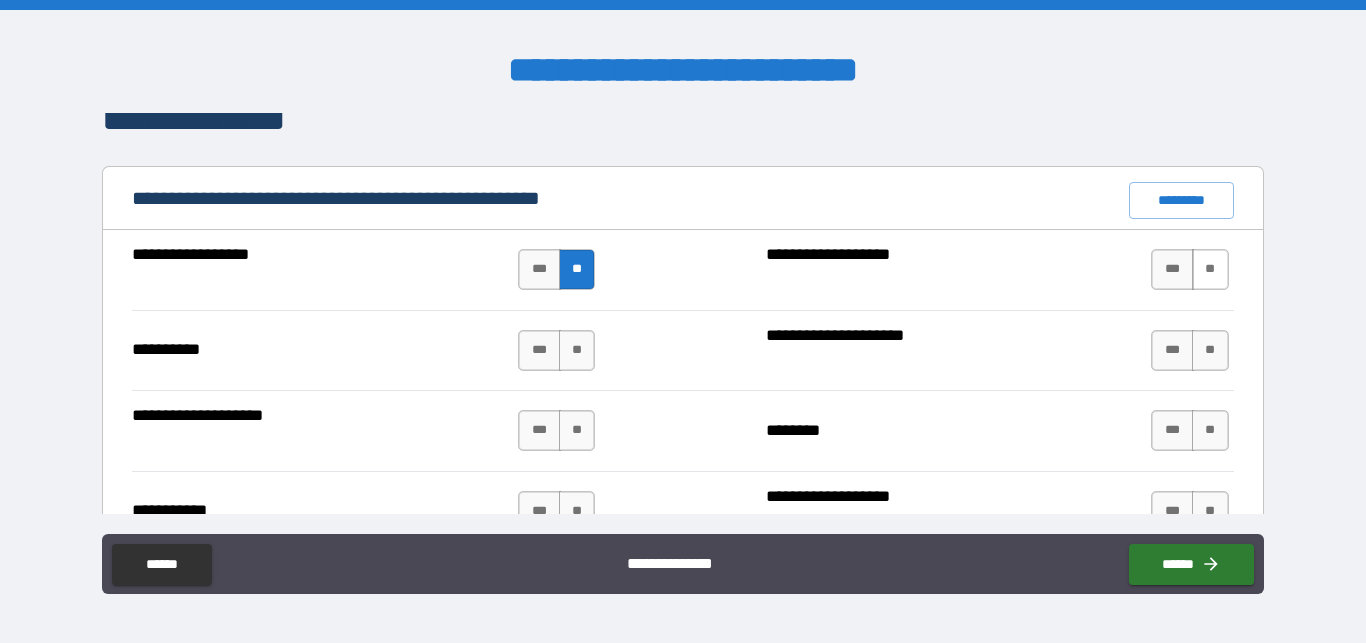 click on "**" at bounding box center (1210, 269) 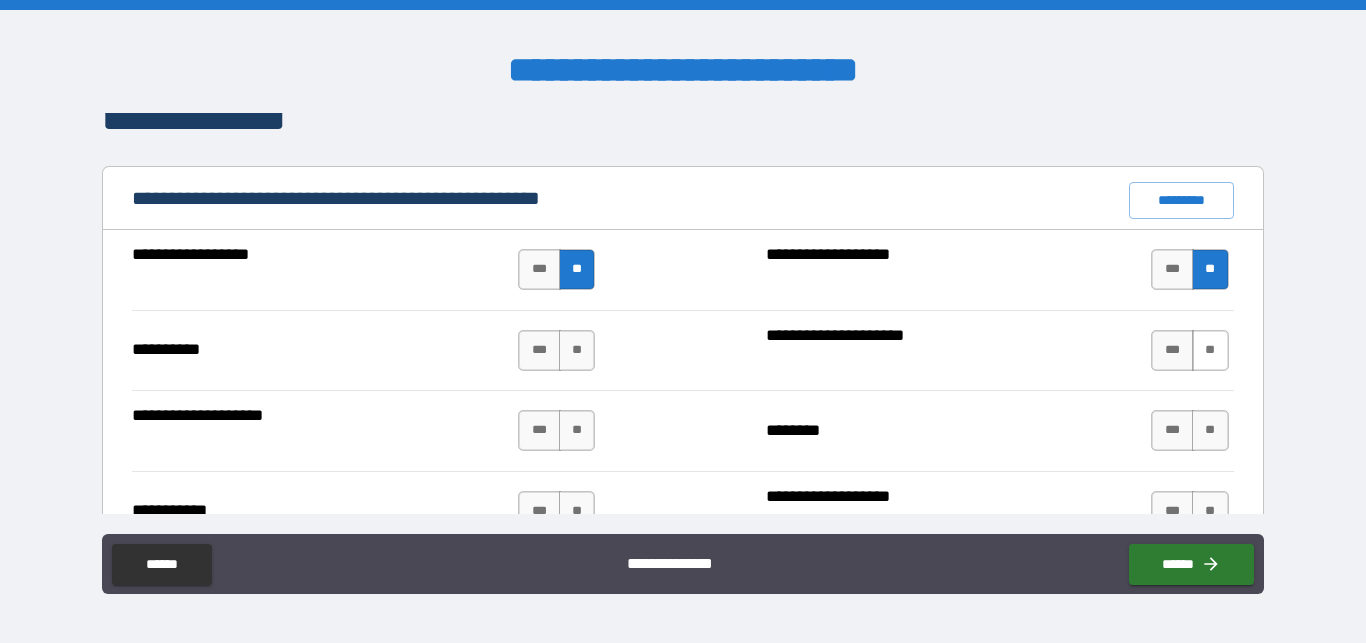 click on "**" at bounding box center [1210, 350] 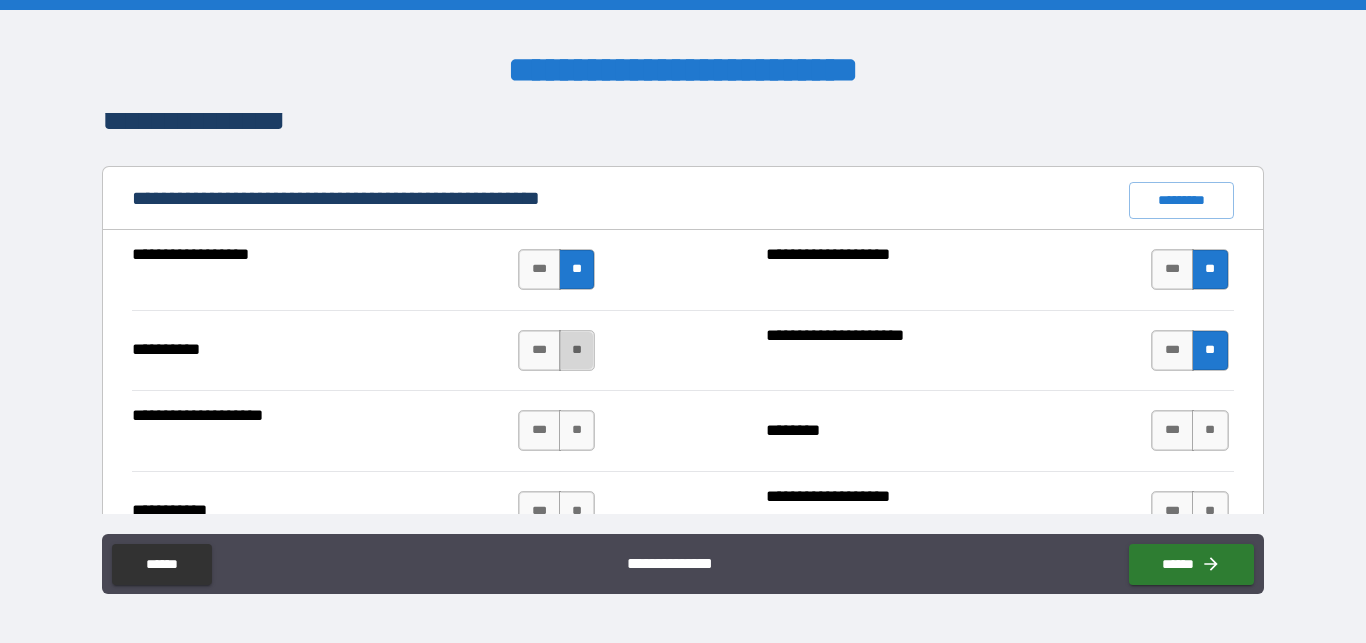 click on "**" at bounding box center (577, 350) 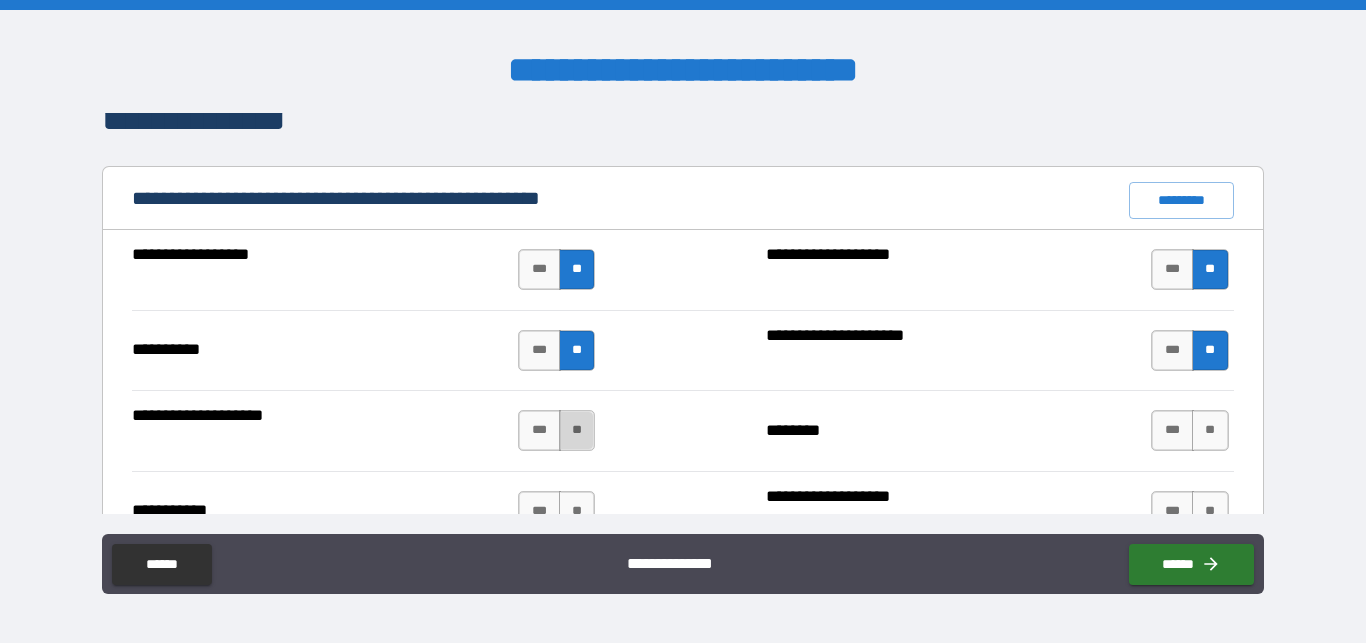 click on "**" at bounding box center [577, 430] 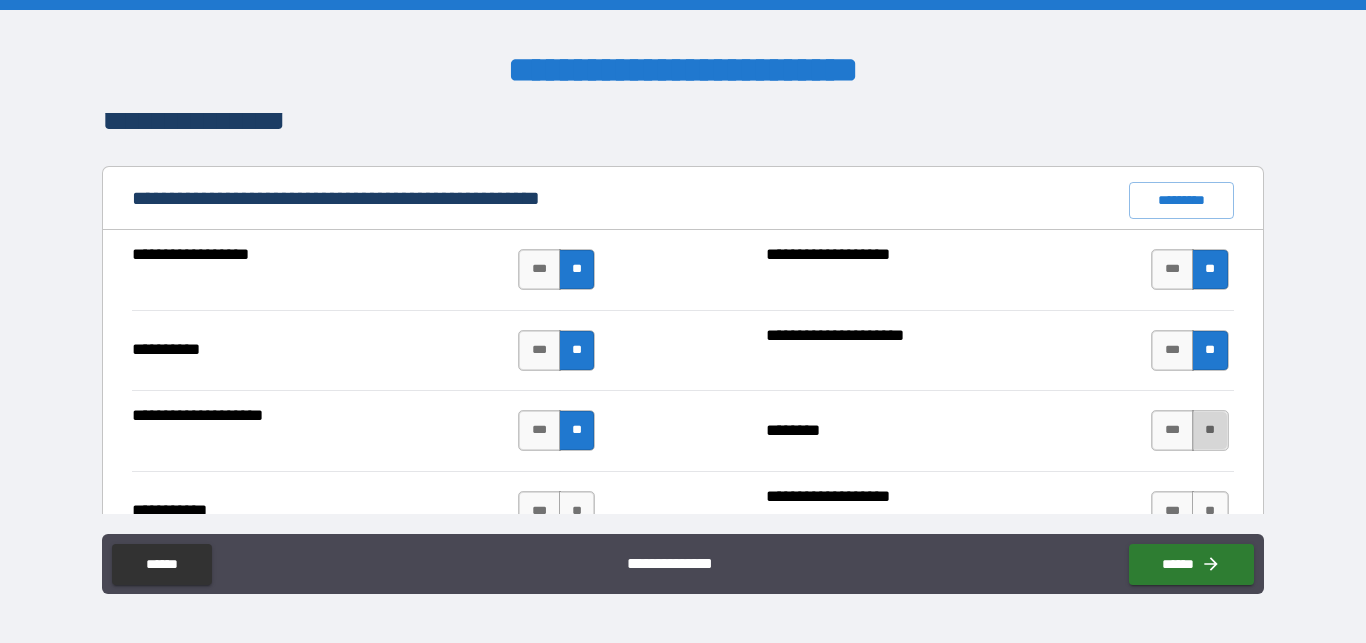 click on "**" at bounding box center [1210, 430] 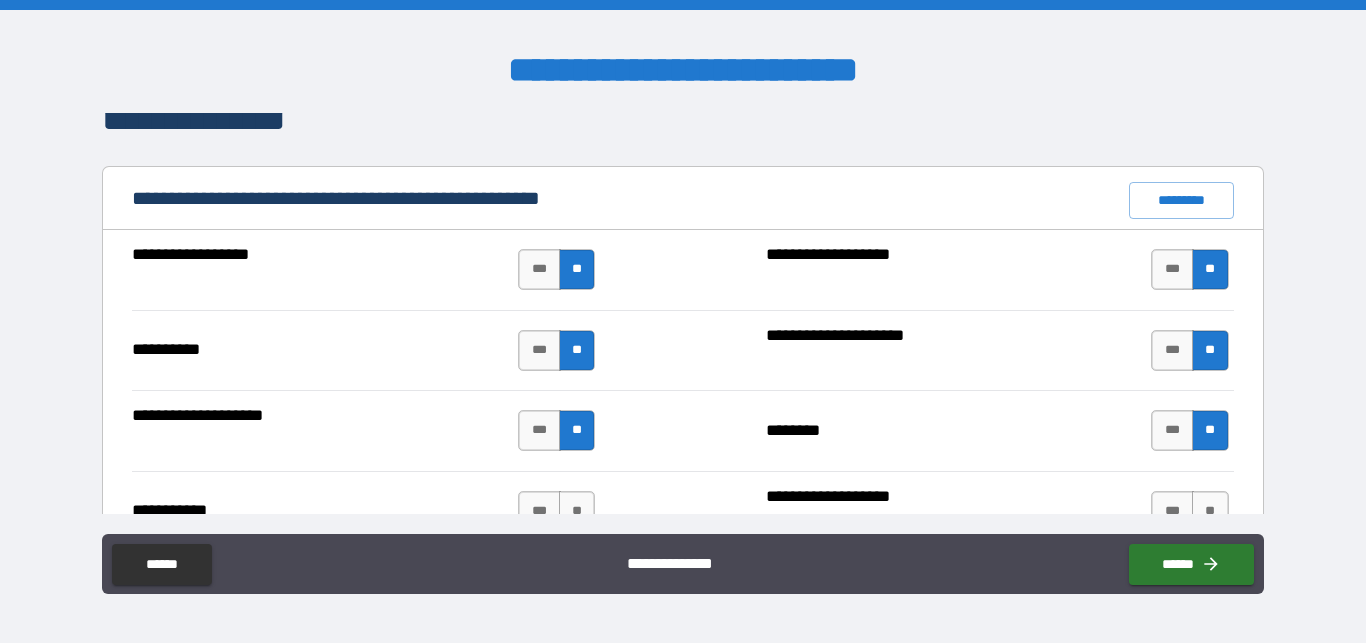 scroll, scrollTop: 1939, scrollLeft: 0, axis: vertical 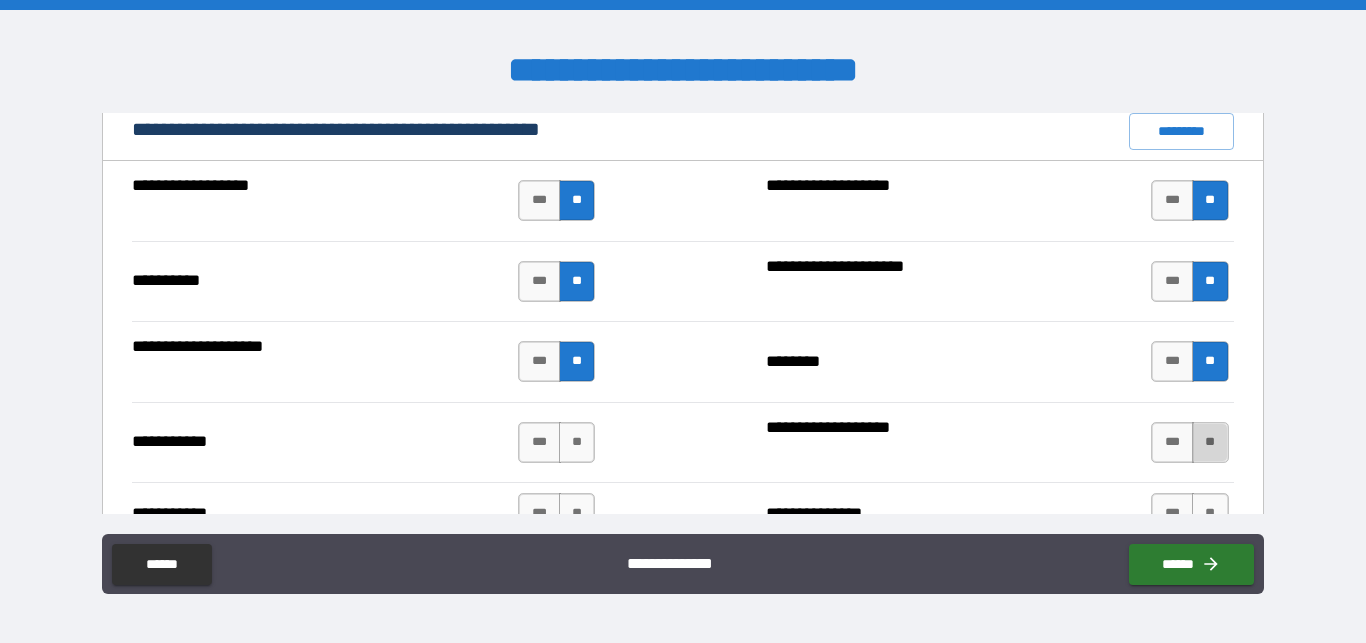 click on "**" at bounding box center [1210, 442] 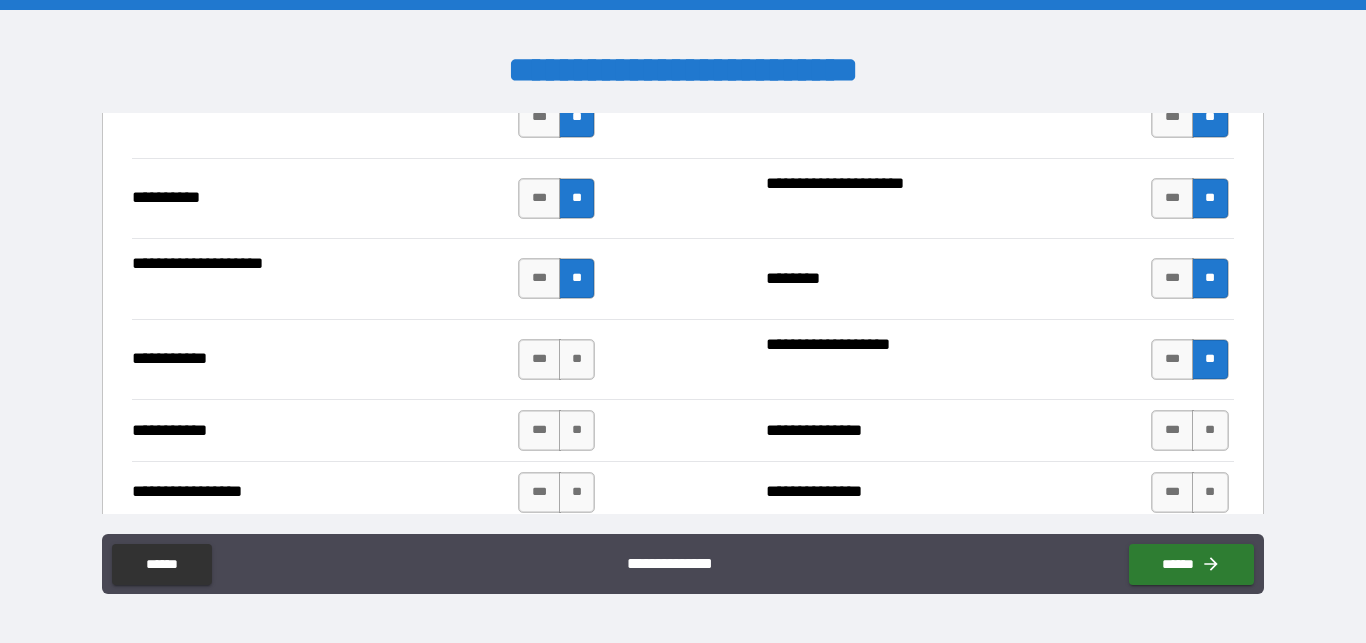scroll, scrollTop: 2020, scrollLeft: 0, axis: vertical 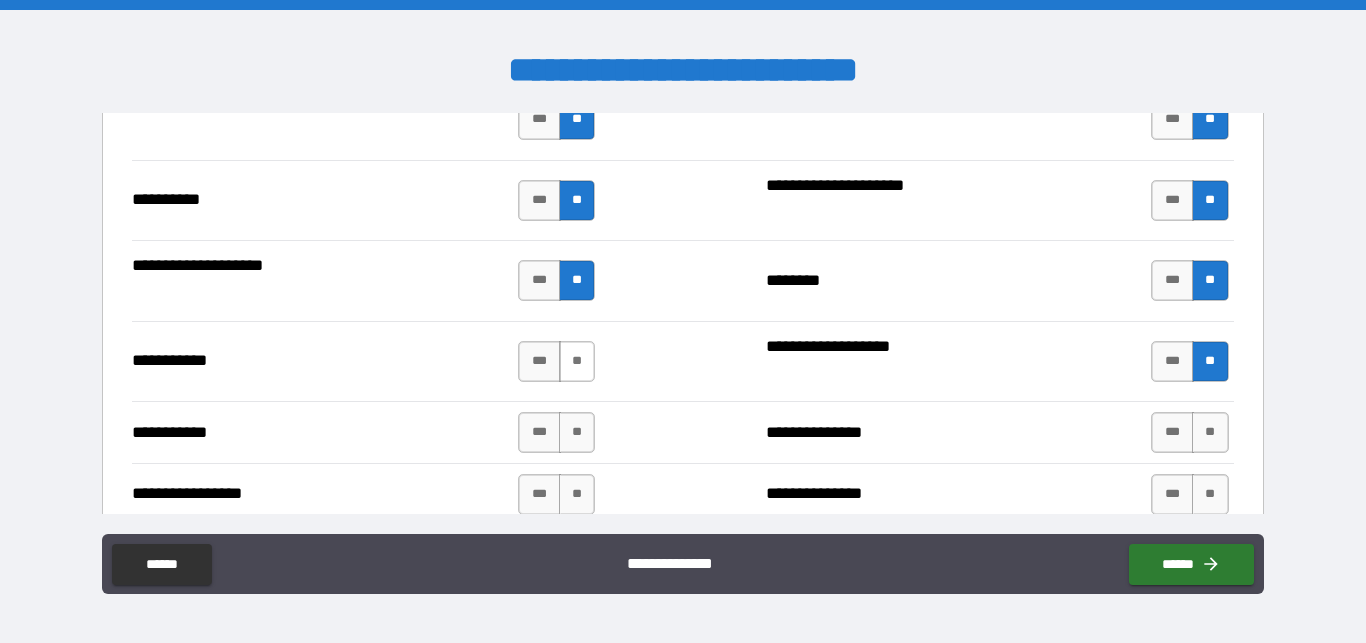 click on "**" at bounding box center [577, 361] 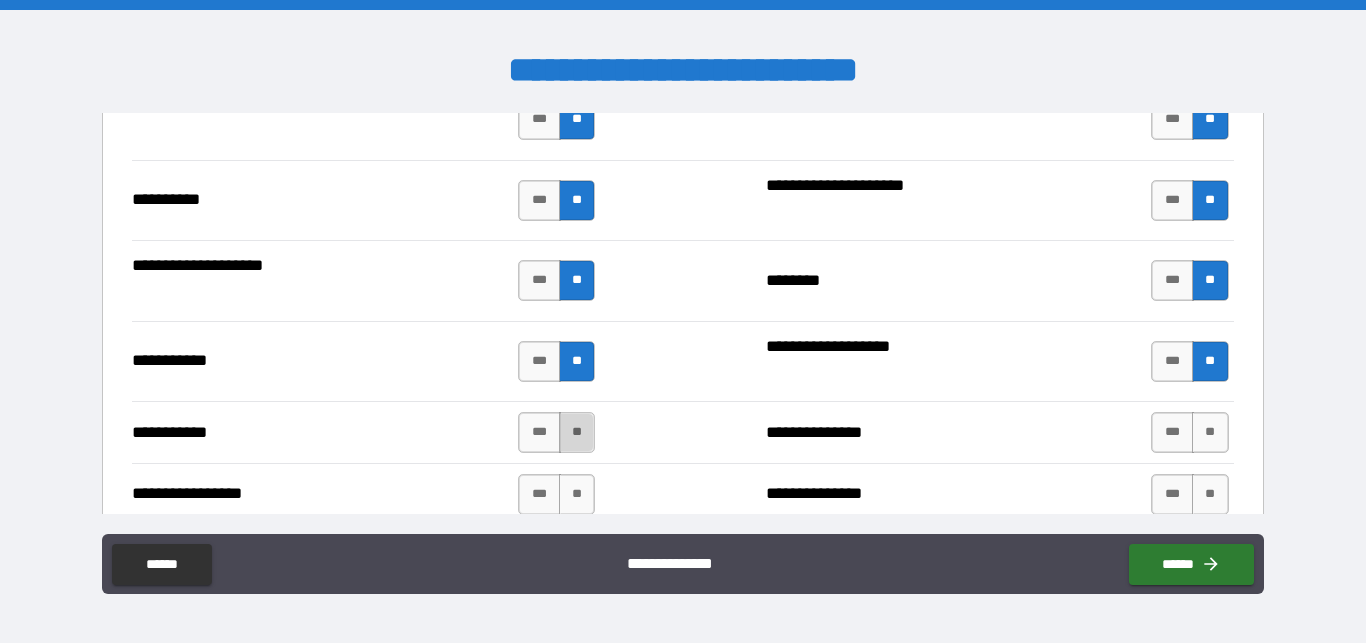 click on "**" at bounding box center [577, 432] 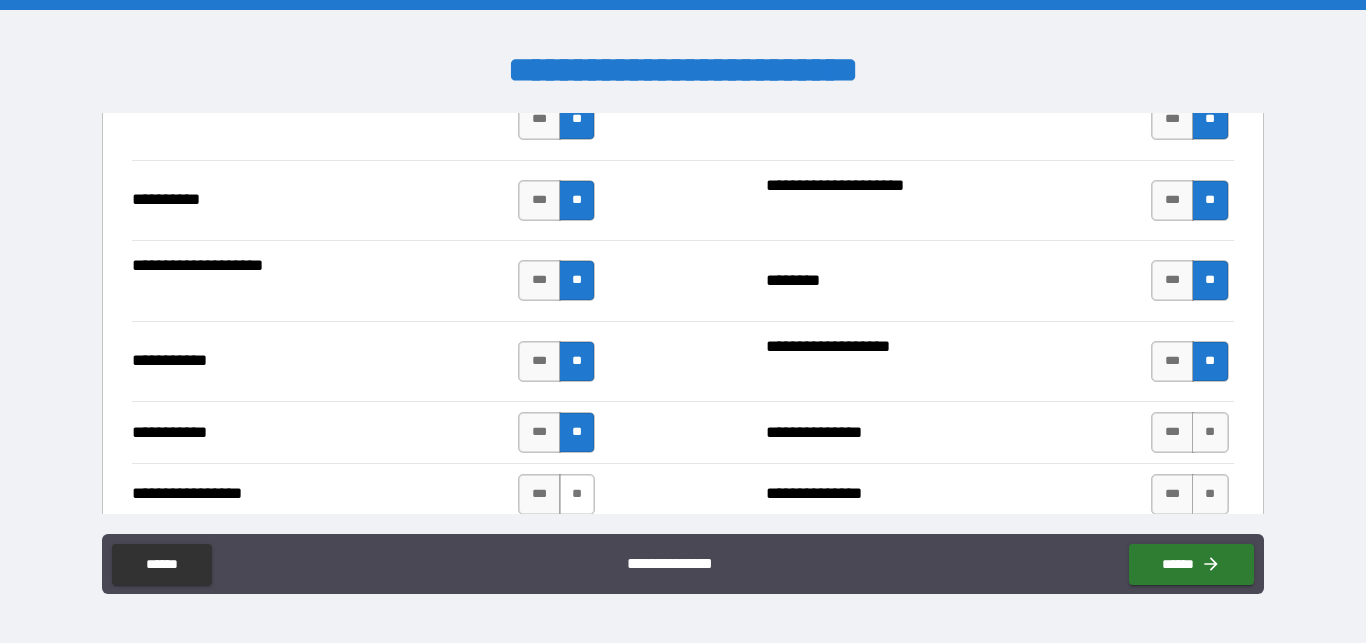 click on "**" at bounding box center [577, 494] 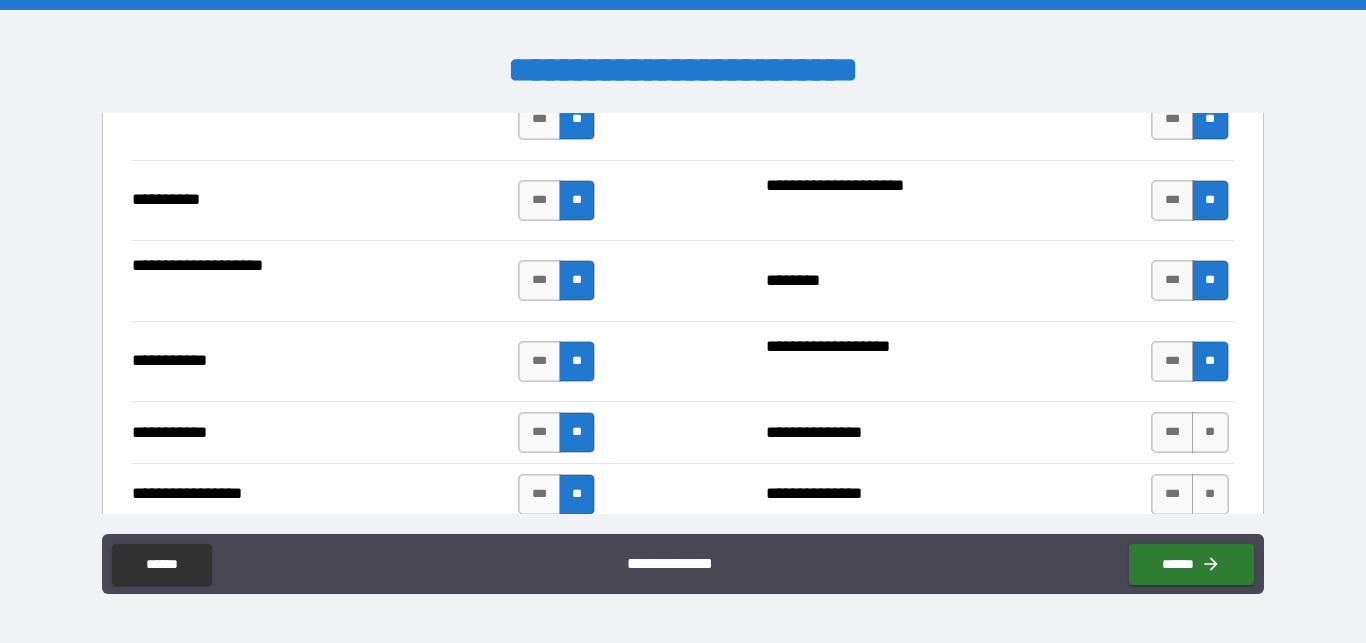 click on "**********" at bounding box center (683, 324) 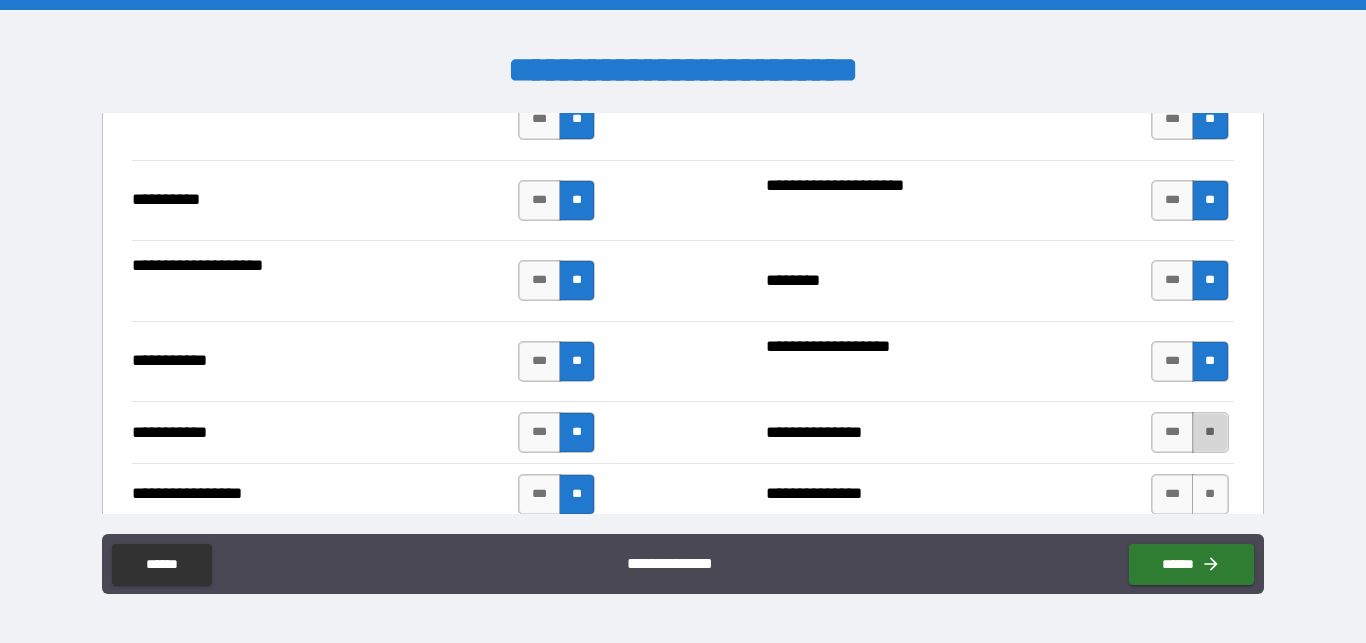click on "**" at bounding box center (1210, 432) 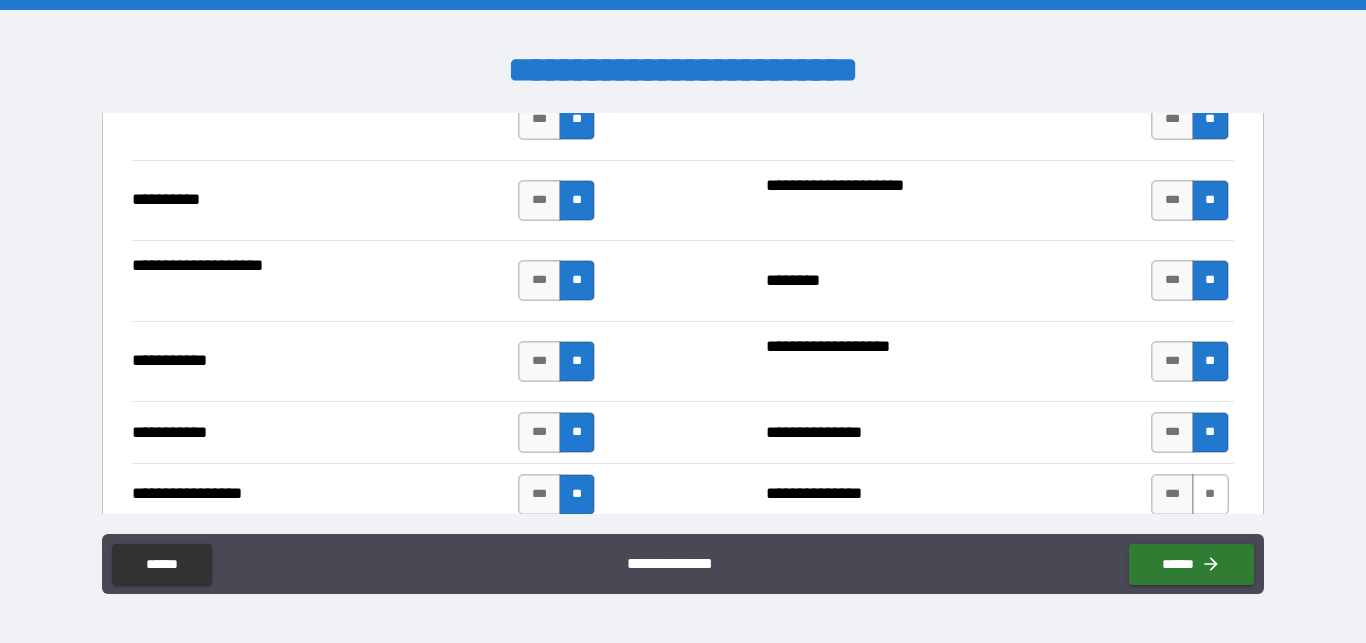 click on "**" at bounding box center (1210, 494) 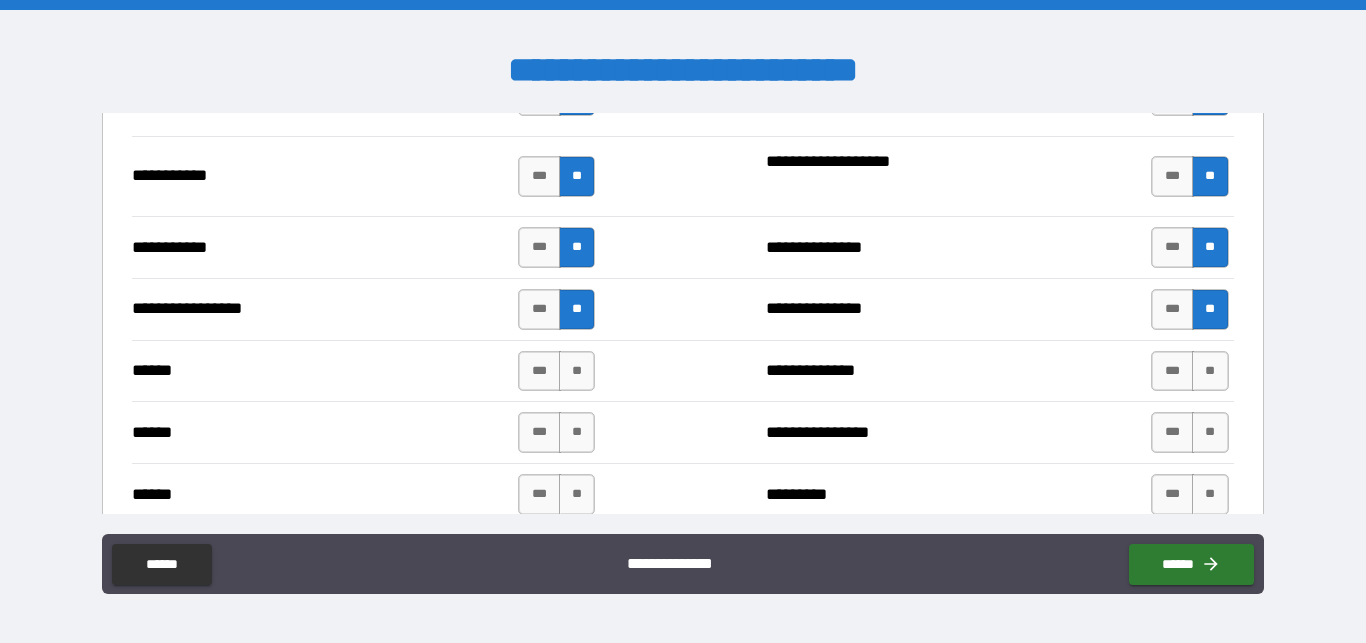scroll, scrollTop: 2210, scrollLeft: 0, axis: vertical 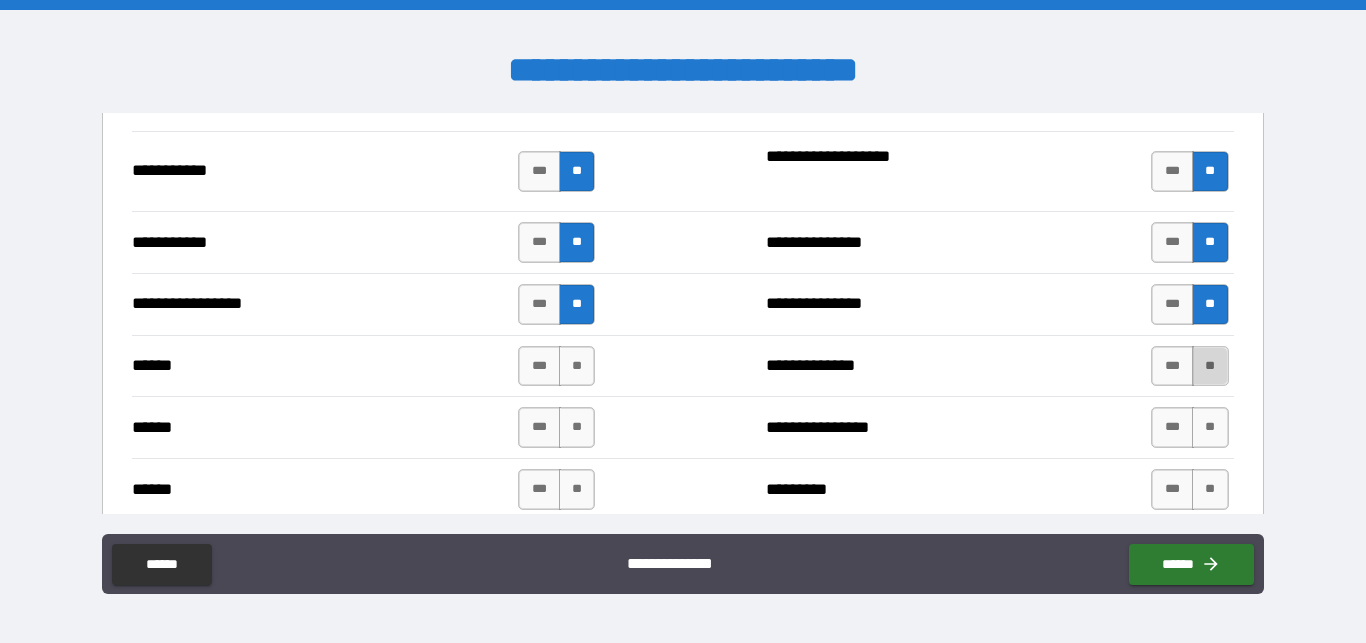 click on "**" at bounding box center (1210, 366) 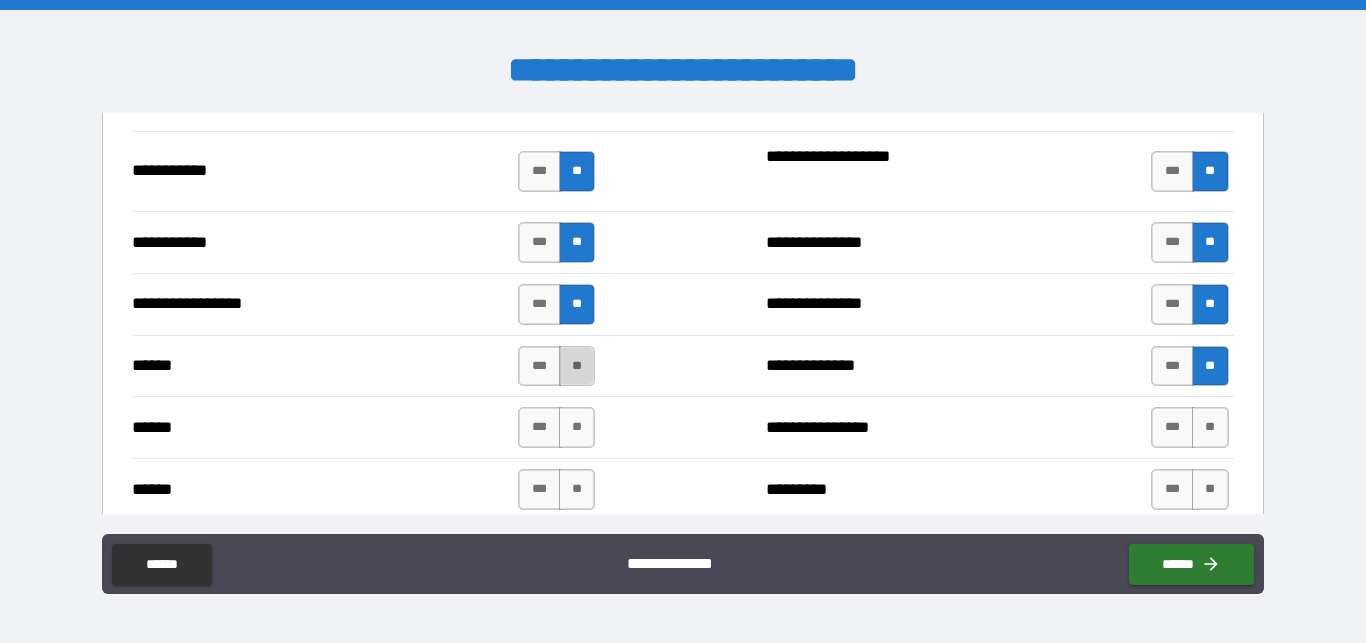 click on "**" at bounding box center (577, 366) 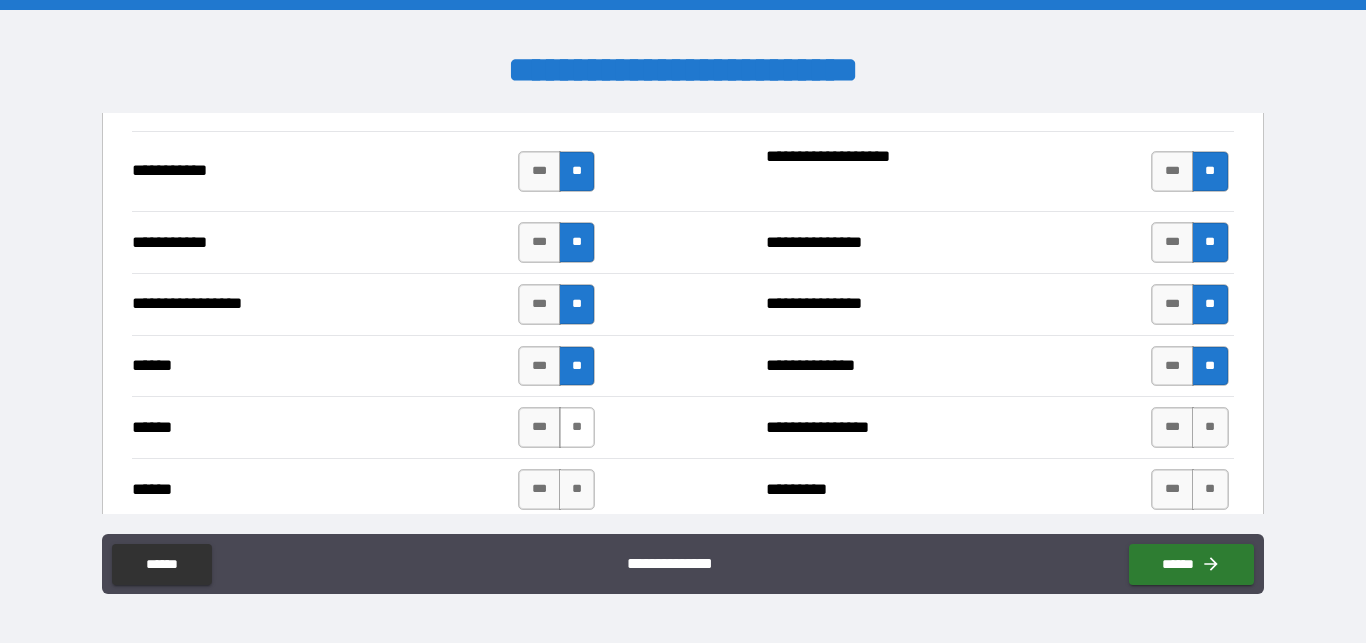 click on "**" at bounding box center (577, 427) 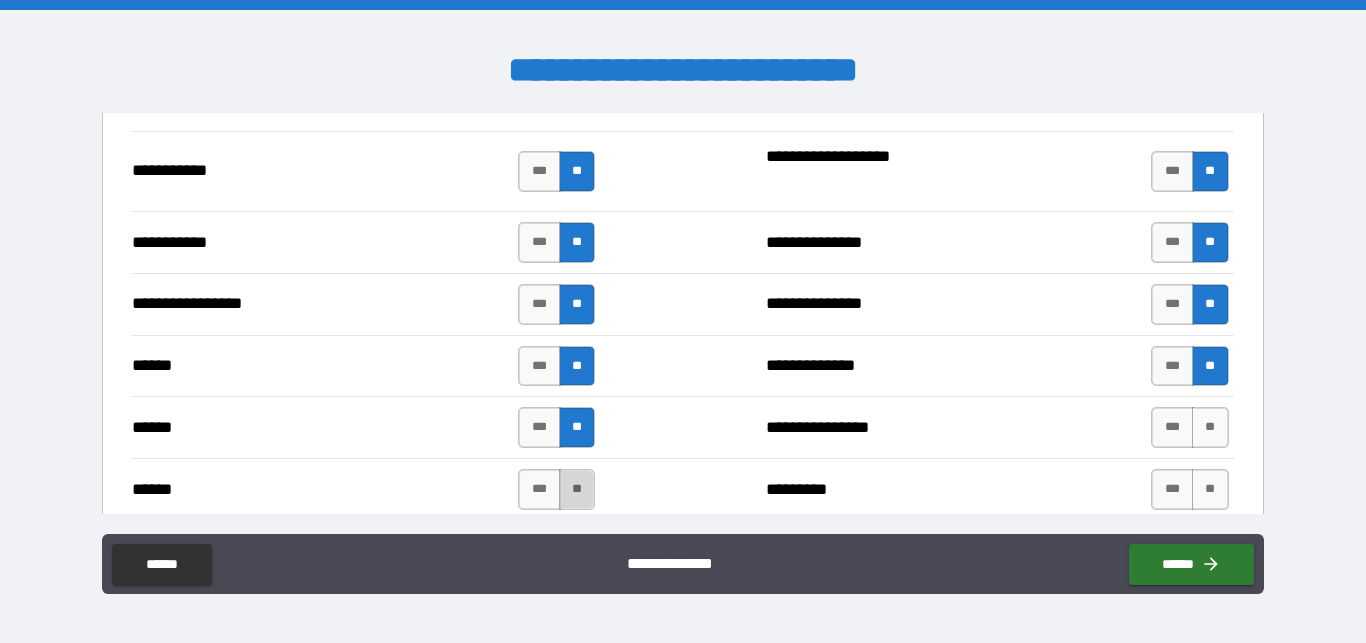 click on "**" at bounding box center (577, 489) 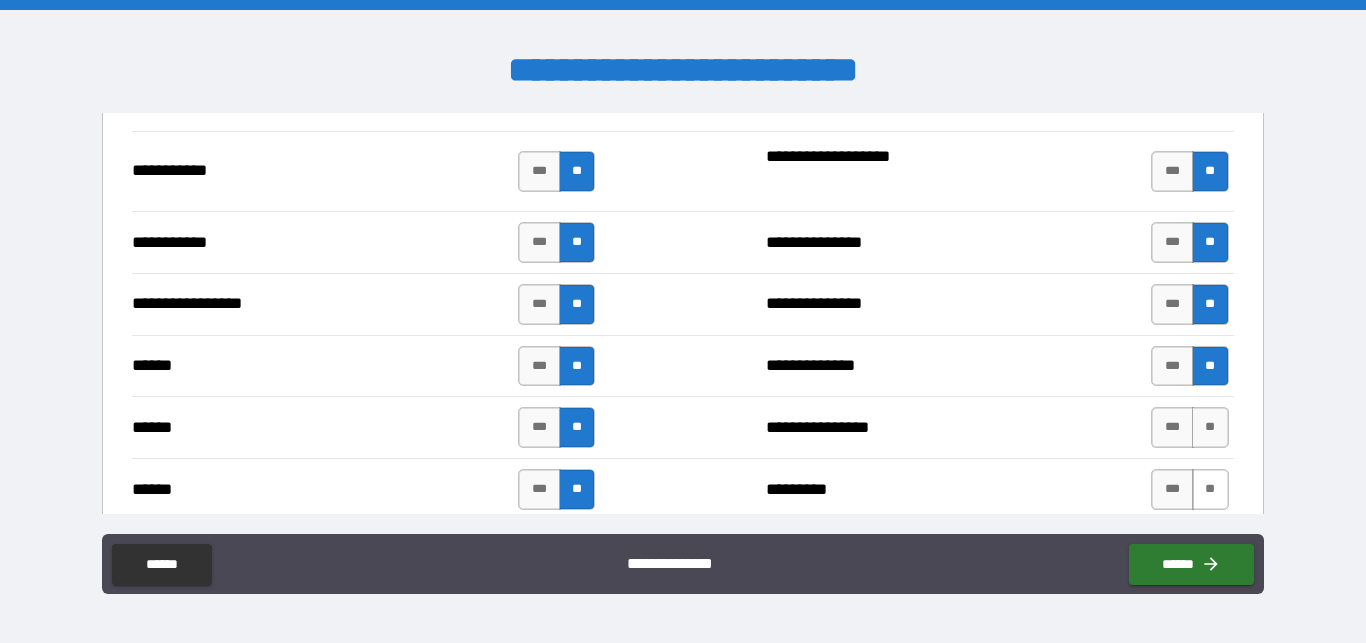 click on "**" at bounding box center [1210, 489] 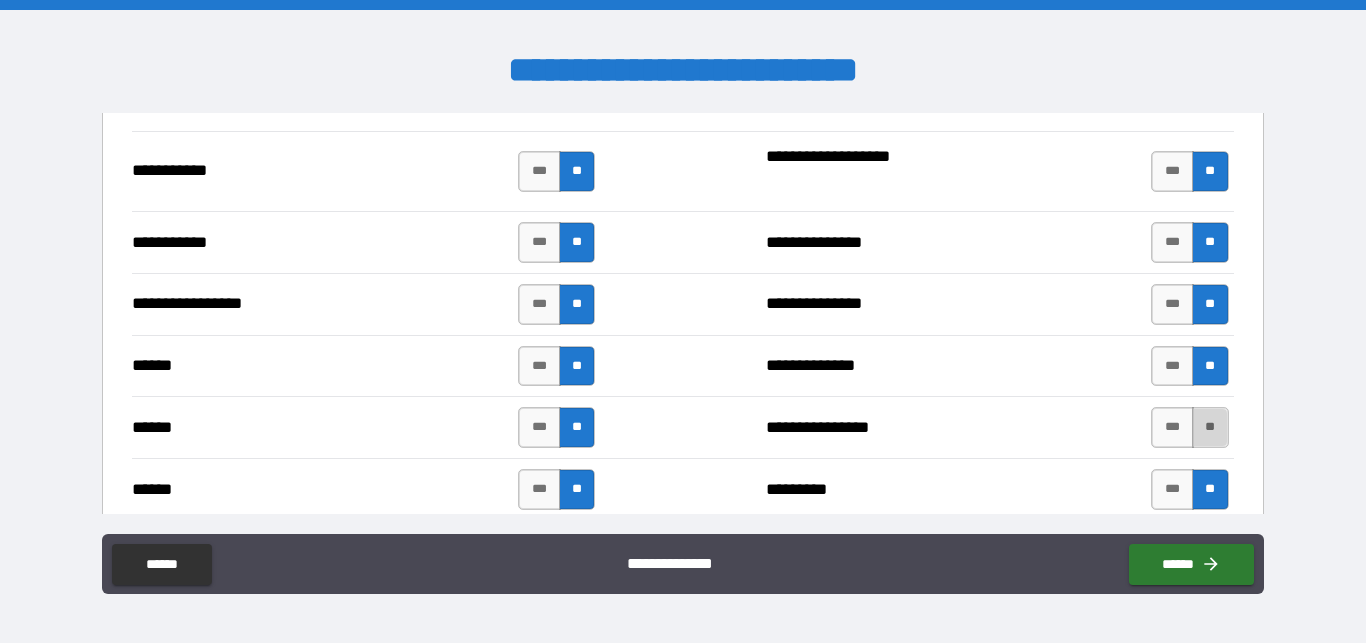 click on "**" at bounding box center [1210, 427] 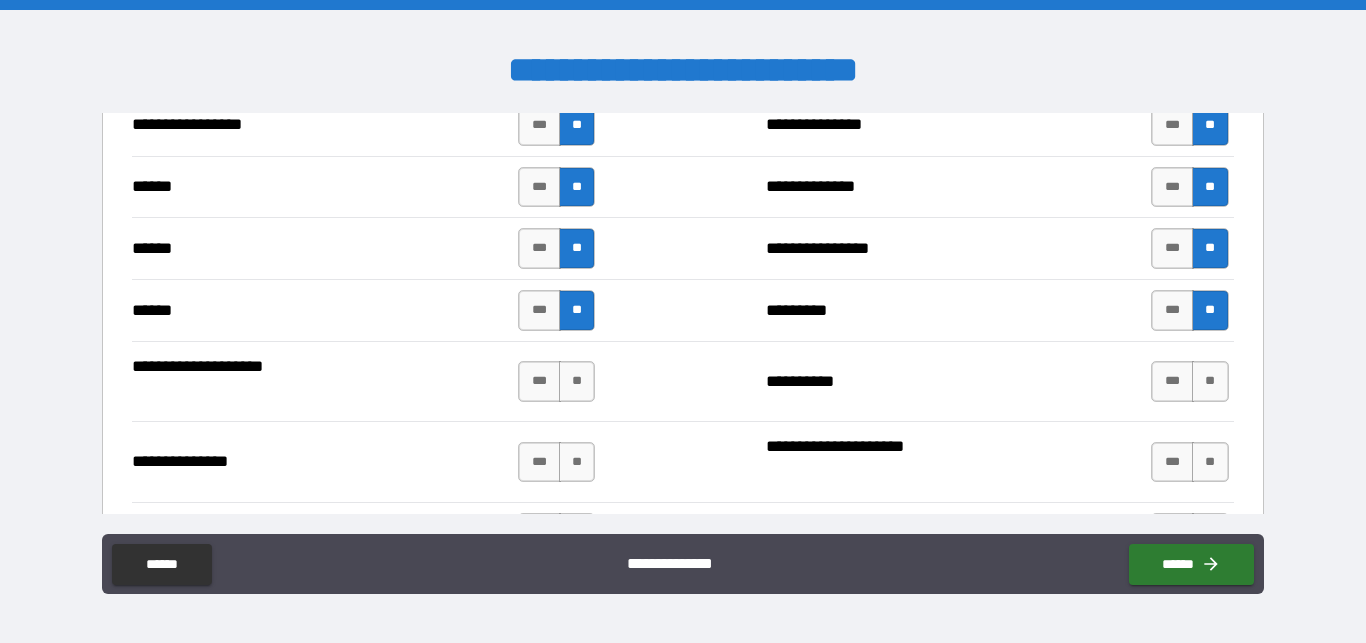 scroll, scrollTop: 2390, scrollLeft: 0, axis: vertical 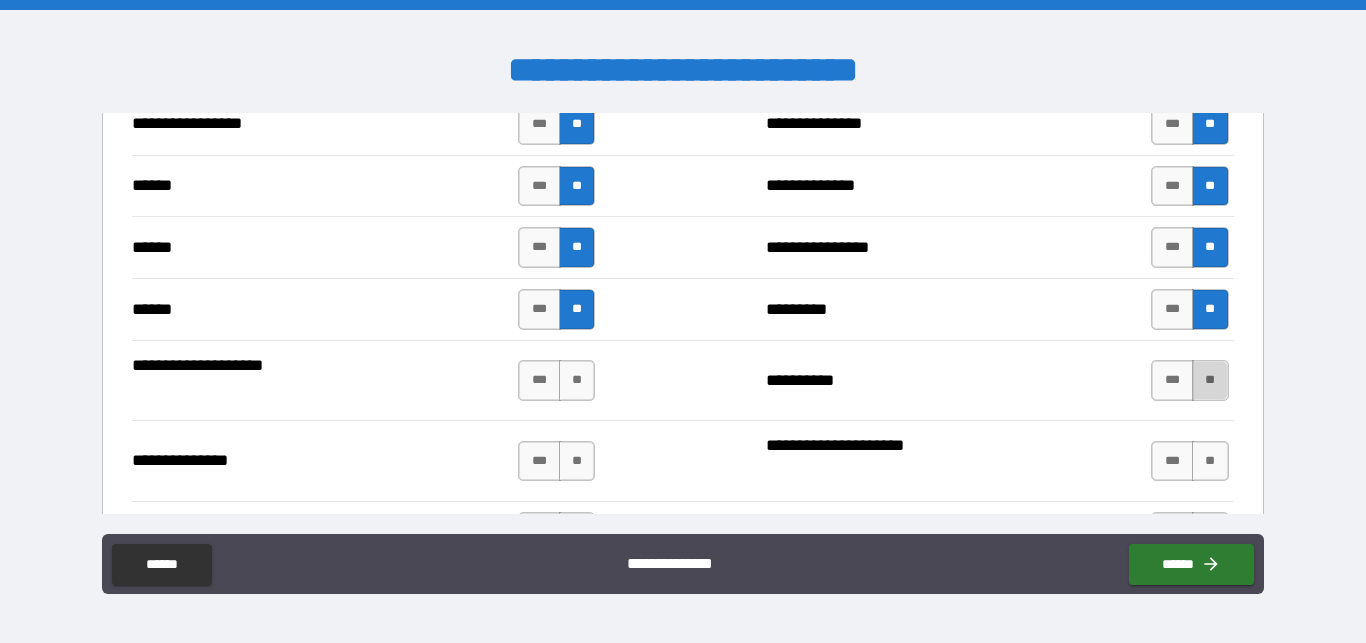 click on "**" at bounding box center [1210, 380] 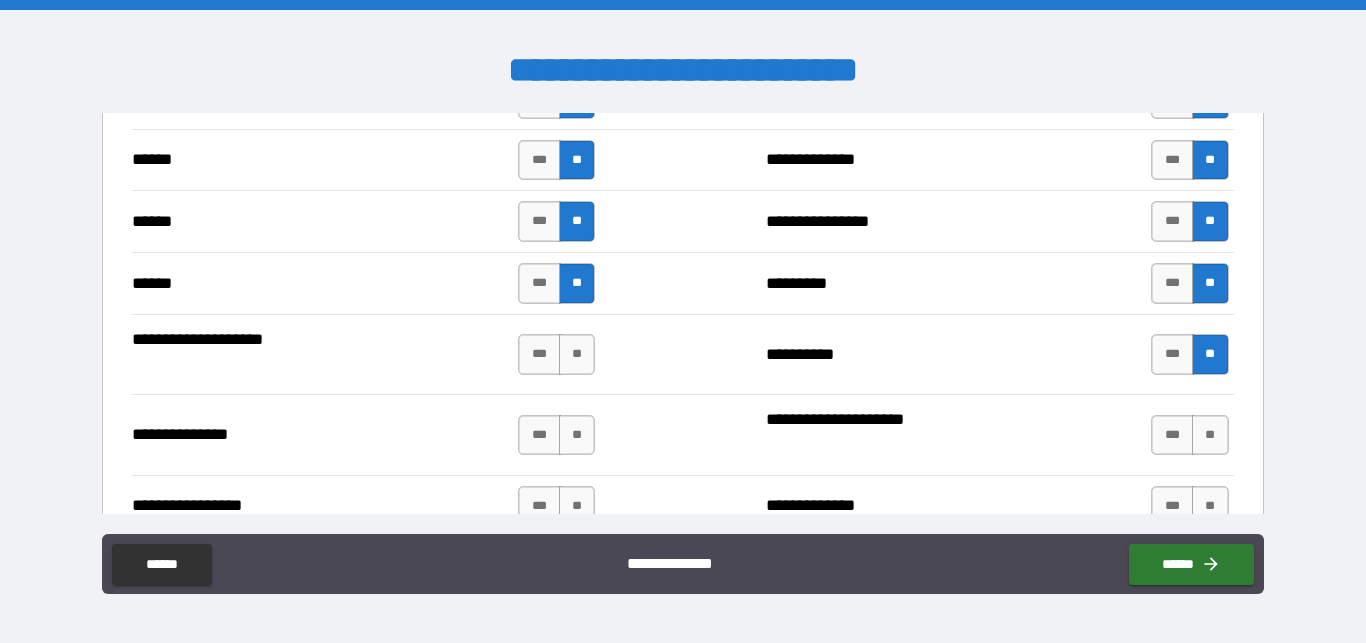 scroll, scrollTop: 2419, scrollLeft: 0, axis: vertical 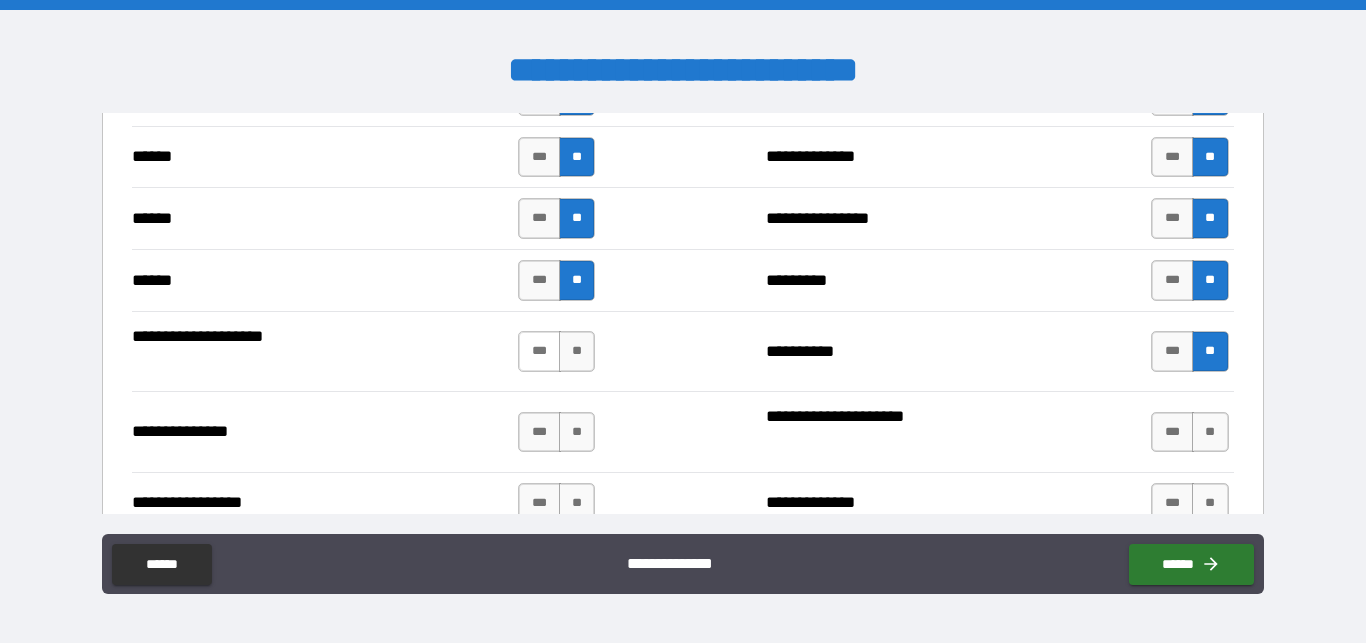 click on "***" at bounding box center [539, 351] 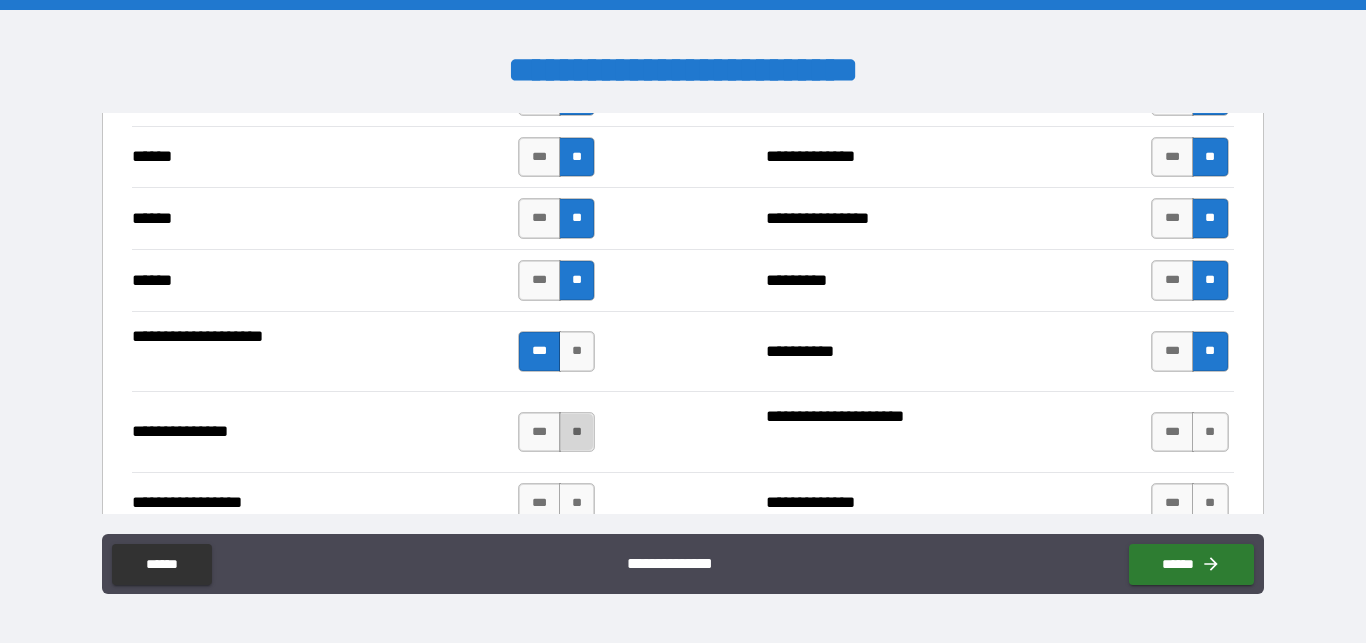 click on "**" at bounding box center (577, 432) 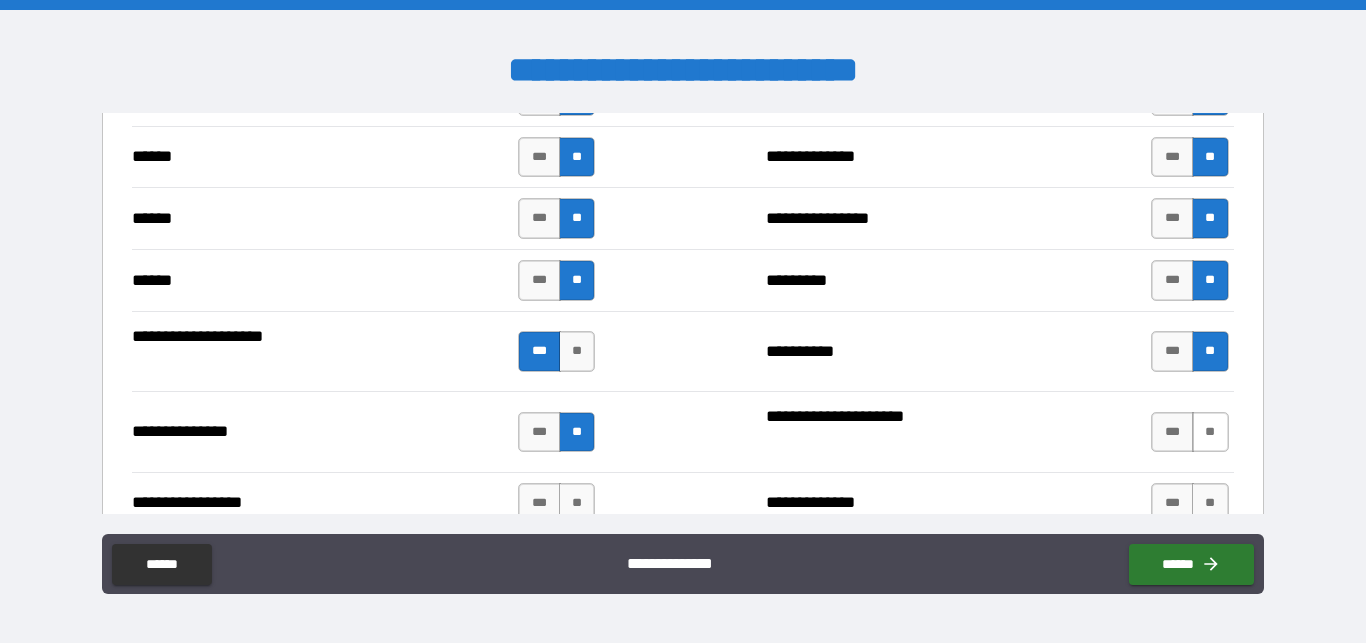 click on "**" at bounding box center (1210, 432) 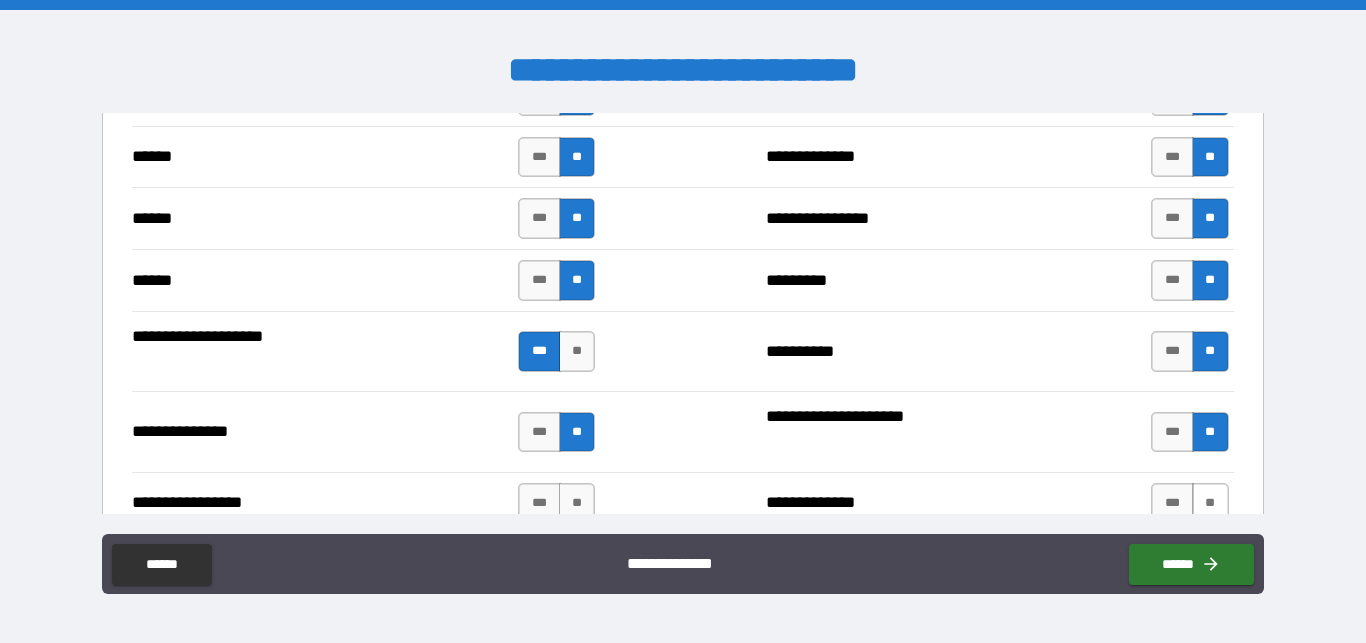 click on "**" at bounding box center [1210, 503] 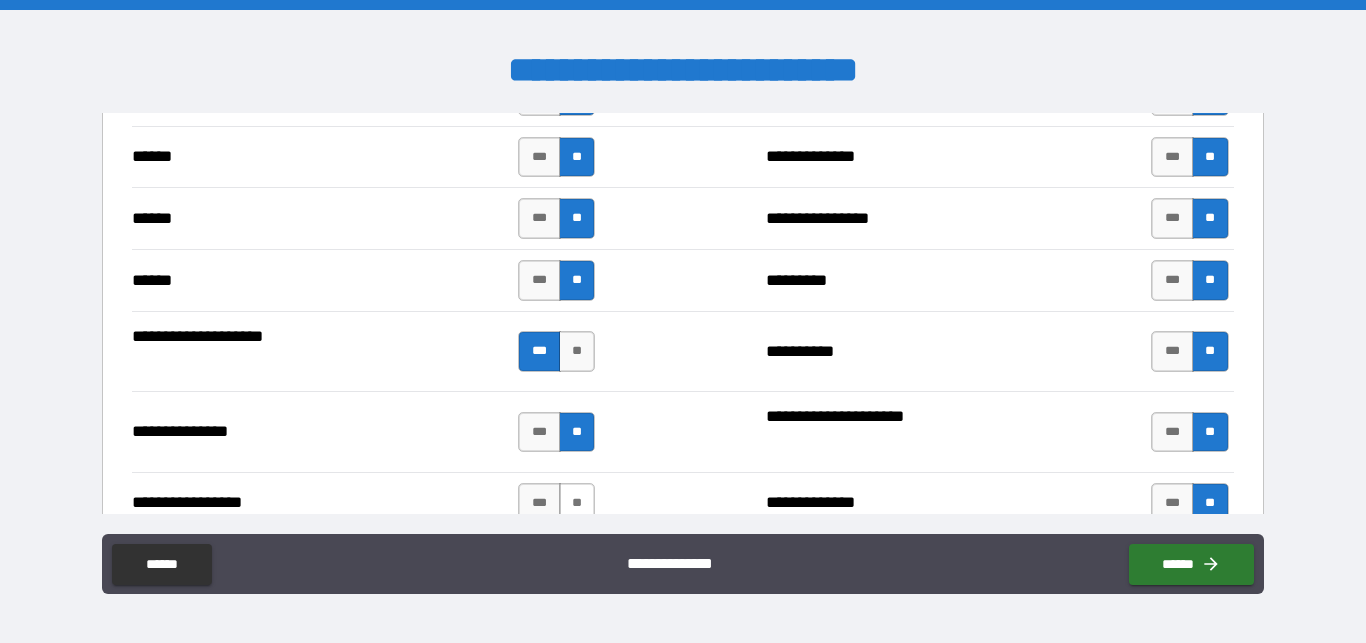 click on "**" at bounding box center [577, 503] 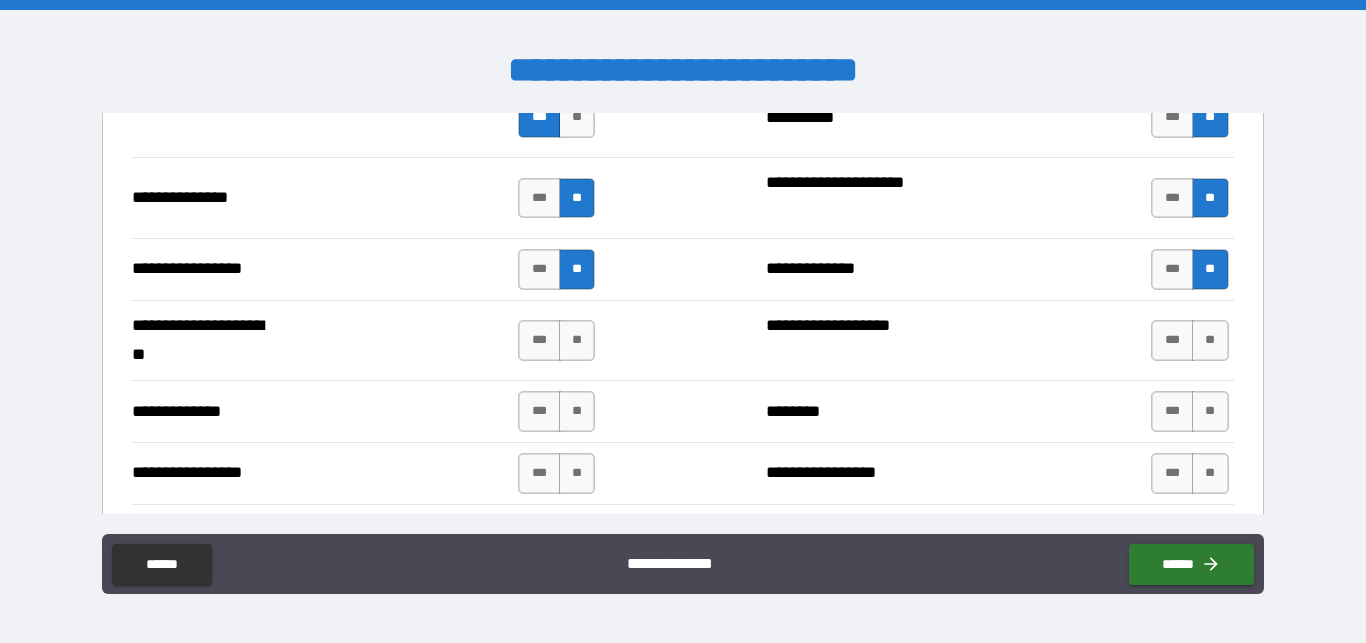 scroll, scrollTop: 2654, scrollLeft: 0, axis: vertical 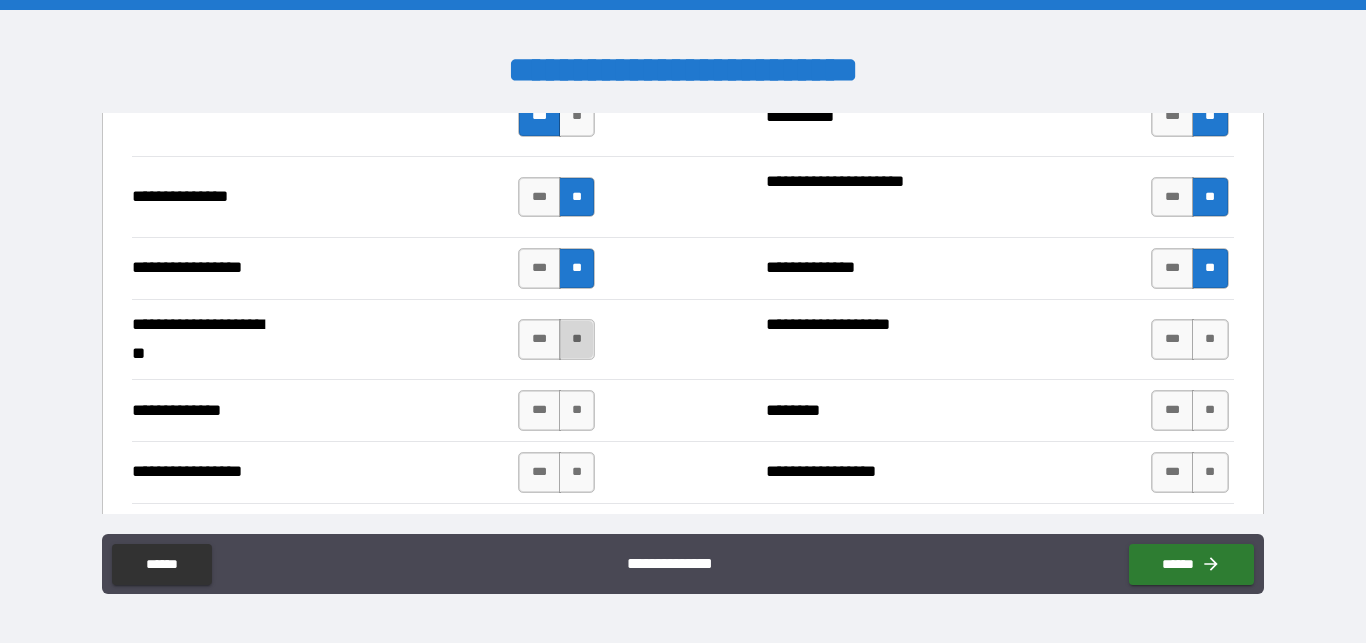 click on "**" at bounding box center [577, 339] 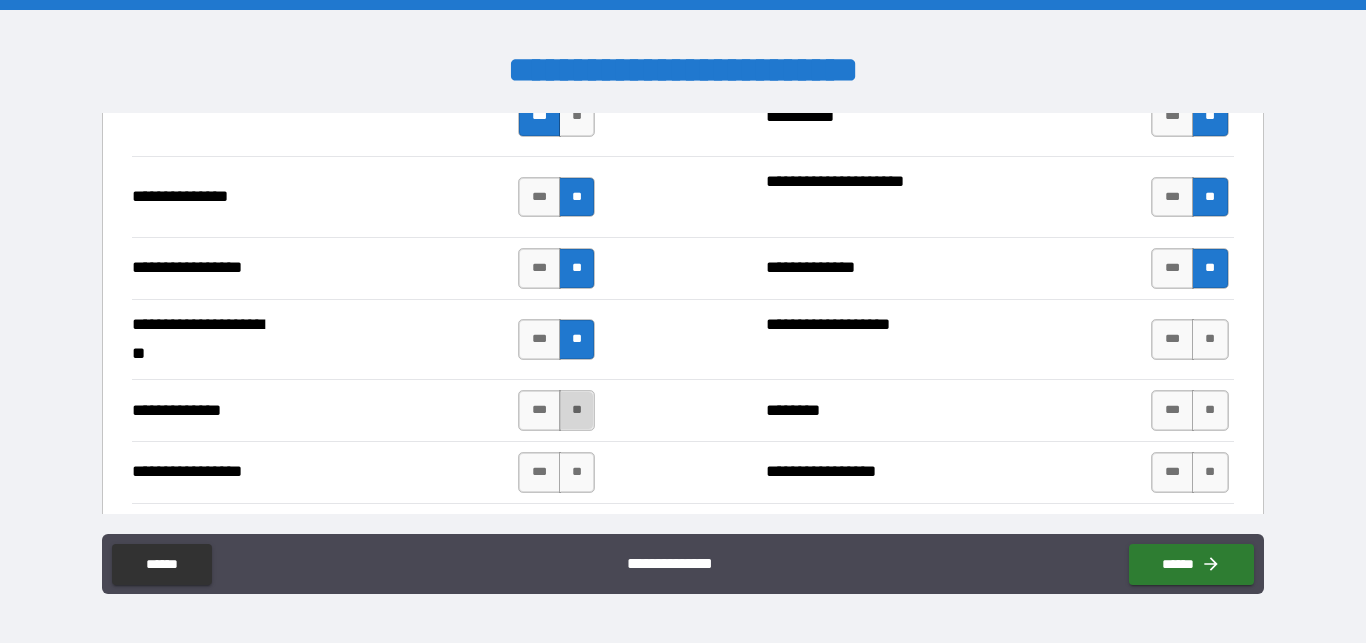click on "**" at bounding box center (577, 410) 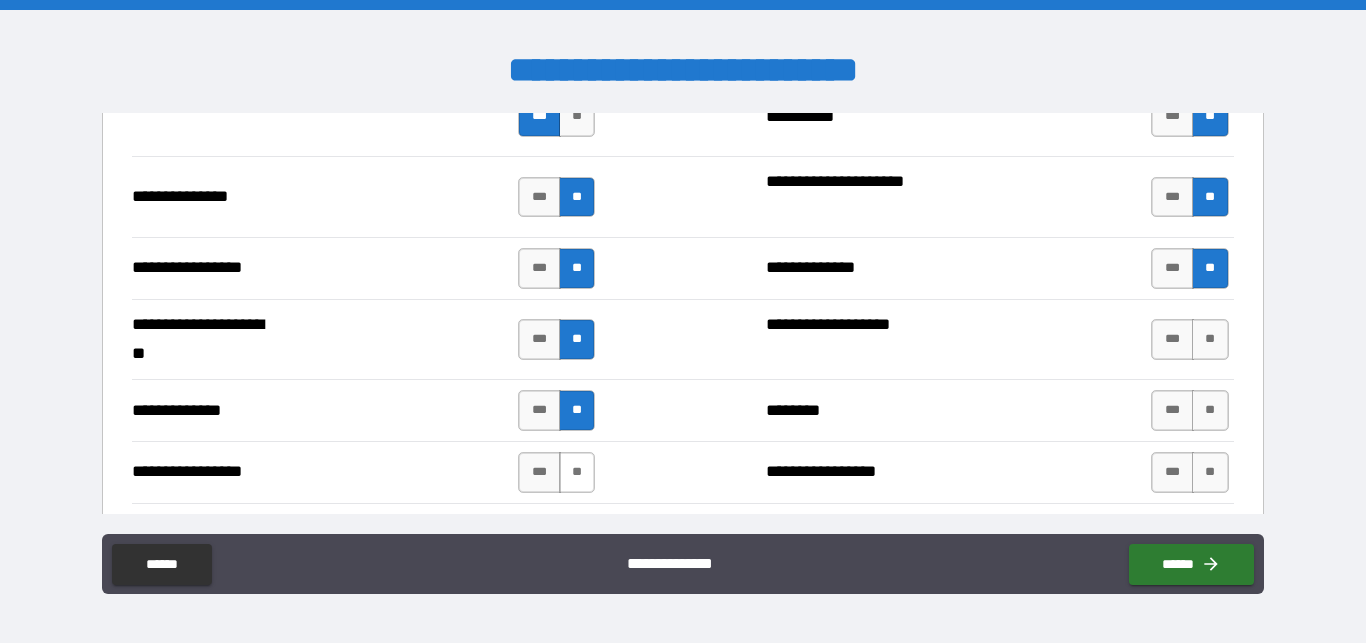 click on "**" at bounding box center [577, 472] 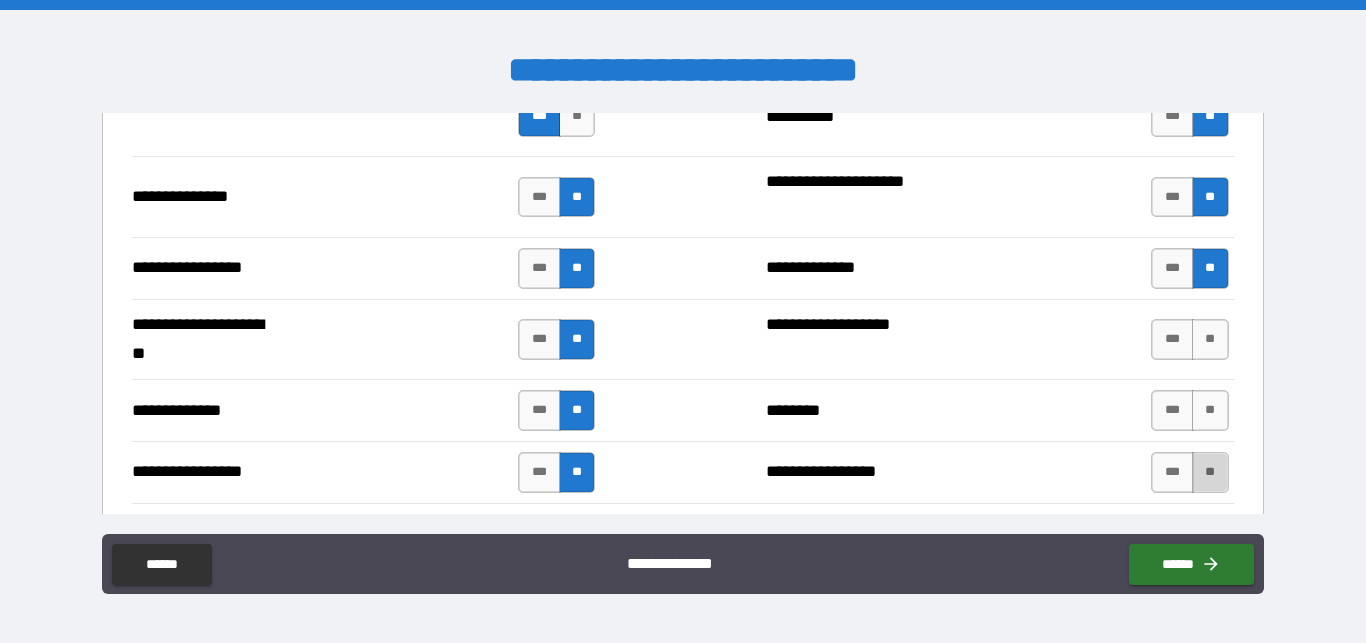 click on "**" at bounding box center [1210, 472] 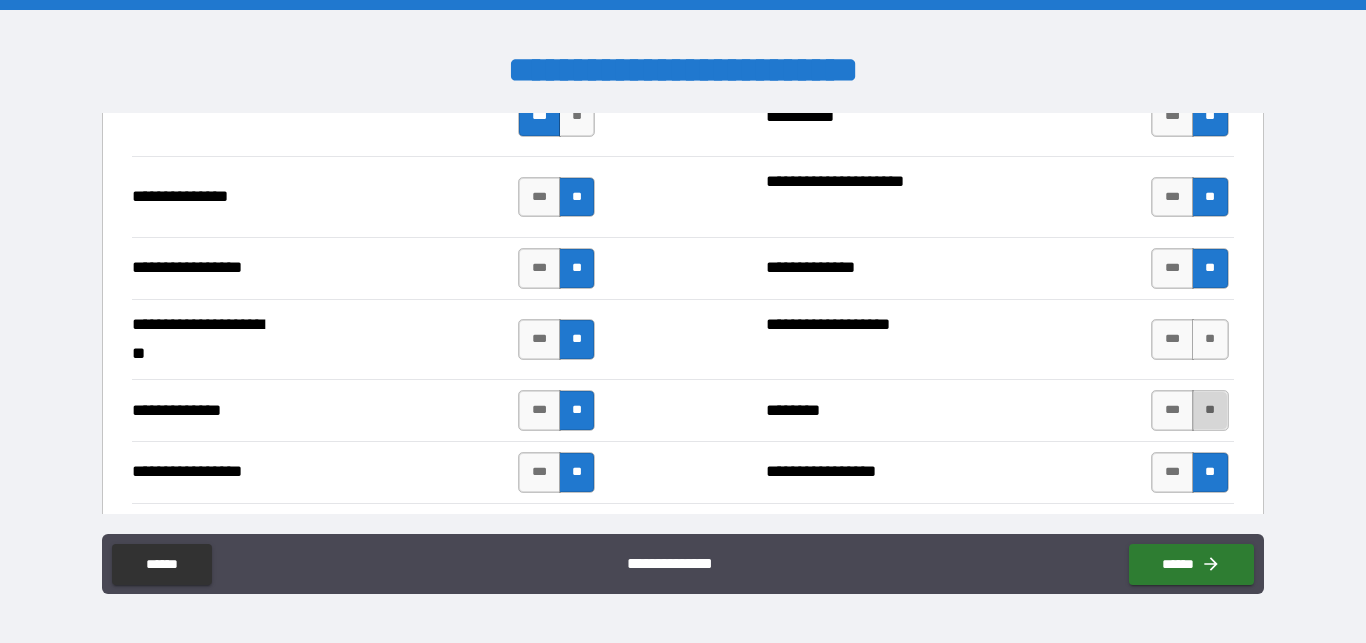 click on "**" at bounding box center (1210, 410) 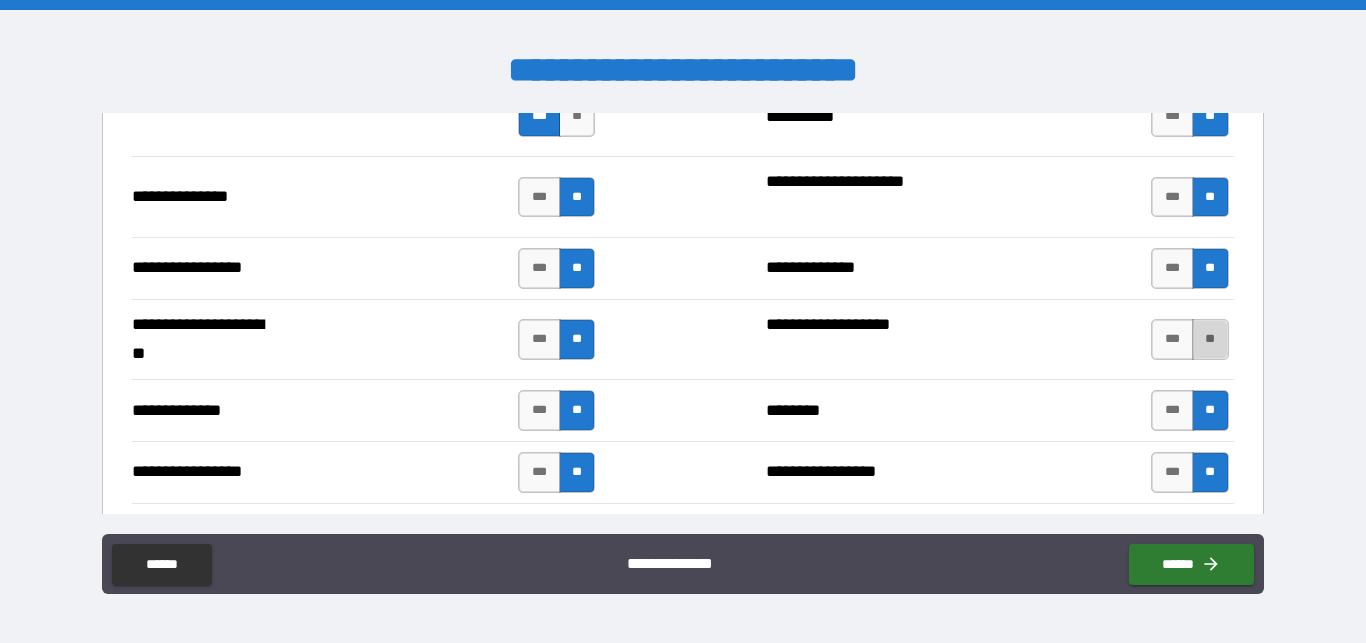 click on "**" at bounding box center [1210, 339] 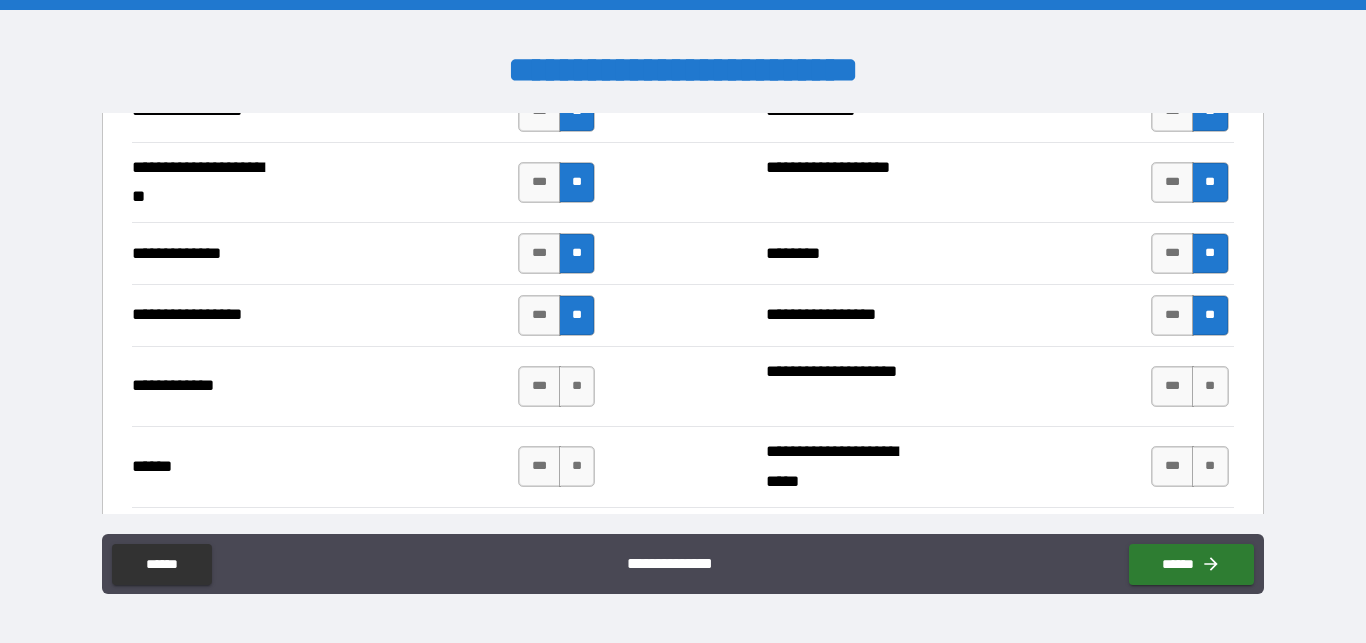 scroll, scrollTop: 2852, scrollLeft: 0, axis: vertical 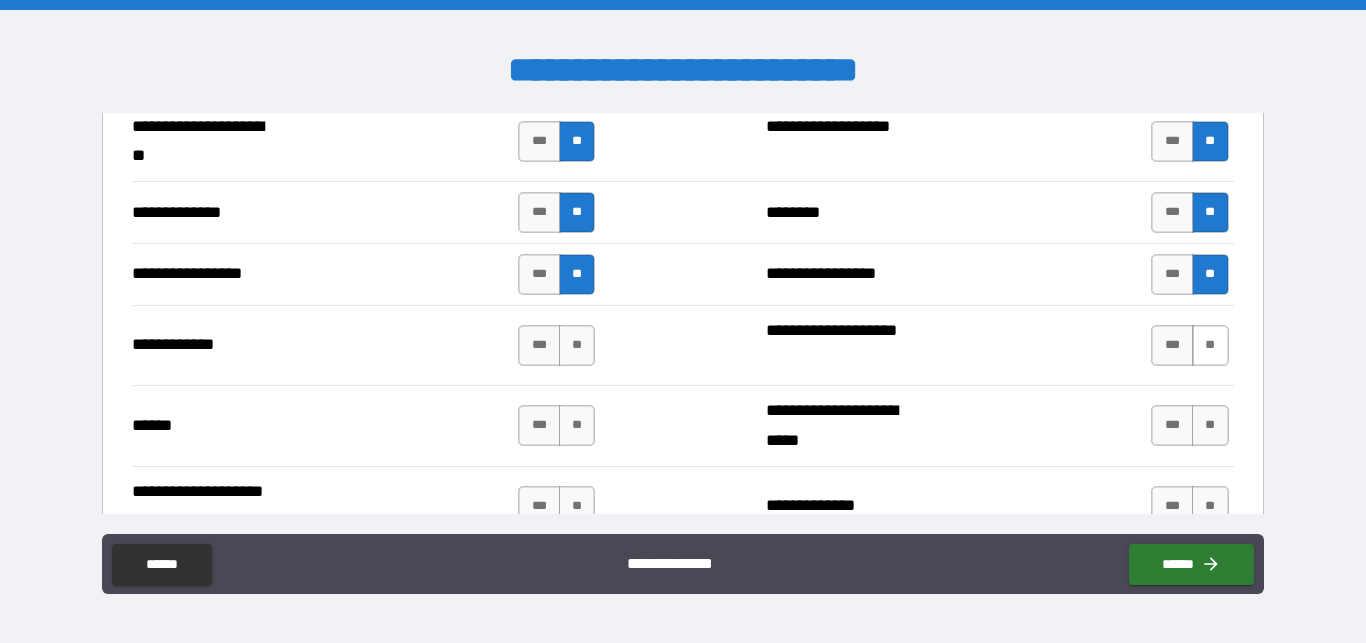 click on "**" at bounding box center [1210, 345] 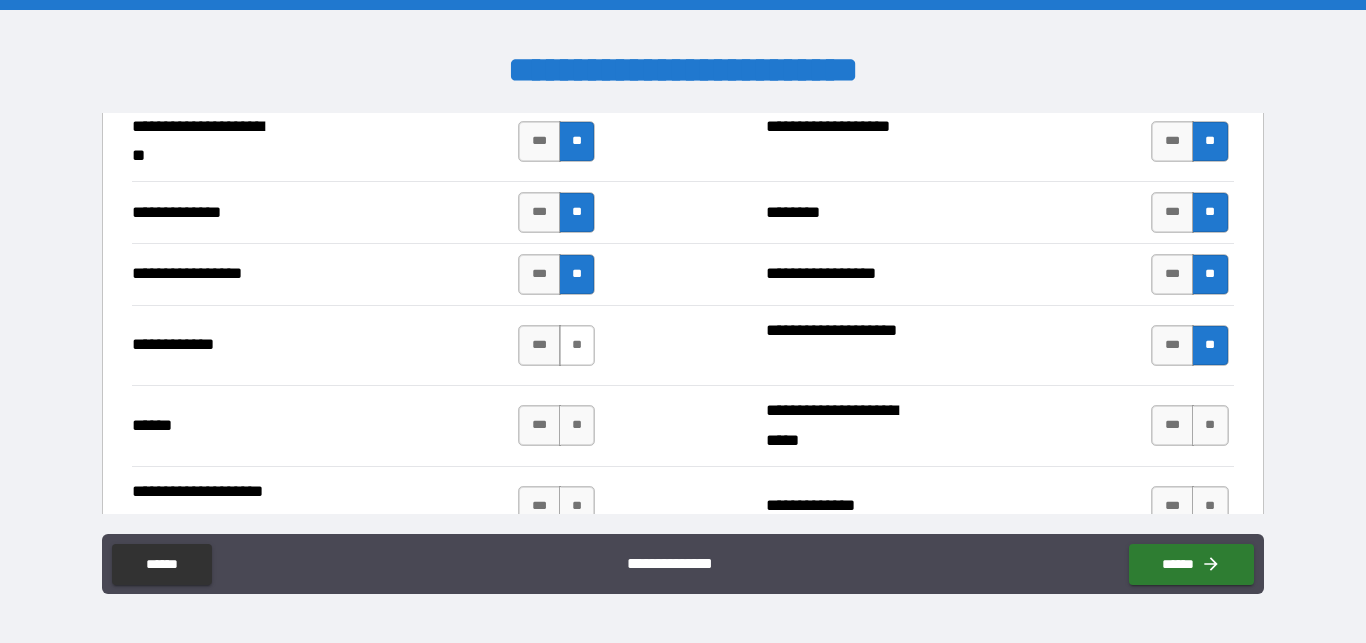 click on "**" at bounding box center [577, 345] 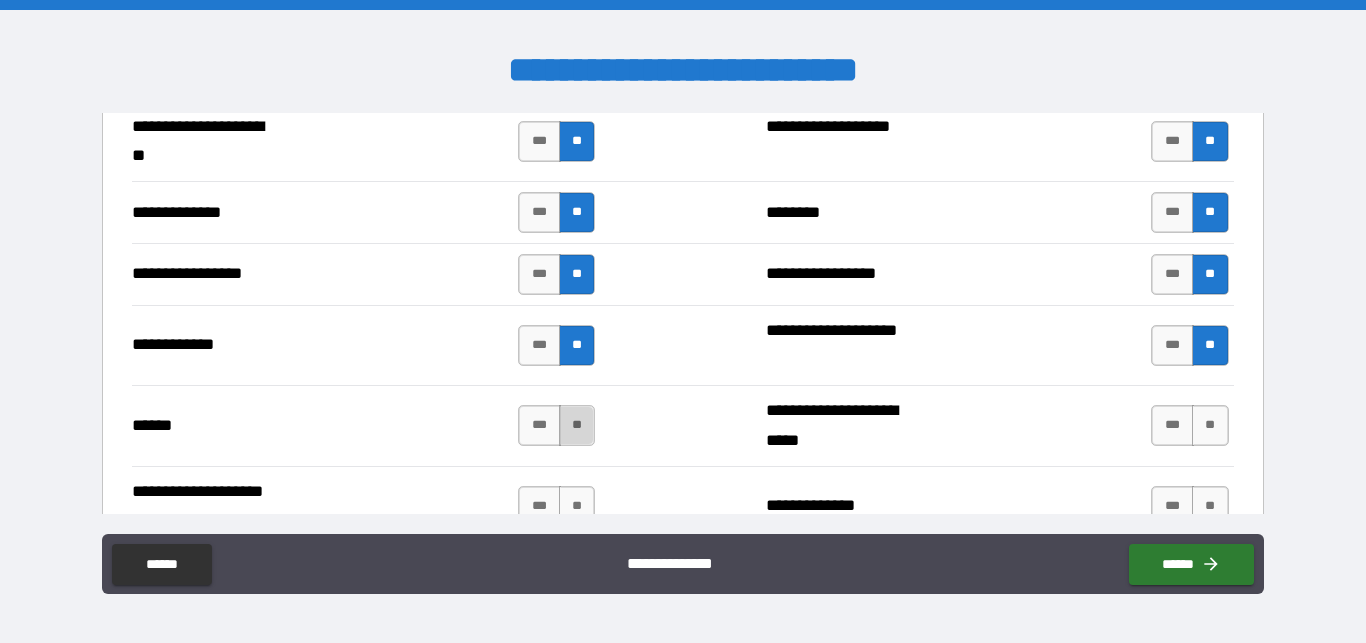 click on "**" at bounding box center (577, 425) 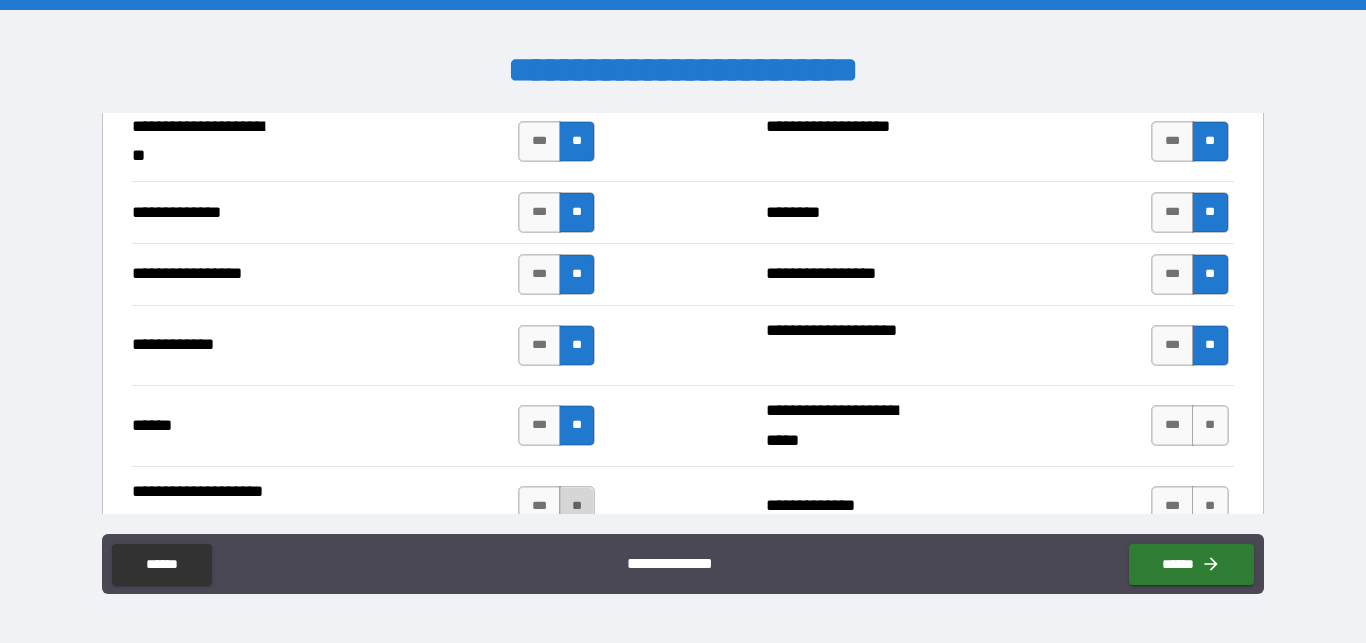 click on "**" at bounding box center [577, 506] 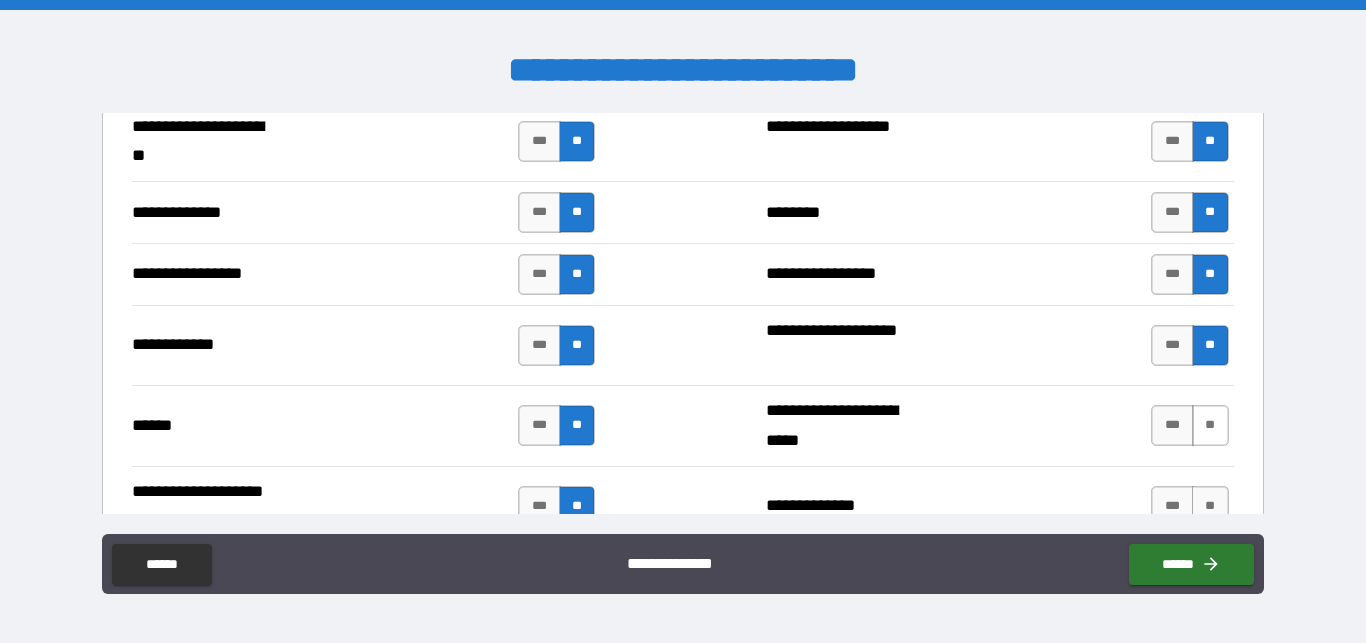 click on "**" at bounding box center (1210, 425) 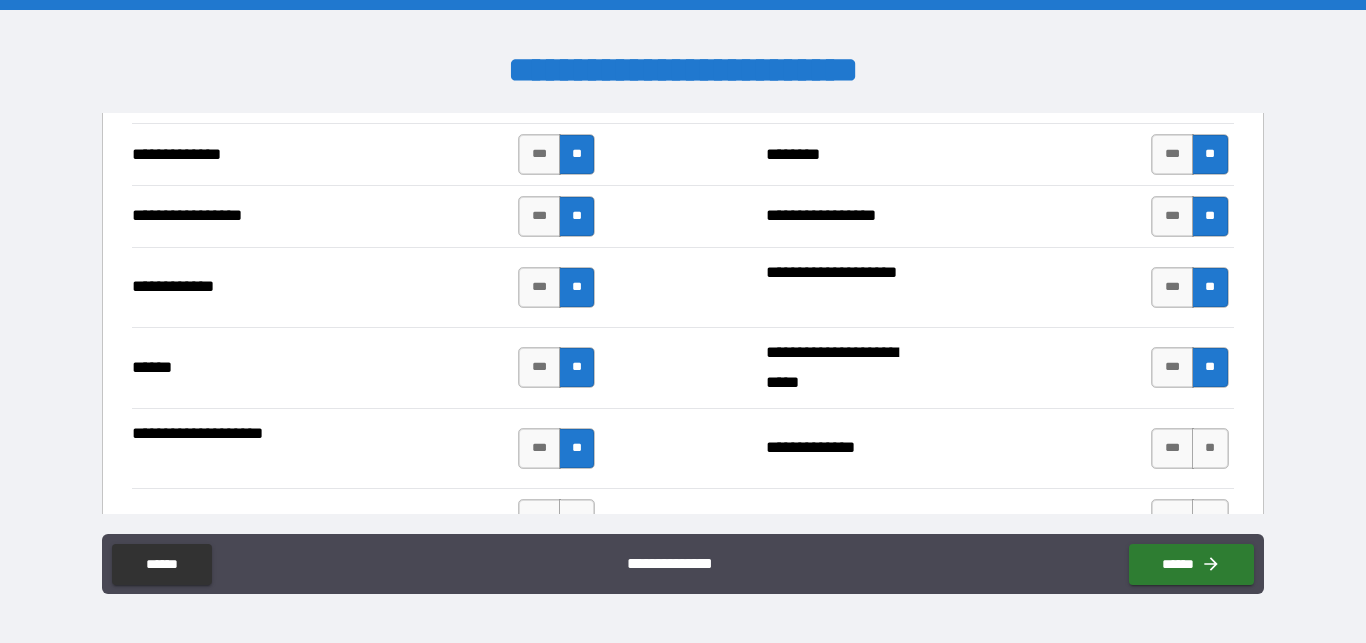 scroll, scrollTop: 2920, scrollLeft: 0, axis: vertical 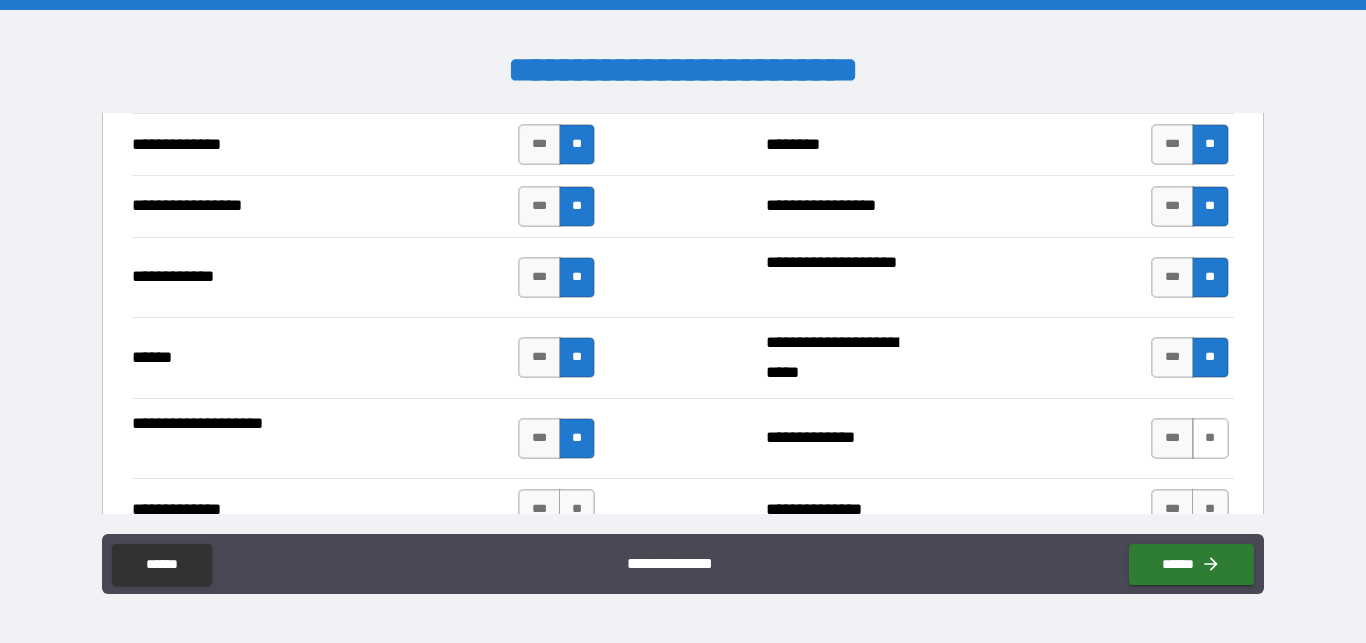 click on "**" at bounding box center [1210, 438] 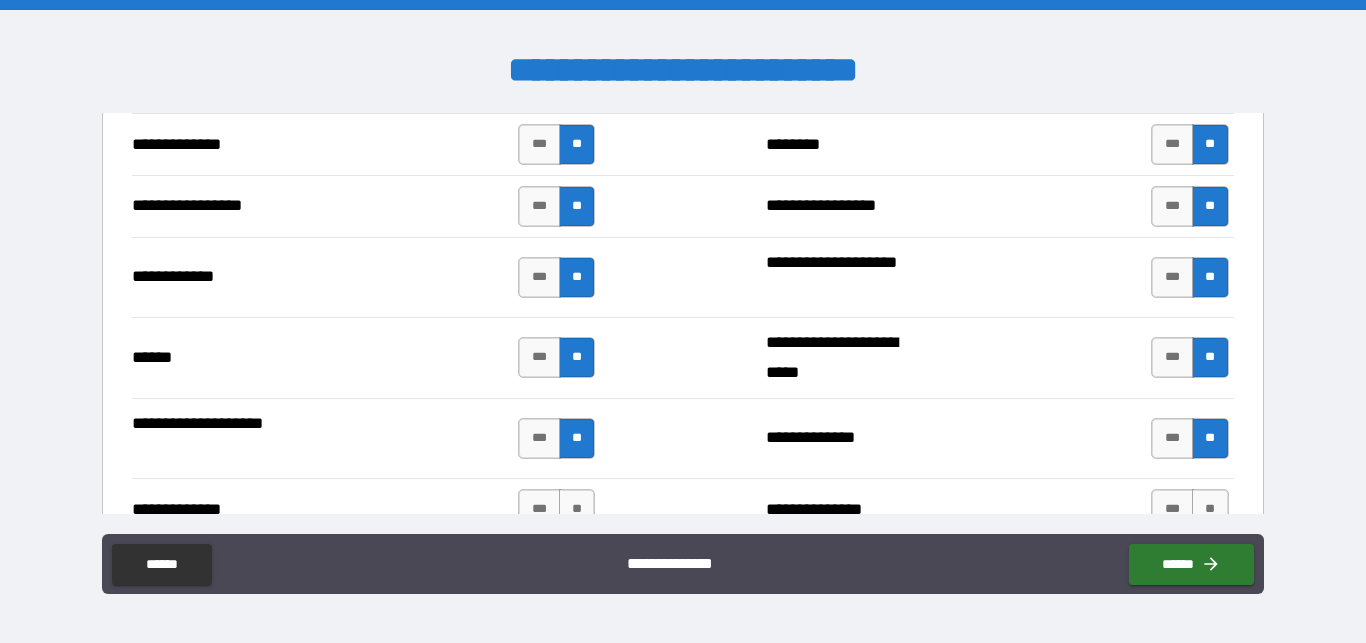 scroll, scrollTop: 3037, scrollLeft: 0, axis: vertical 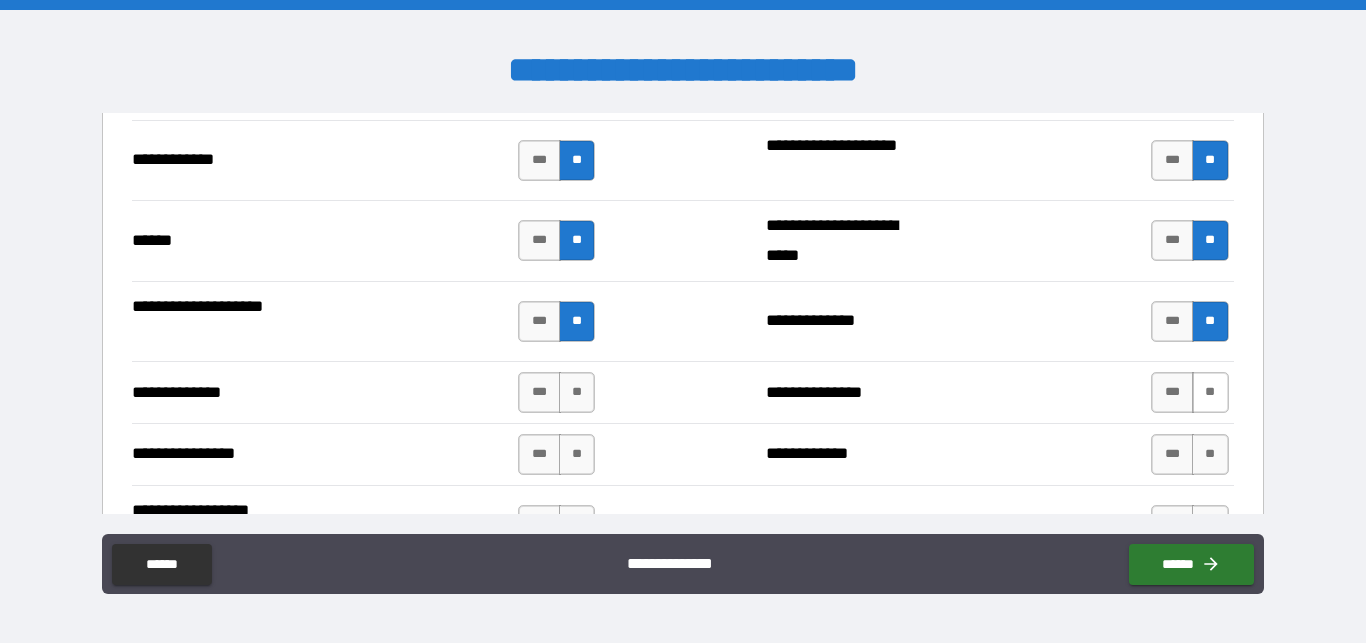 click on "**" at bounding box center (1210, 392) 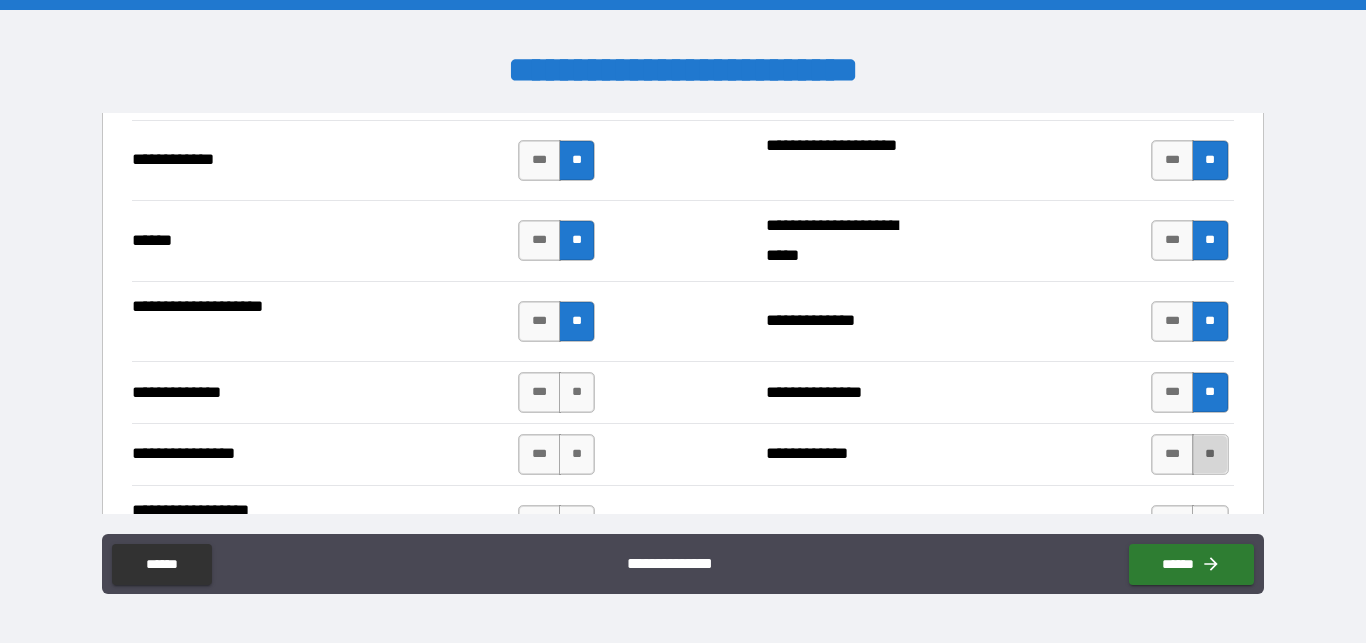 click on "**" at bounding box center (1210, 454) 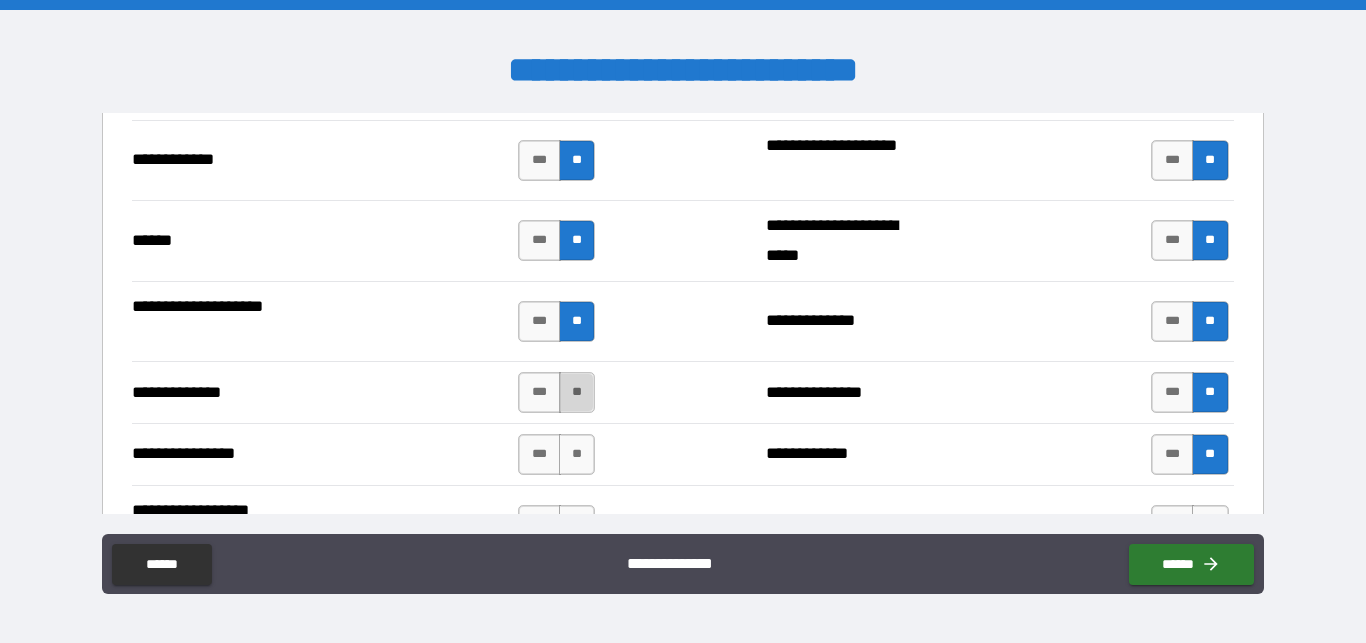 click on "**" at bounding box center [577, 392] 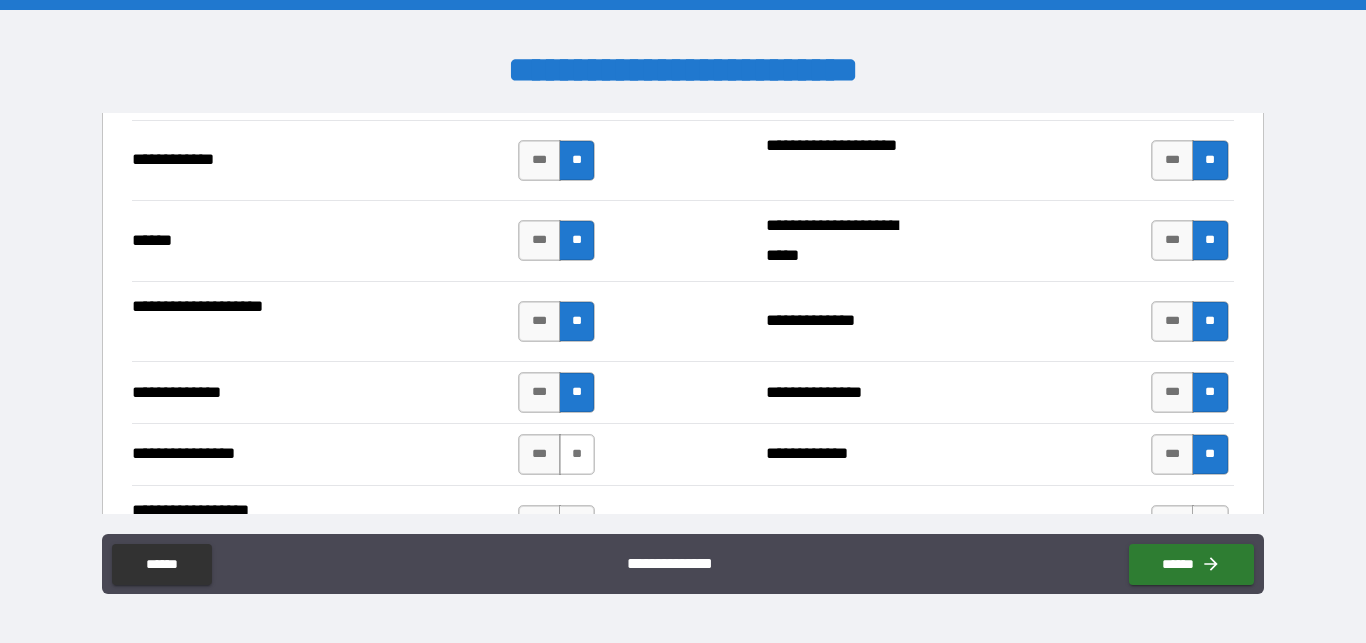 click on "**" at bounding box center [577, 454] 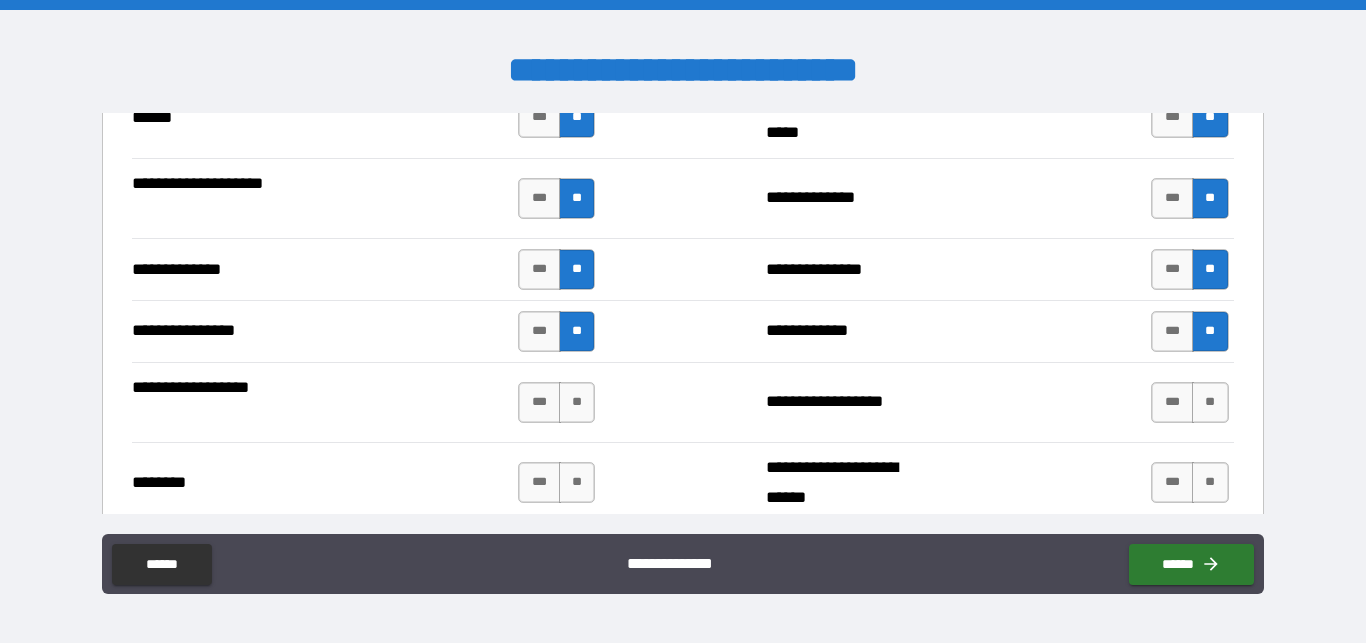 scroll, scrollTop: 3171, scrollLeft: 0, axis: vertical 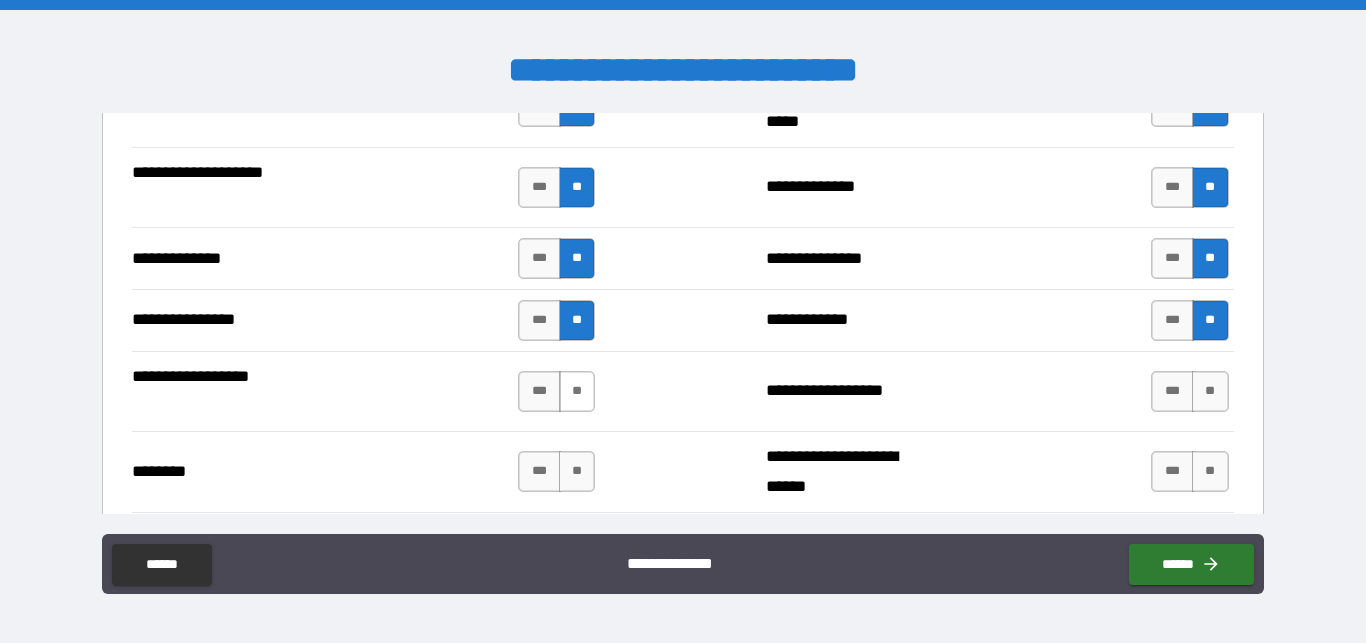 click on "**" at bounding box center [577, 391] 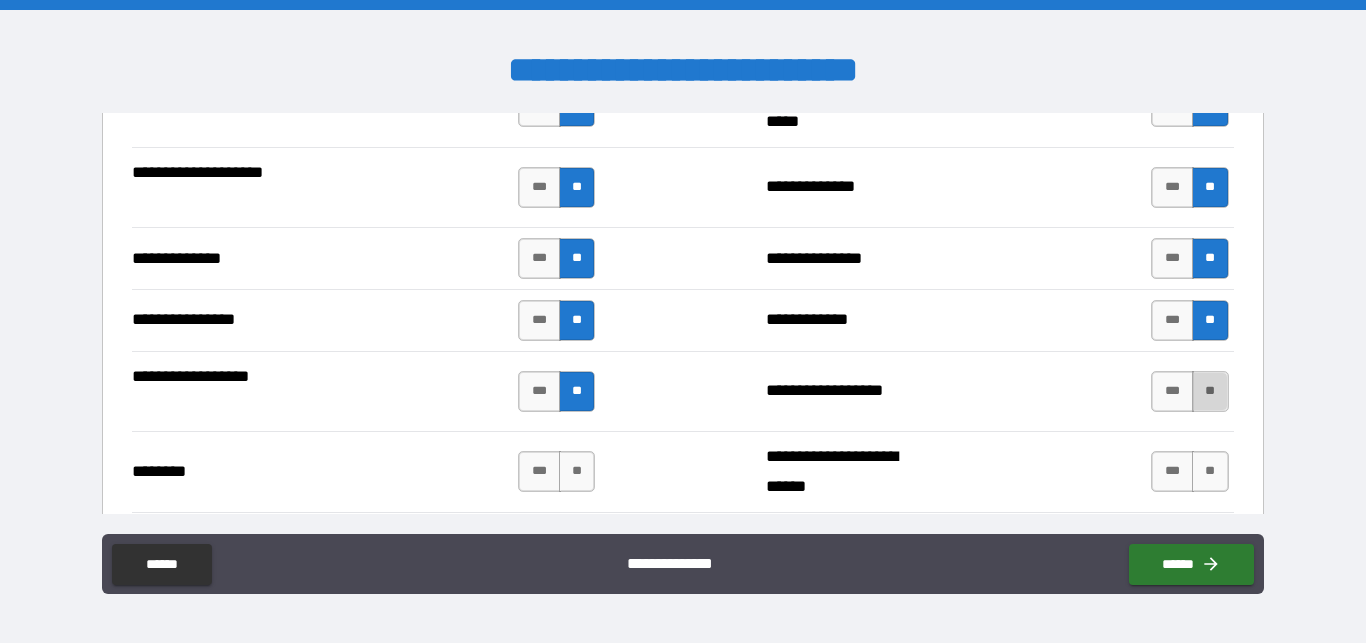 click on "**" at bounding box center (1210, 391) 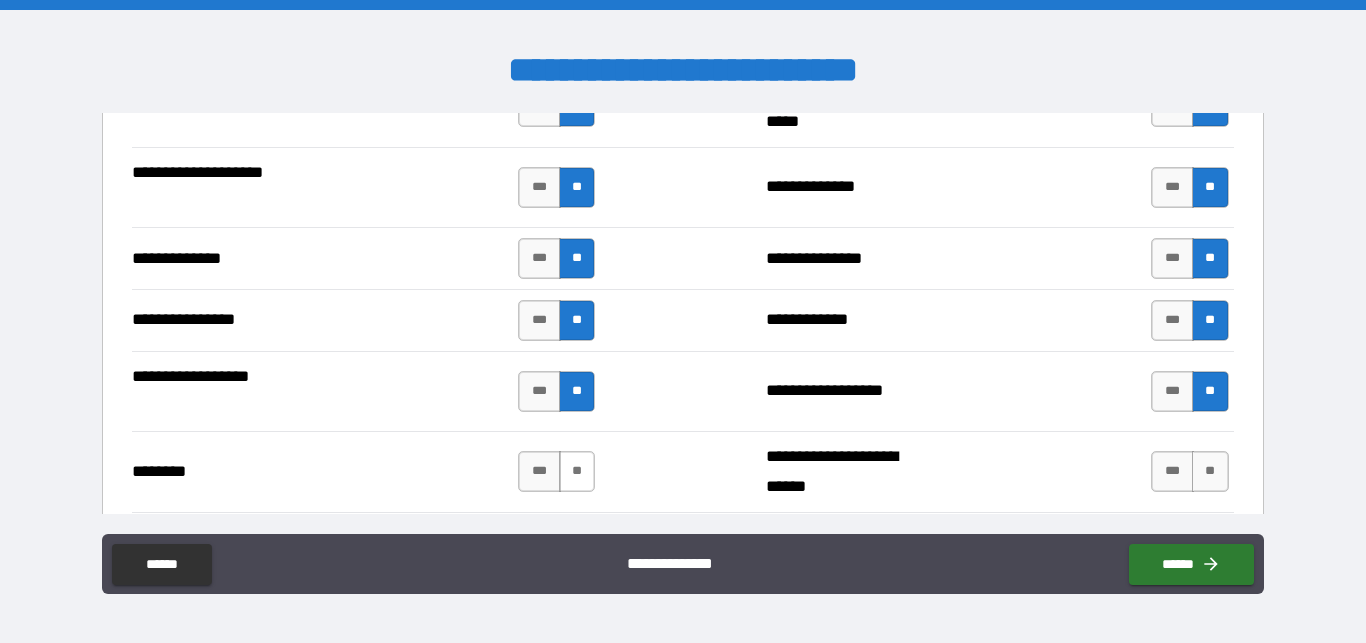 click on "**" at bounding box center (577, 471) 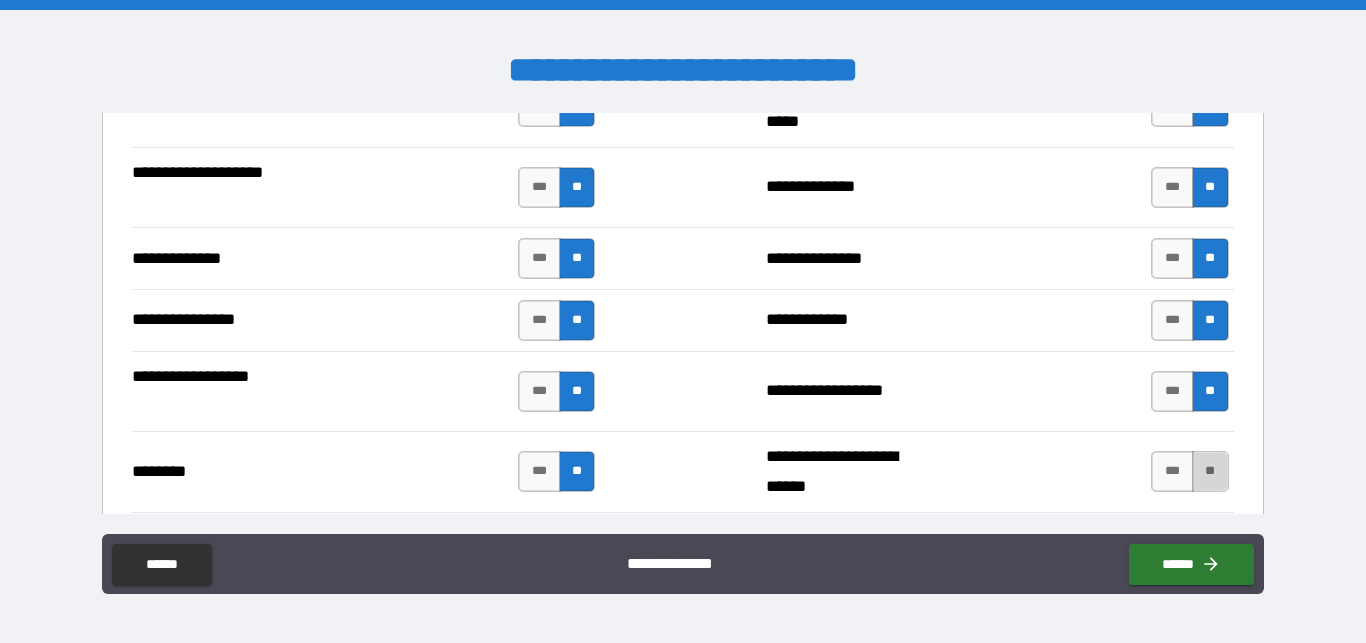 click on "**" at bounding box center [1210, 471] 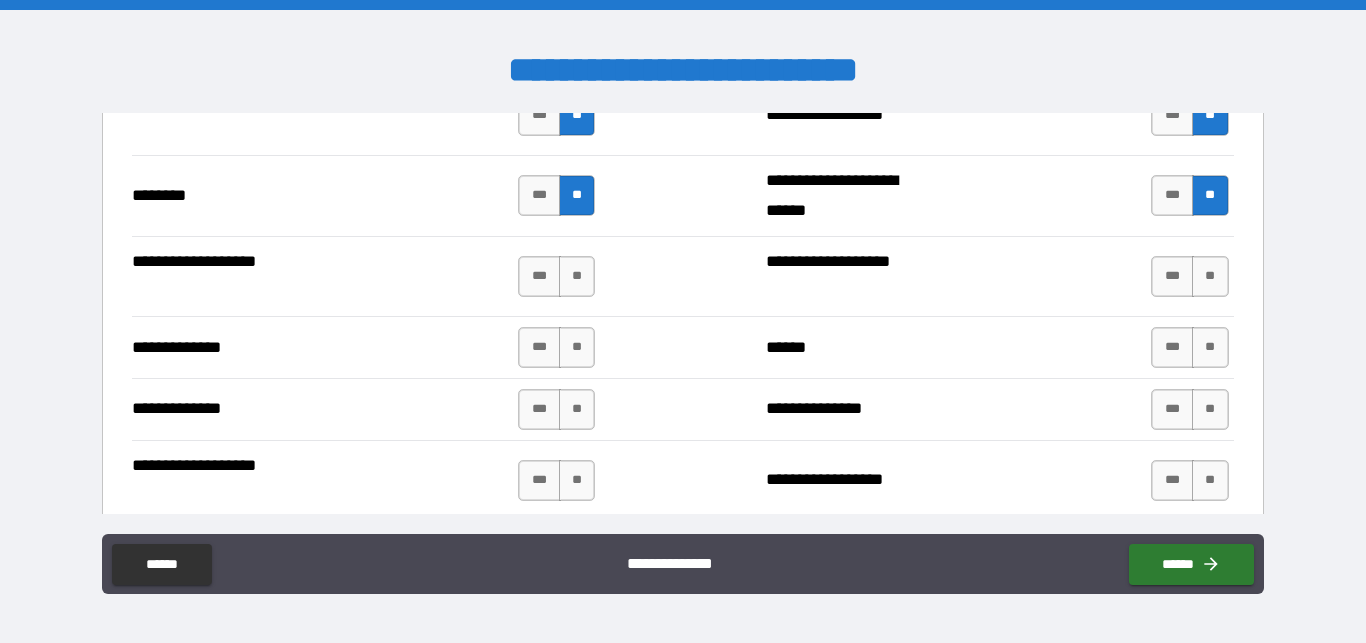 scroll, scrollTop: 3452, scrollLeft: 0, axis: vertical 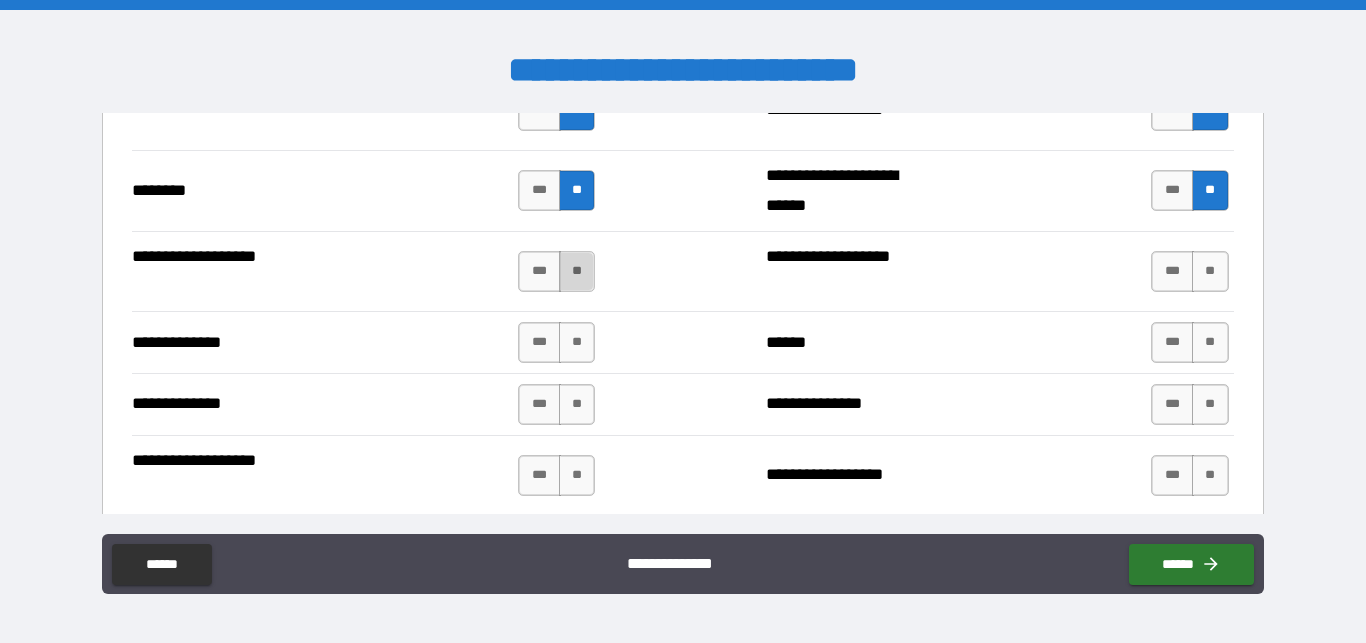 click on "**" at bounding box center [577, 271] 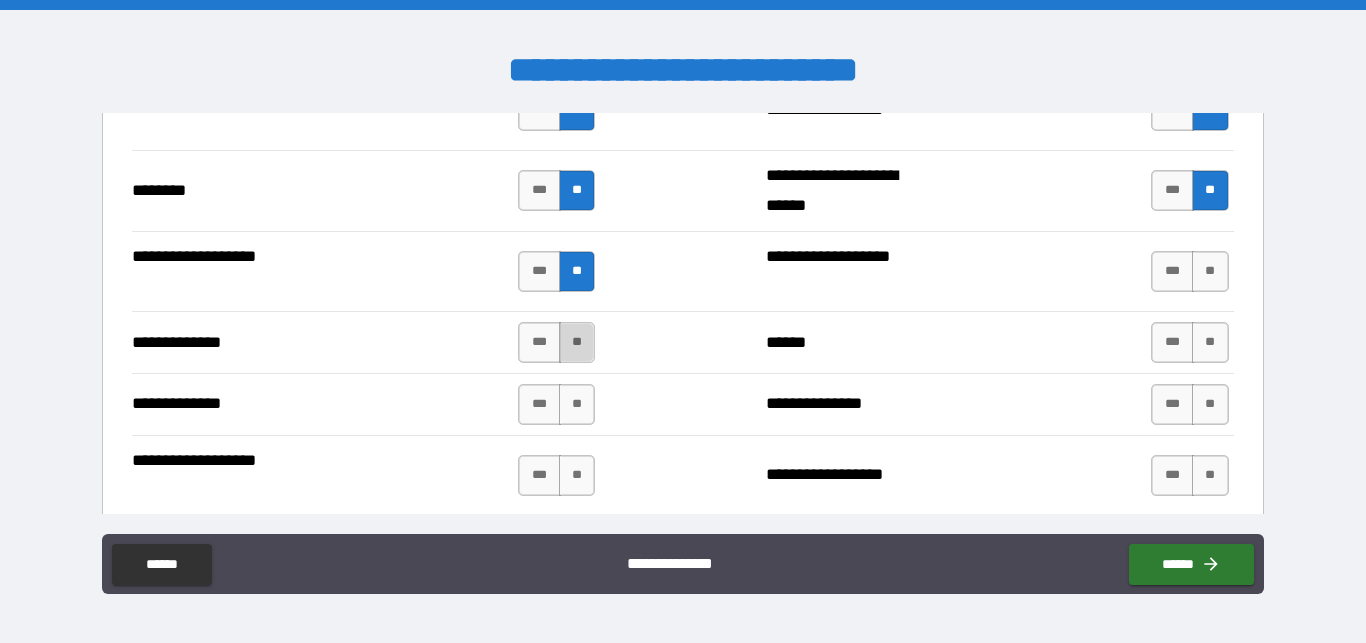 click on "**" at bounding box center (577, 342) 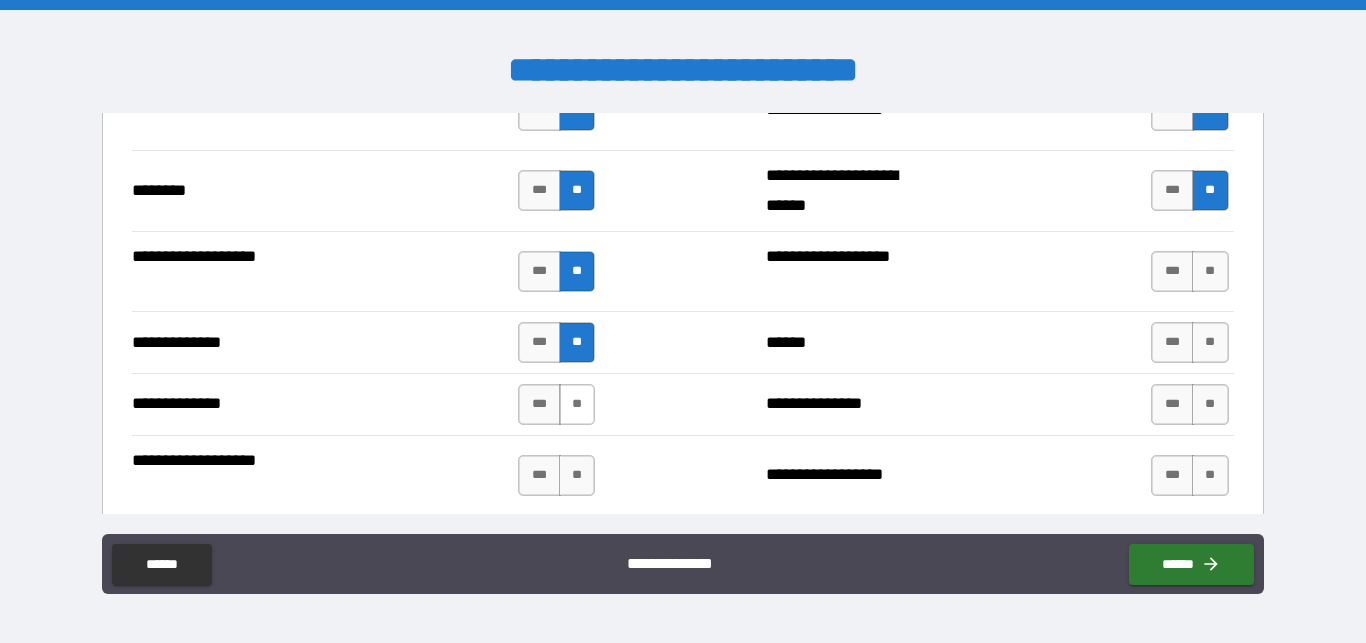 click on "**" at bounding box center (577, 404) 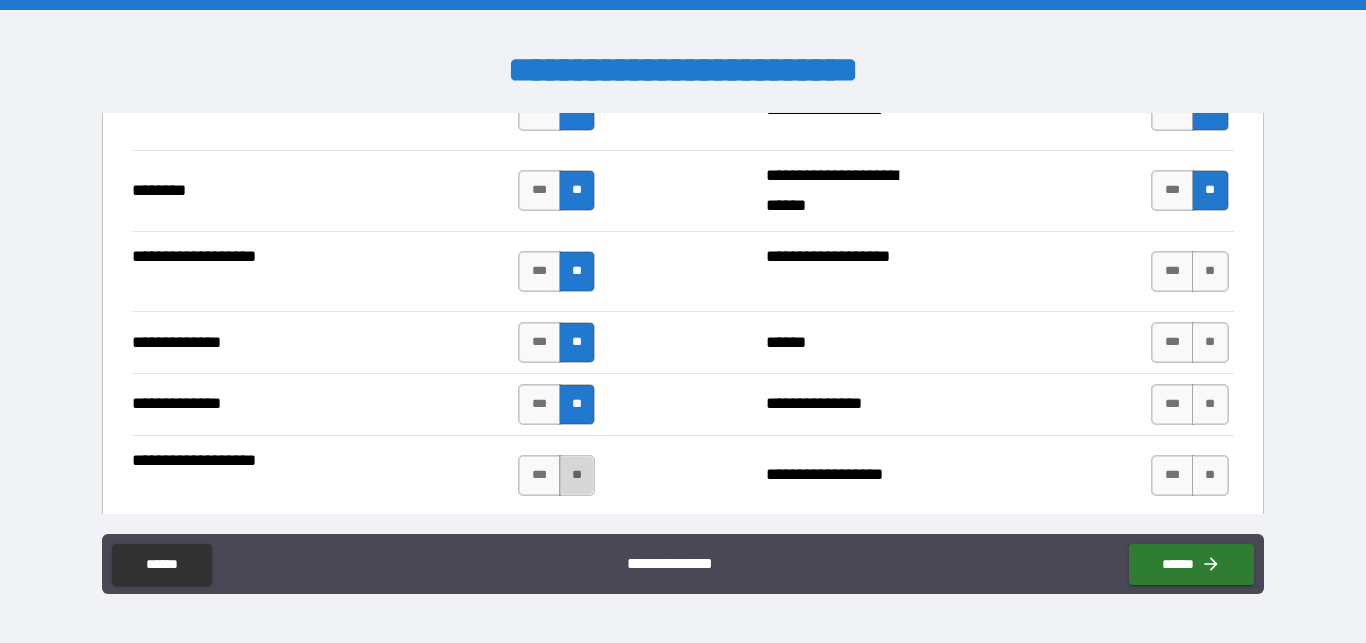click on "**" at bounding box center (577, 475) 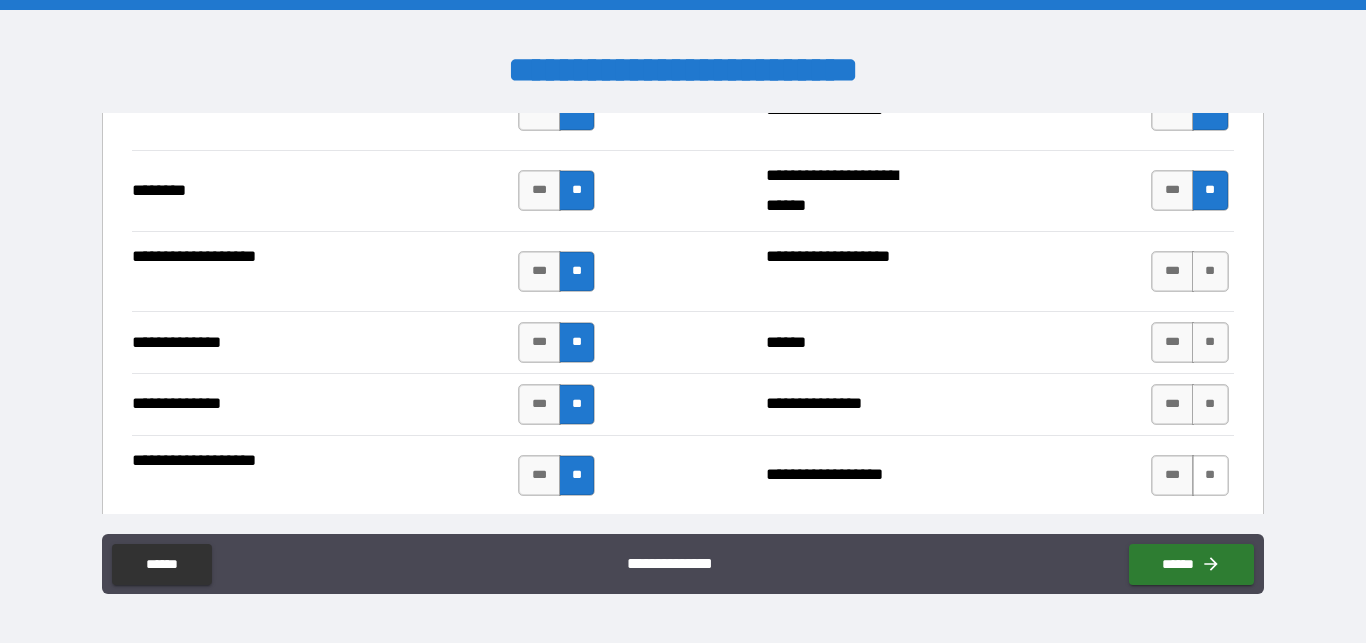 click on "**" at bounding box center (1210, 475) 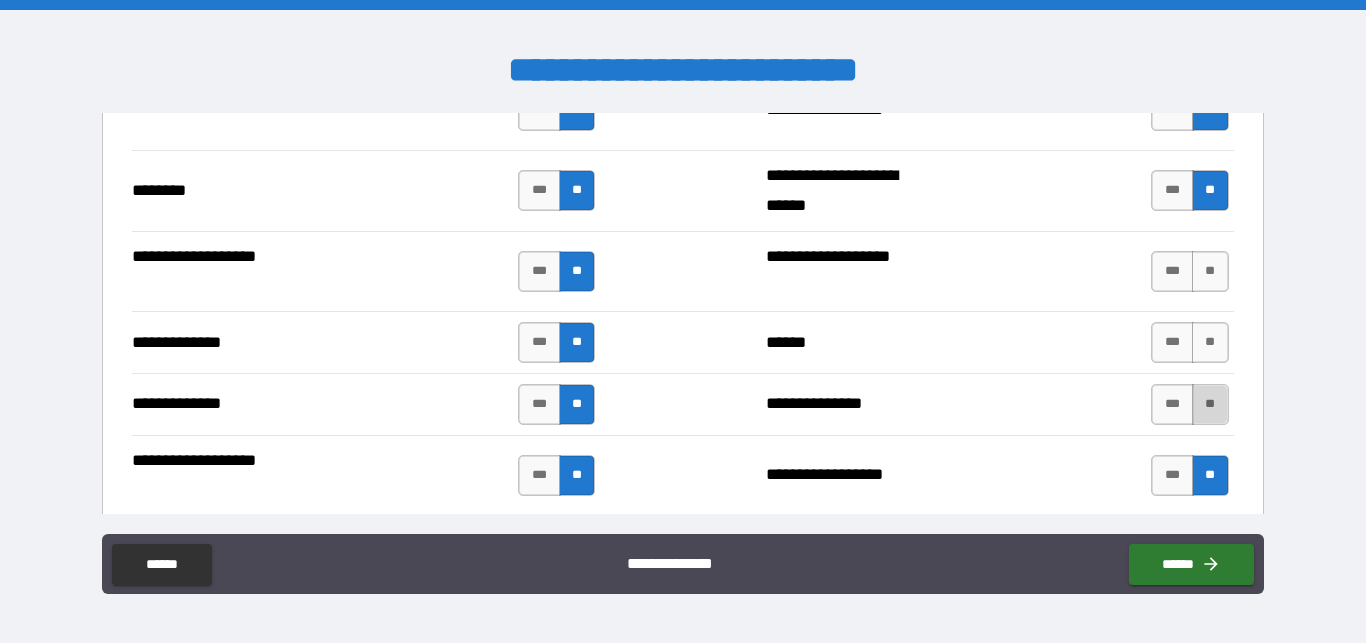 click on "**" at bounding box center [1210, 404] 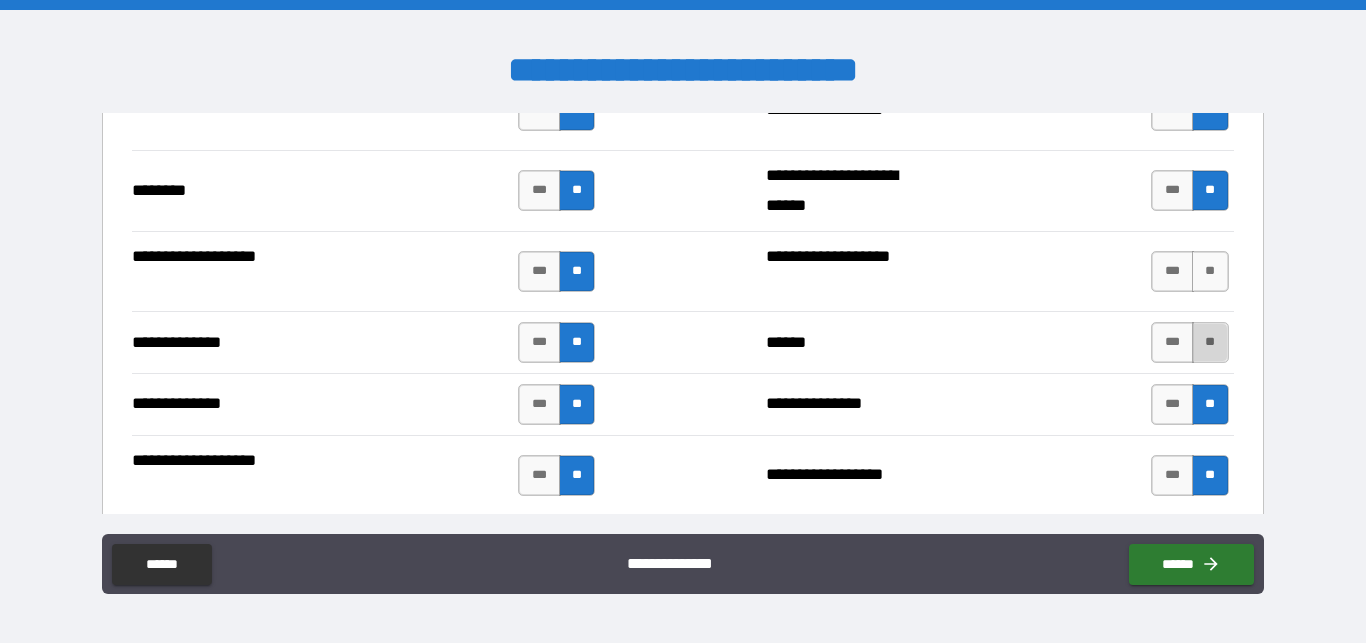 click on "**" at bounding box center [1210, 342] 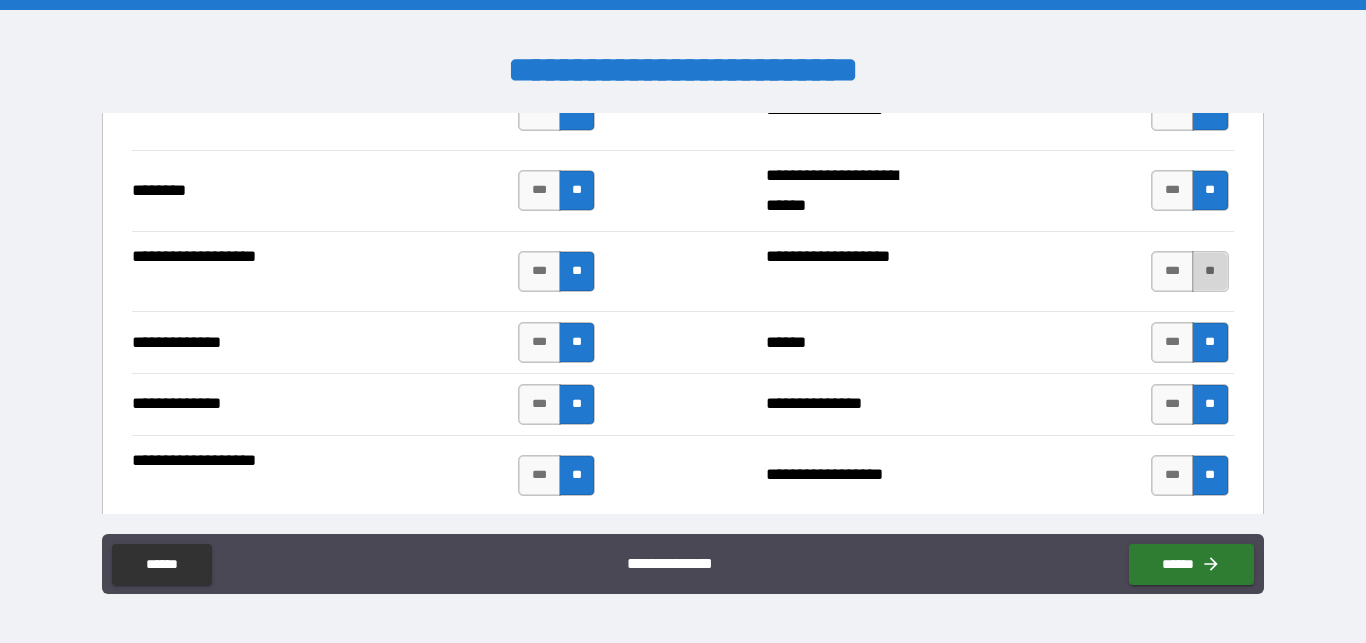 click on "**" at bounding box center [1210, 271] 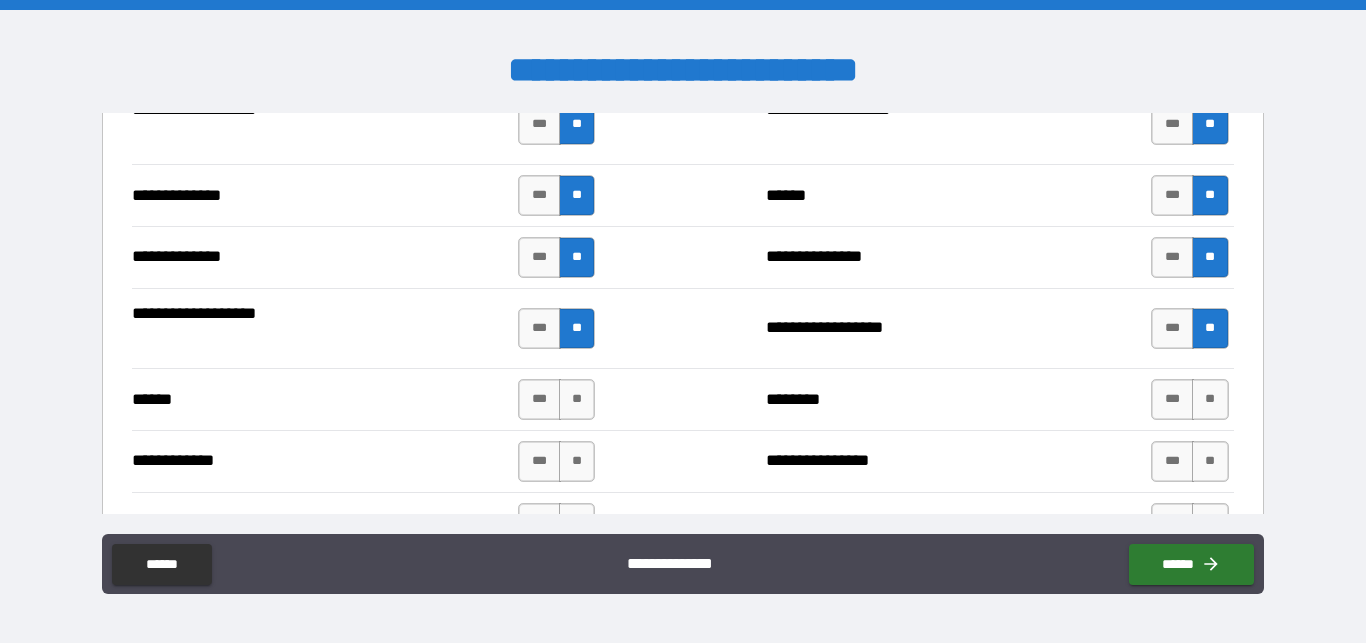 scroll, scrollTop: 3658, scrollLeft: 0, axis: vertical 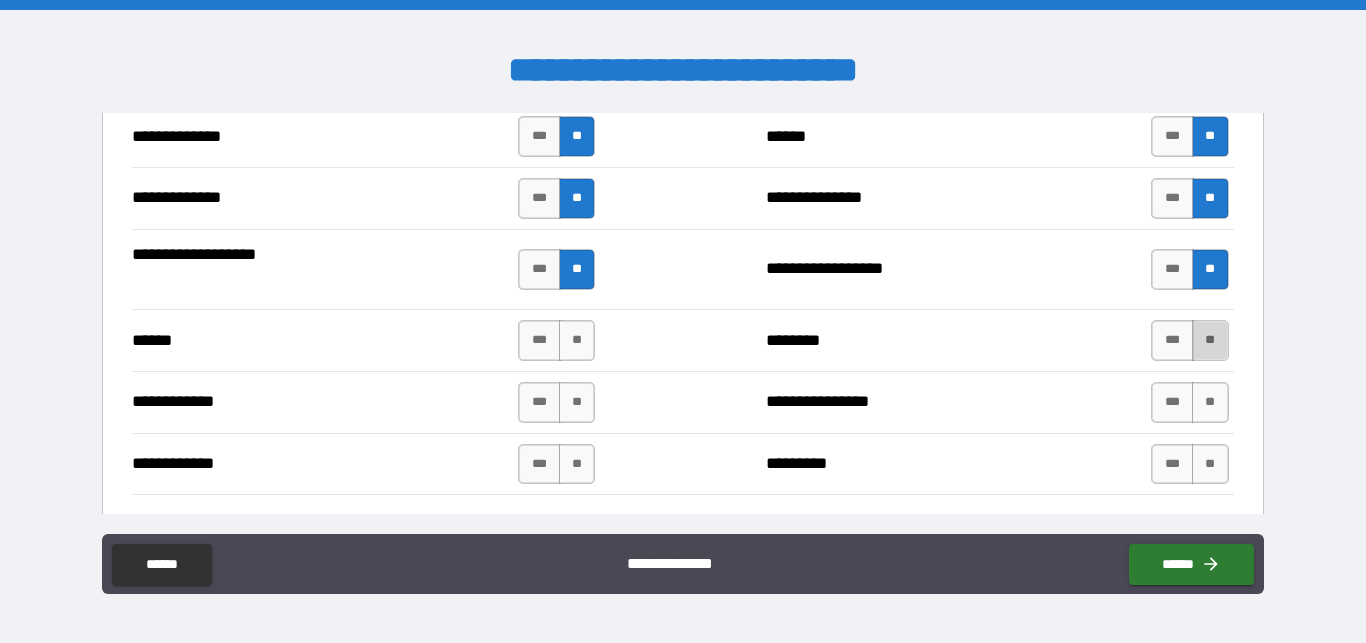 click on "**" at bounding box center (1210, 340) 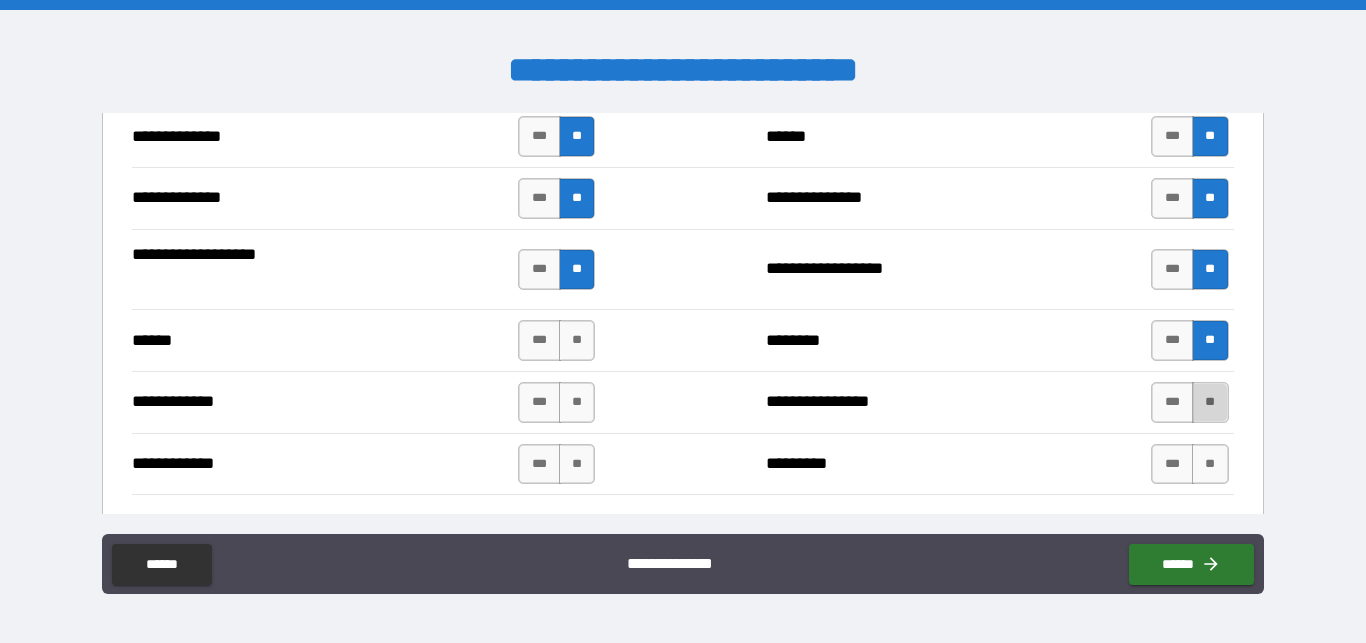 click on "**" at bounding box center (1210, 402) 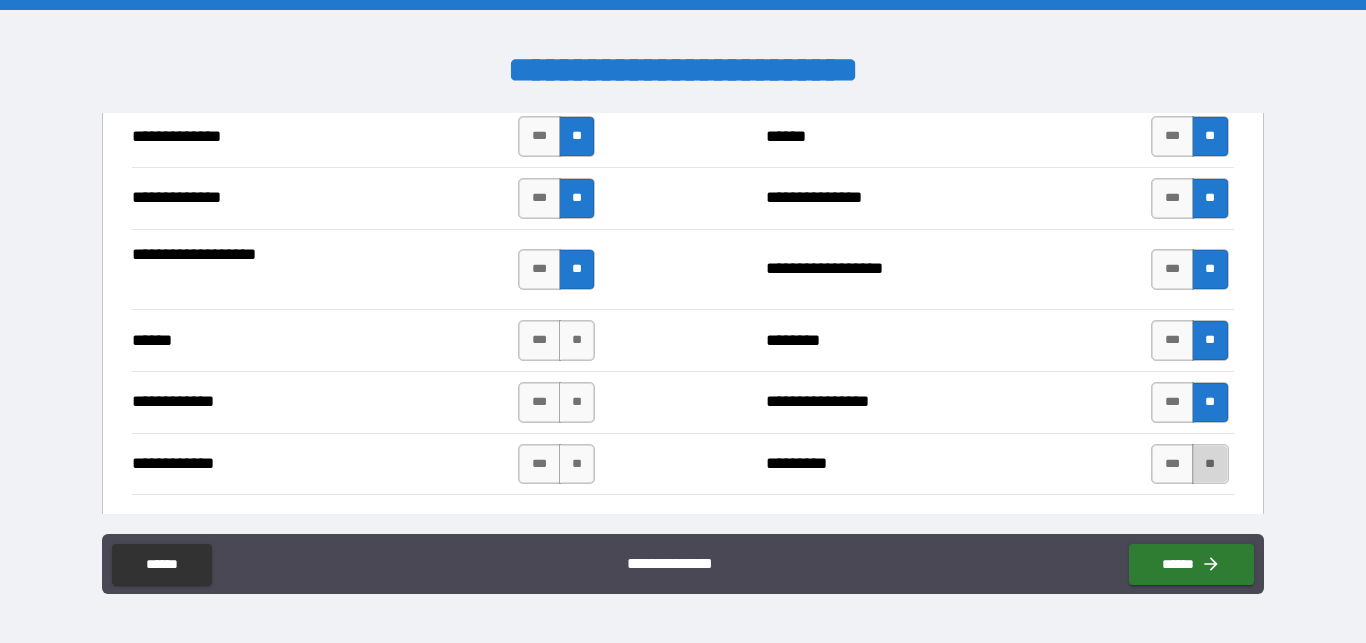 click on "**" at bounding box center [1210, 464] 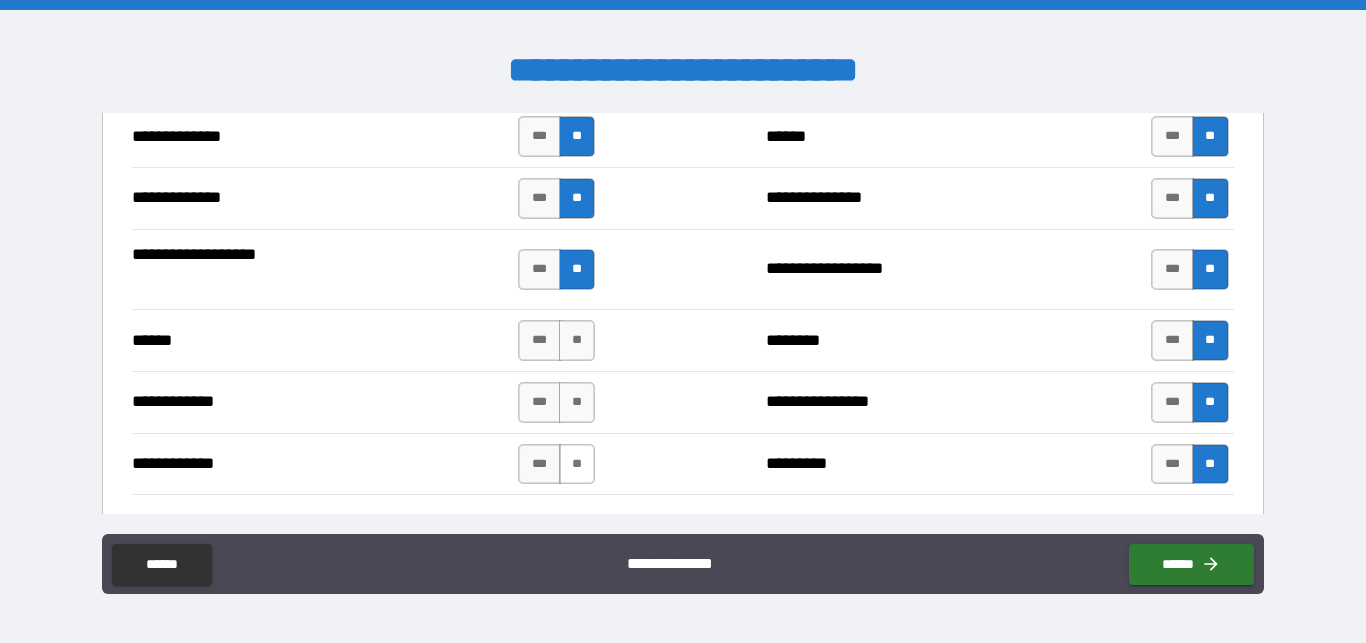 click on "**" at bounding box center (577, 464) 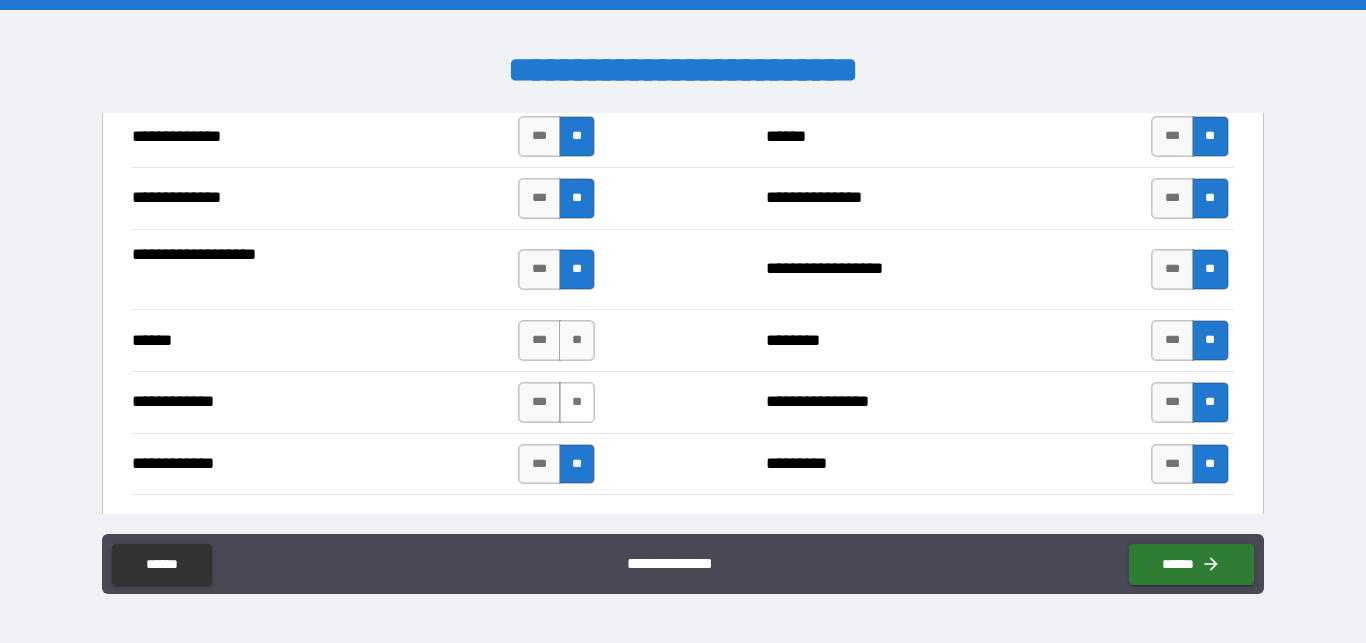 click on "**" at bounding box center (577, 402) 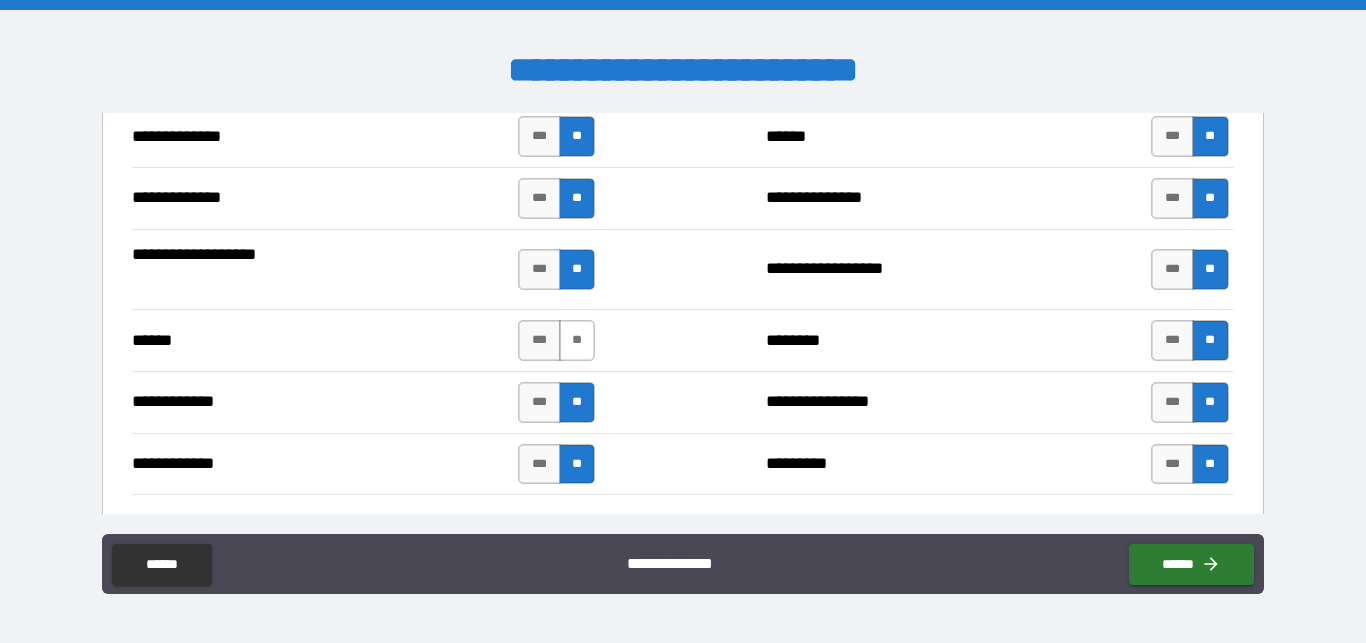 click on "**" at bounding box center [577, 340] 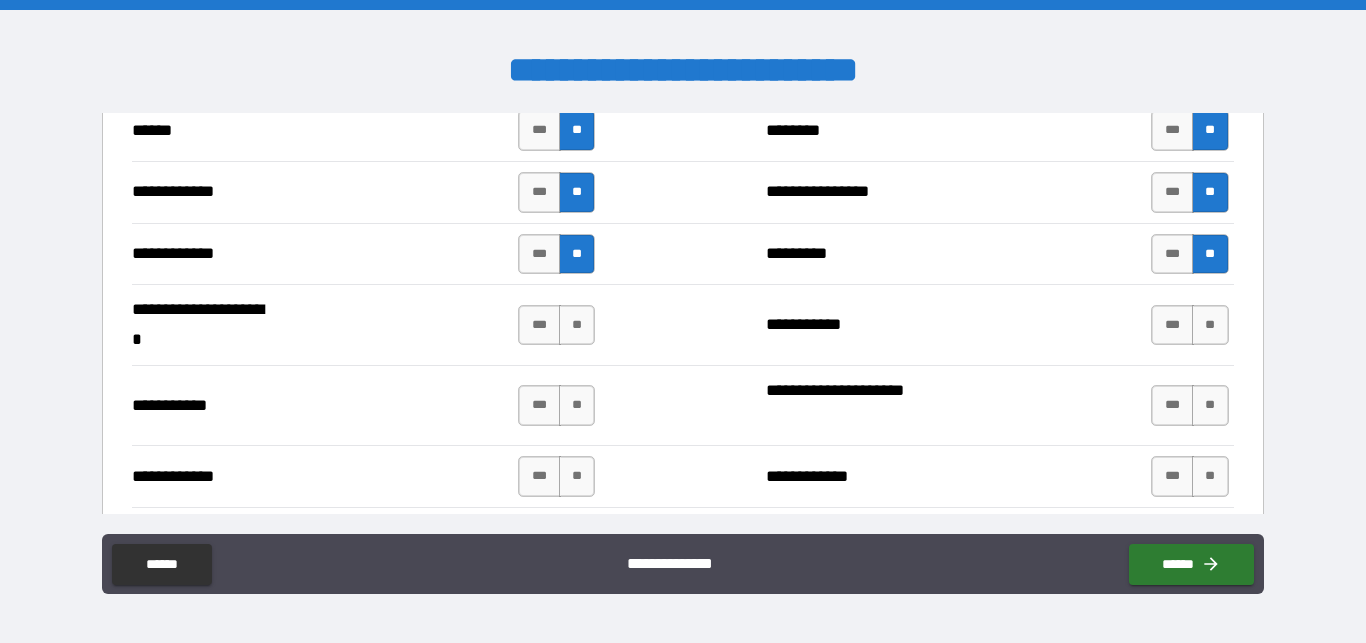 scroll, scrollTop: 3874, scrollLeft: 0, axis: vertical 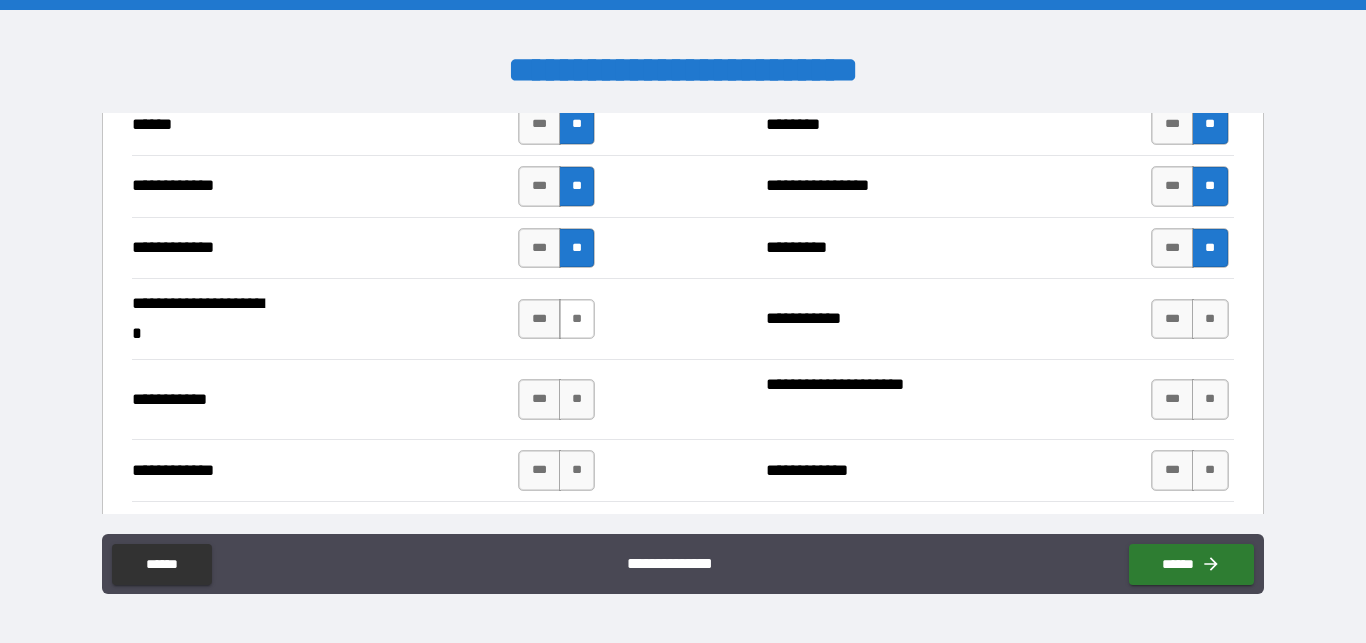 click on "**" at bounding box center (577, 319) 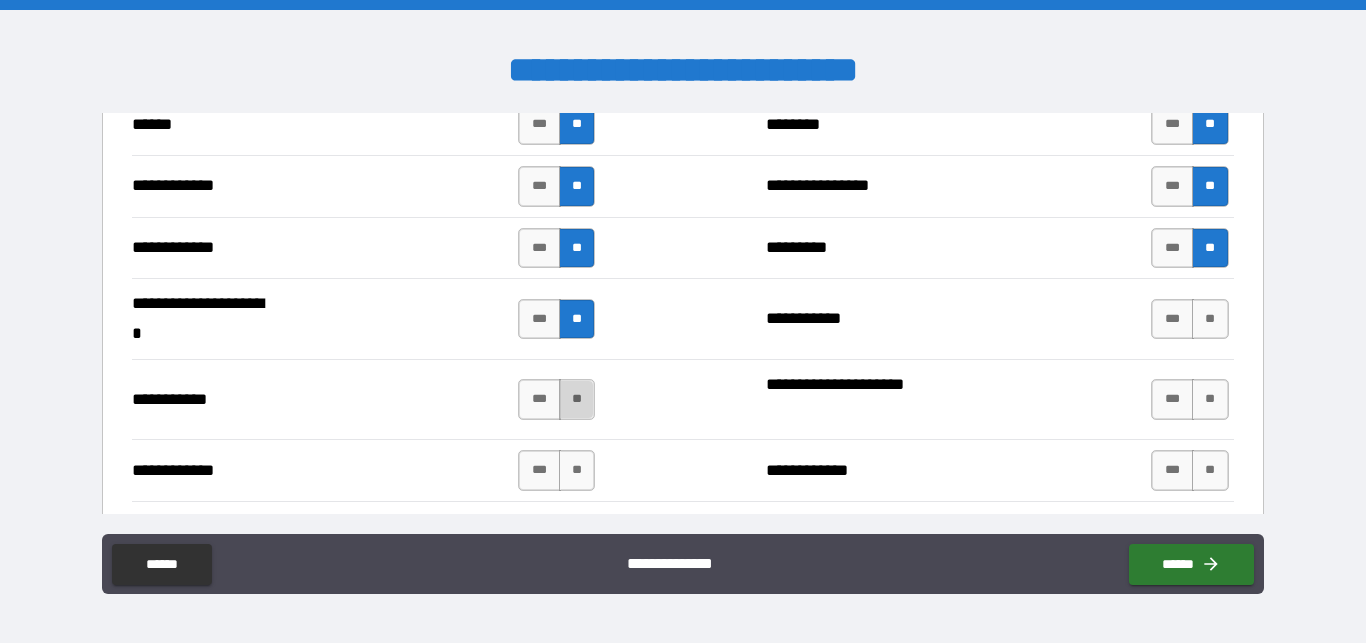 click on "**" at bounding box center [577, 399] 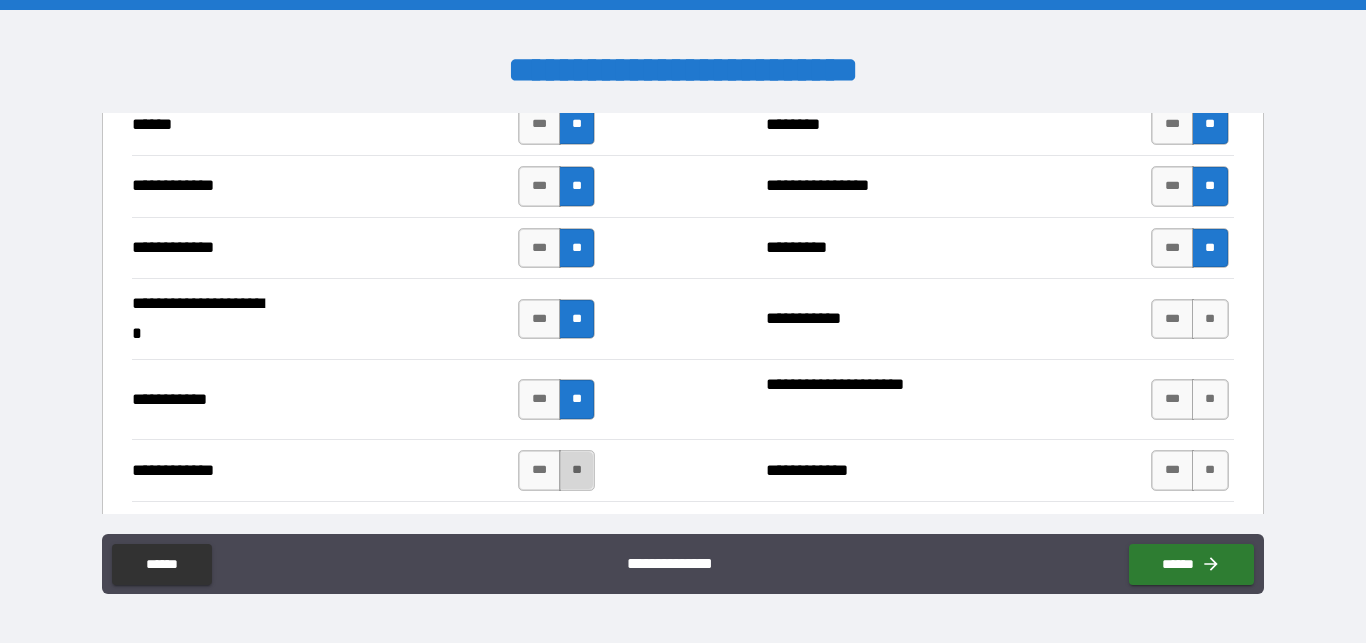 click on "**" at bounding box center [577, 470] 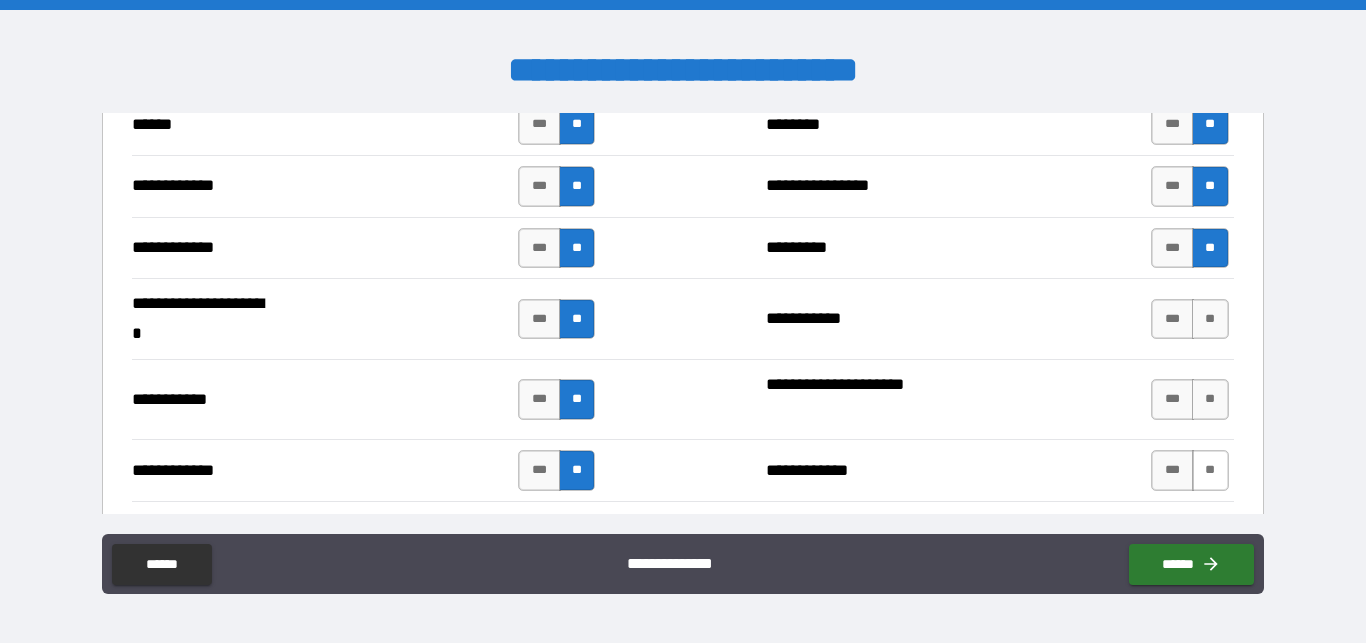 click on "**" at bounding box center [1210, 470] 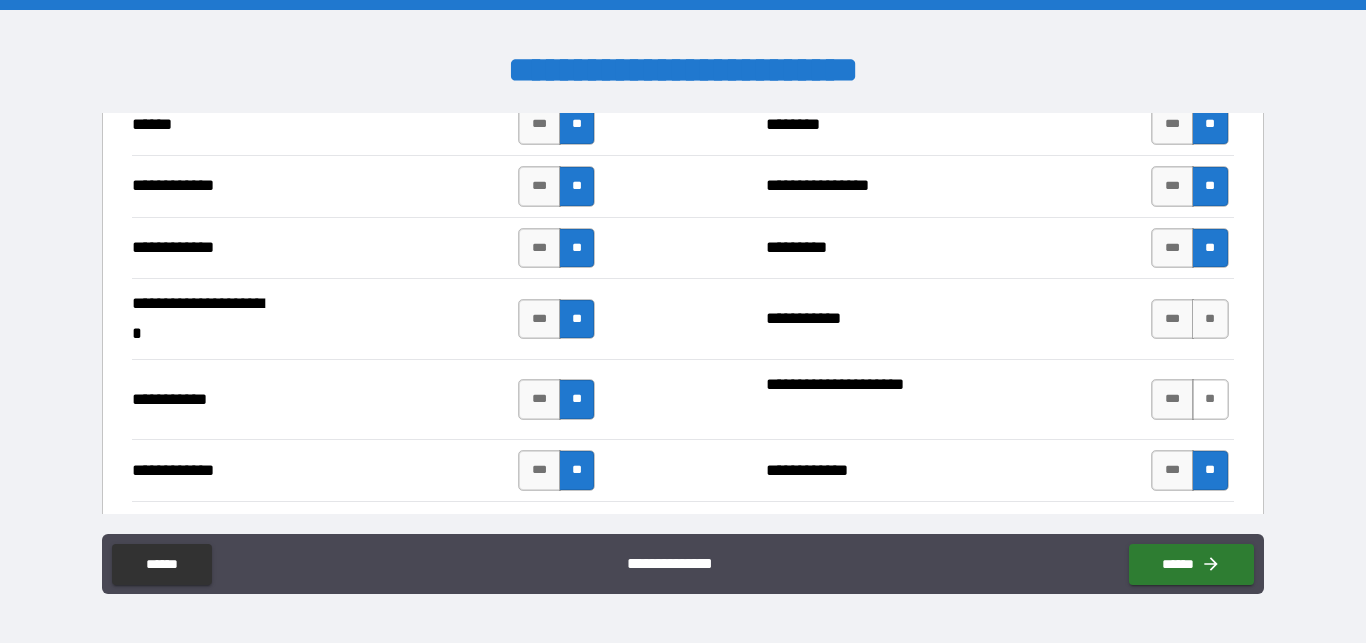 click on "**" at bounding box center (1210, 399) 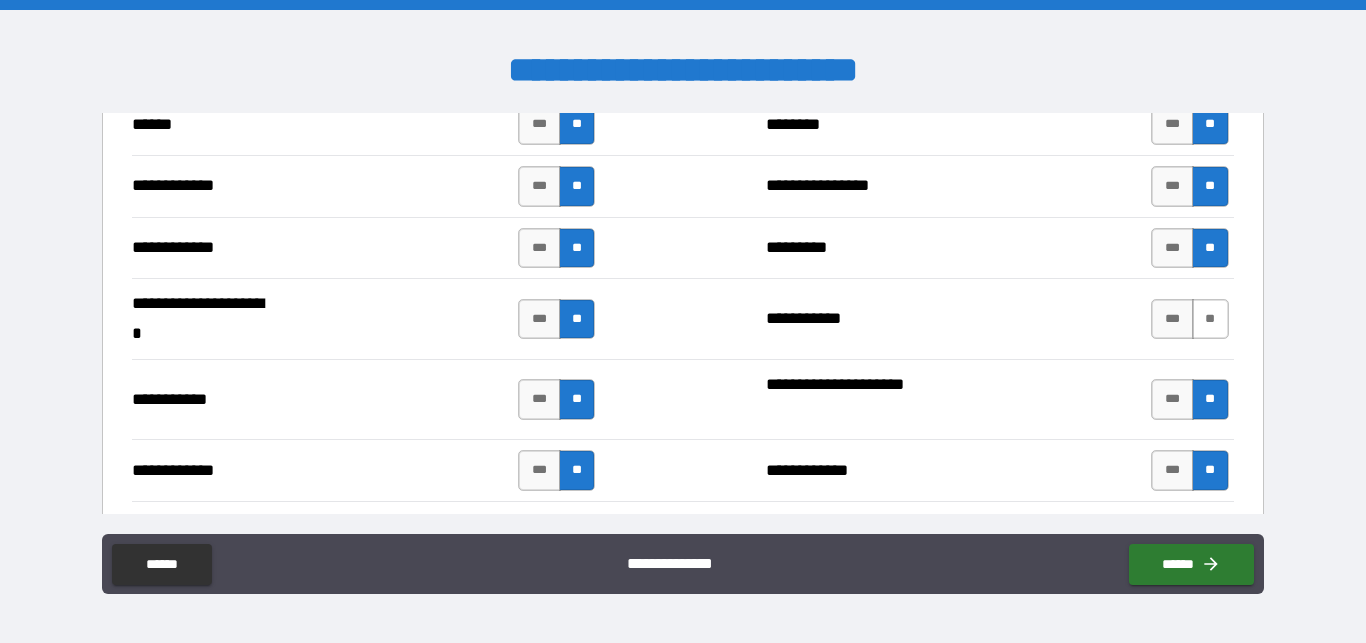 click on "**" at bounding box center (1210, 319) 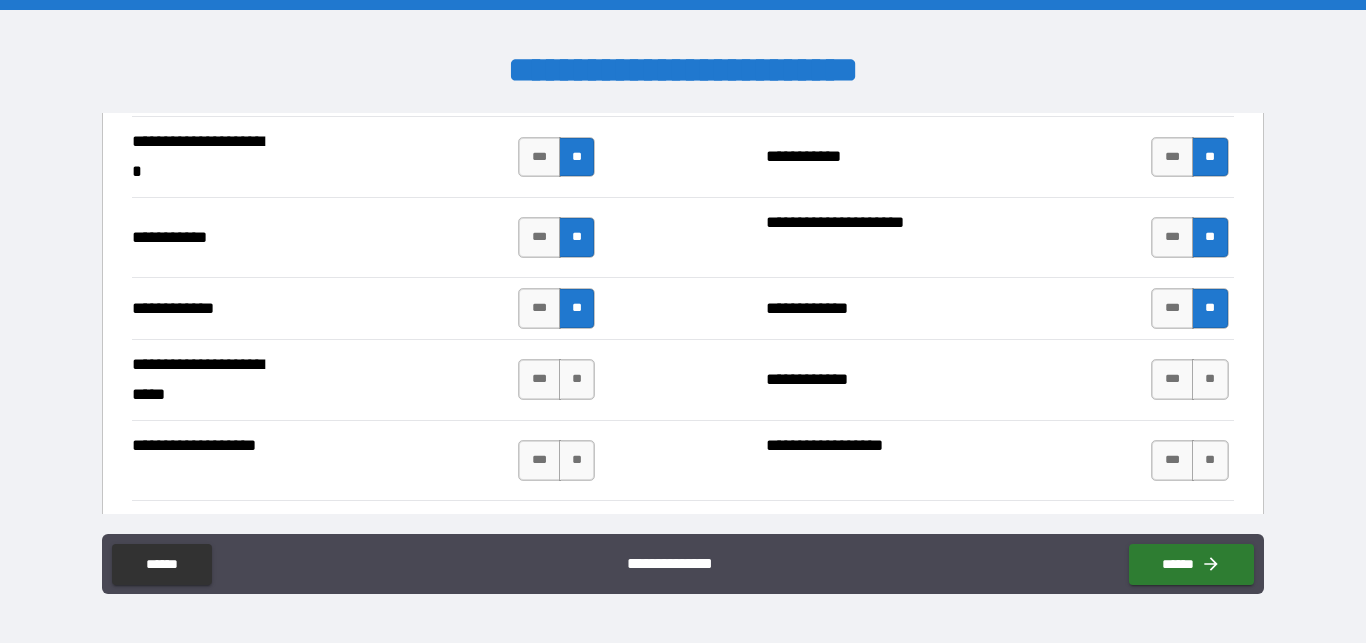 scroll, scrollTop: 4070, scrollLeft: 0, axis: vertical 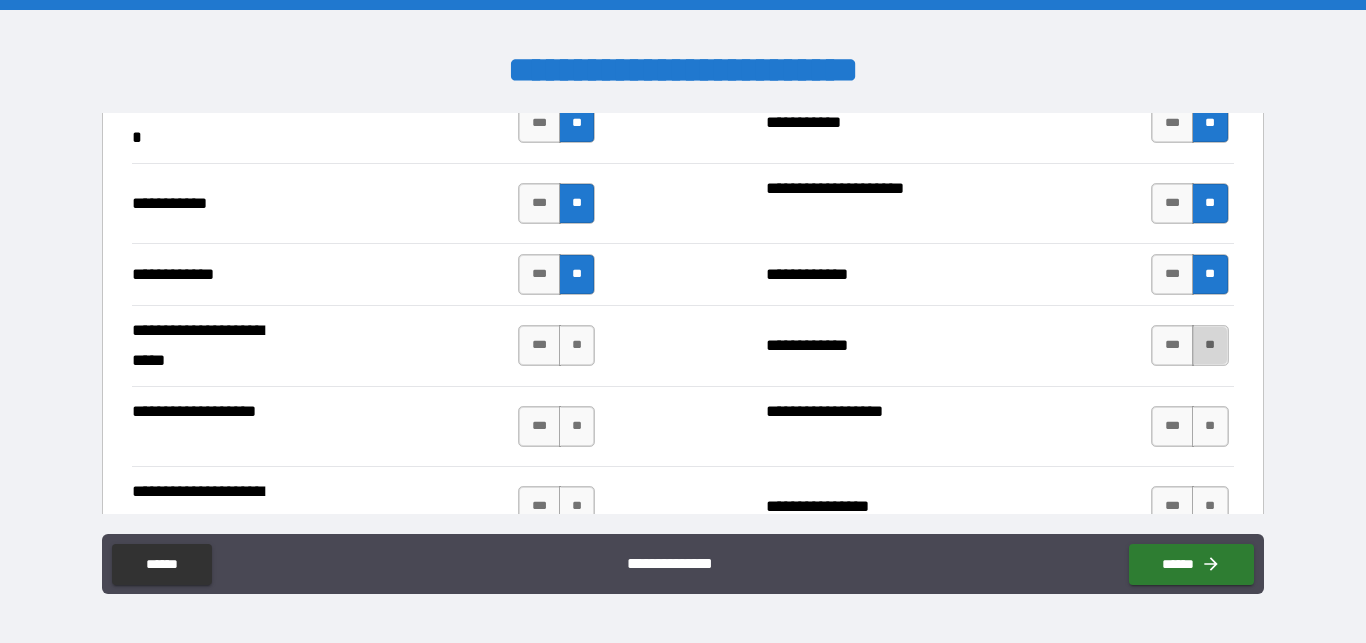 click on "**" at bounding box center [1210, 345] 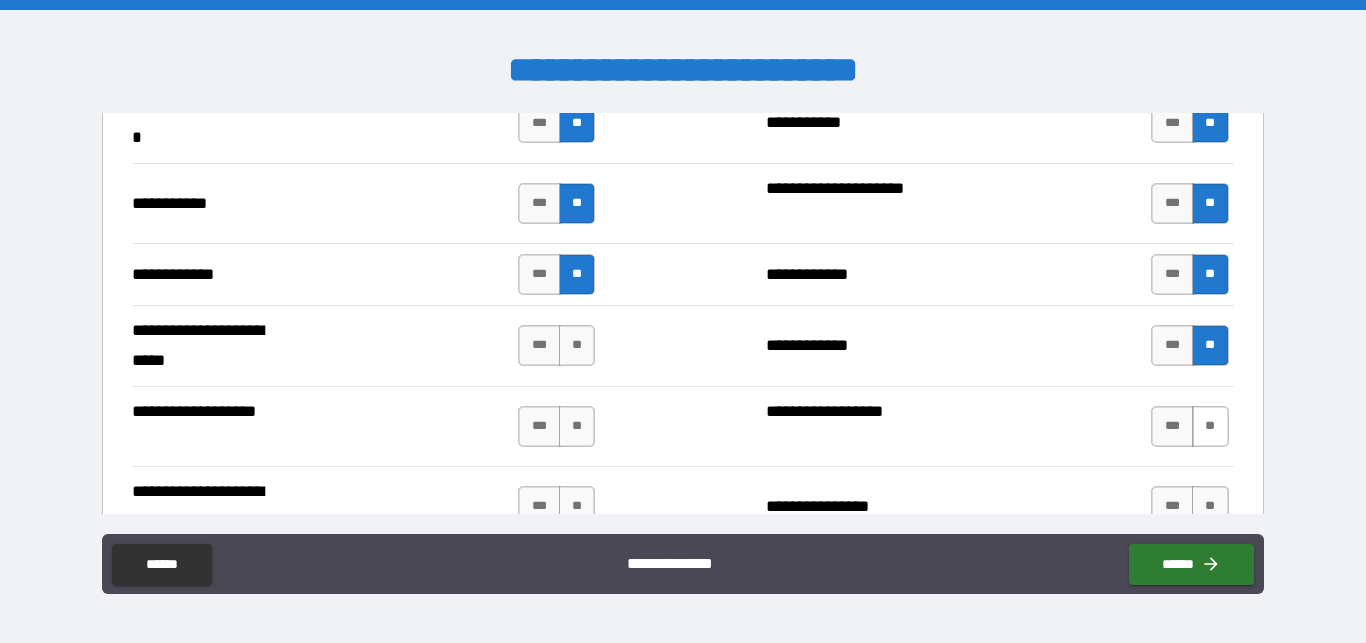 click on "**" at bounding box center [1210, 426] 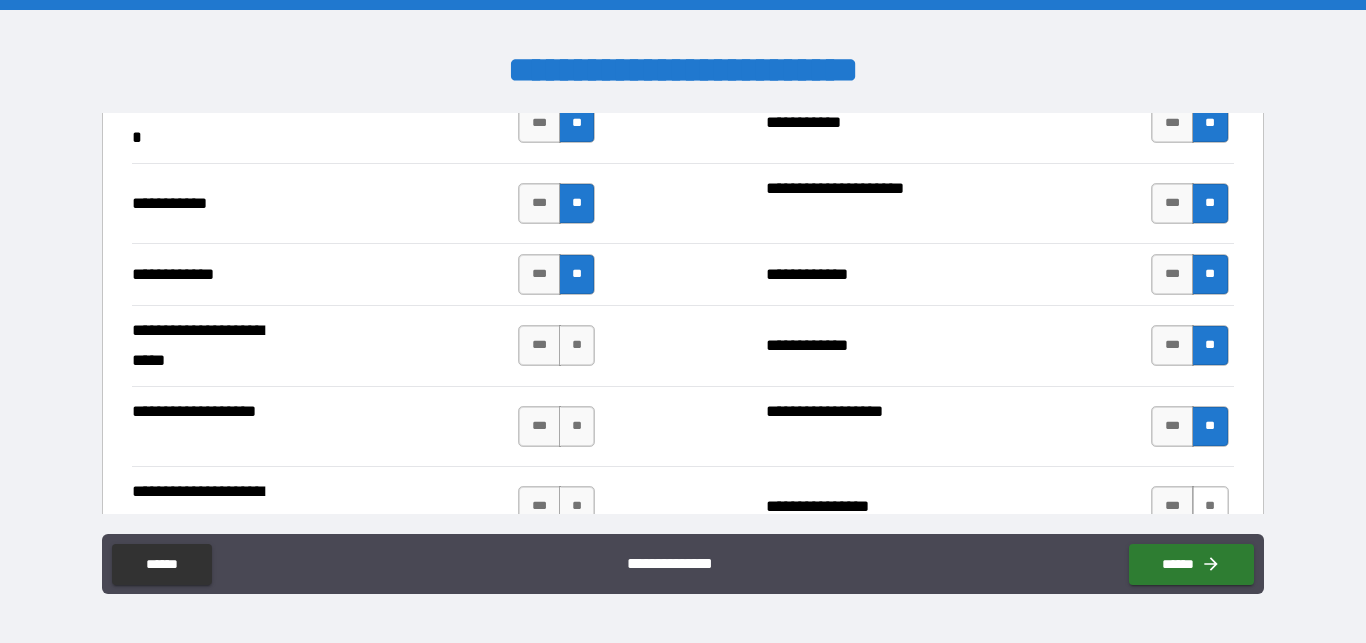 click on "**" at bounding box center [1210, 506] 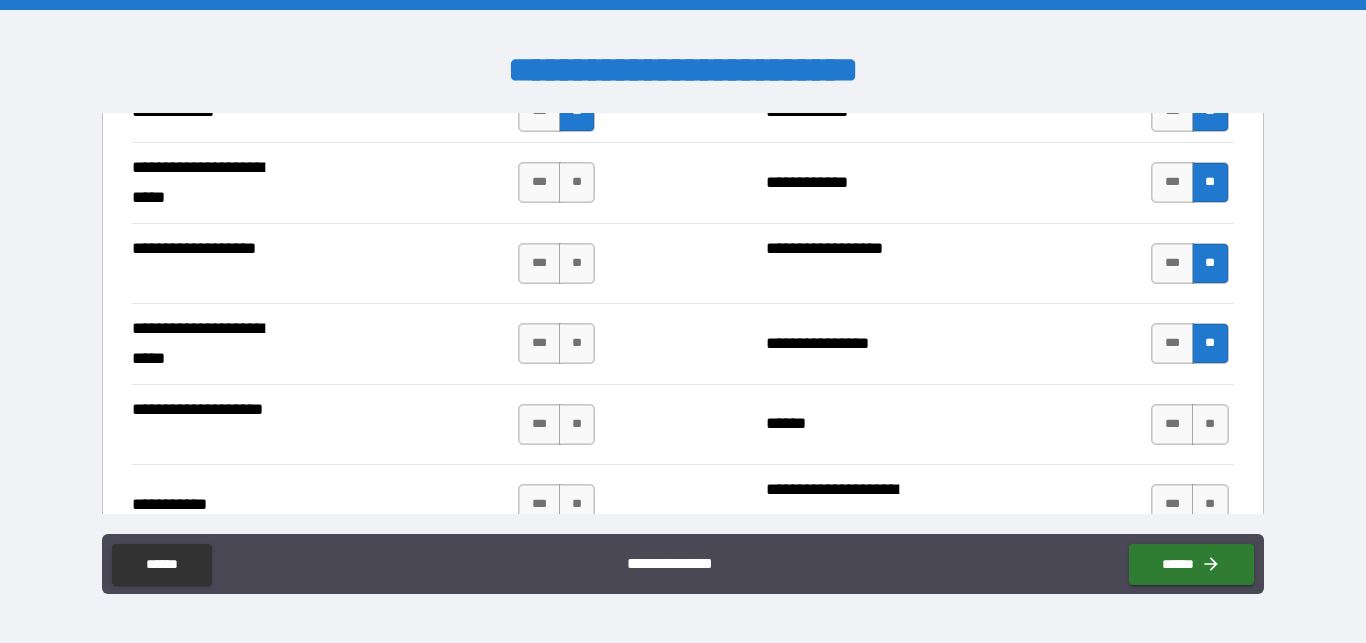 scroll, scrollTop: 4232, scrollLeft: 0, axis: vertical 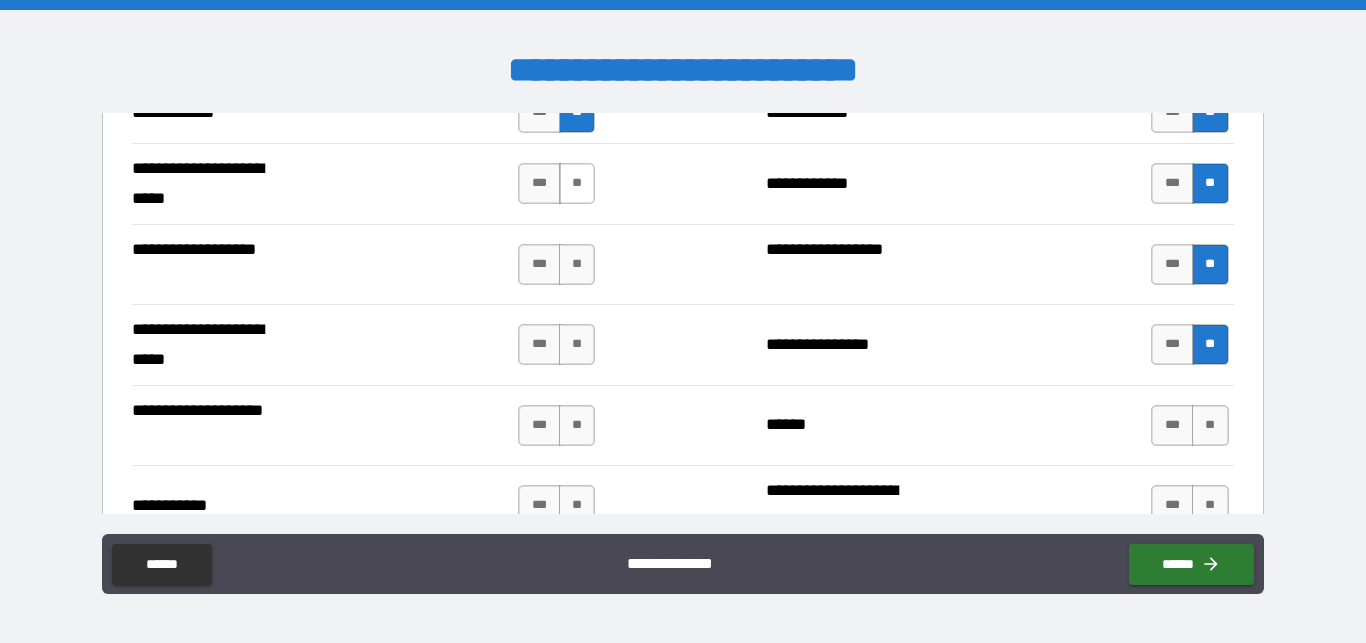 click on "**" at bounding box center [577, 183] 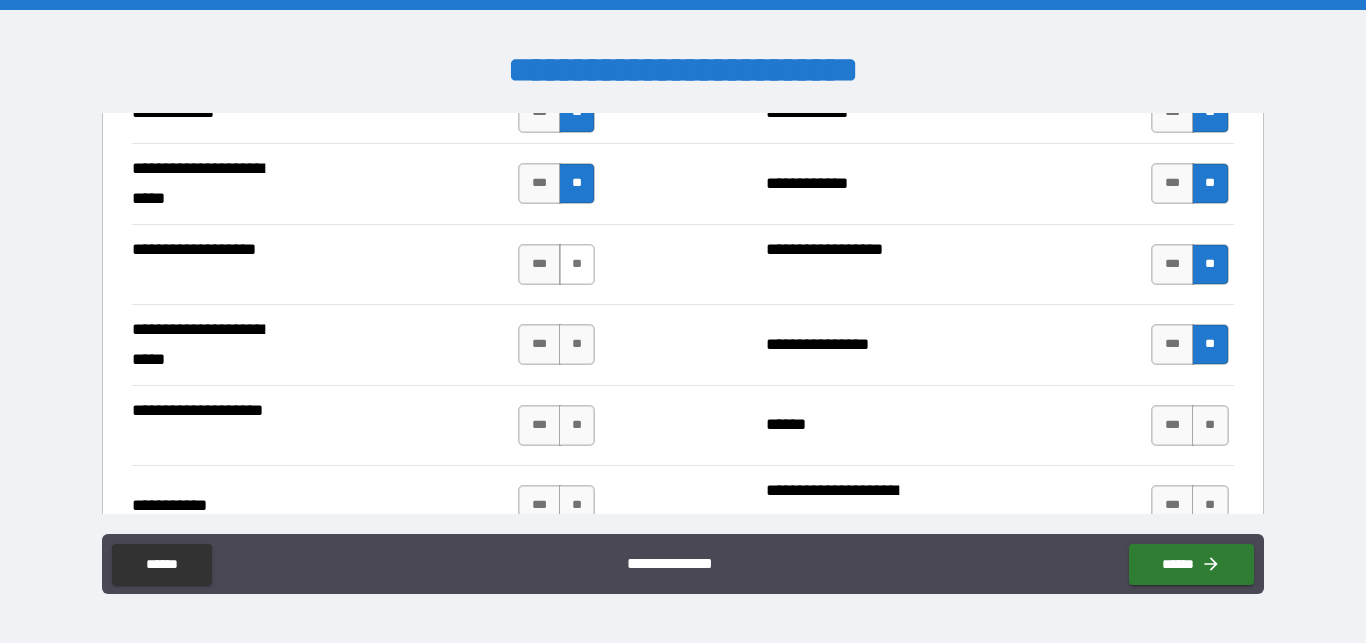 click on "**" at bounding box center (577, 264) 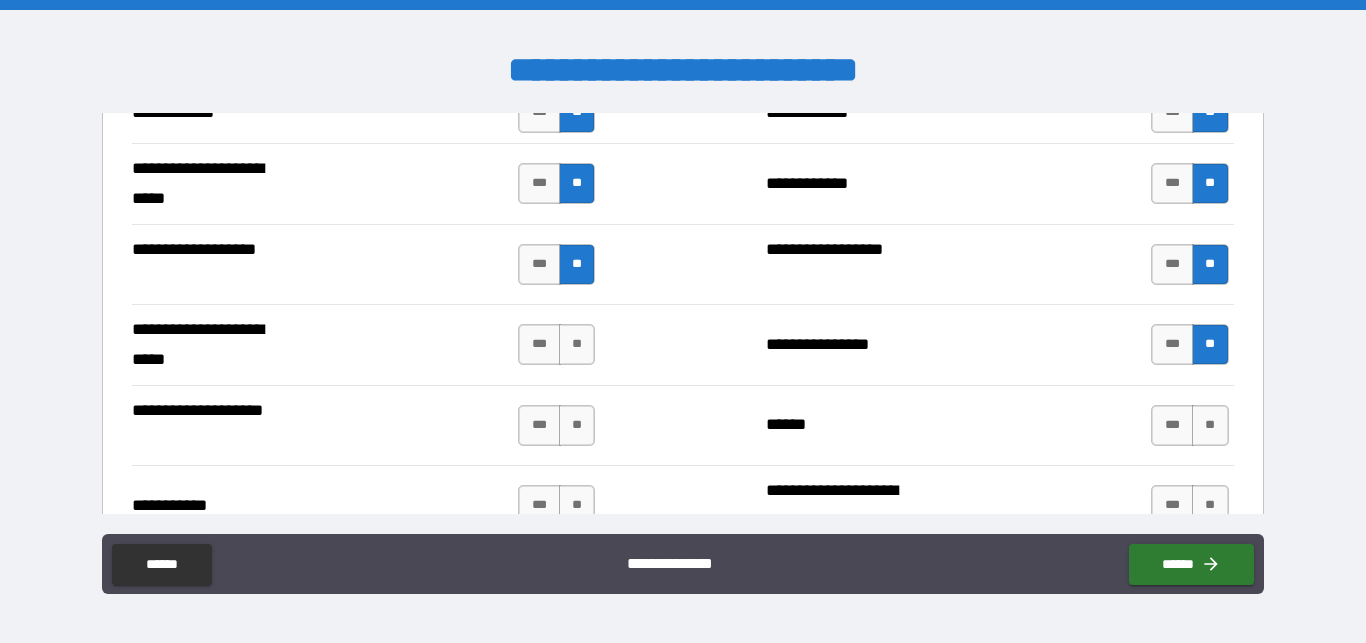 click on "*** **" at bounding box center (559, 345) 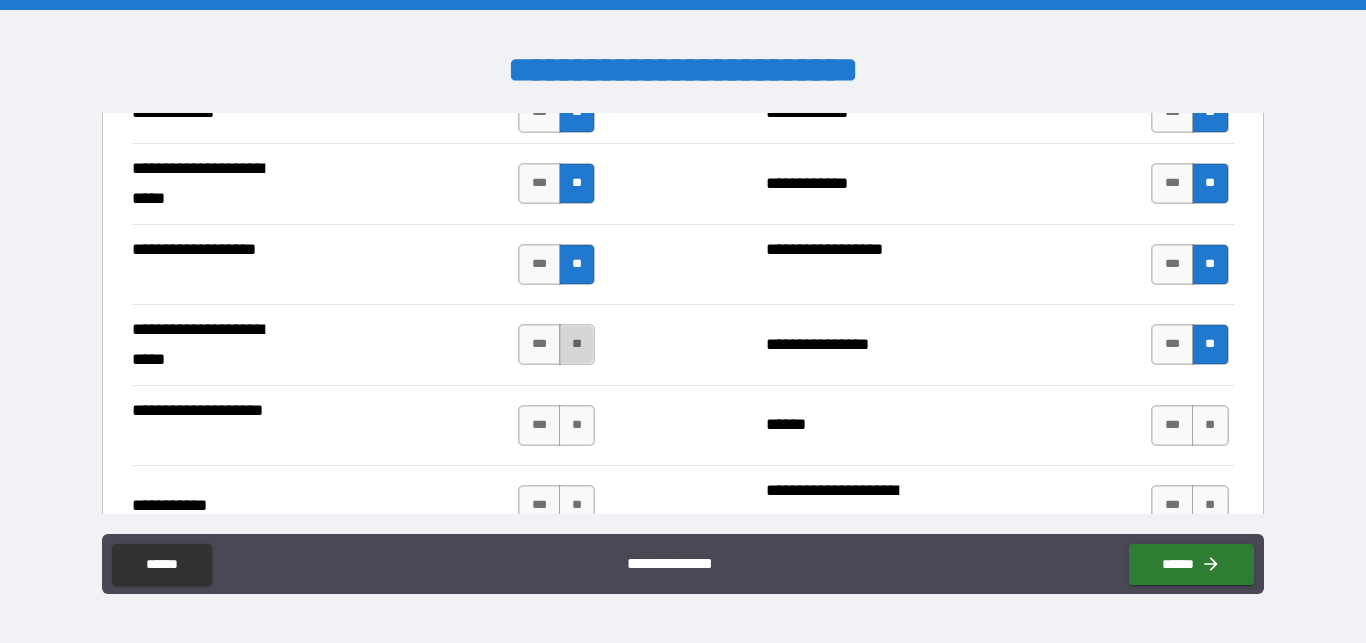 click on "**" at bounding box center (577, 344) 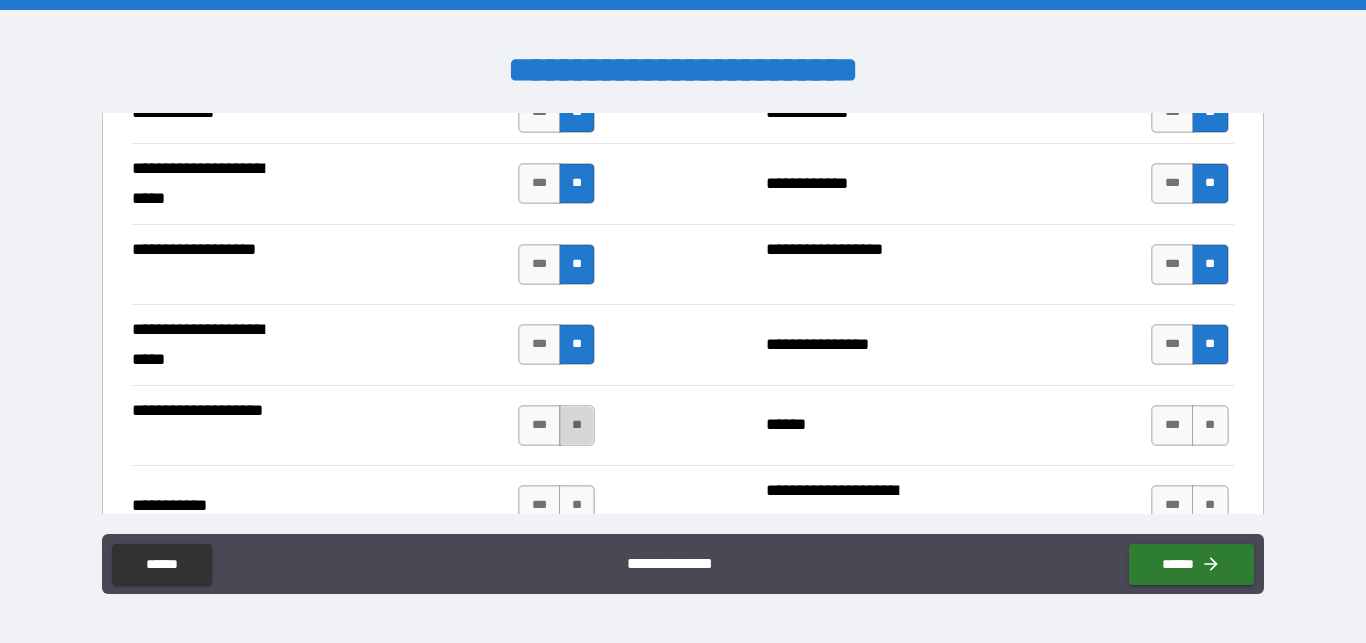 click on "**" at bounding box center [577, 425] 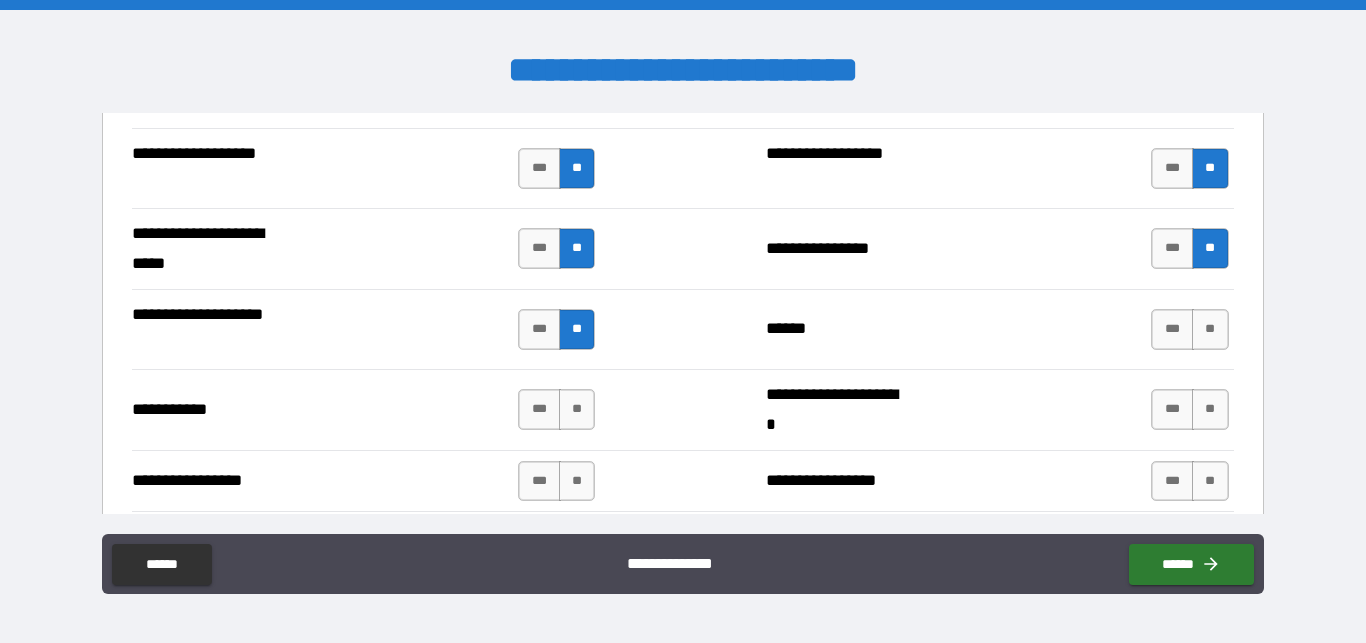 scroll, scrollTop: 4331, scrollLeft: 0, axis: vertical 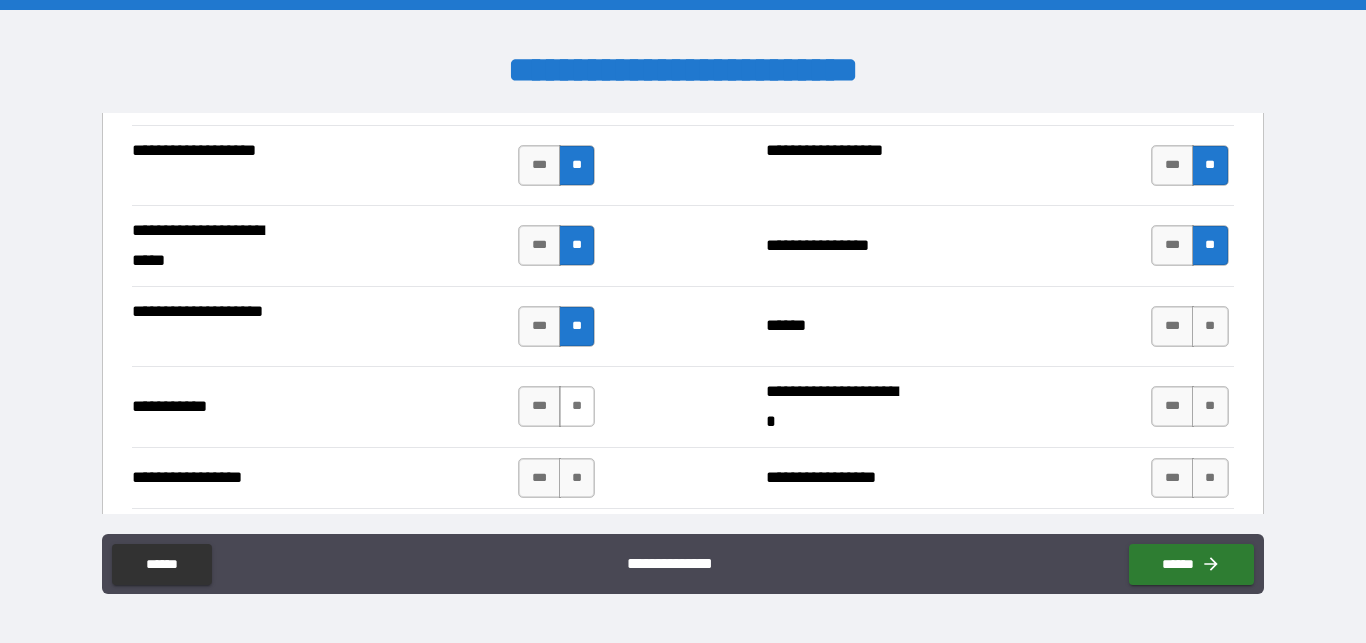 click on "**" at bounding box center [577, 406] 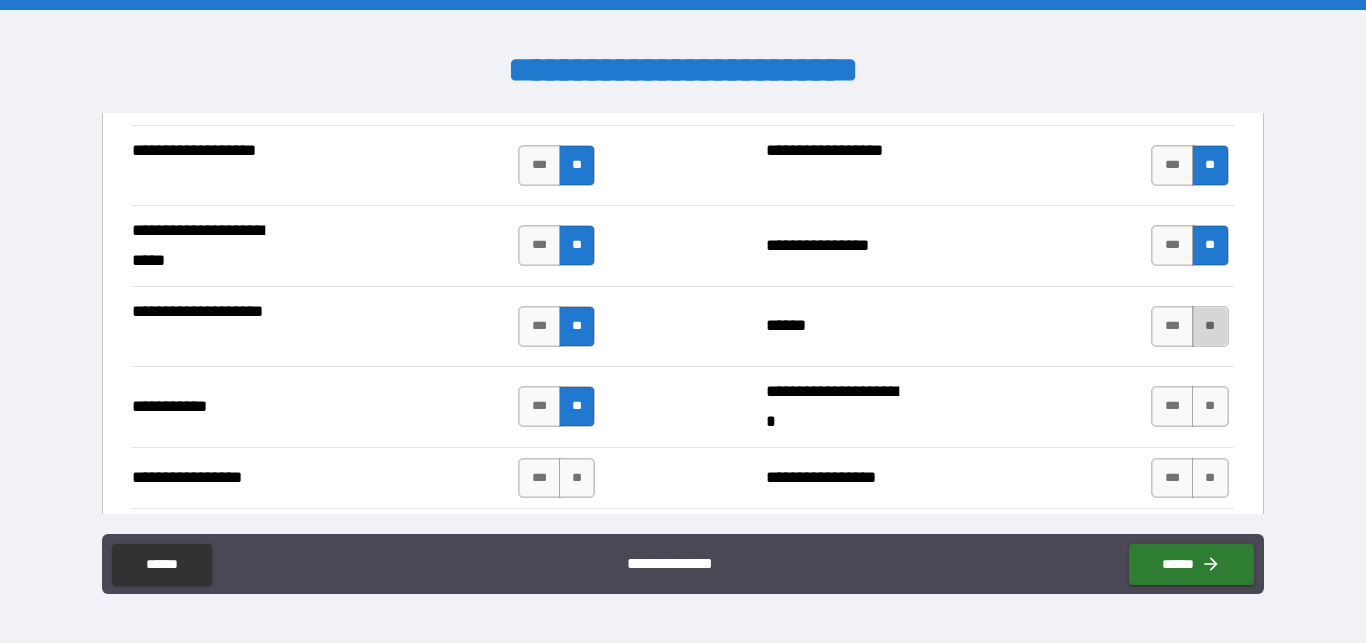 click on "**" at bounding box center [1210, 326] 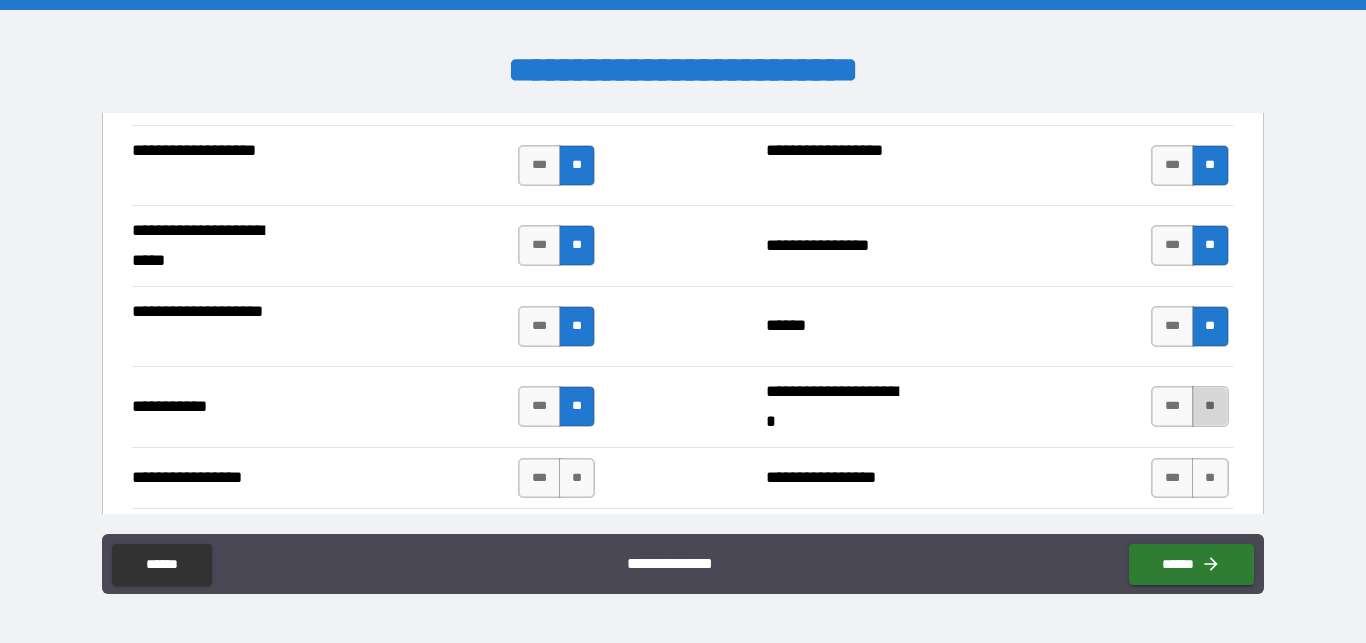 click on "**" at bounding box center (1210, 406) 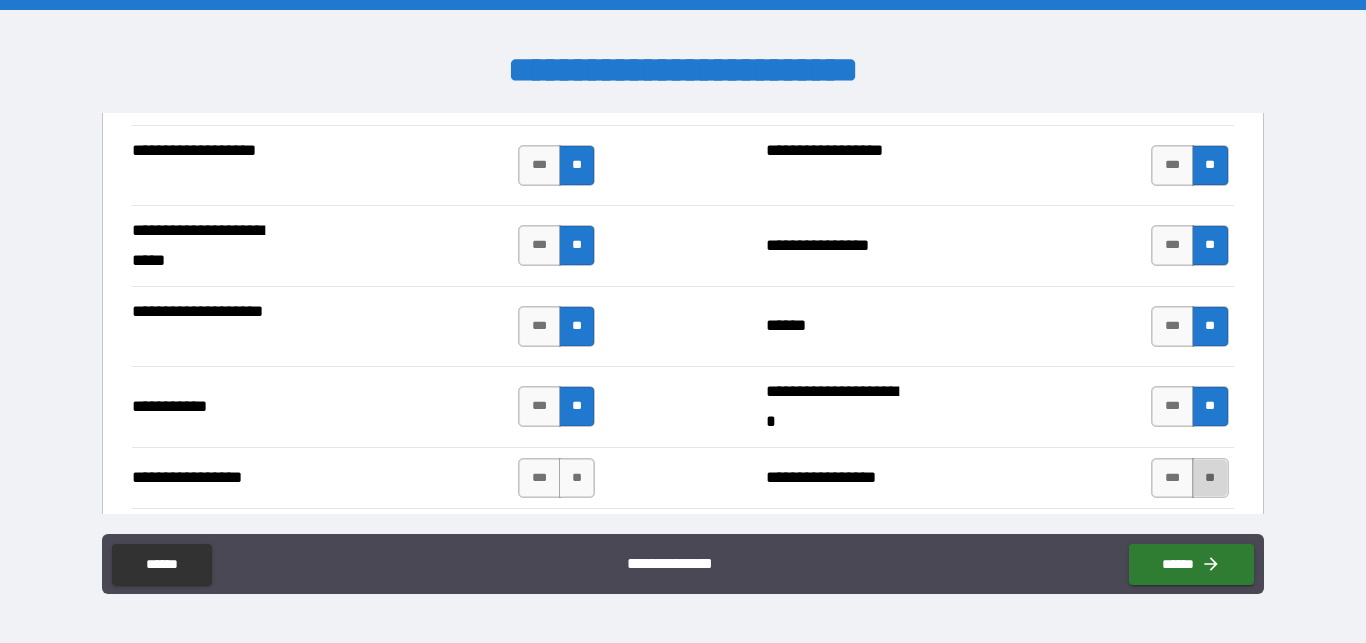 click on "**" at bounding box center [1210, 478] 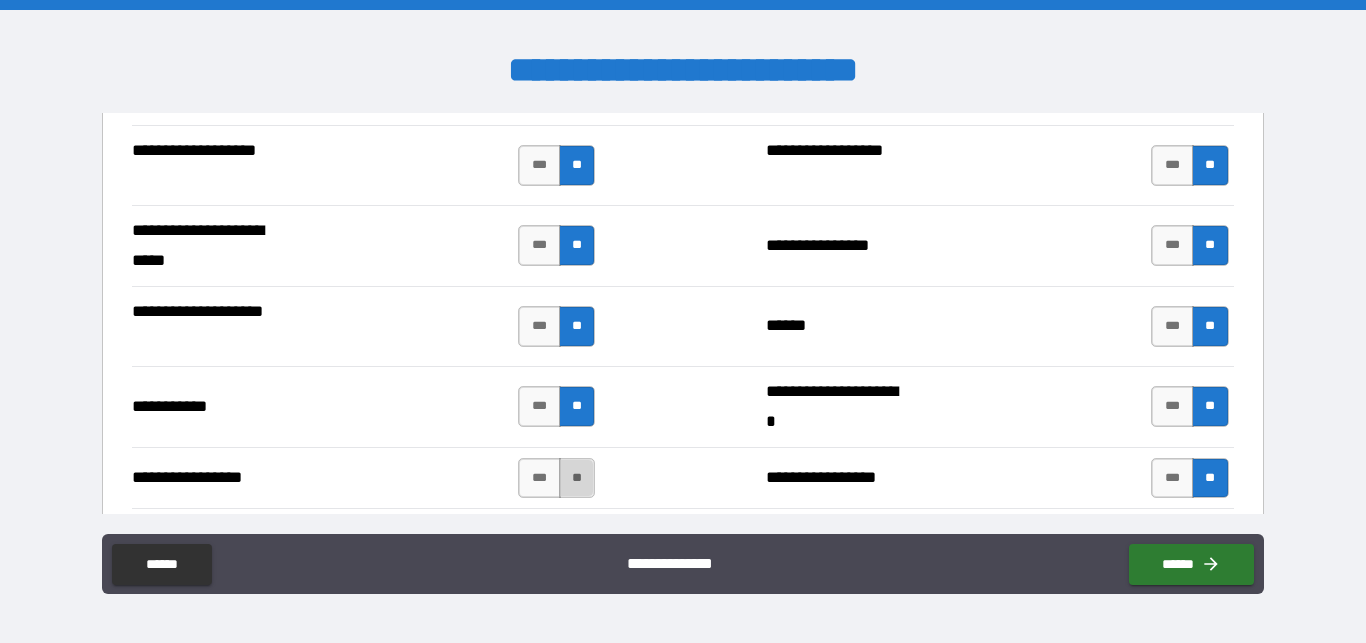 click on "**" at bounding box center [577, 478] 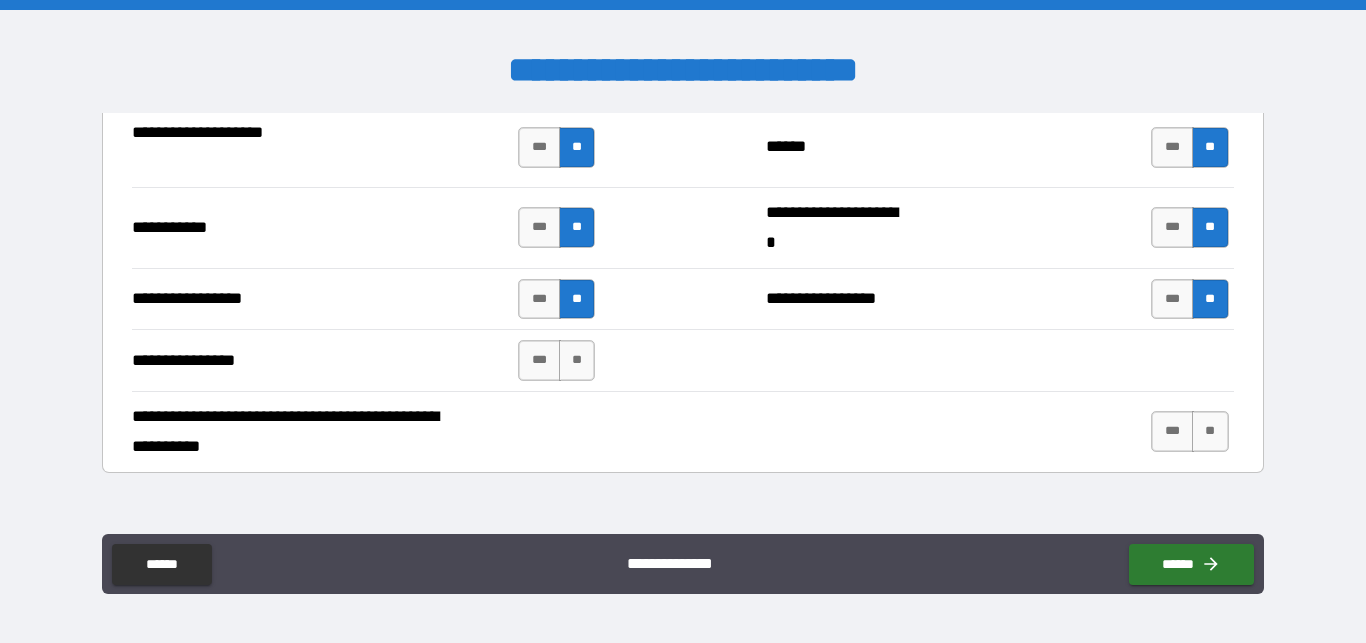 scroll, scrollTop: 4516, scrollLeft: 0, axis: vertical 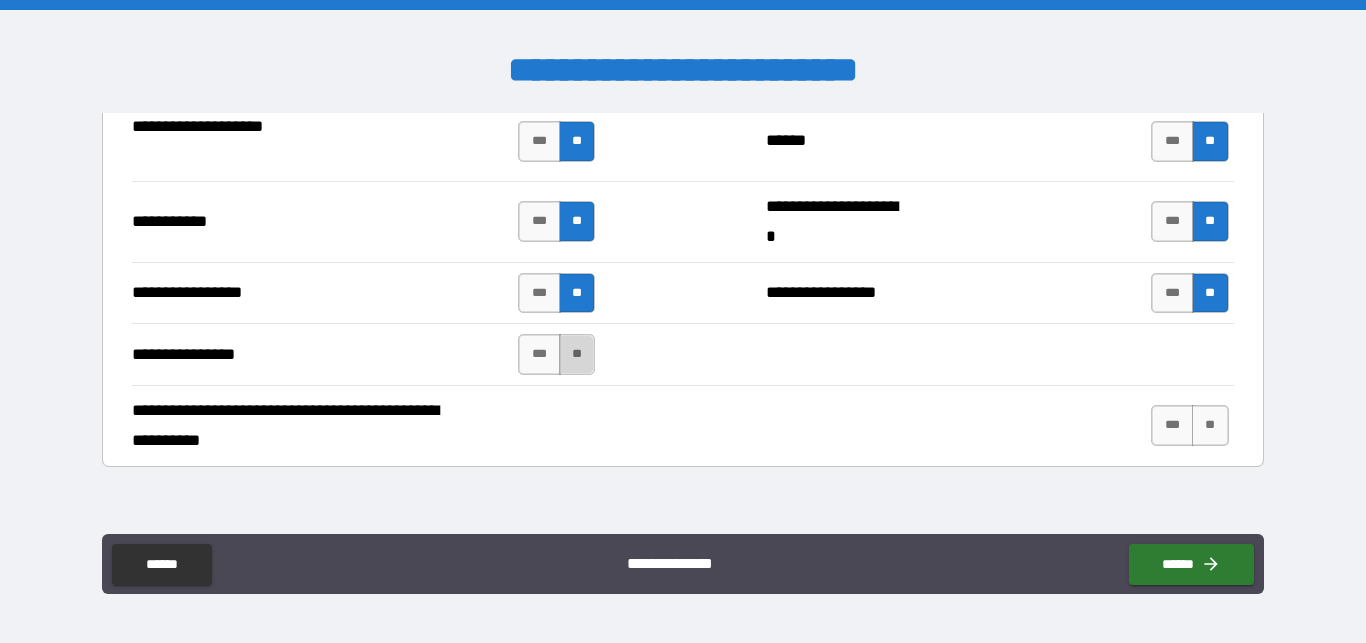 click on "**" at bounding box center [577, 354] 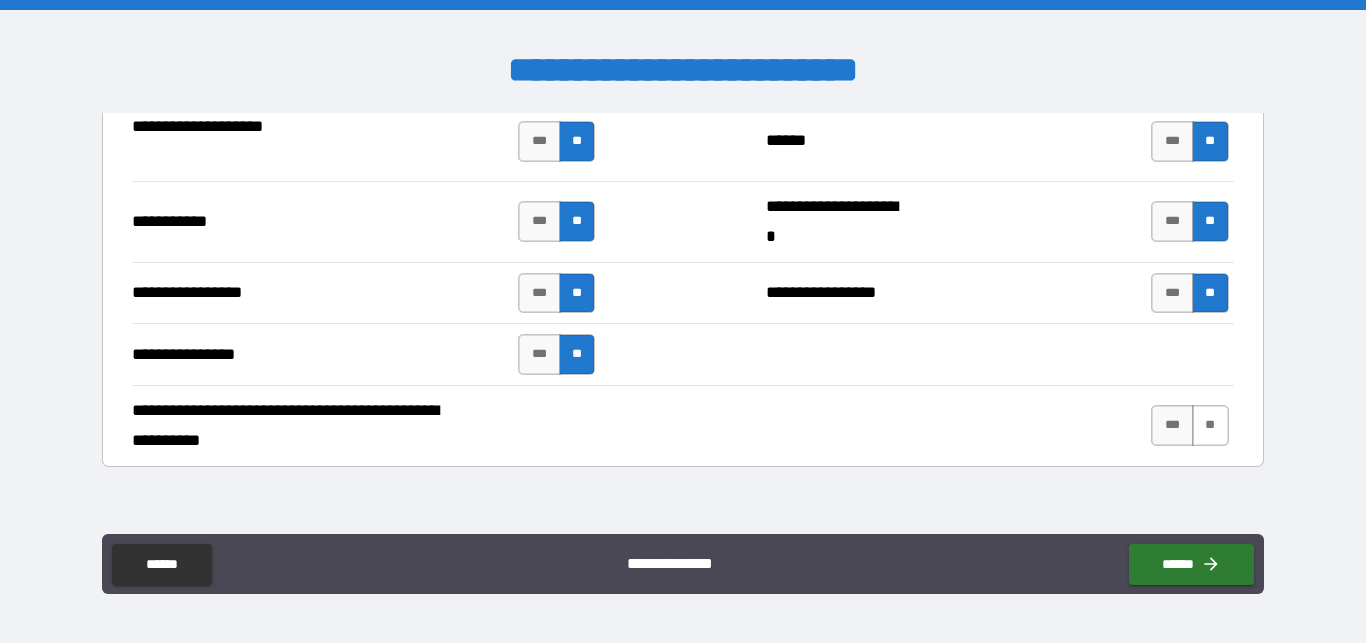 click on "**" at bounding box center (1210, 425) 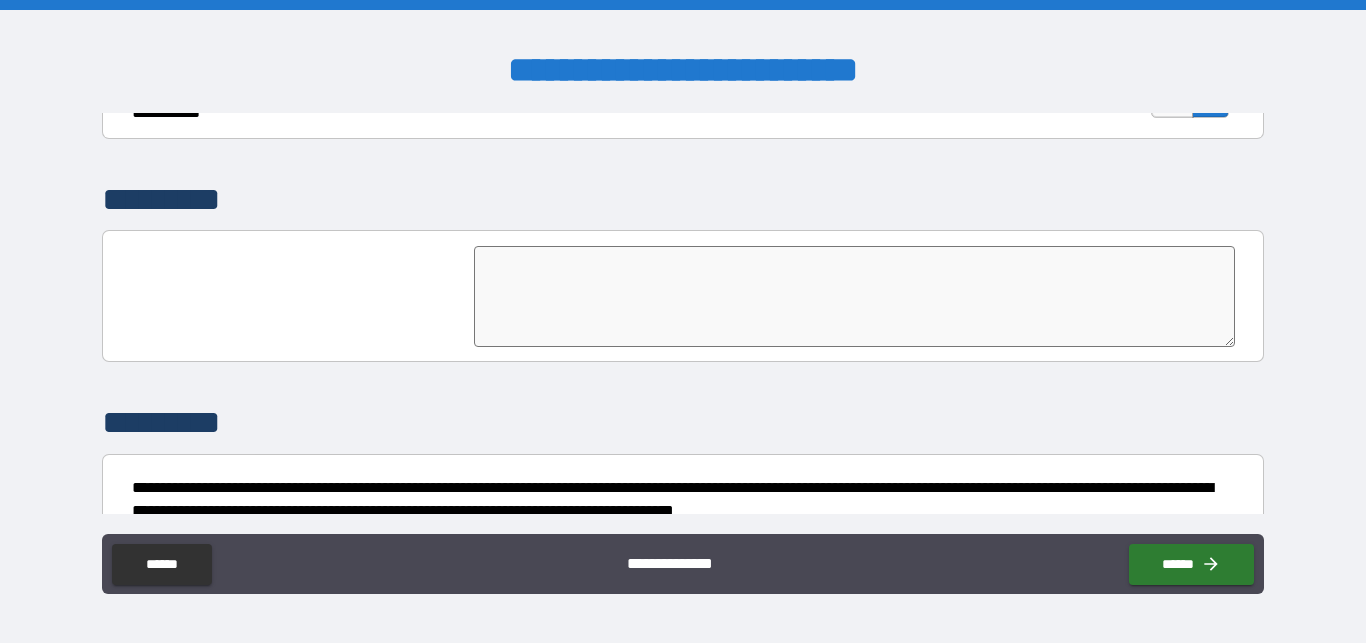 scroll, scrollTop: 4944, scrollLeft: 0, axis: vertical 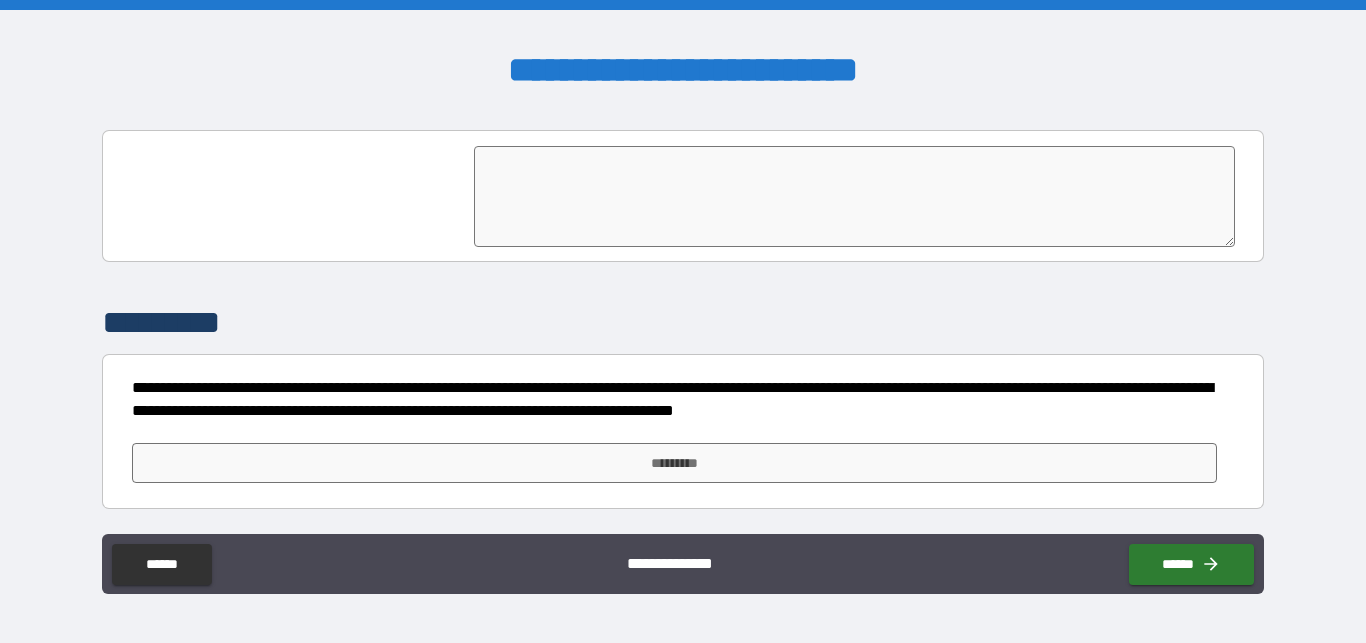 click on "*********" at bounding box center (682, 463) 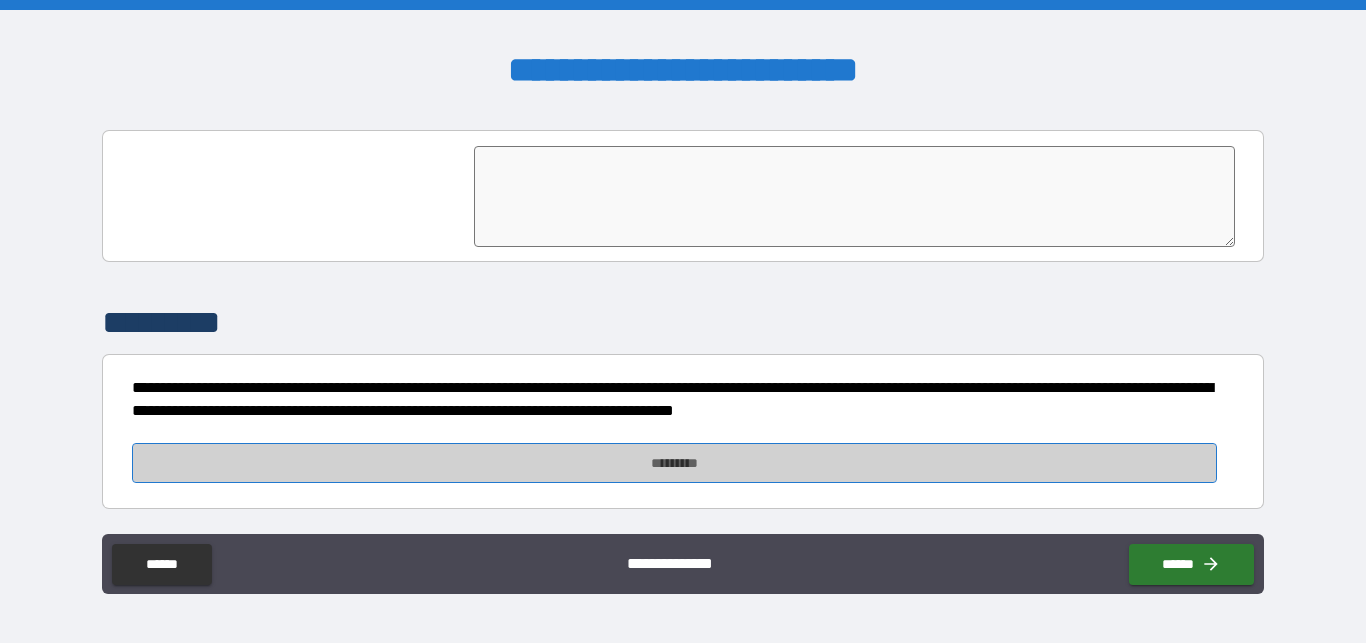 click on "*********" at bounding box center [674, 463] 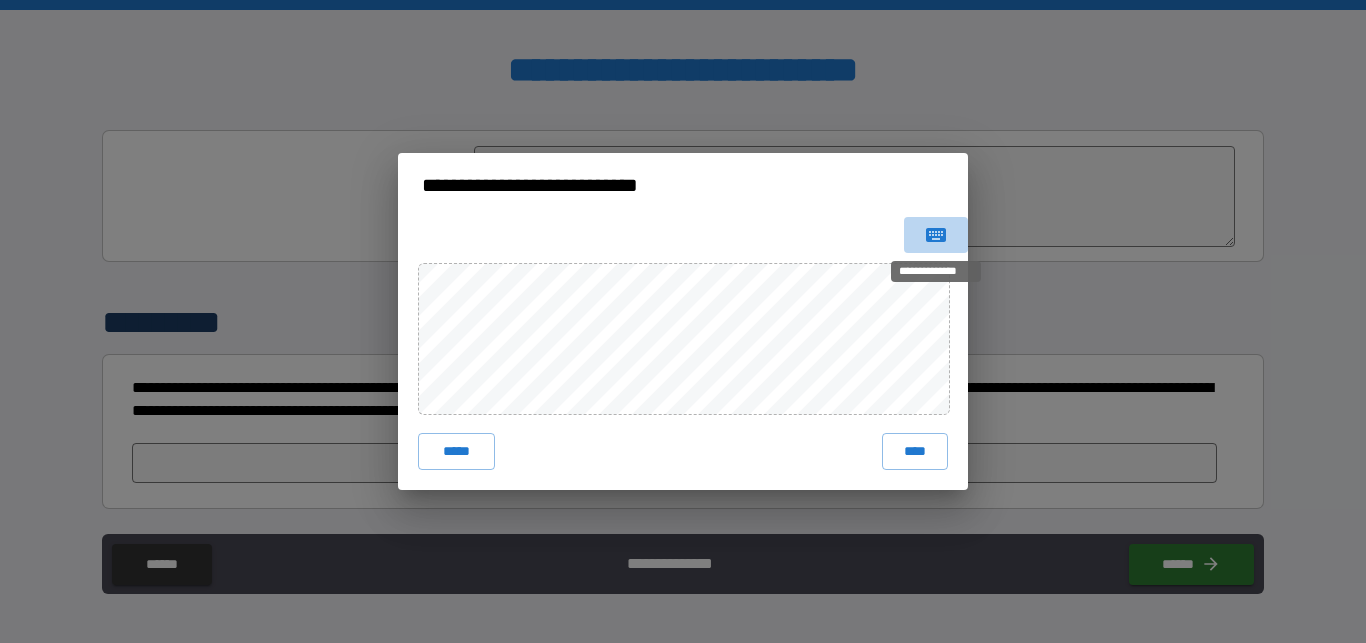 click 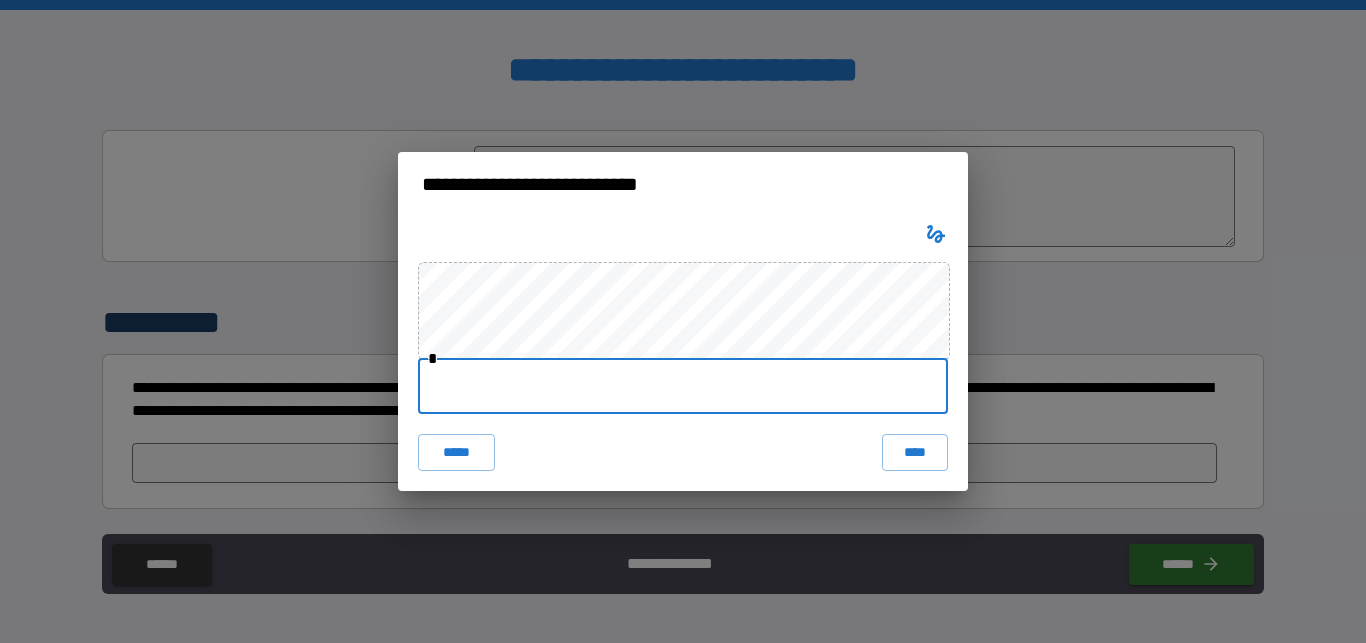 click at bounding box center (683, 386) 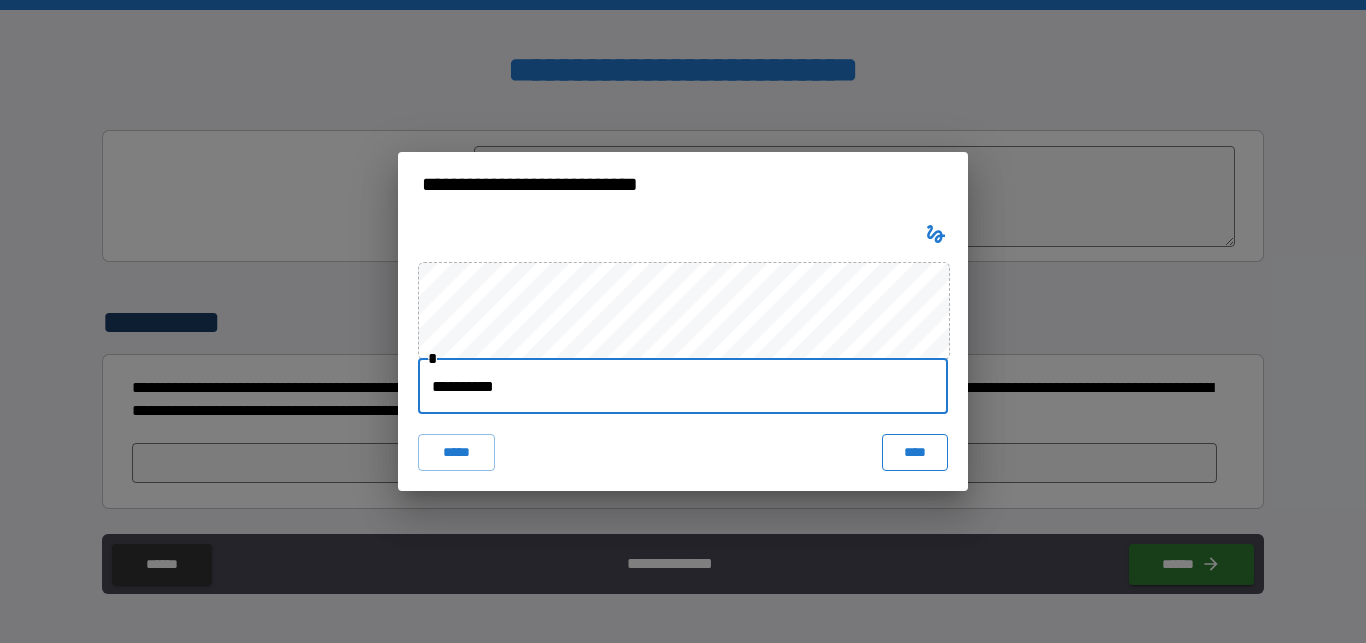 click on "****" at bounding box center [915, 452] 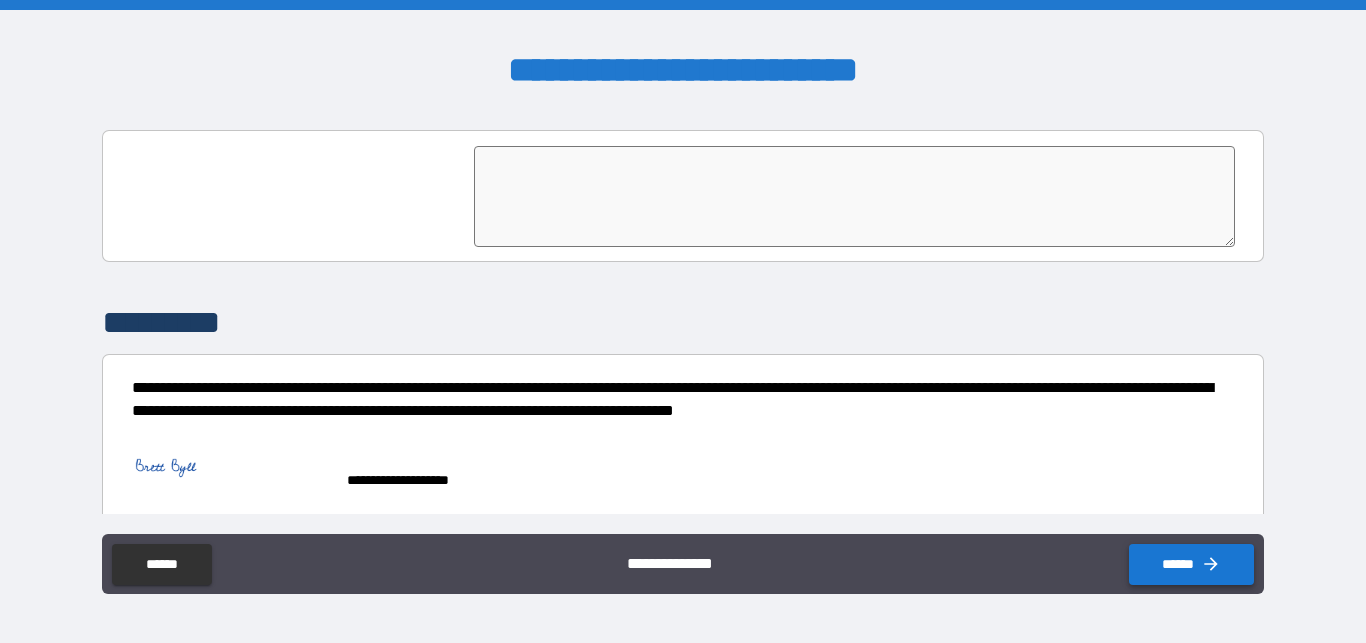 click on "******" at bounding box center [1191, 564] 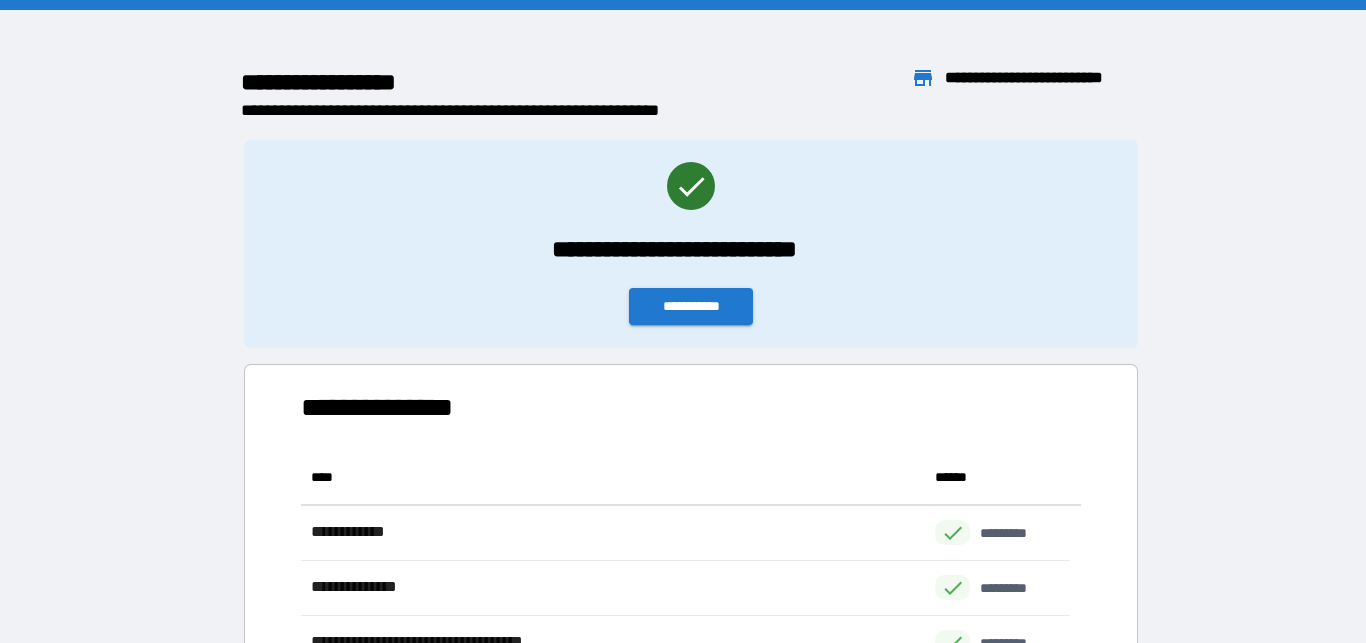 scroll, scrollTop: 259, scrollLeft: 753, axis: both 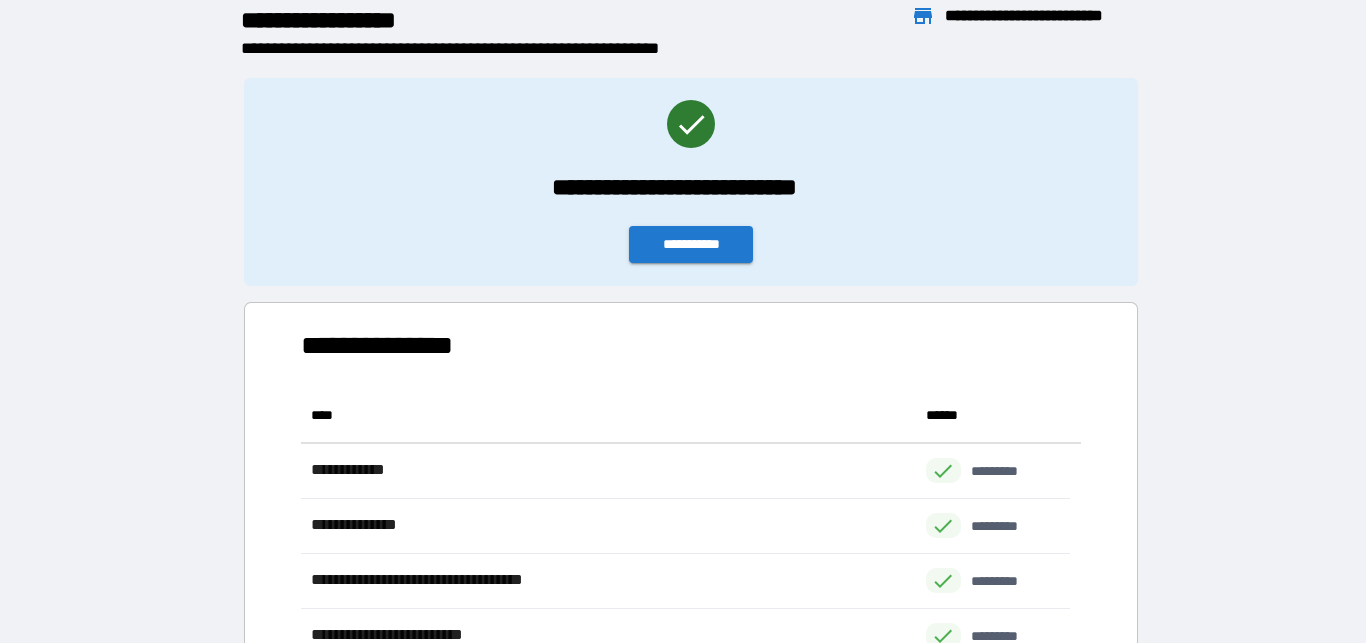 click on "**********" at bounding box center (691, 244) 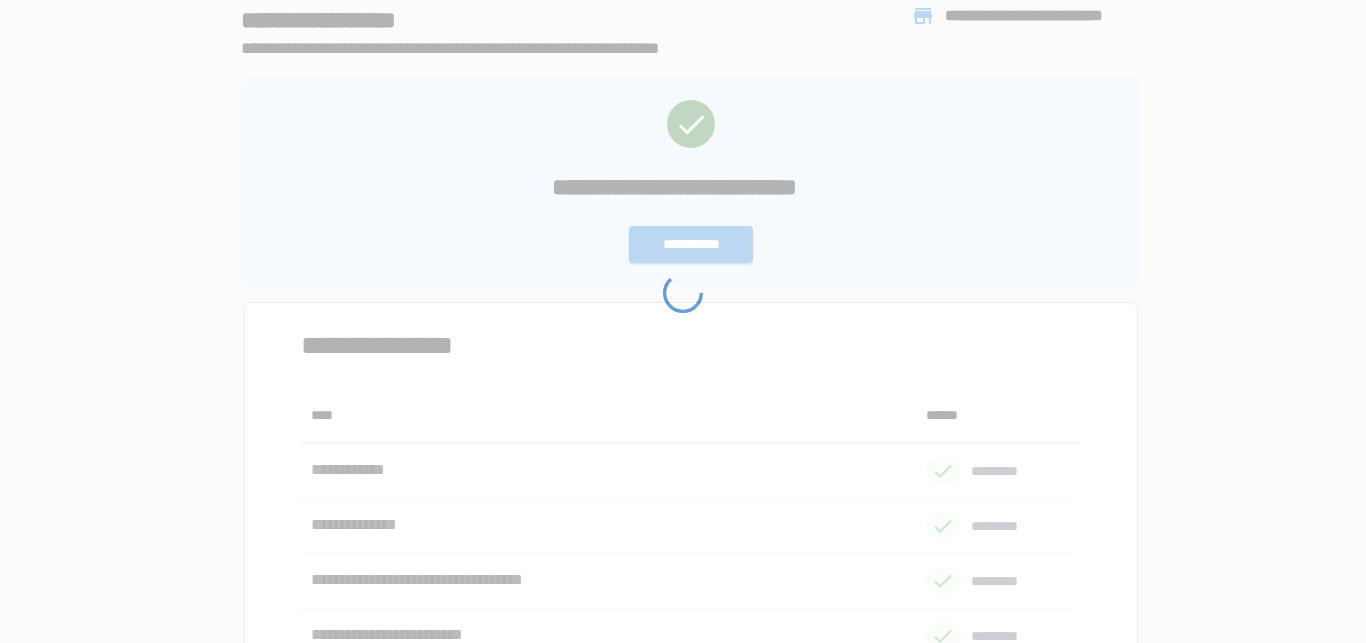 scroll, scrollTop: 0, scrollLeft: 0, axis: both 